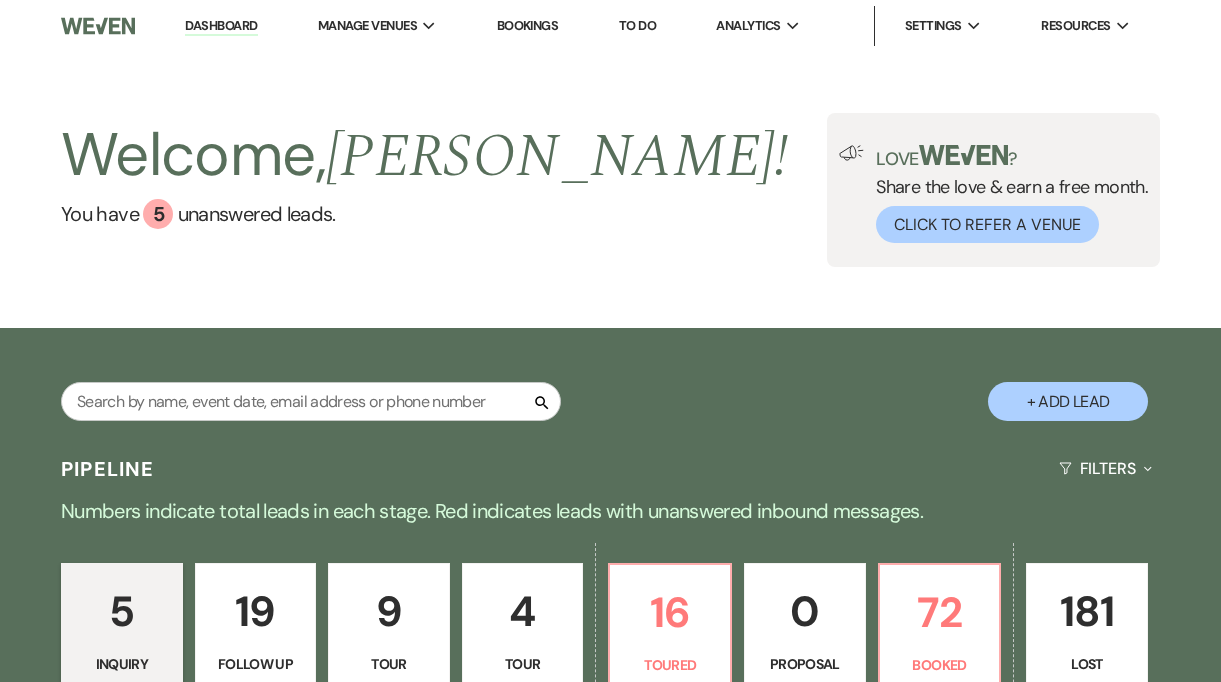 scroll, scrollTop: 0, scrollLeft: 0, axis: both 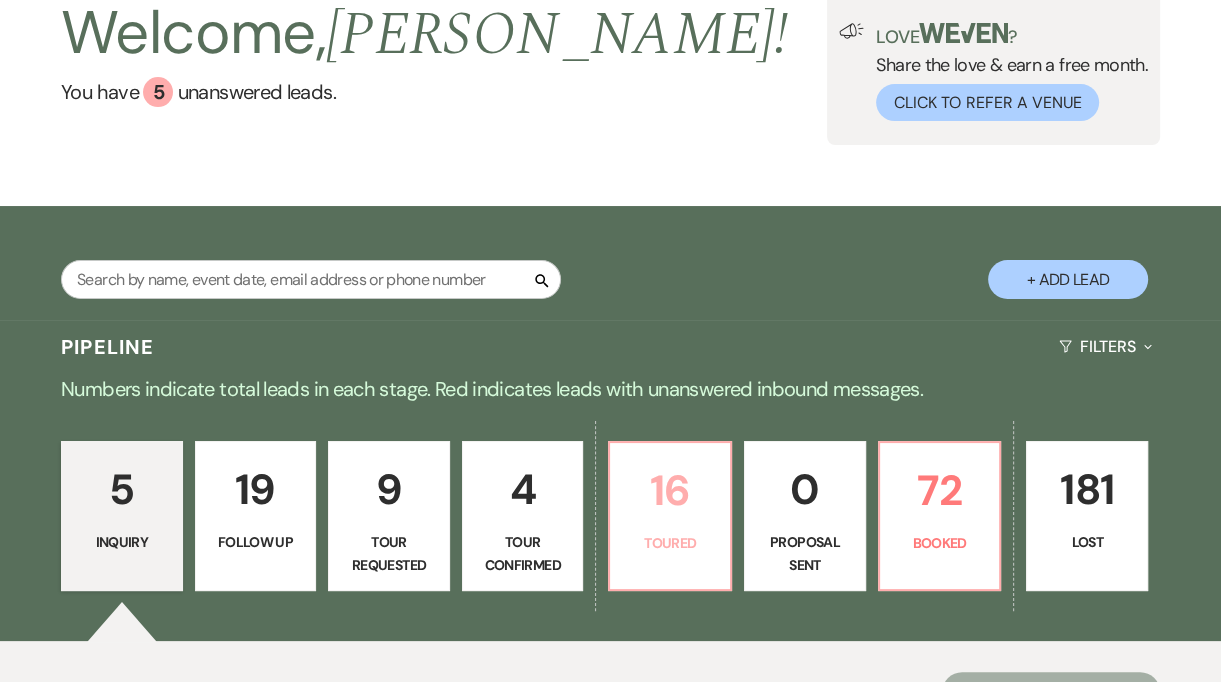 click on "16" at bounding box center (670, 490) 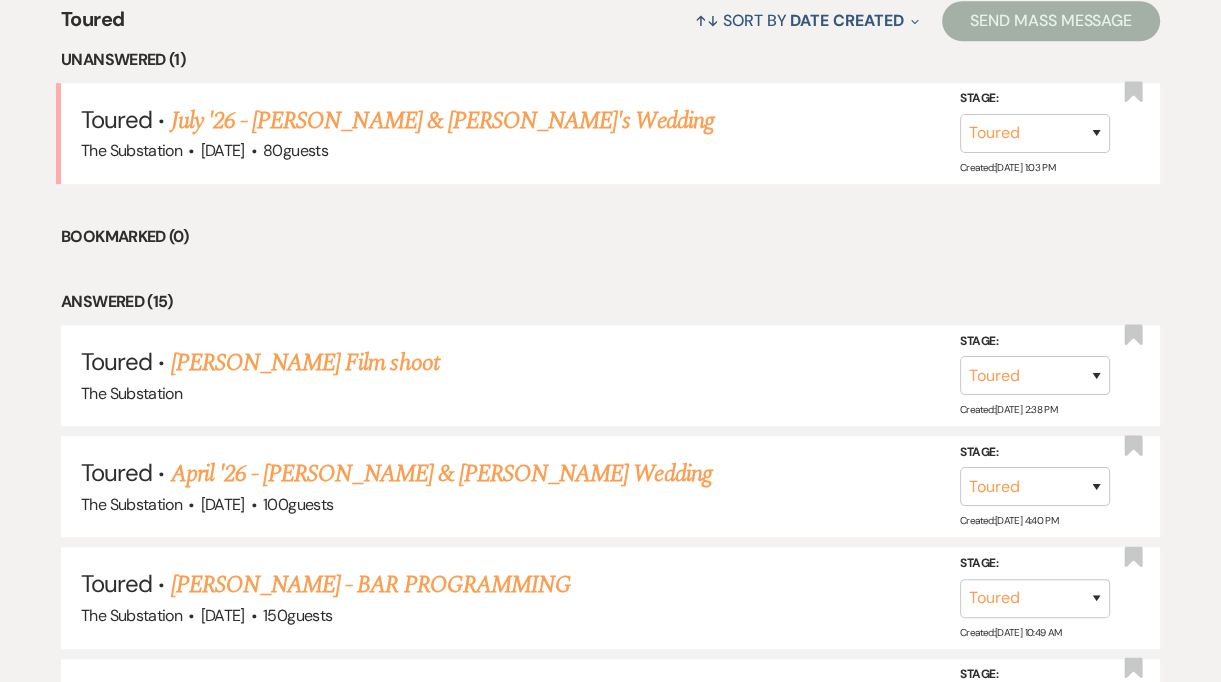 scroll, scrollTop: 723, scrollLeft: 0, axis: vertical 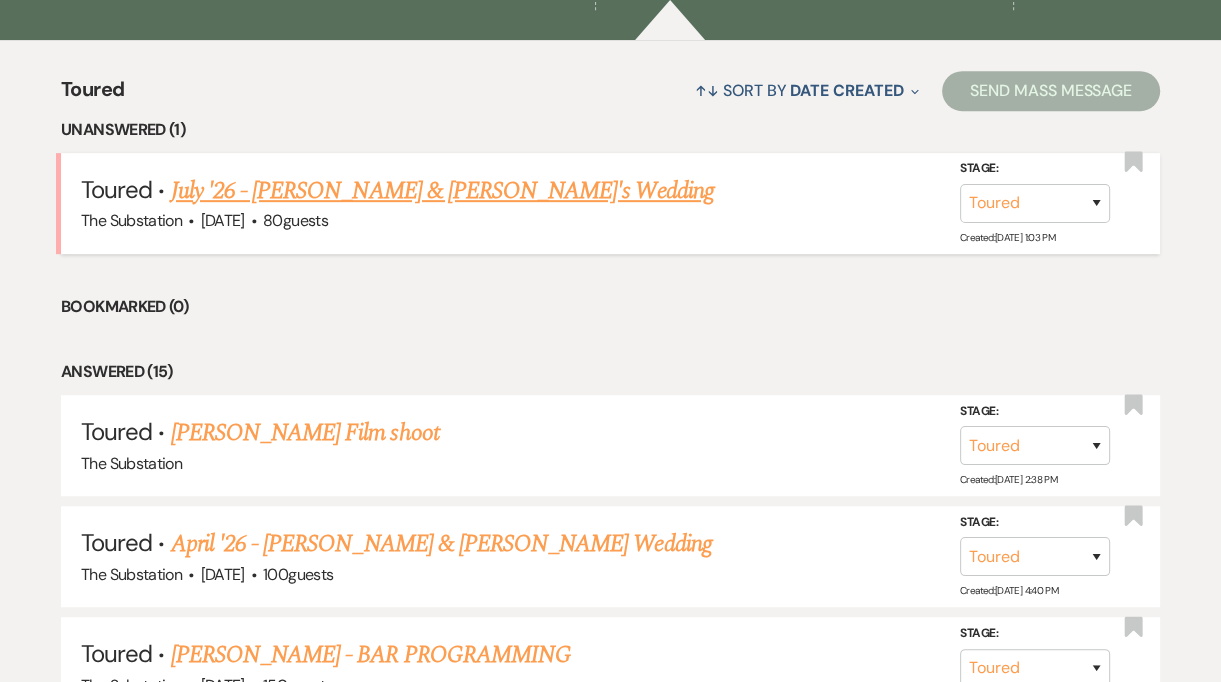 click on "July '26 - Daniel Callahan & Ashley's Wedding" at bounding box center (442, 191) 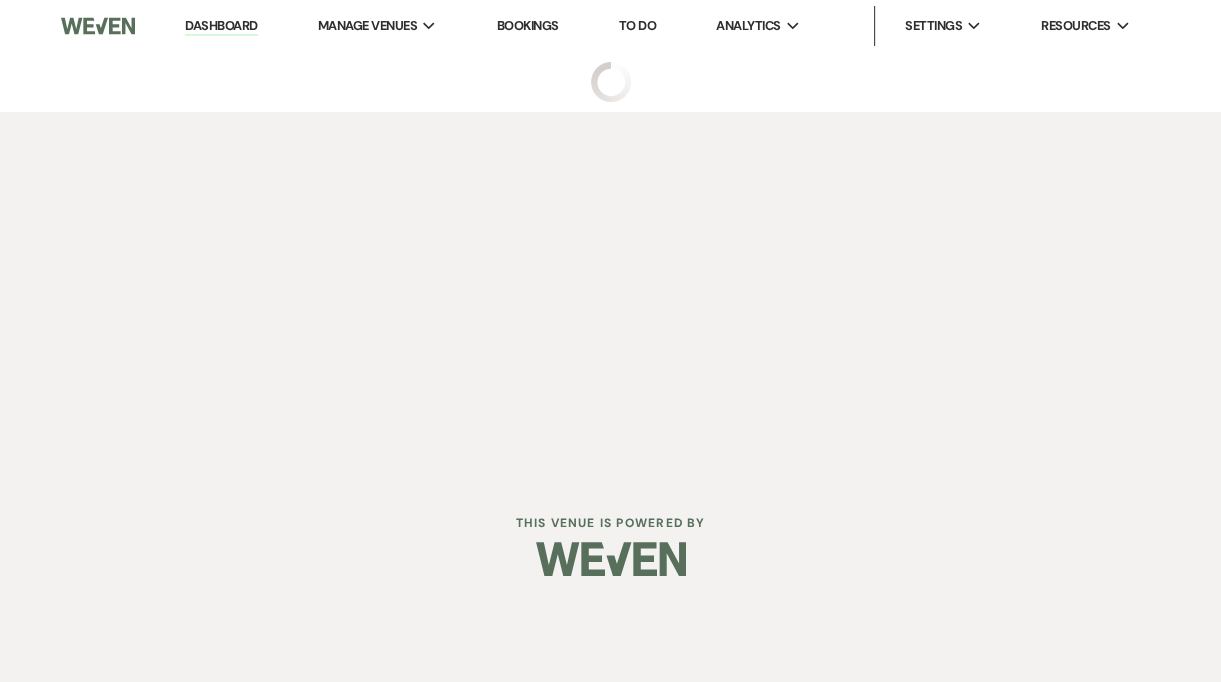 scroll, scrollTop: 0, scrollLeft: 0, axis: both 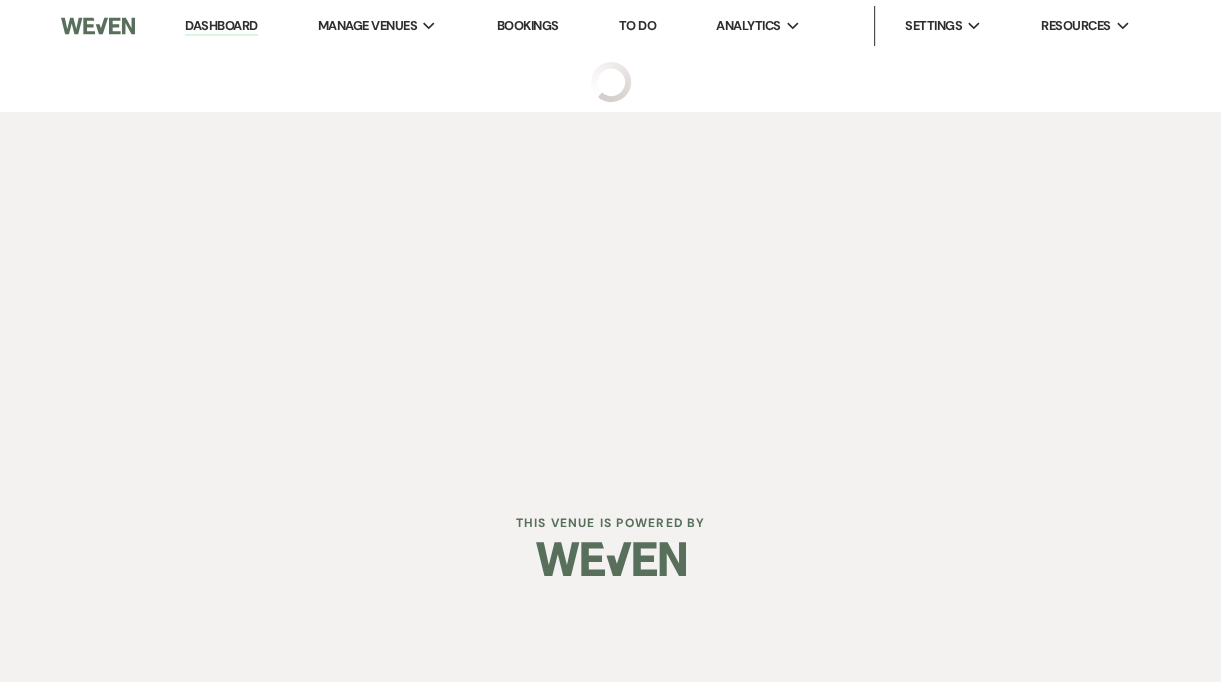 select on "5" 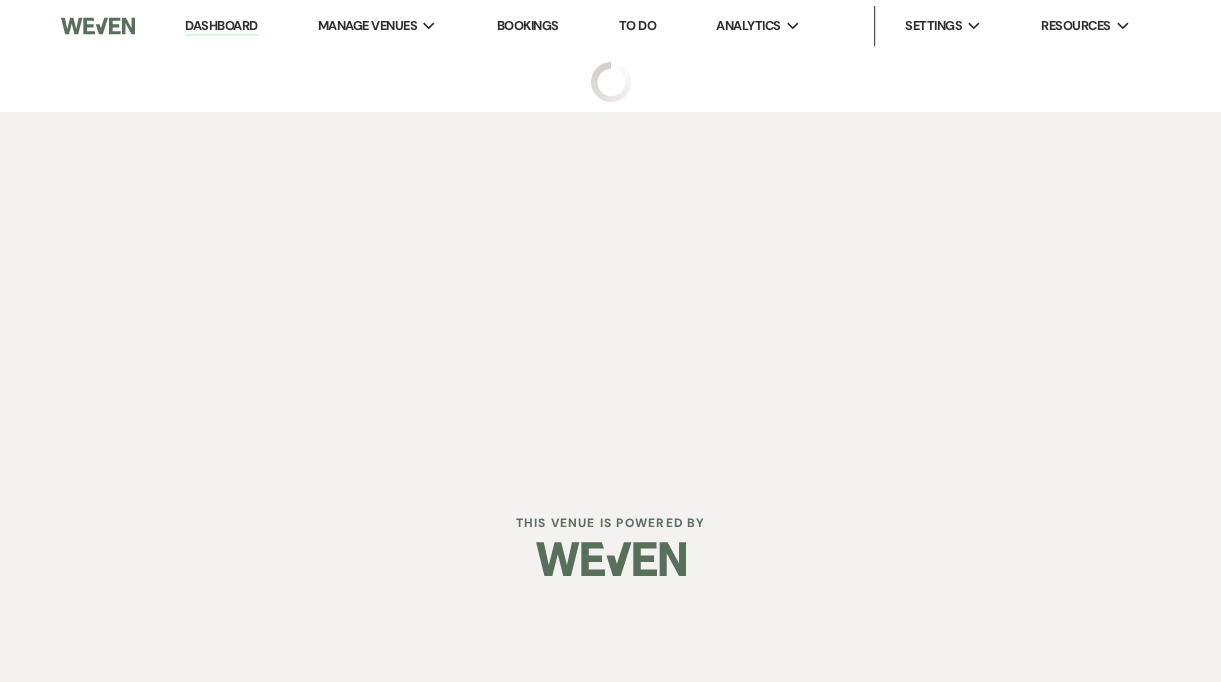 select on "5" 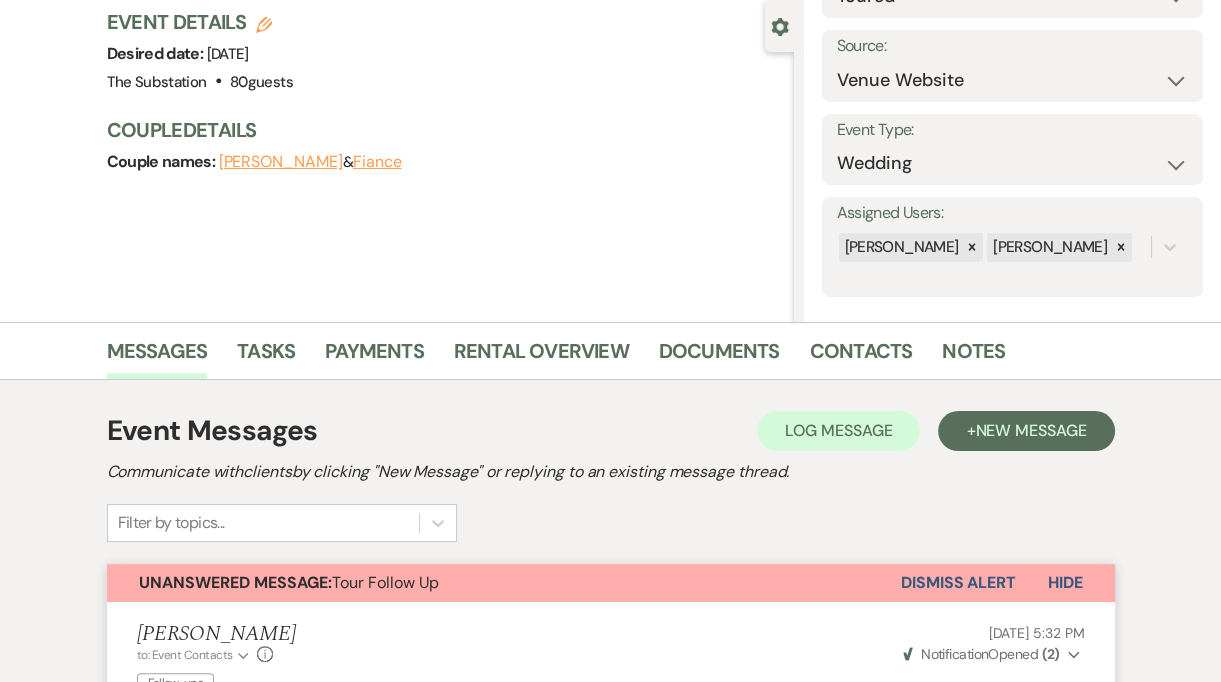 scroll, scrollTop: 0, scrollLeft: 0, axis: both 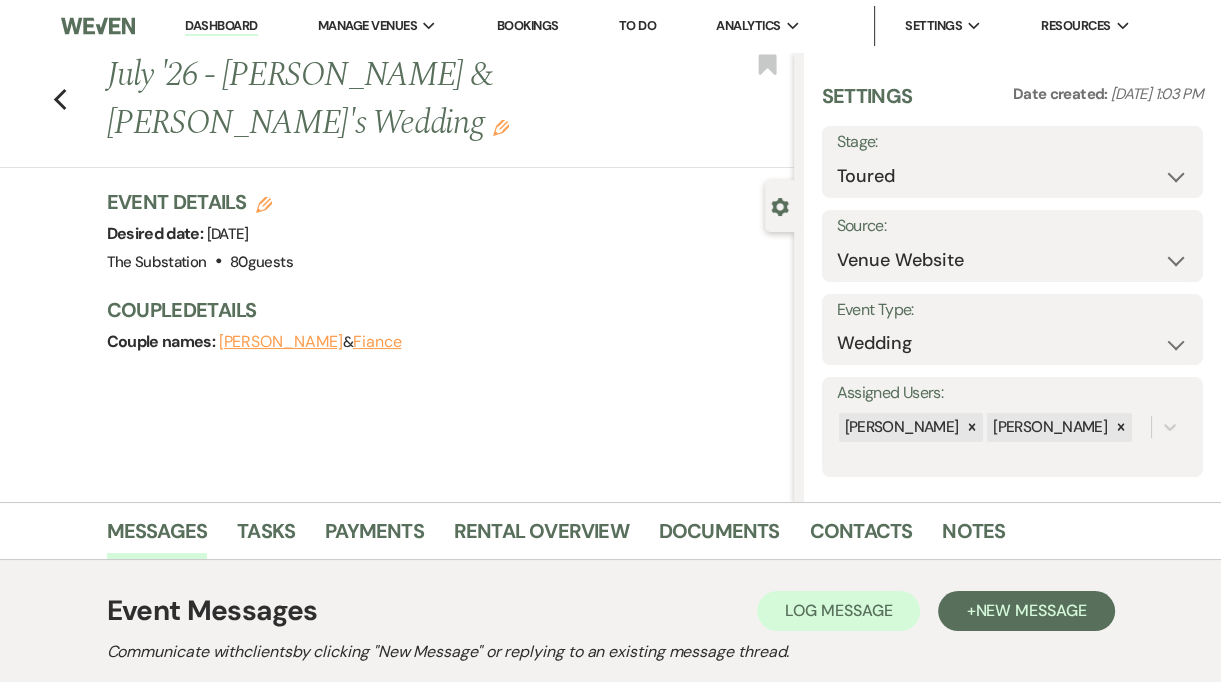 click on "July '26 - Daniel Callahan & Ashley's Wedding Edit" at bounding box center [378, 99] 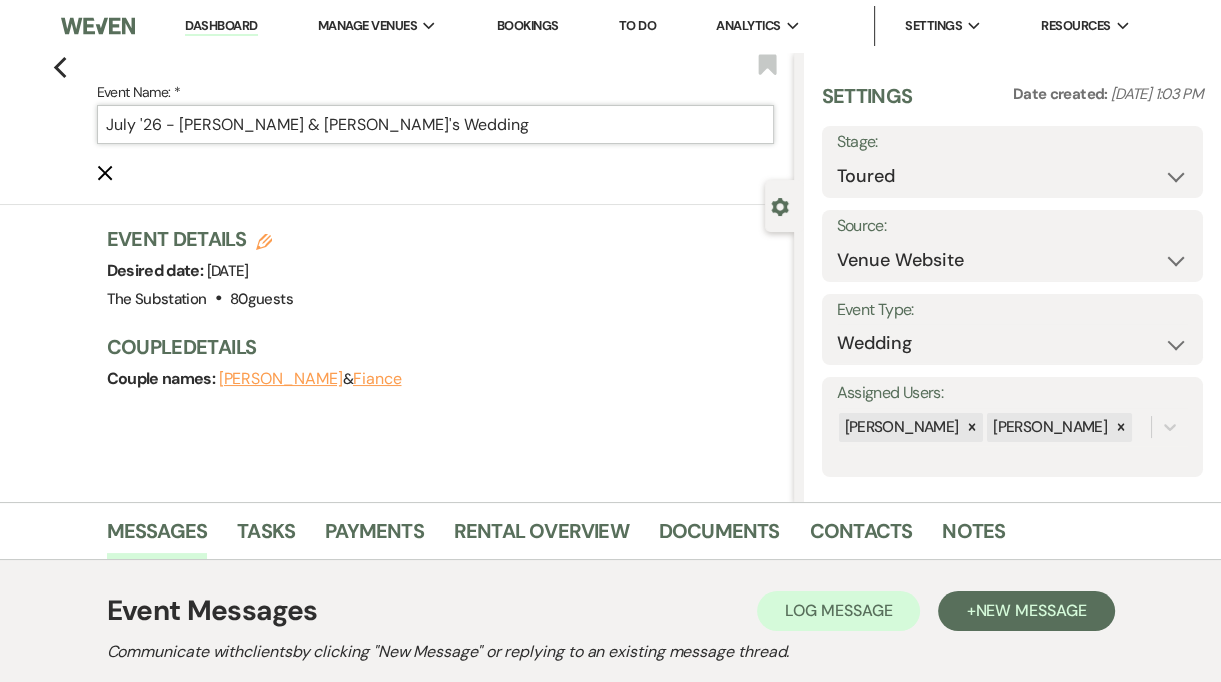 click on "July '26 - Daniel Callahan & Ashley's Wedding" at bounding box center (435, 124) 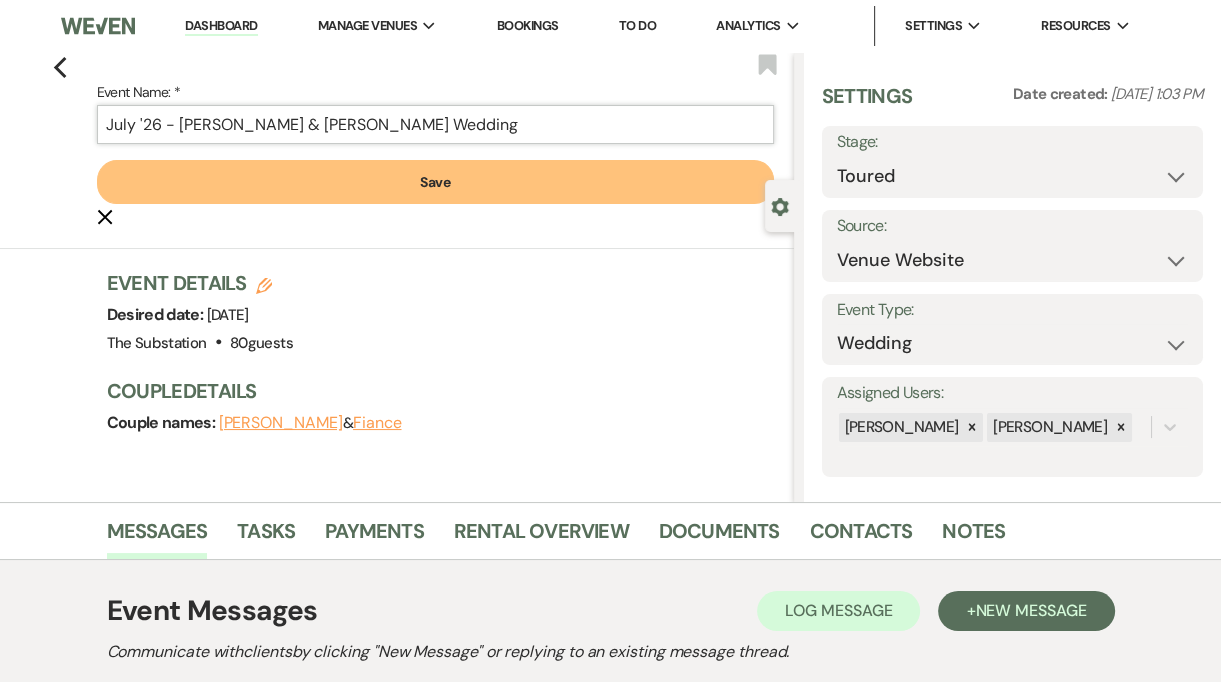 type on "July '26 - Daniel Callahan & Ashe's Wedding" 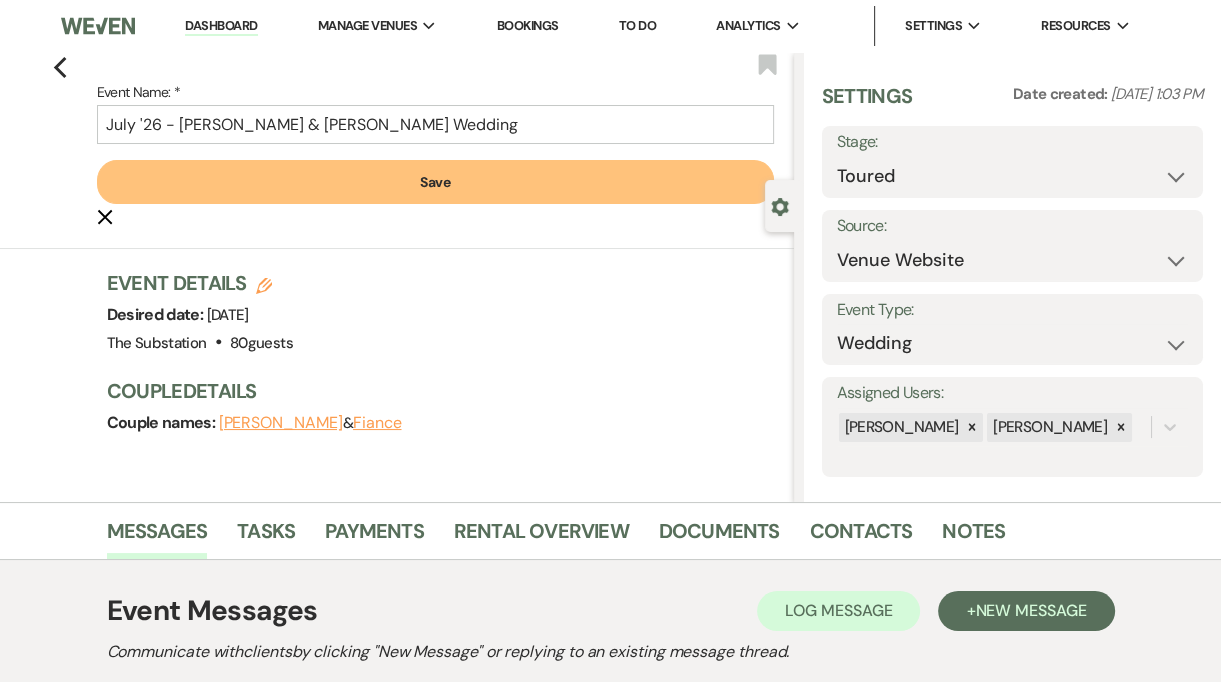 click on "Save" at bounding box center [435, 182] 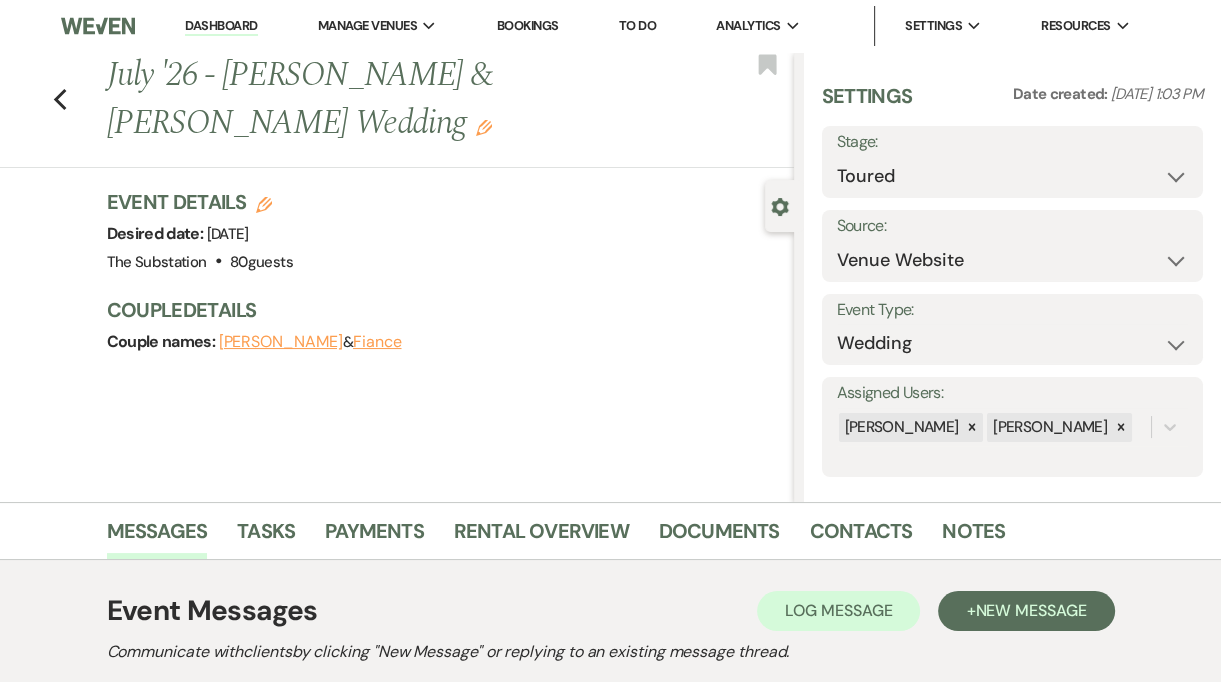 click on "Dashboard" at bounding box center [221, 26] 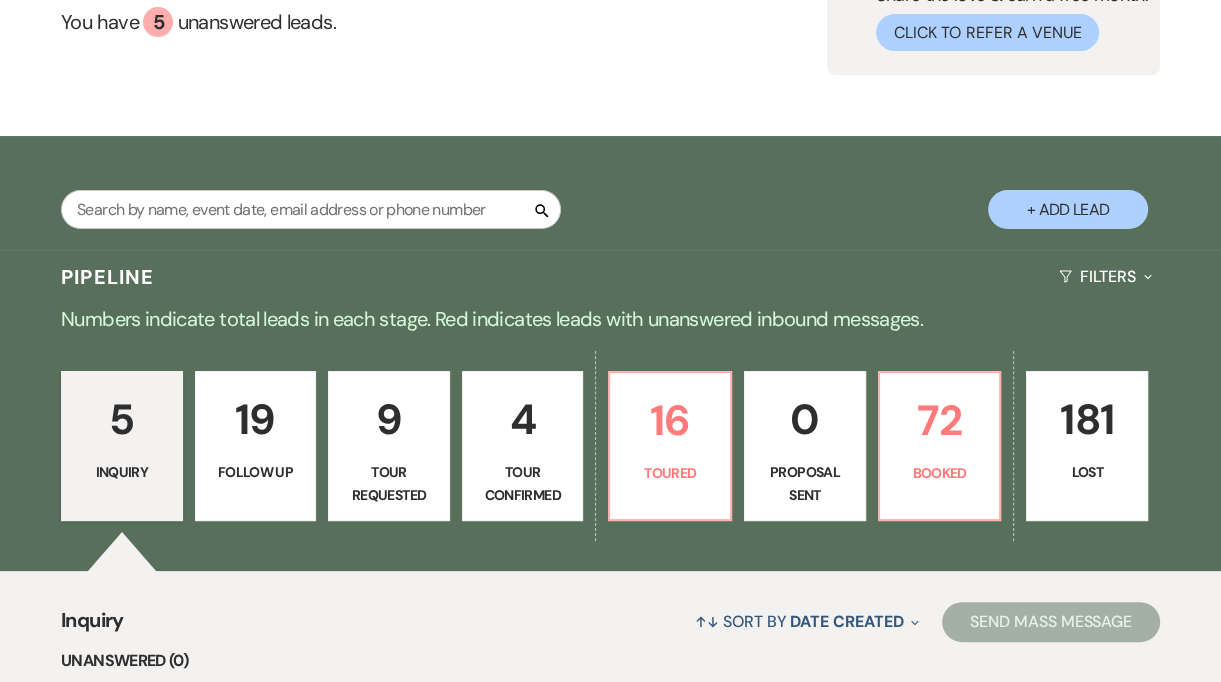 scroll, scrollTop: 511, scrollLeft: 0, axis: vertical 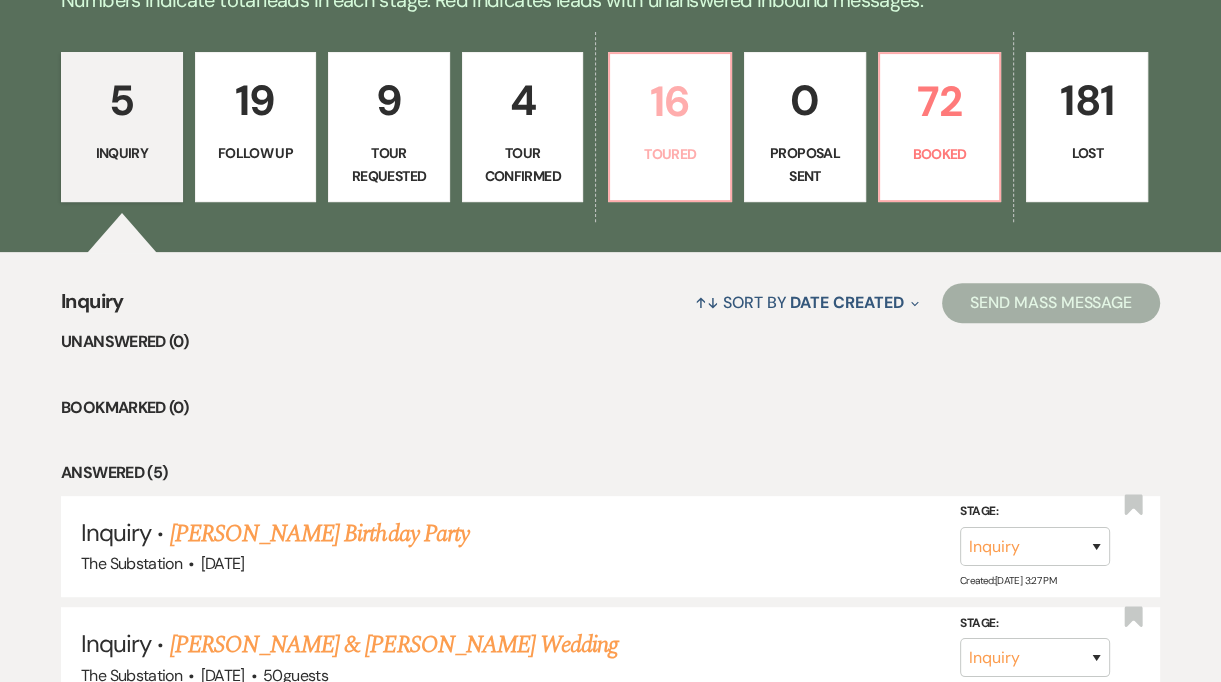 click on "Toured" at bounding box center [670, 154] 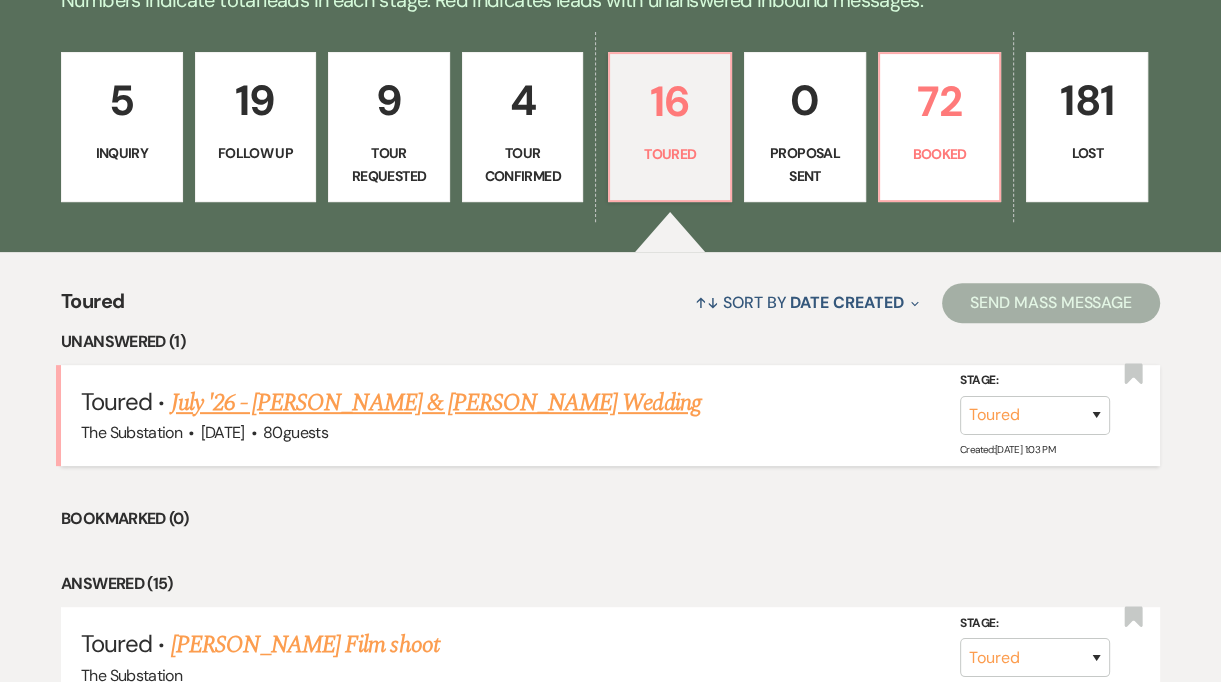 click on "July '26 - Daniel Callahan & Ashe's Wedding" at bounding box center (436, 403) 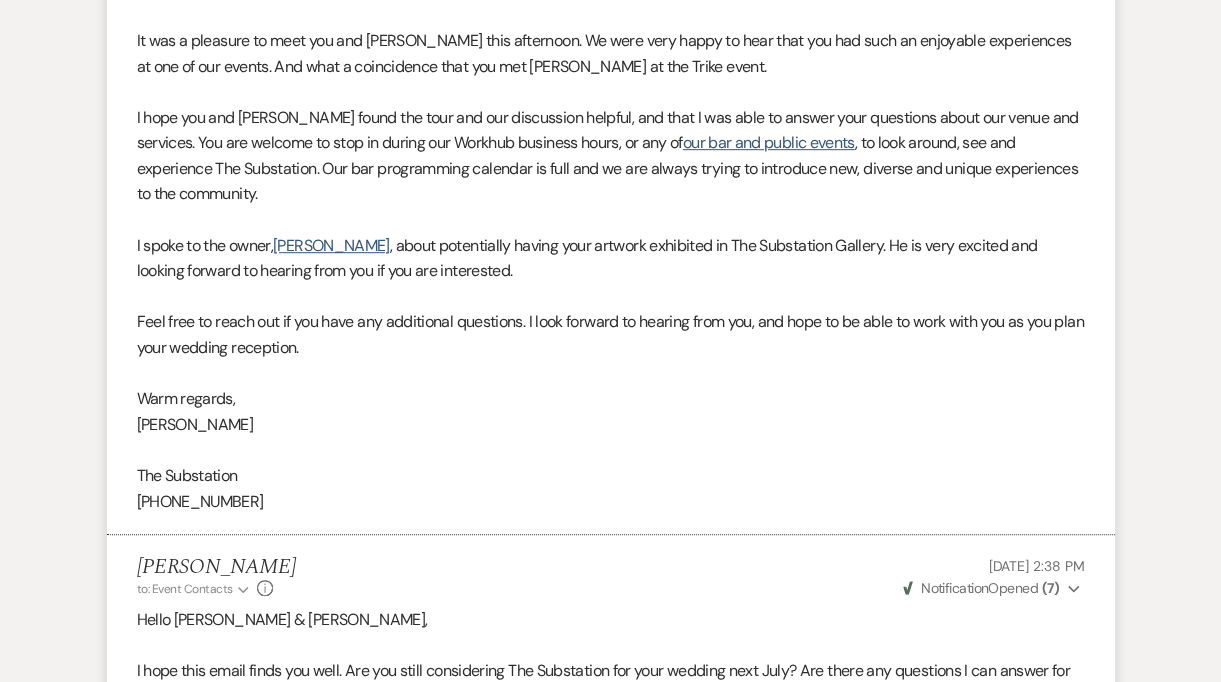 scroll, scrollTop: 609, scrollLeft: 0, axis: vertical 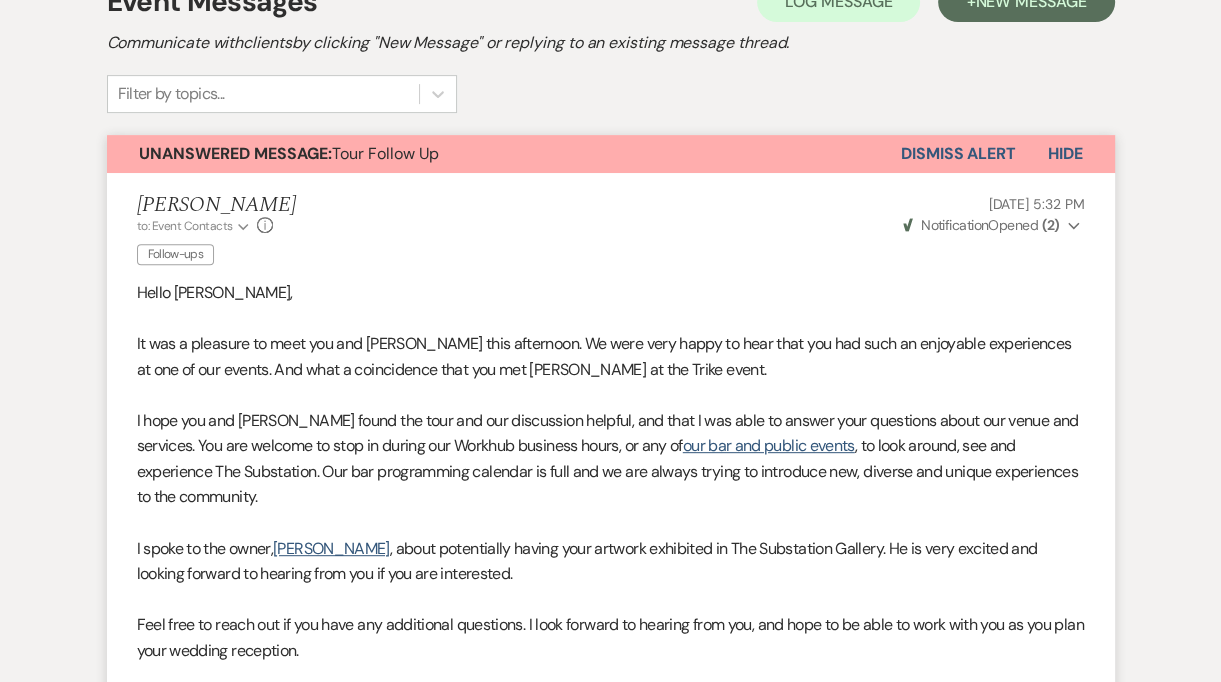 click on "Dismiss Alert" at bounding box center [958, 154] 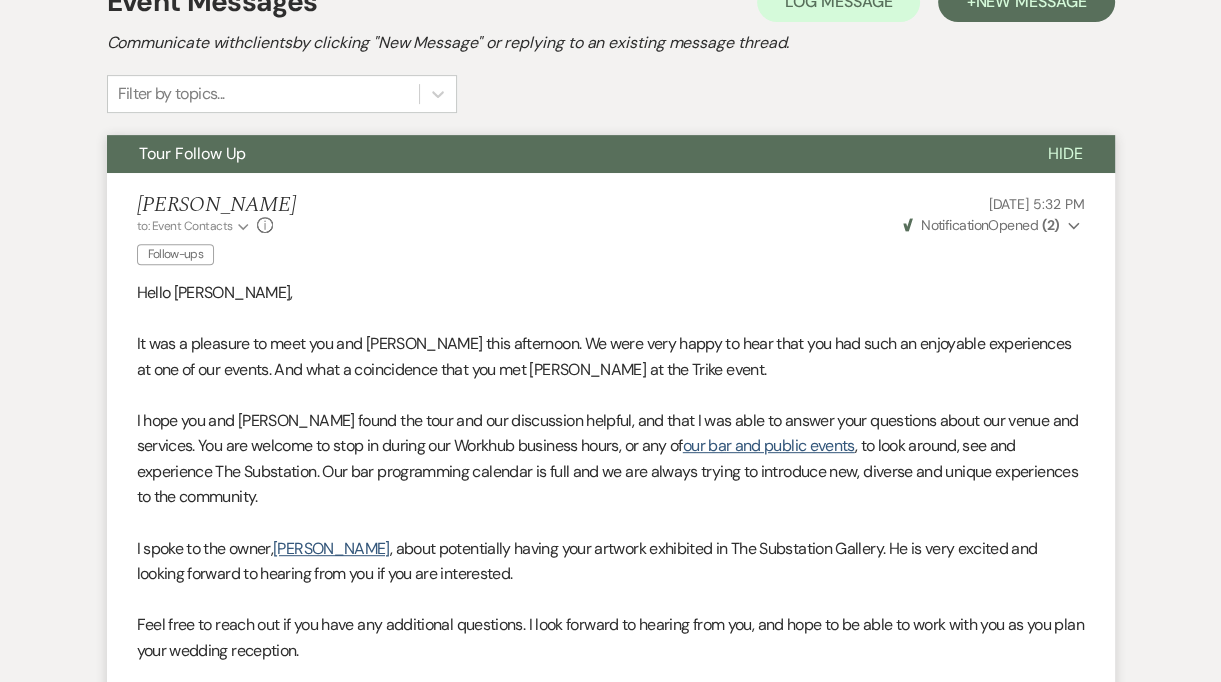 scroll, scrollTop: 0, scrollLeft: 0, axis: both 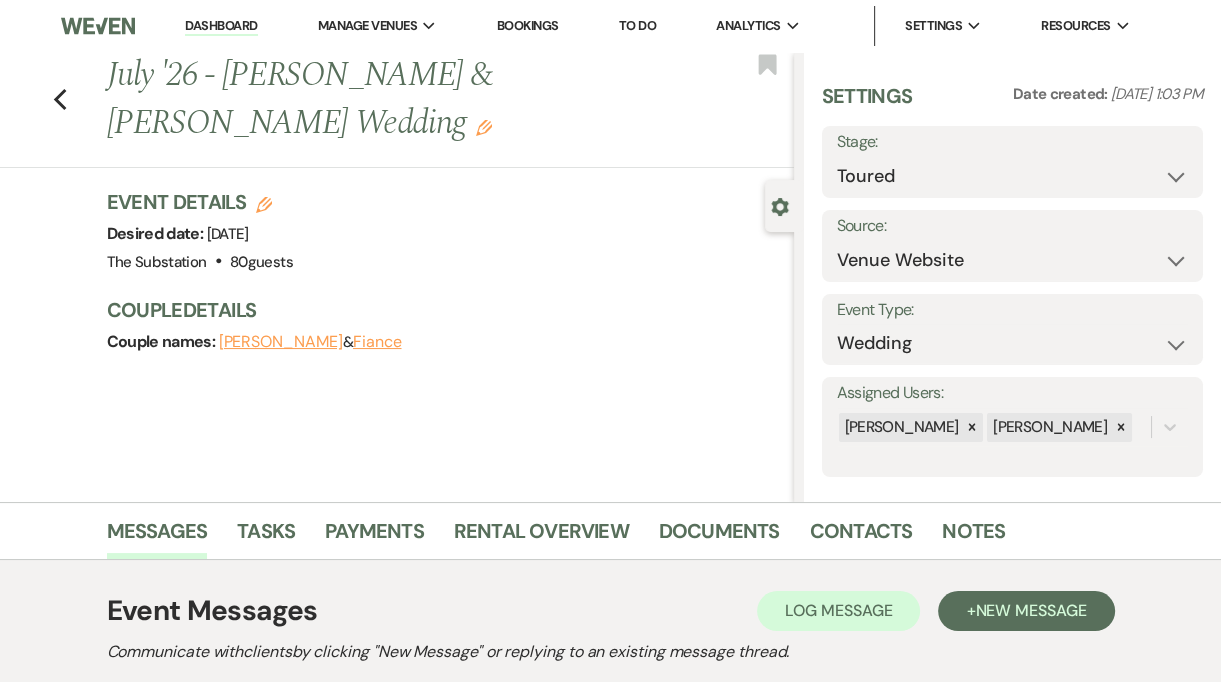 click on "Dashboard" at bounding box center (221, 26) 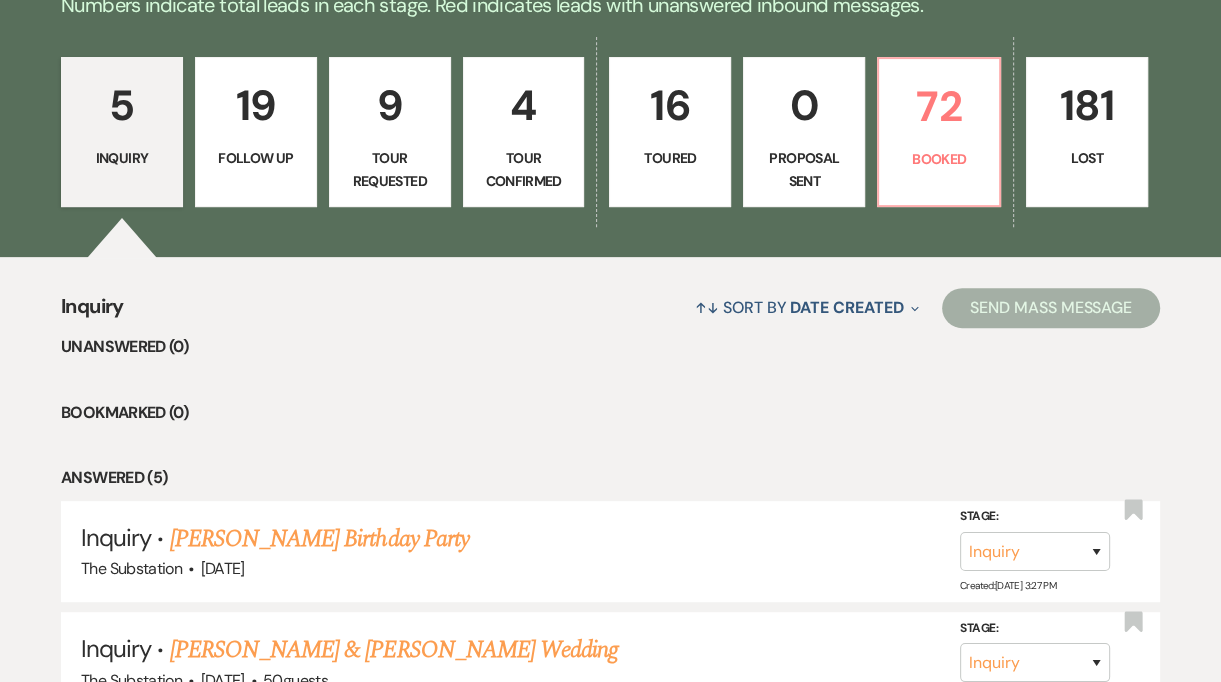 scroll, scrollTop: 514, scrollLeft: 0, axis: vertical 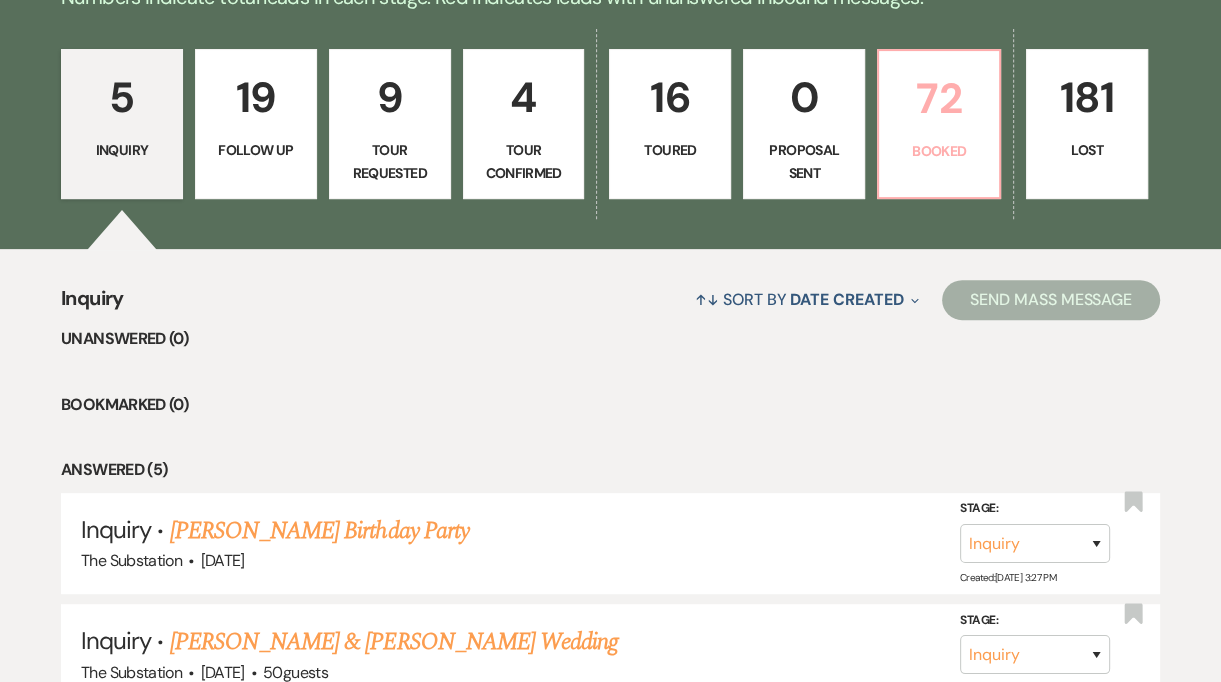click on "72" at bounding box center (939, 98) 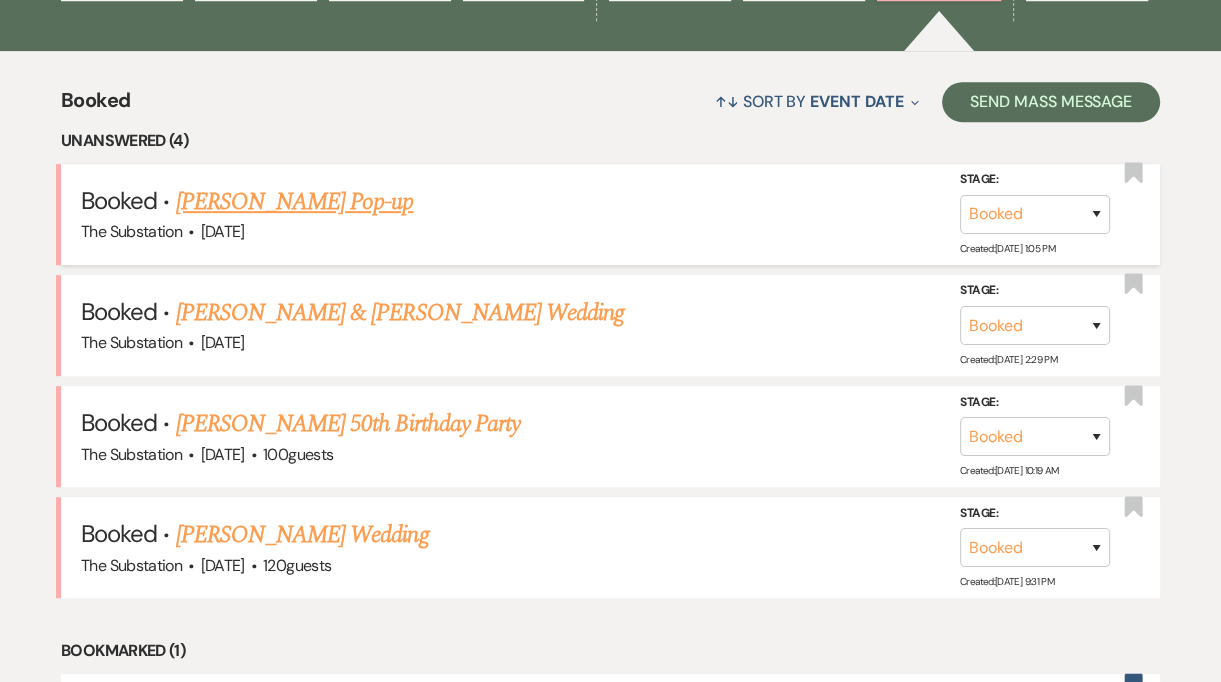 scroll, scrollTop: 1008, scrollLeft: 0, axis: vertical 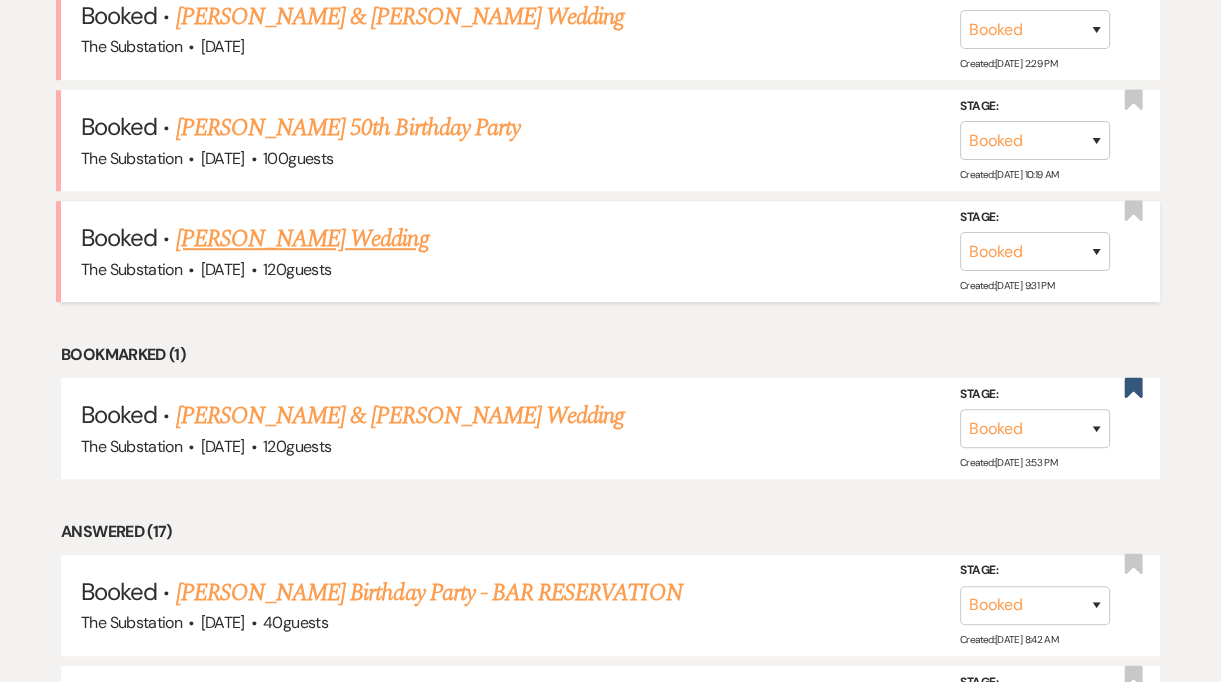click on "Gina Patterson's Wedding" at bounding box center (302, 239) 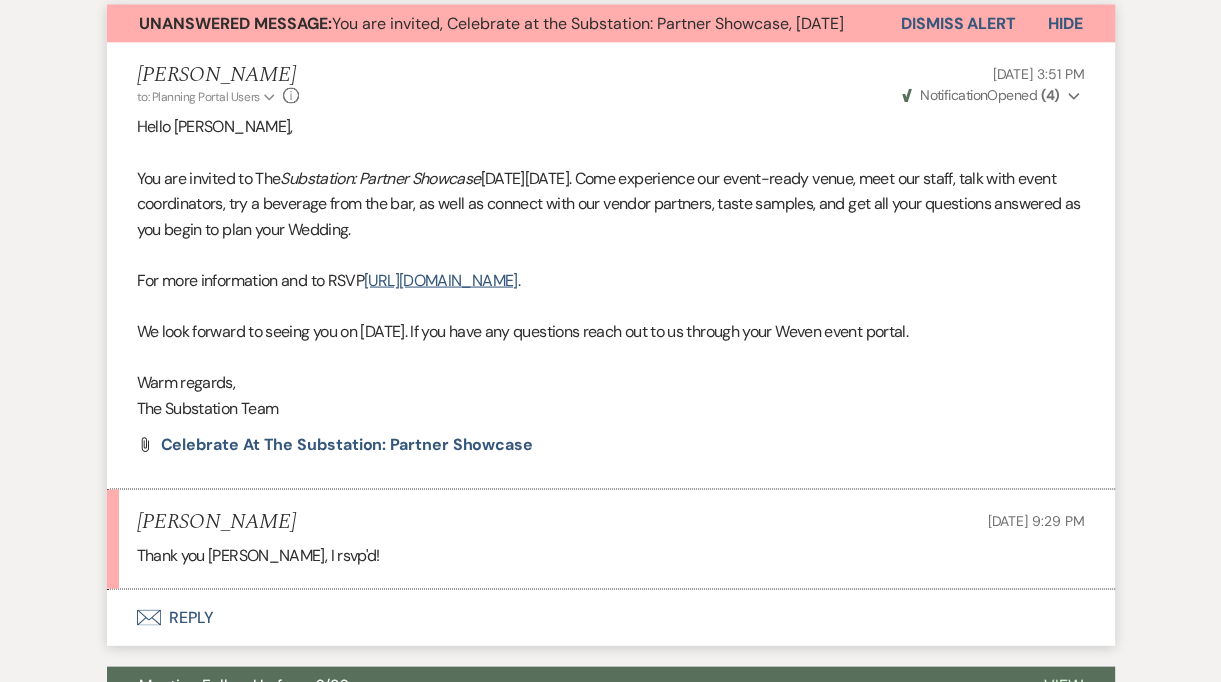 scroll, scrollTop: 3168, scrollLeft: 0, axis: vertical 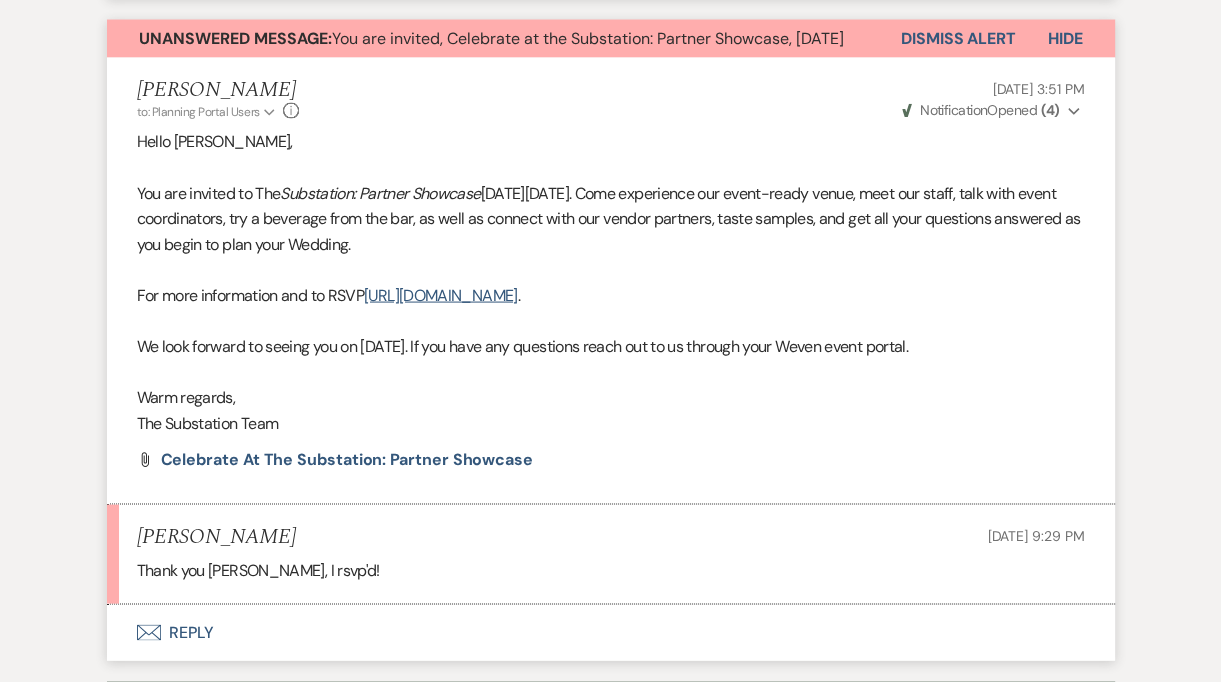 click on "Dismiss Alert" at bounding box center [958, 39] 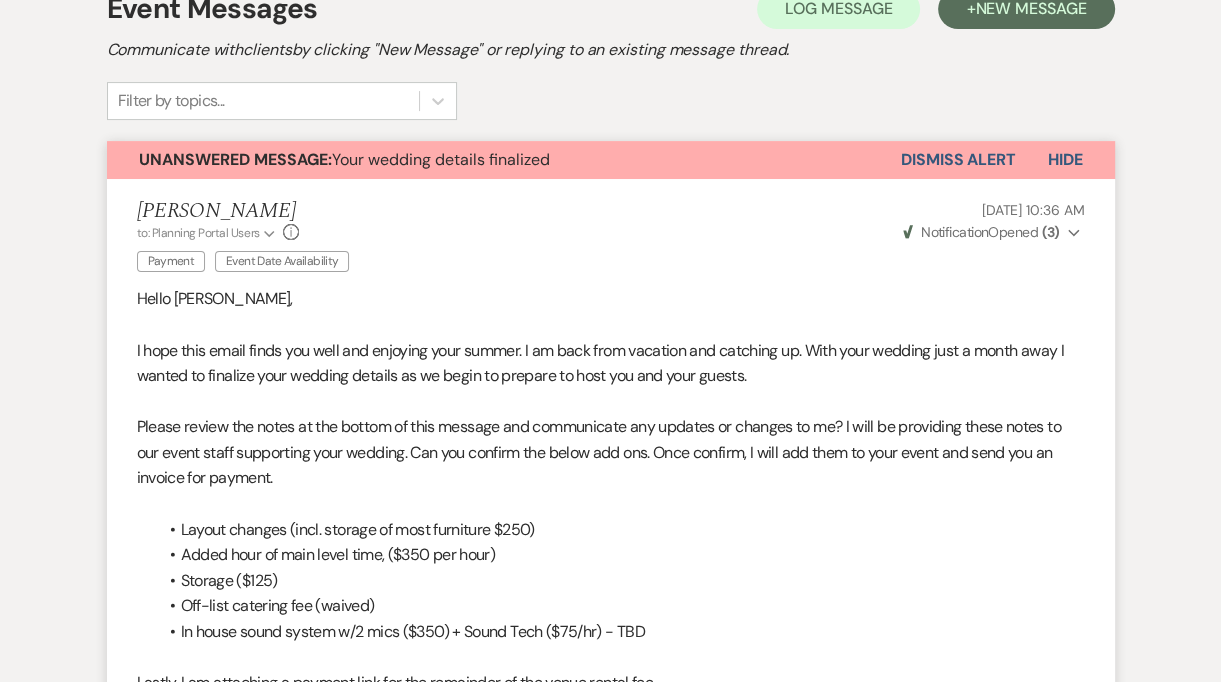 scroll, scrollTop: 0, scrollLeft: 0, axis: both 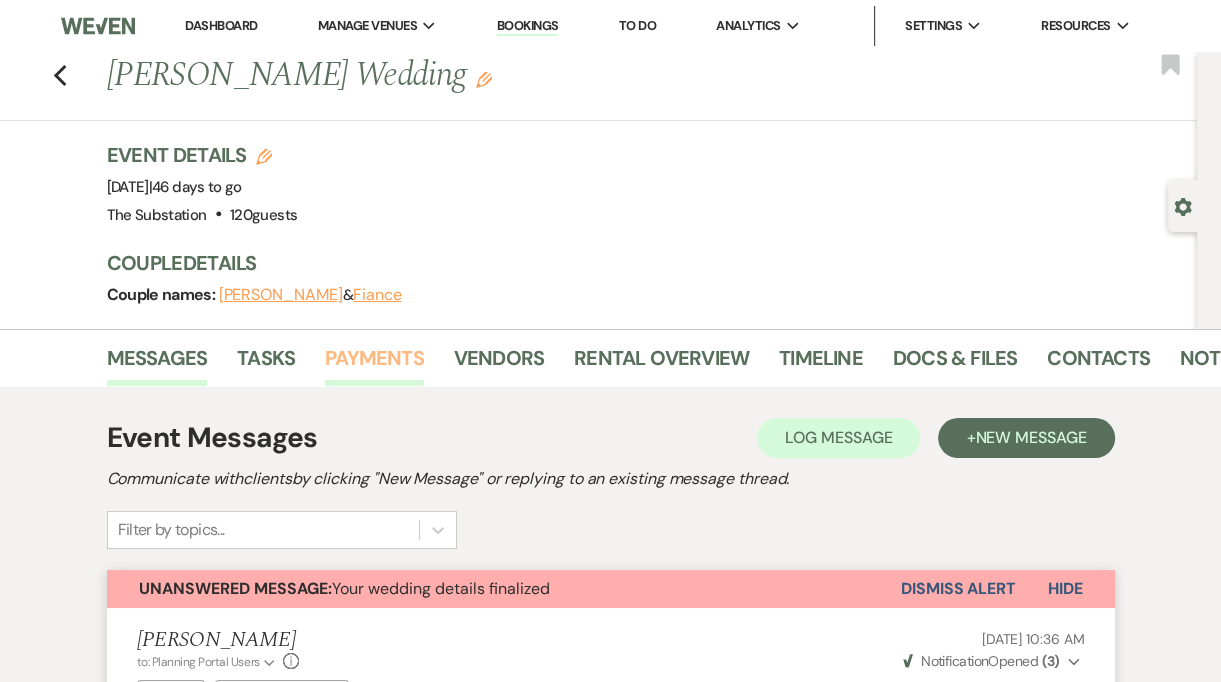 click on "Payments" at bounding box center [374, 364] 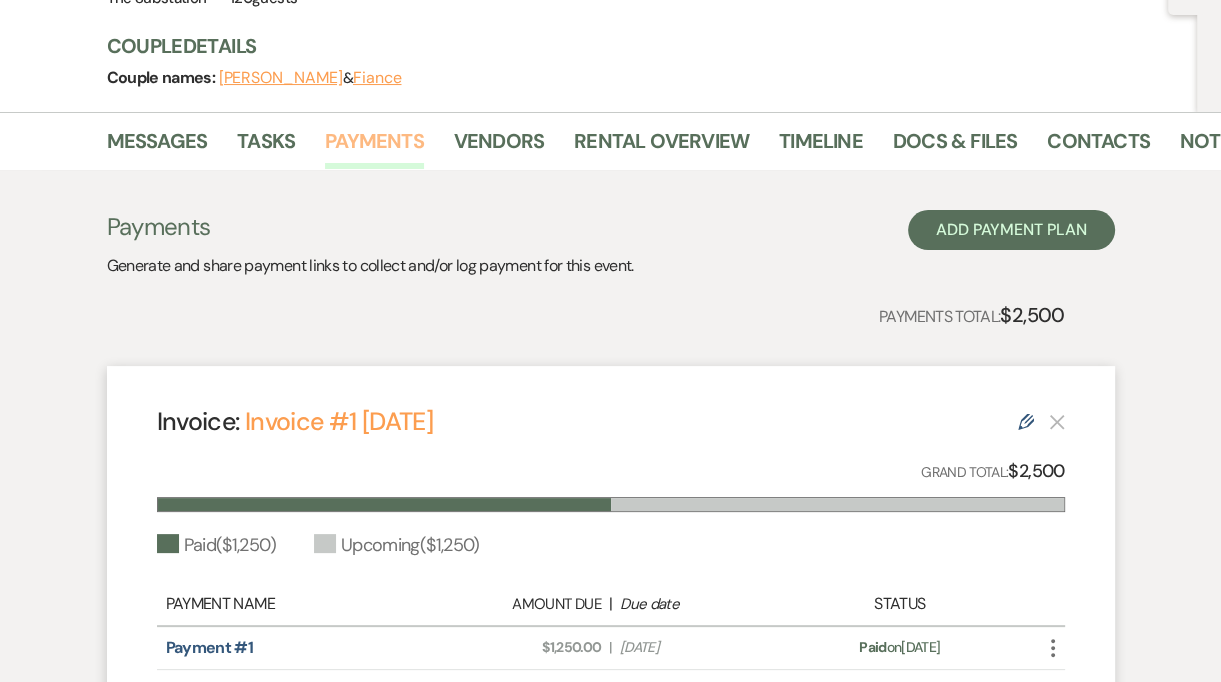 scroll, scrollTop: 0, scrollLeft: 0, axis: both 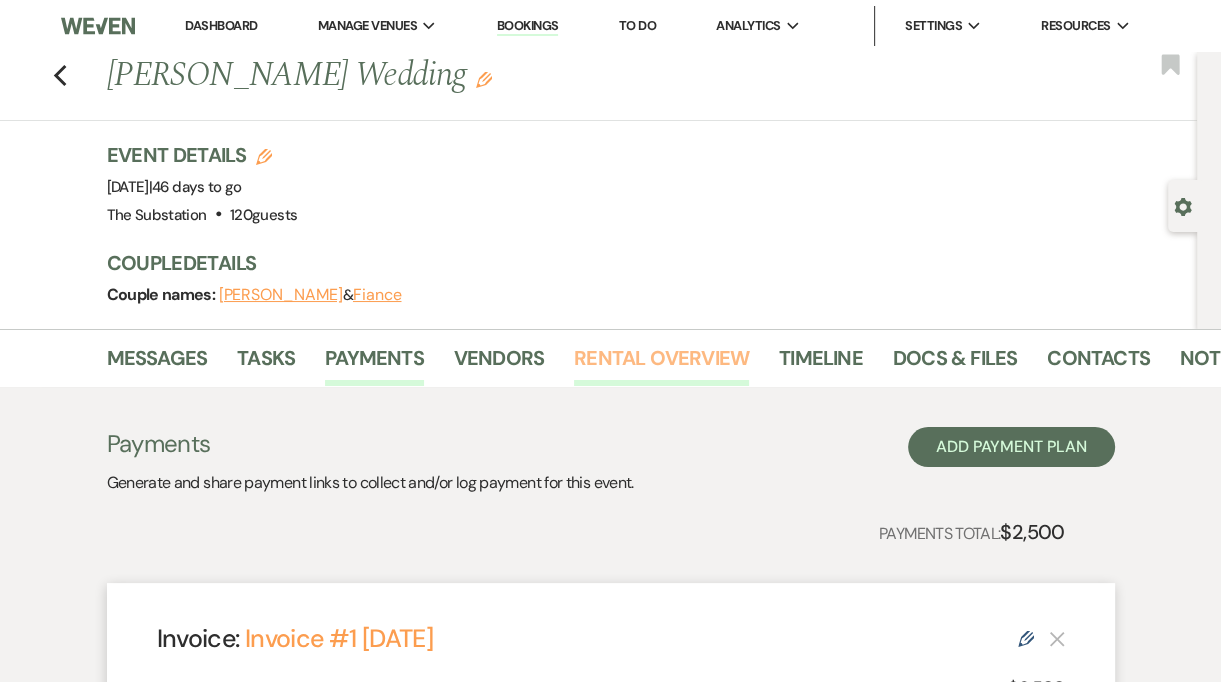 click on "Rental Overview" at bounding box center (661, 364) 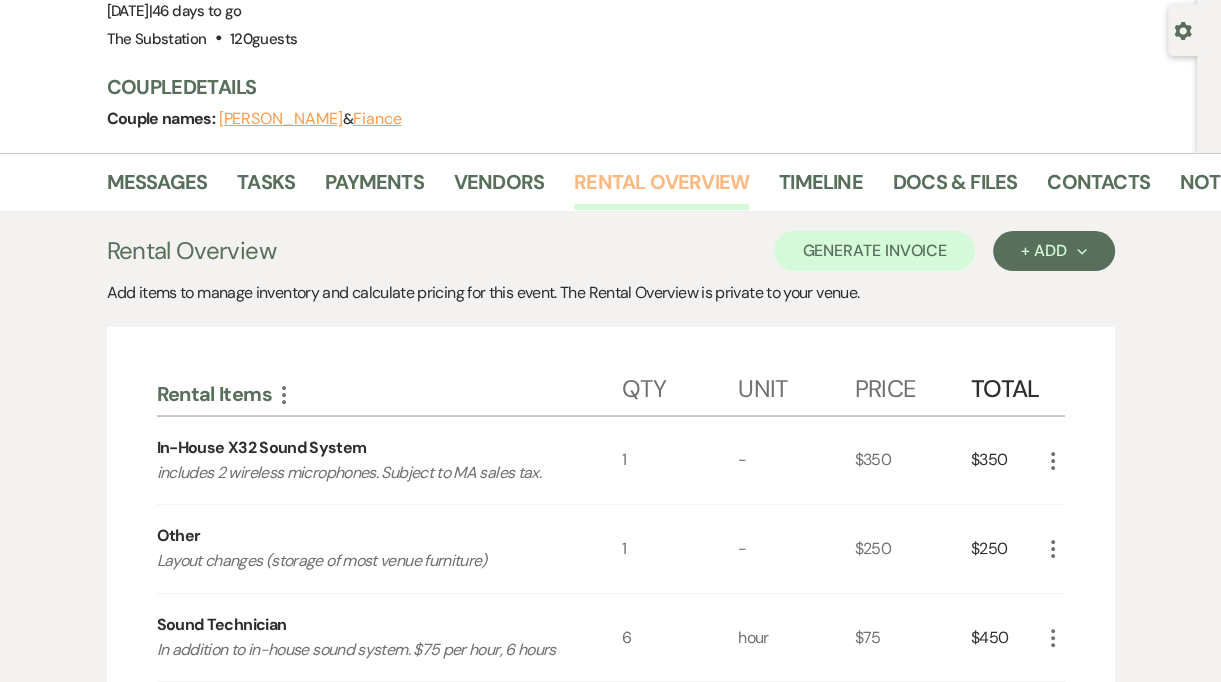 scroll, scrollTop: 0, scrollLeft: 0, axis: both 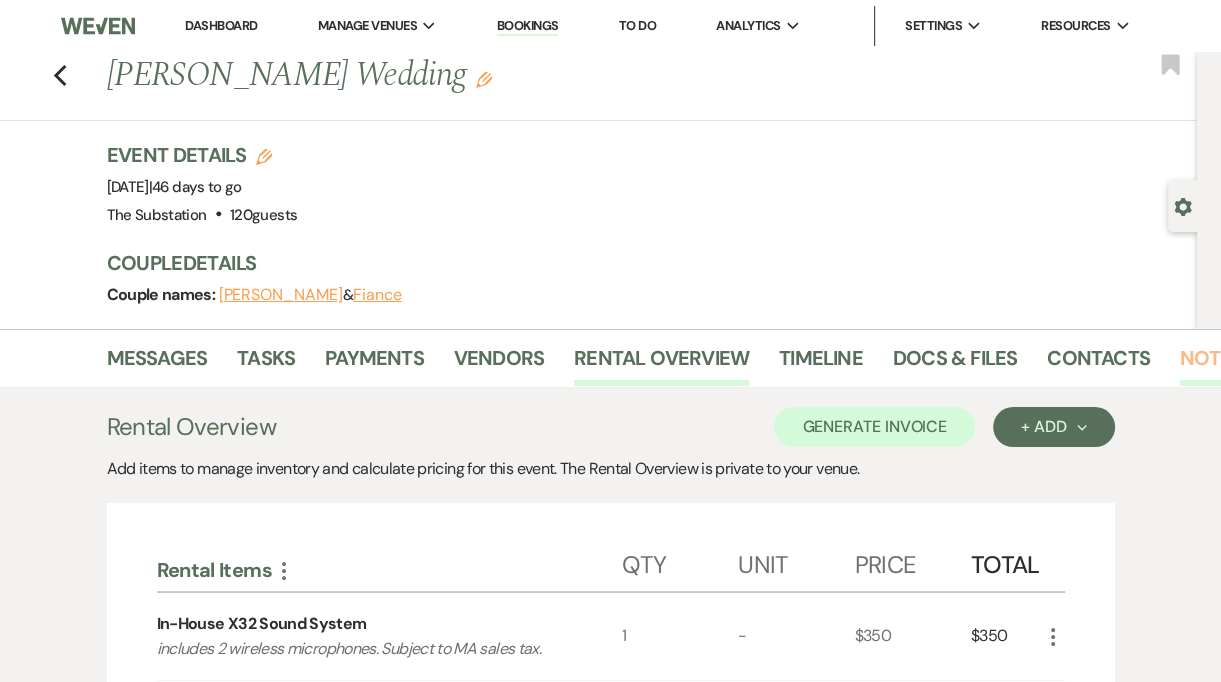click on "Notes" at bounding box center [1211, 364] 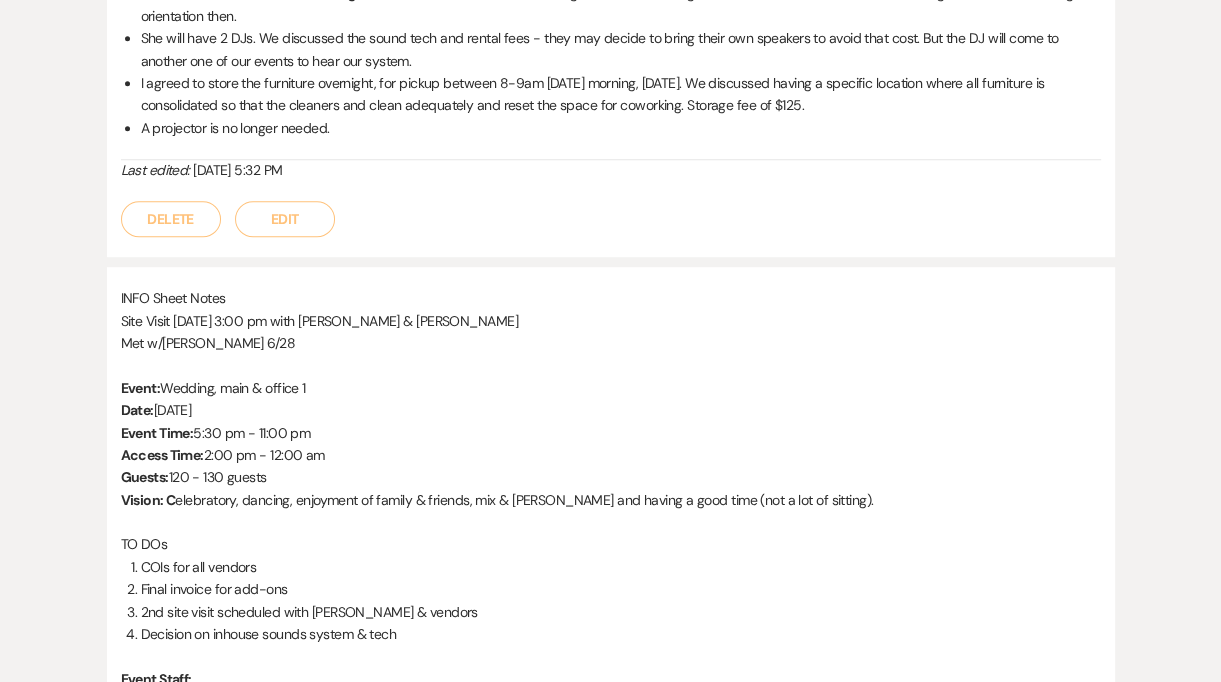 scroll, scrollTop: 1147, scrollLeft: 0, axis: vertical 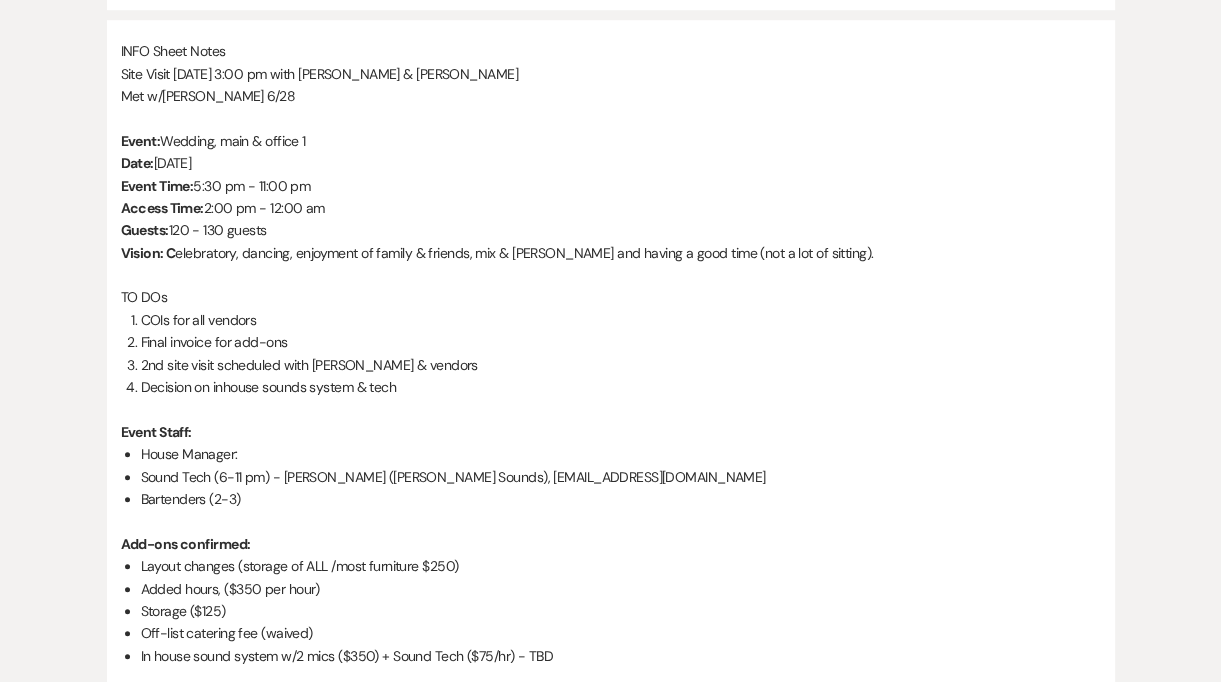 click on "Sound Tech (6-11 pm) - JB Brown (Motley Sounds), motleysounds@gmail.com" at bounding box center (621, 477) 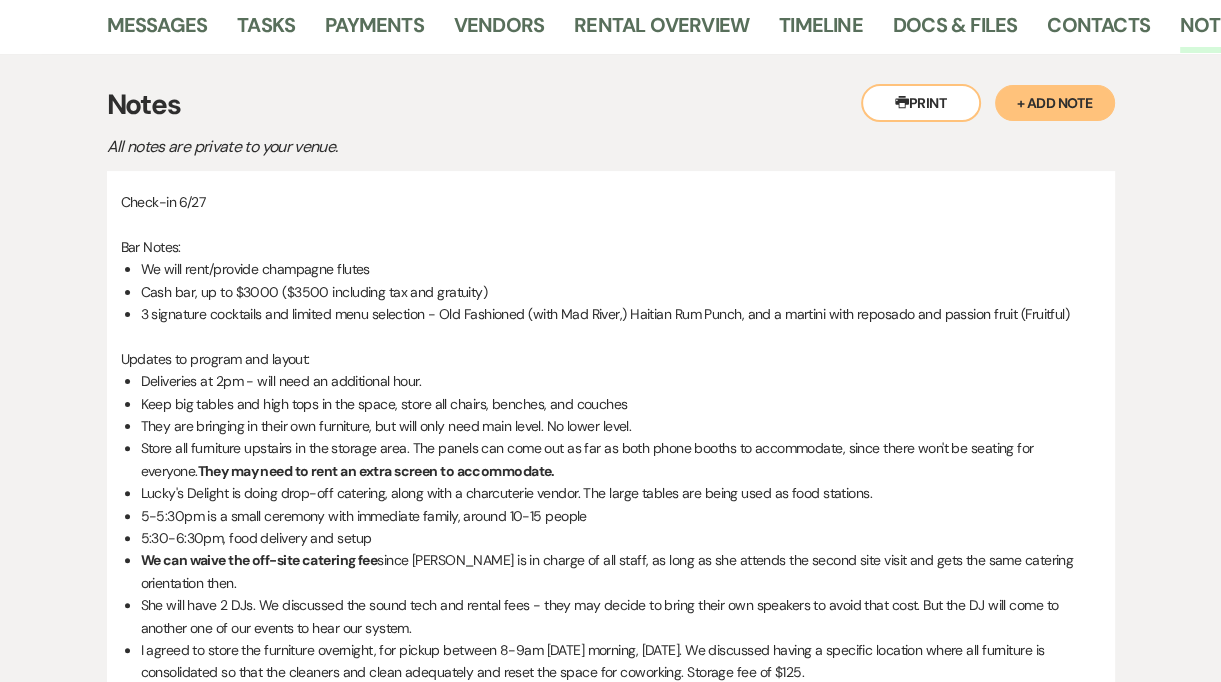 scroll, scrollTop: 0, scrollLeft: 0, axis: both 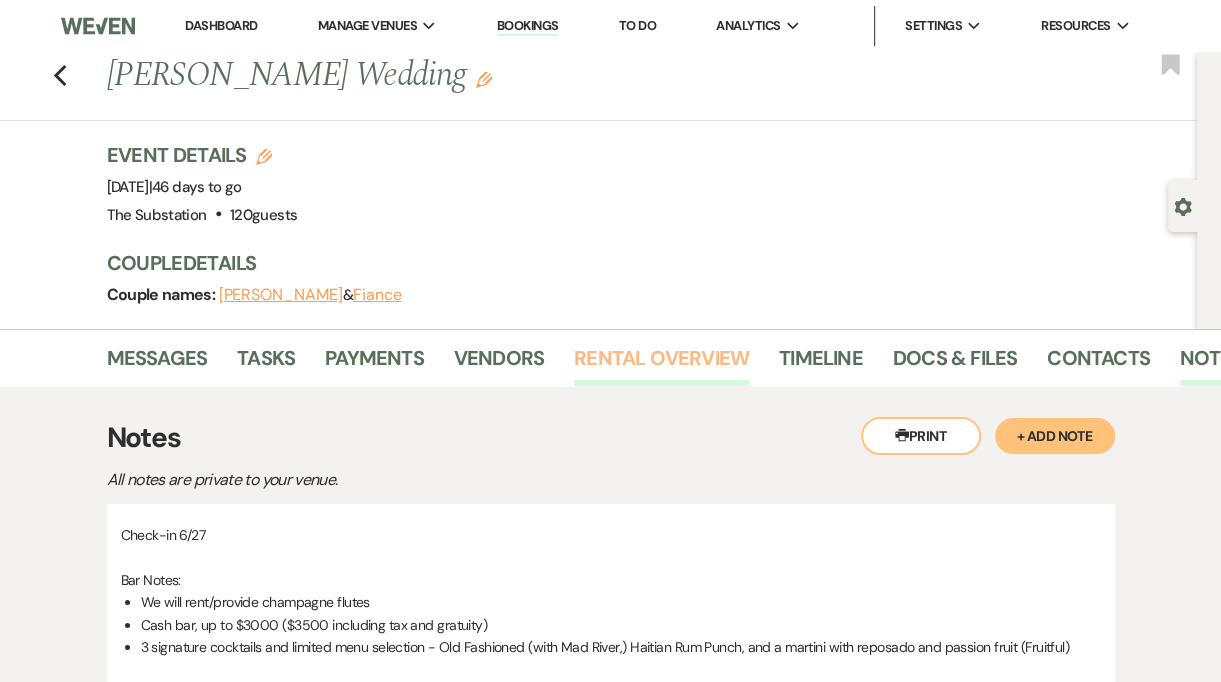 click on "Rental Overview" at bounding box center (661, 364) 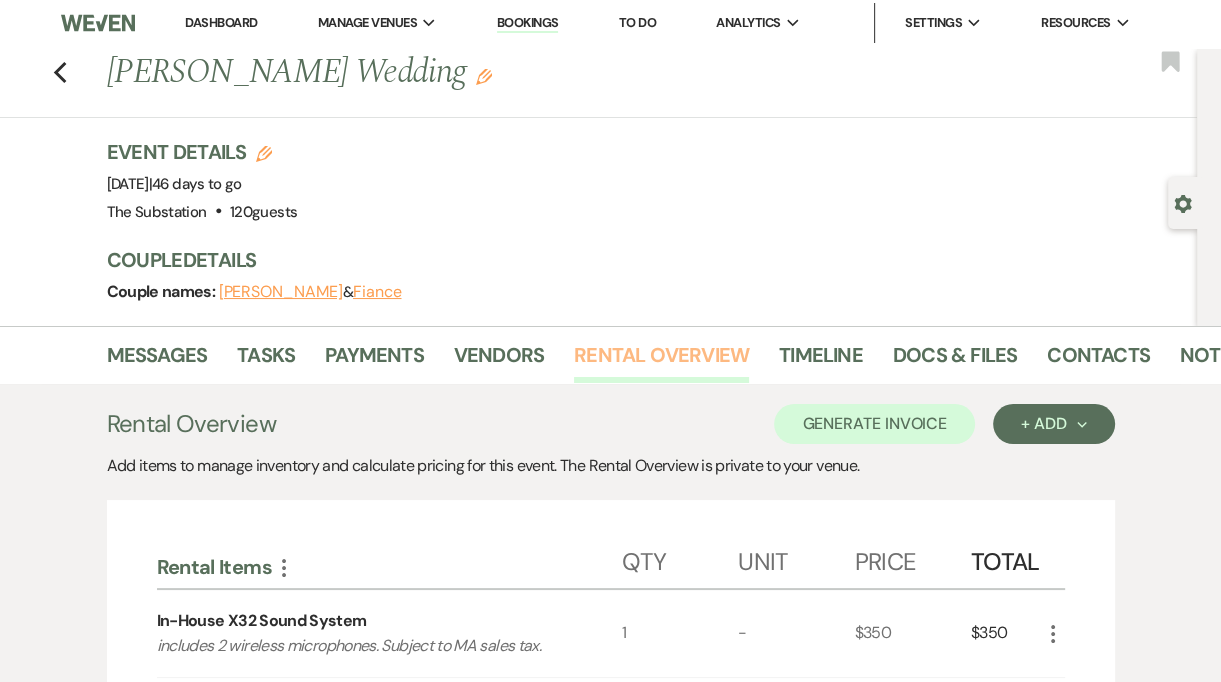scroll, scrollTop: 0, scrollLeft: 0, axis: both 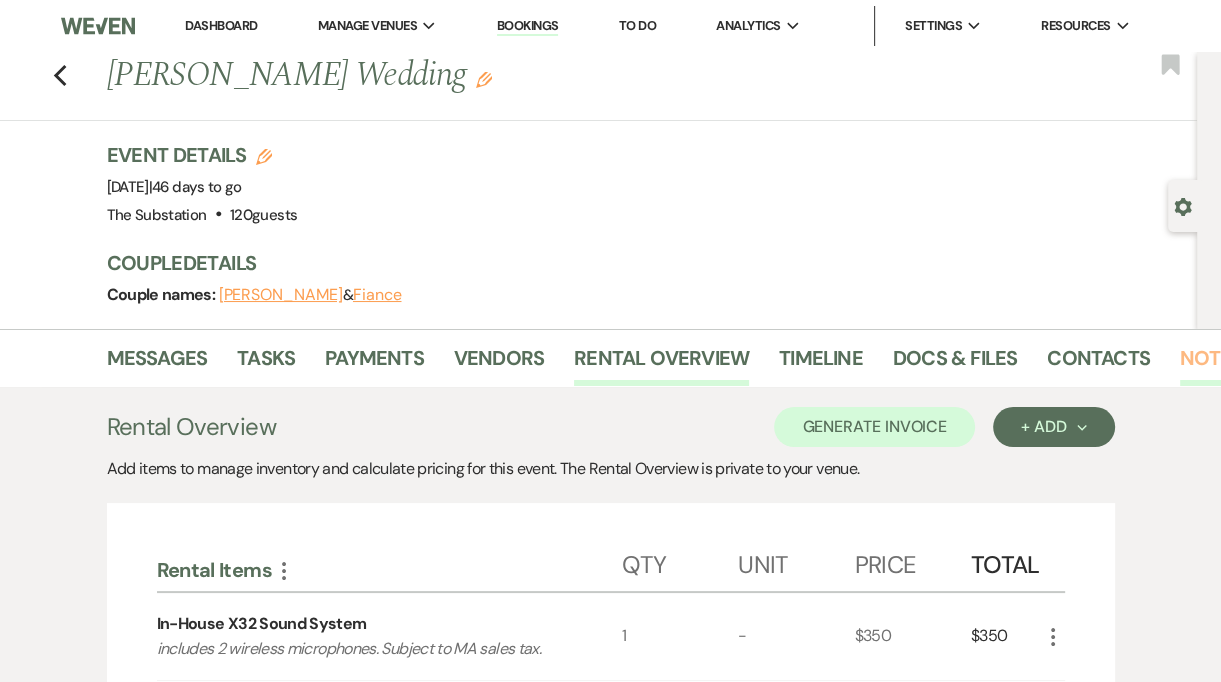 click on "Notes" at bounding box center (1211, 364) 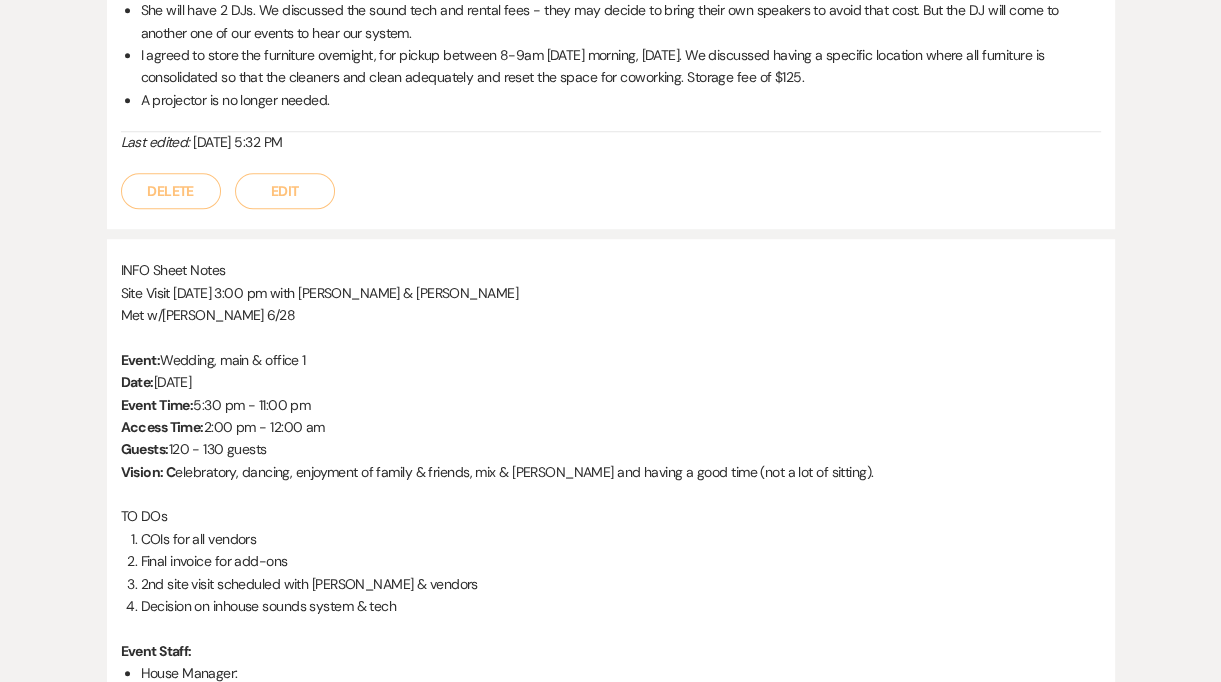 scroll, scrollTop: 945, scrollLeft: 0, axis: vertical 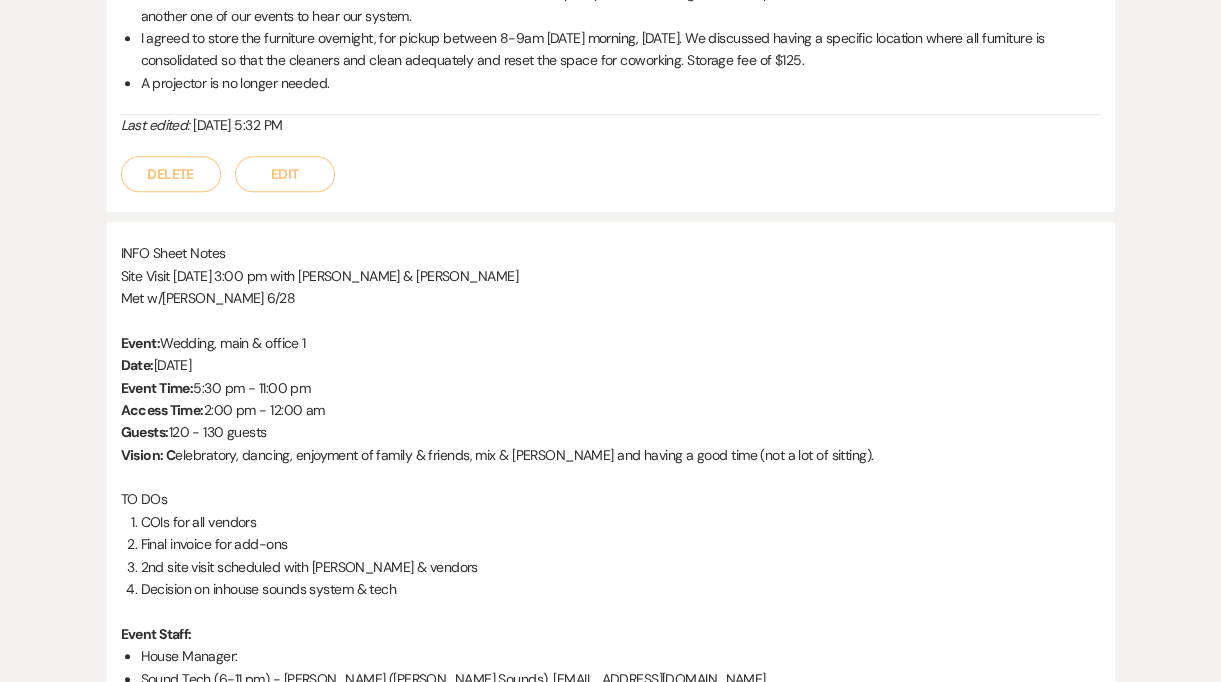 click on "Event Time:  	5:30 pm - 11:00 pm" at bounding box center [611, 388] 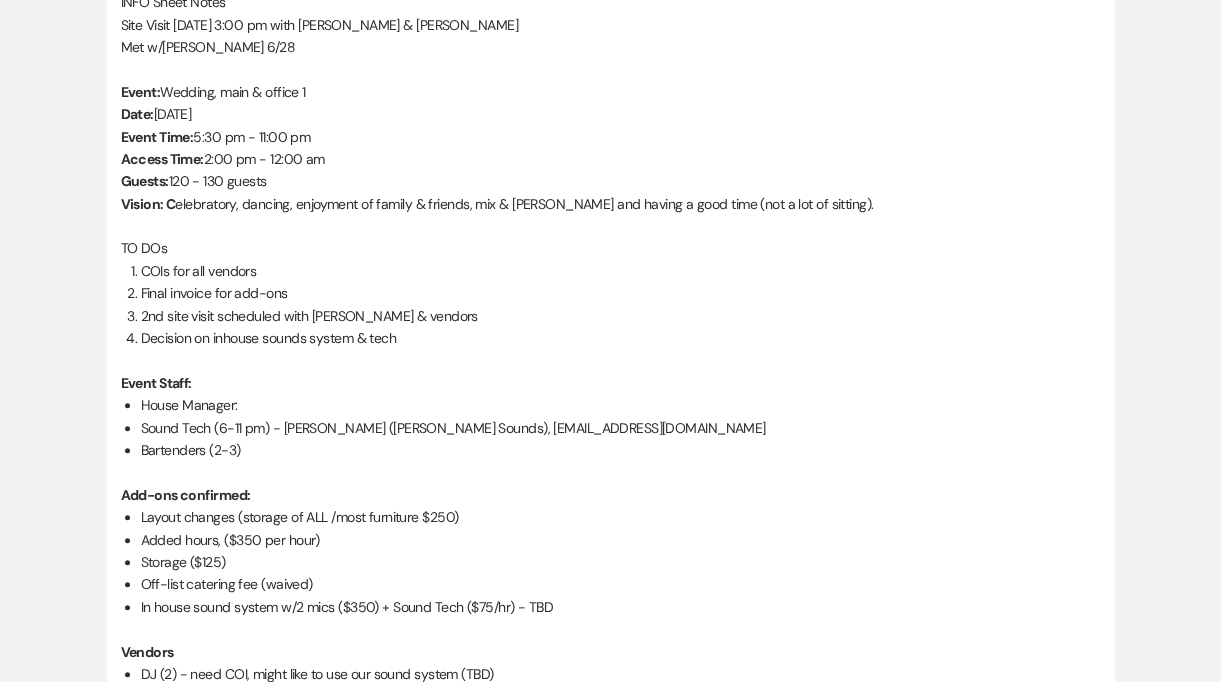 scroll, scrollTop: 1269, scrollLeft: 0, axis: vertical 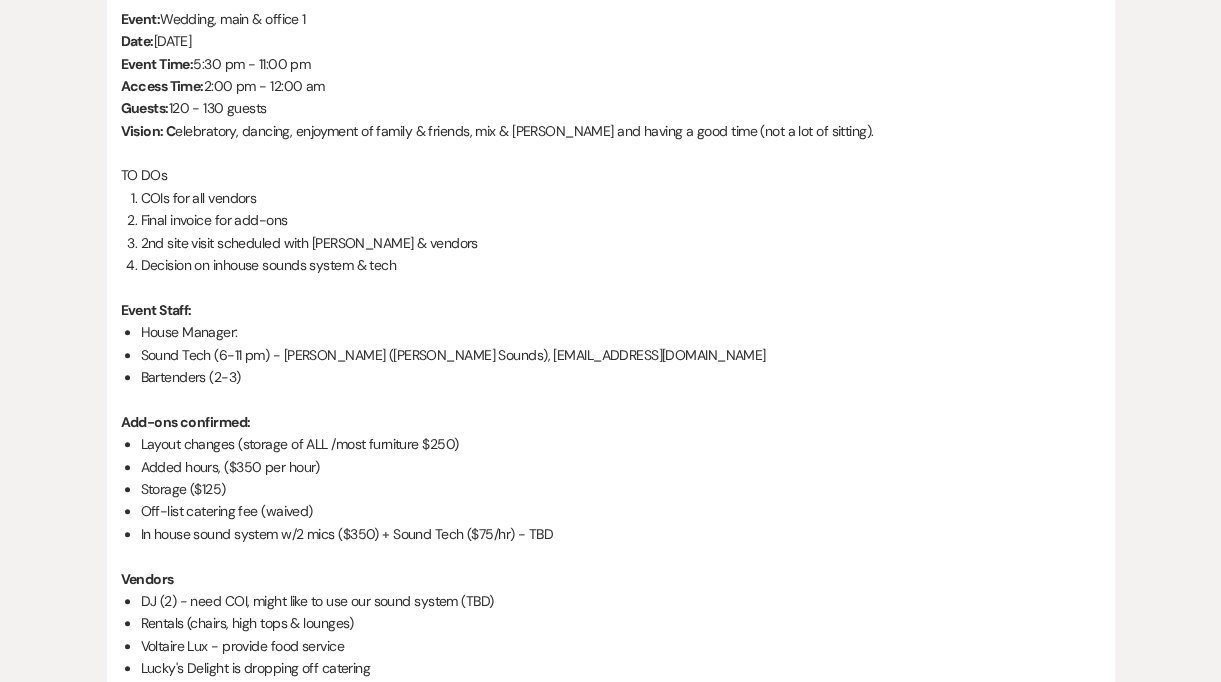 click on "Added hours, ($350 per hour)" at bounding box center [621, 467] 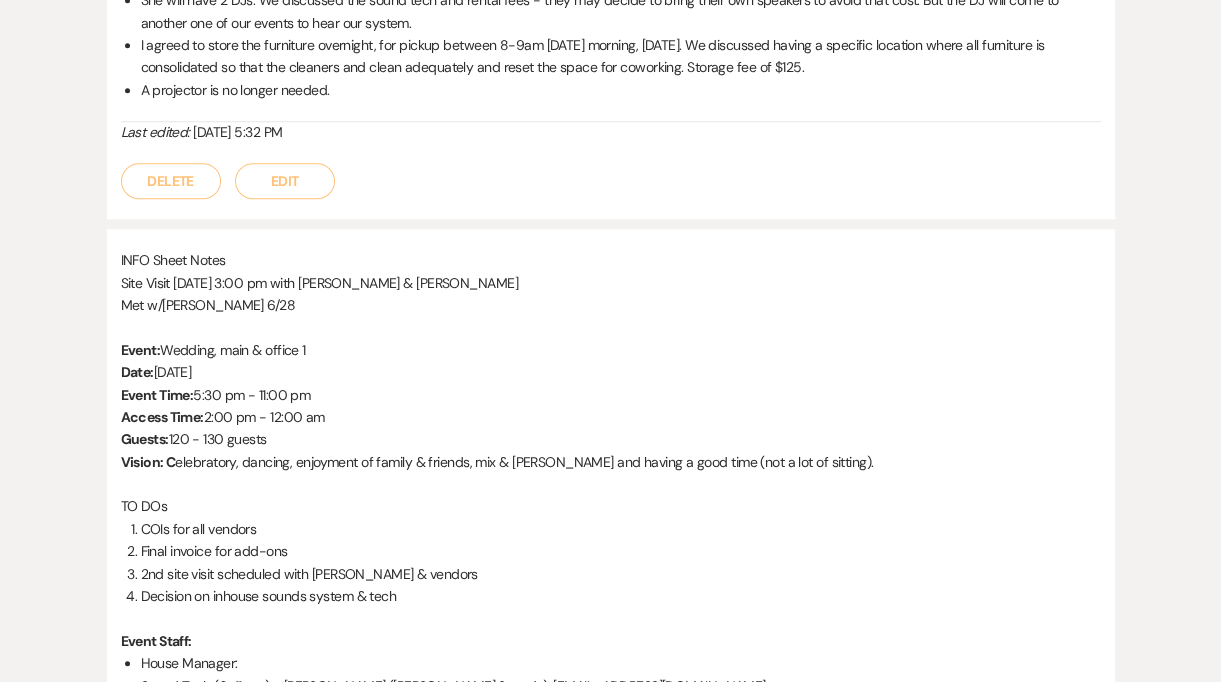 scroll, scrollTop: 0, scrollLeft: 0, axis: both 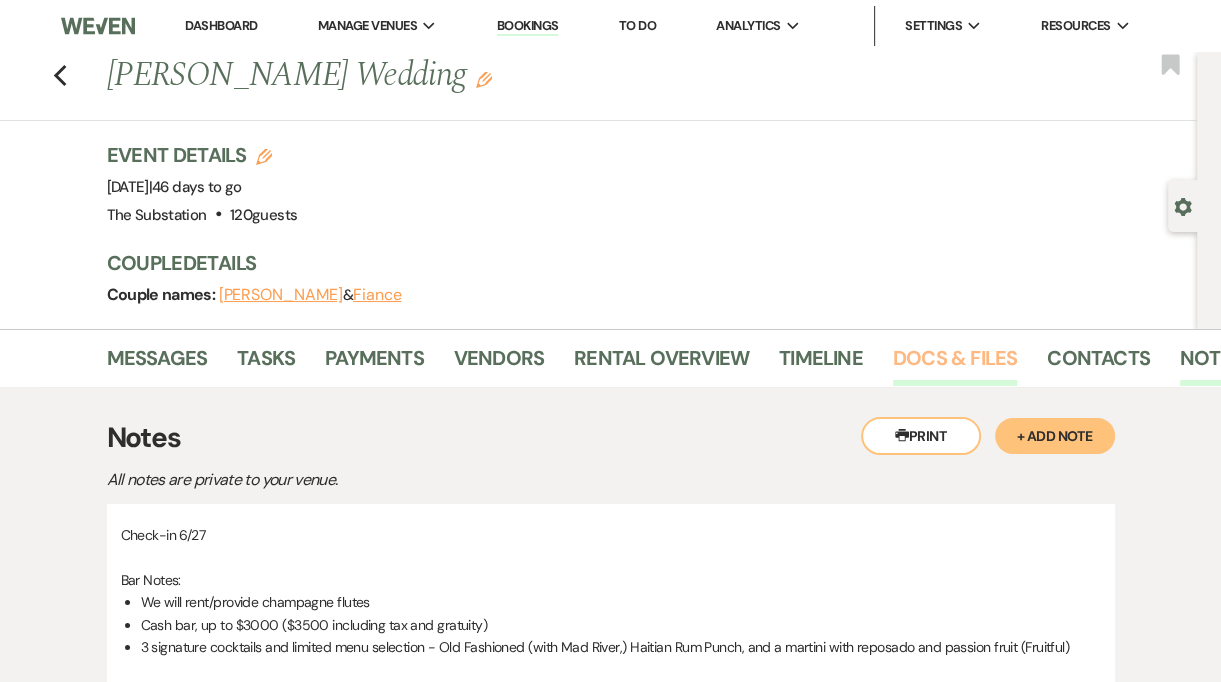 click on "Docs & Files" at bounding box center (955, 364) 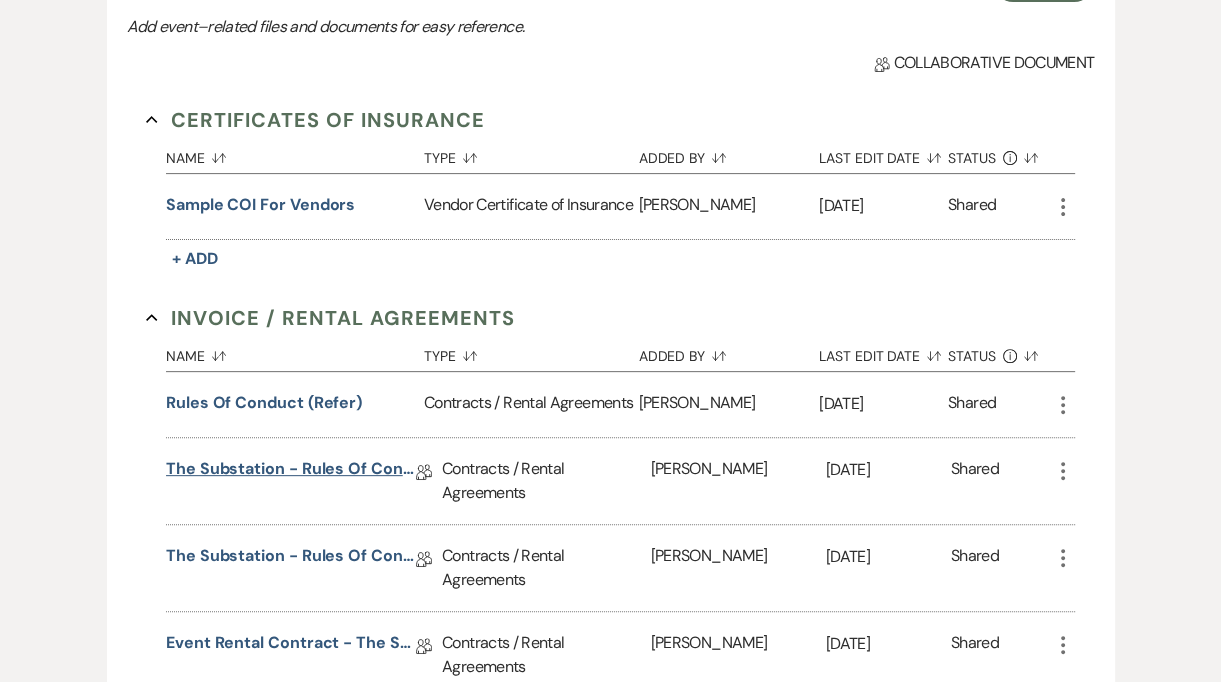 scroll, scrollTop: 655, scrollLeft: 0, axis: vertical 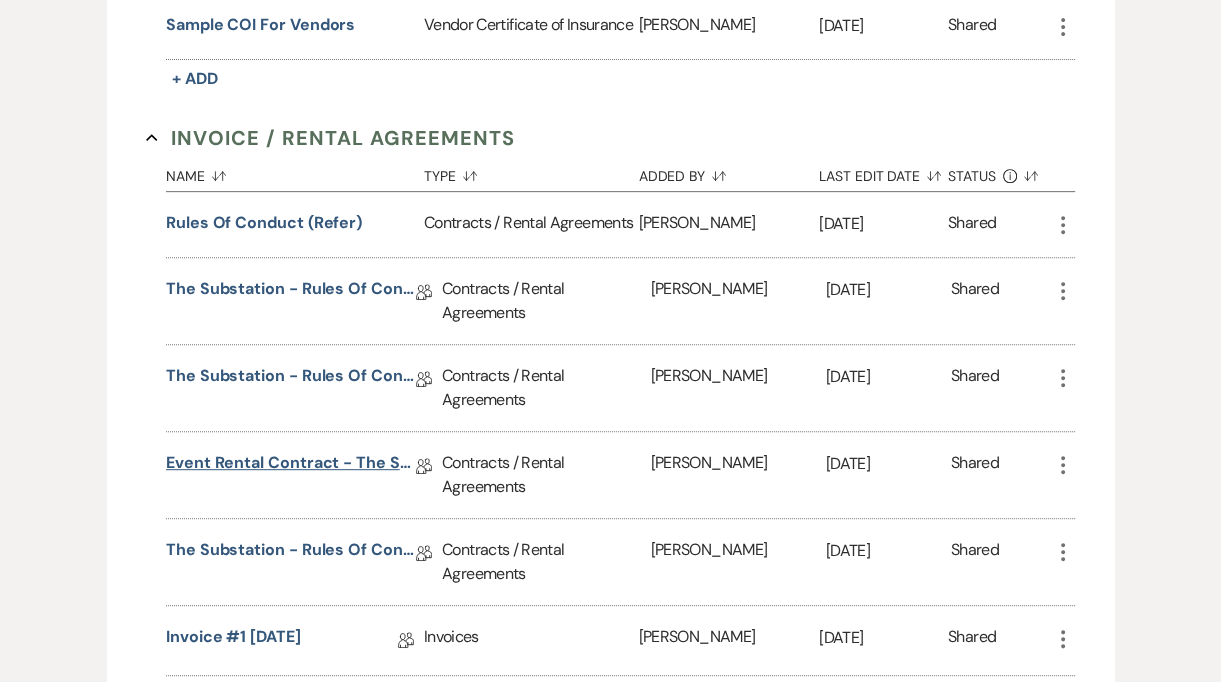 click on "Event Rental Contract - The Substation, Main Level (2025)" at bounding box center [291, 466] 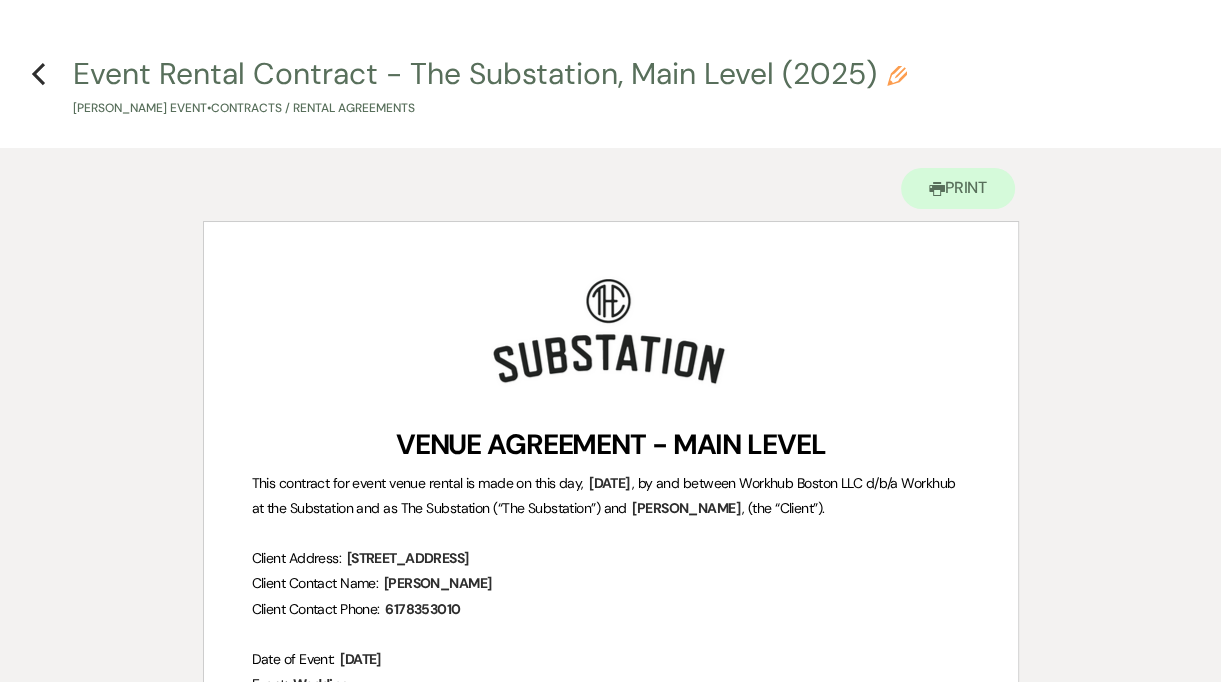 scroll, scrollTop: 0, scrollLeft: 0, axis: both 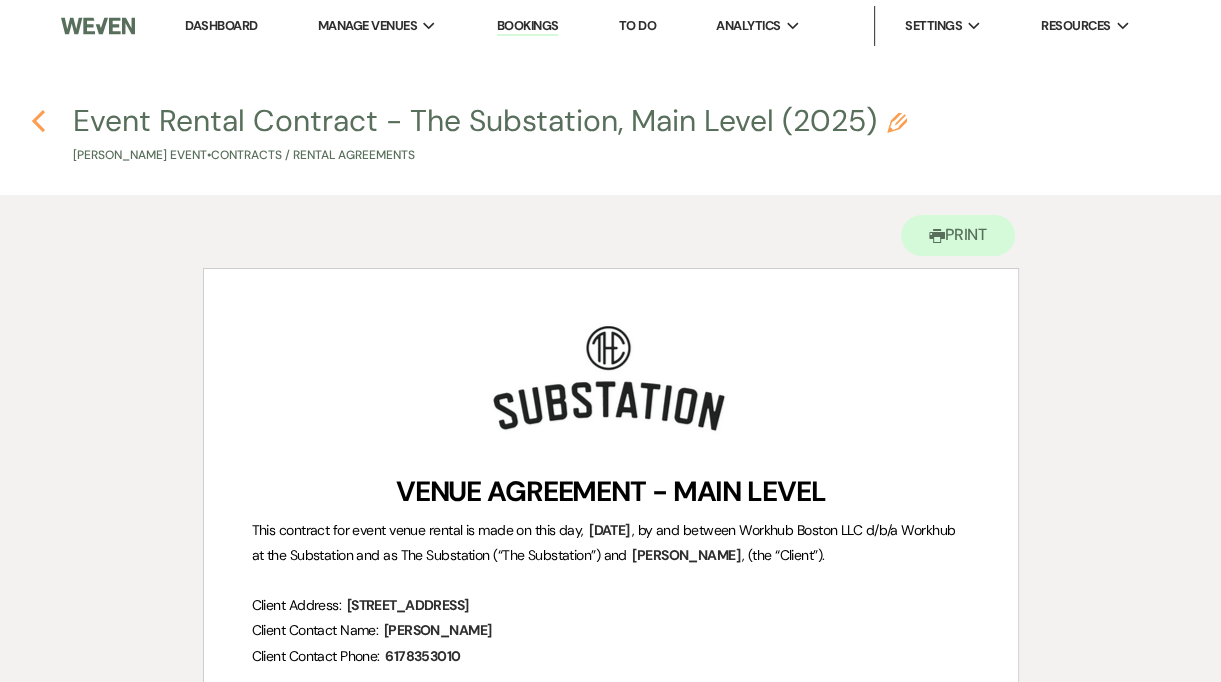 click on "Previous" 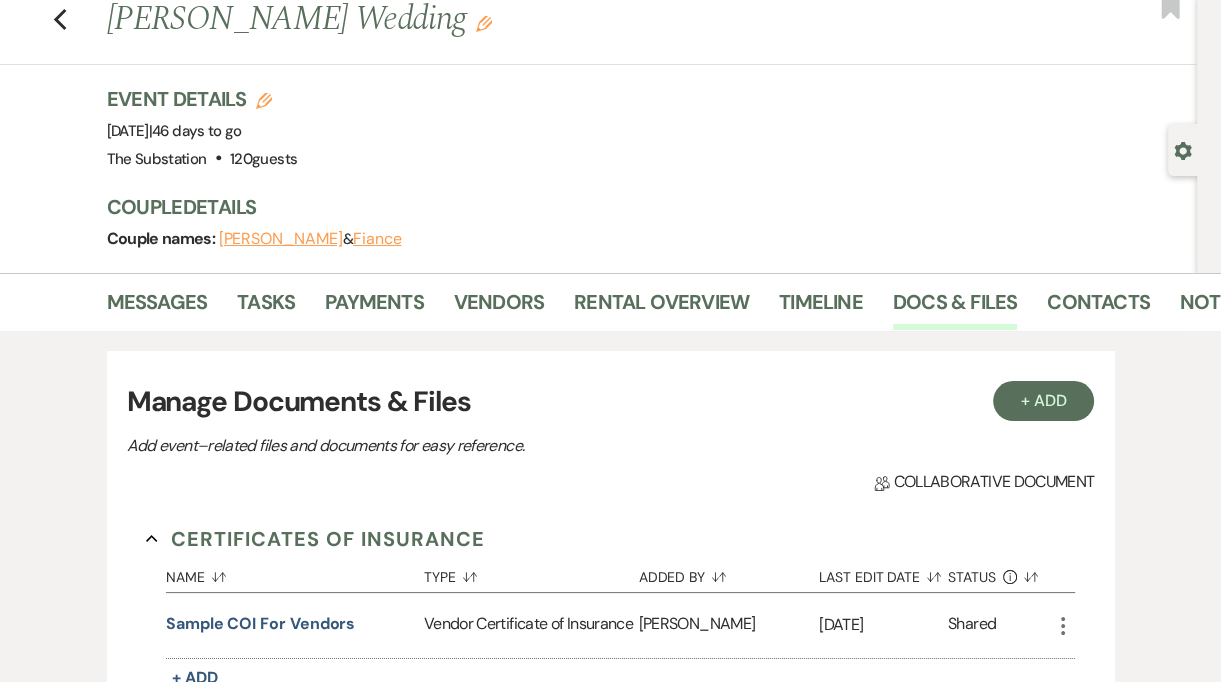 scroll, scrollTop: 0, scrollLeft: 0, axis: both 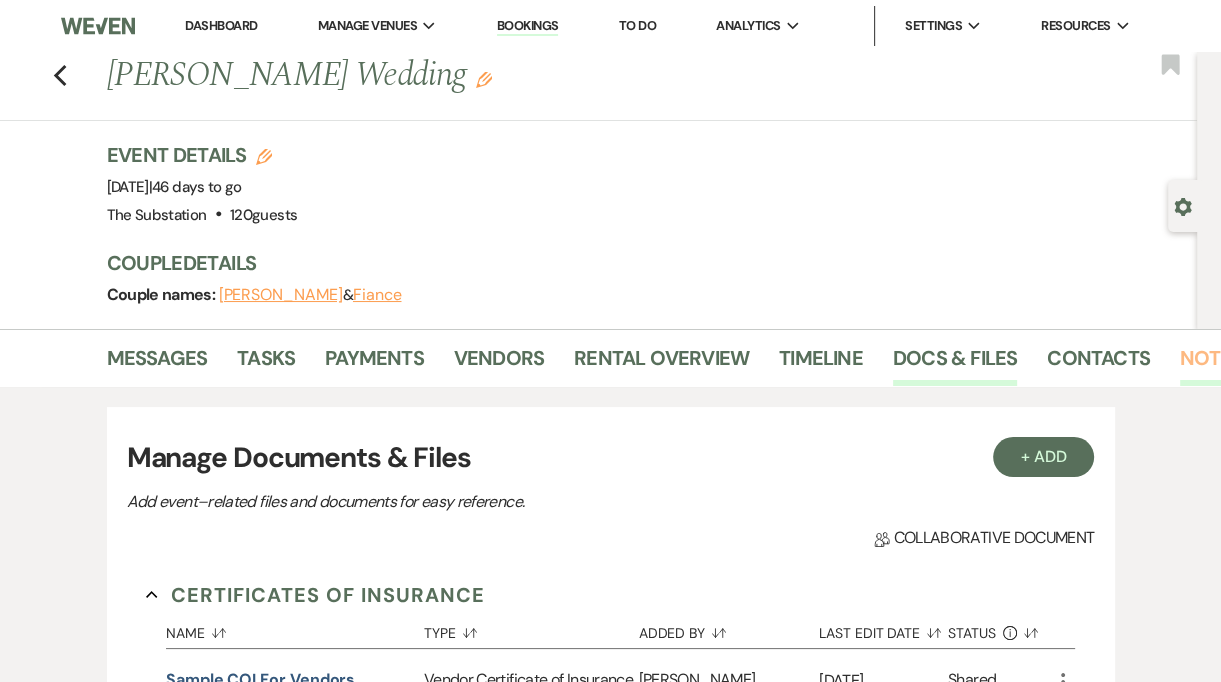 click on "Notes" at bounding box center (1211, 364) 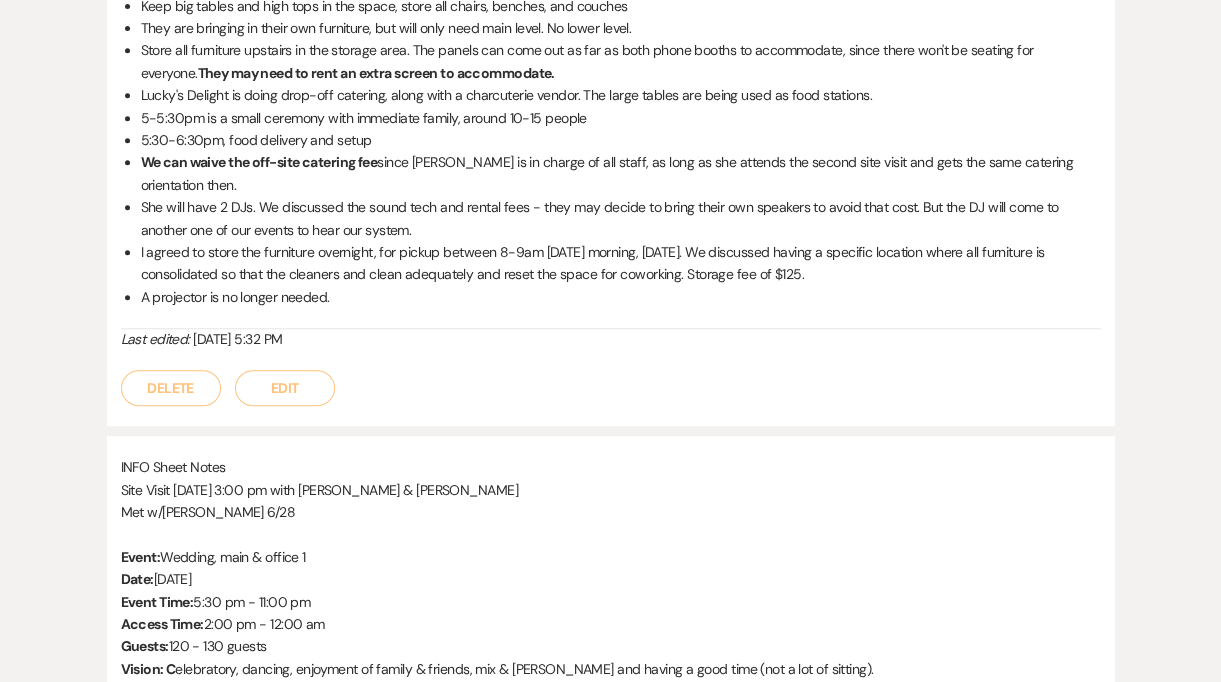 scroll, scrollTop: 973, scrollLeft: 0, axis: vertical 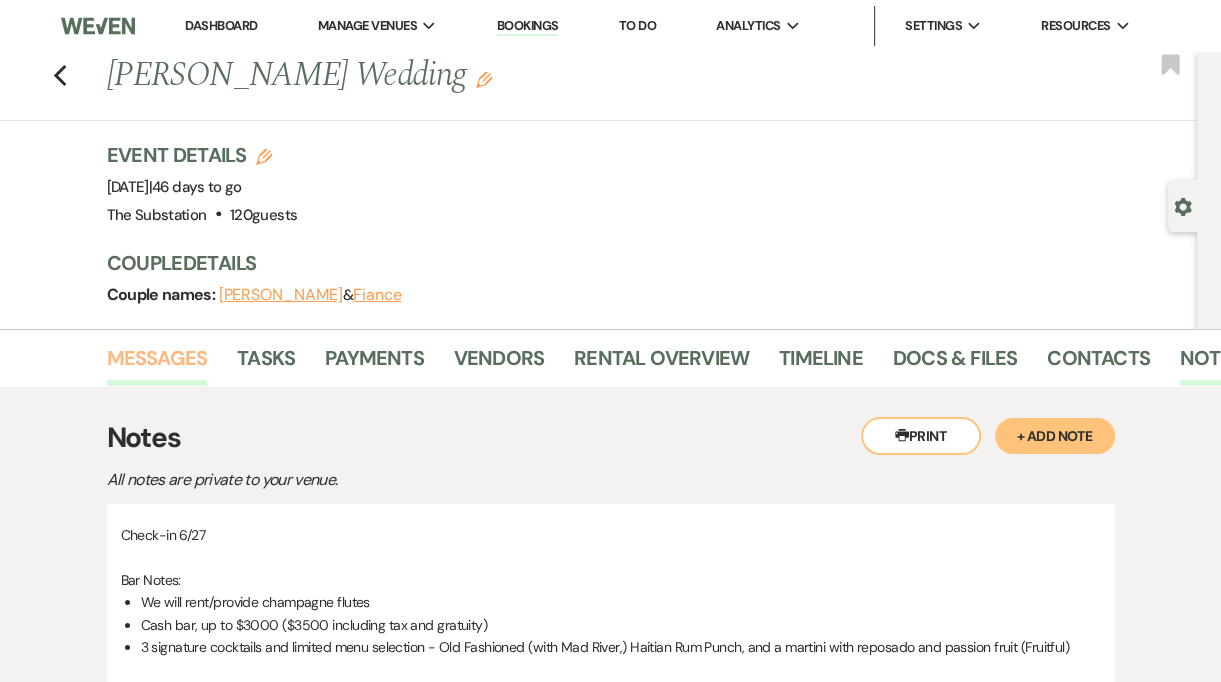 click on "Messages" at bounding box center (157, 364) 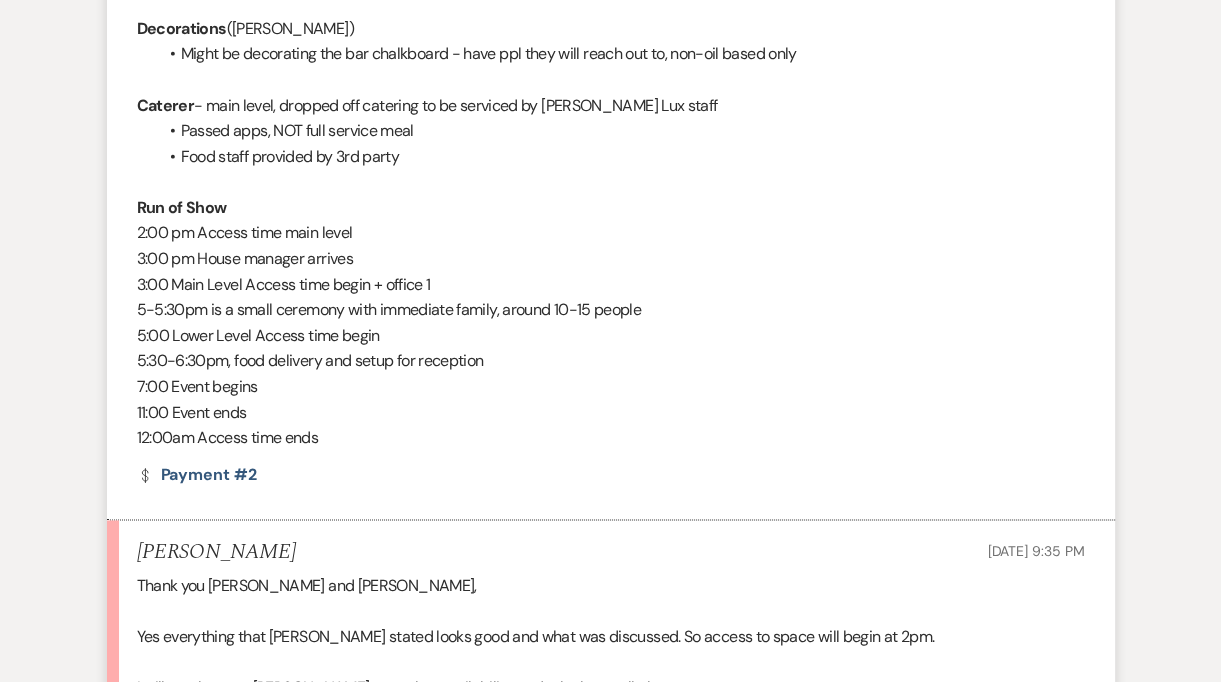 scroll, scrollTop: 2670, scrollLeft: 0, axis: vertical 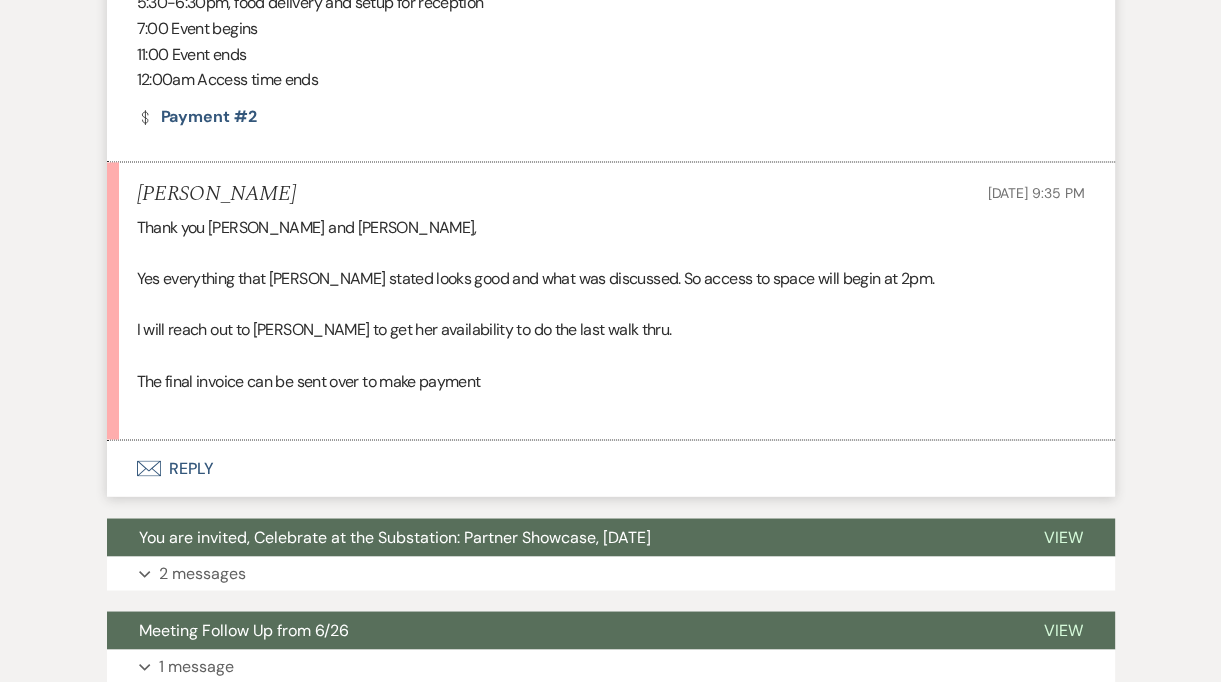 click on "Envelope Reply" at bounding box center (611, 468) 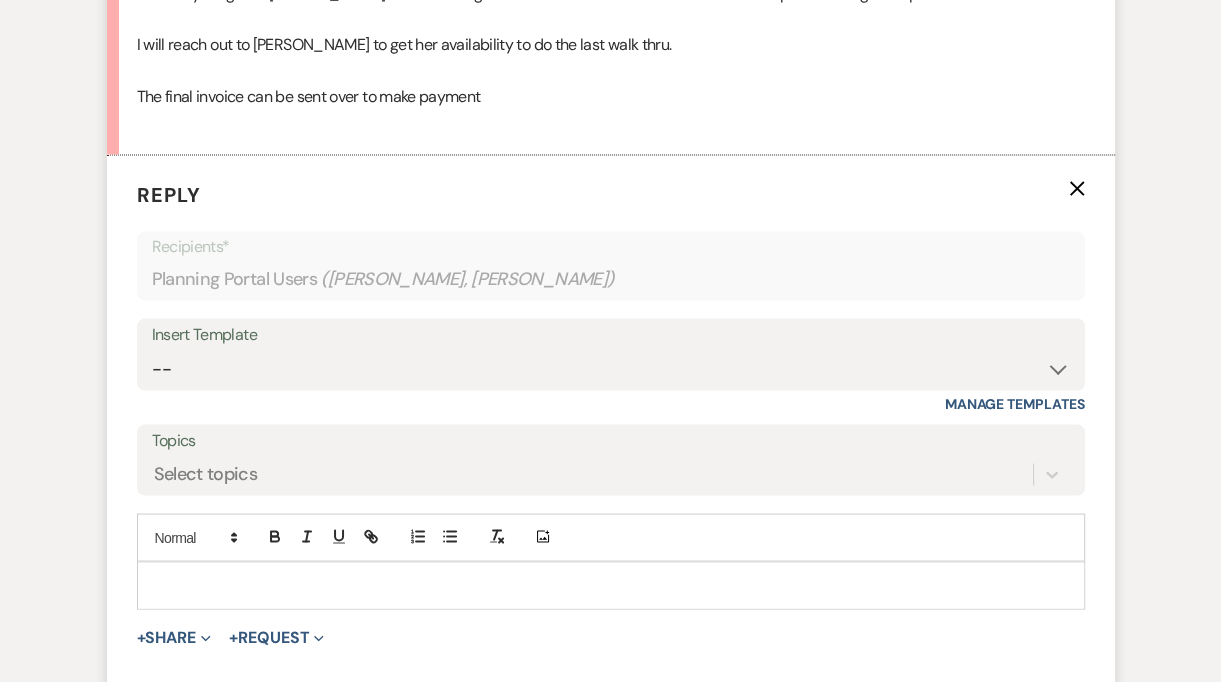 scroll, scrollTop: 3011, scrollLeft: 0, axis: vertical 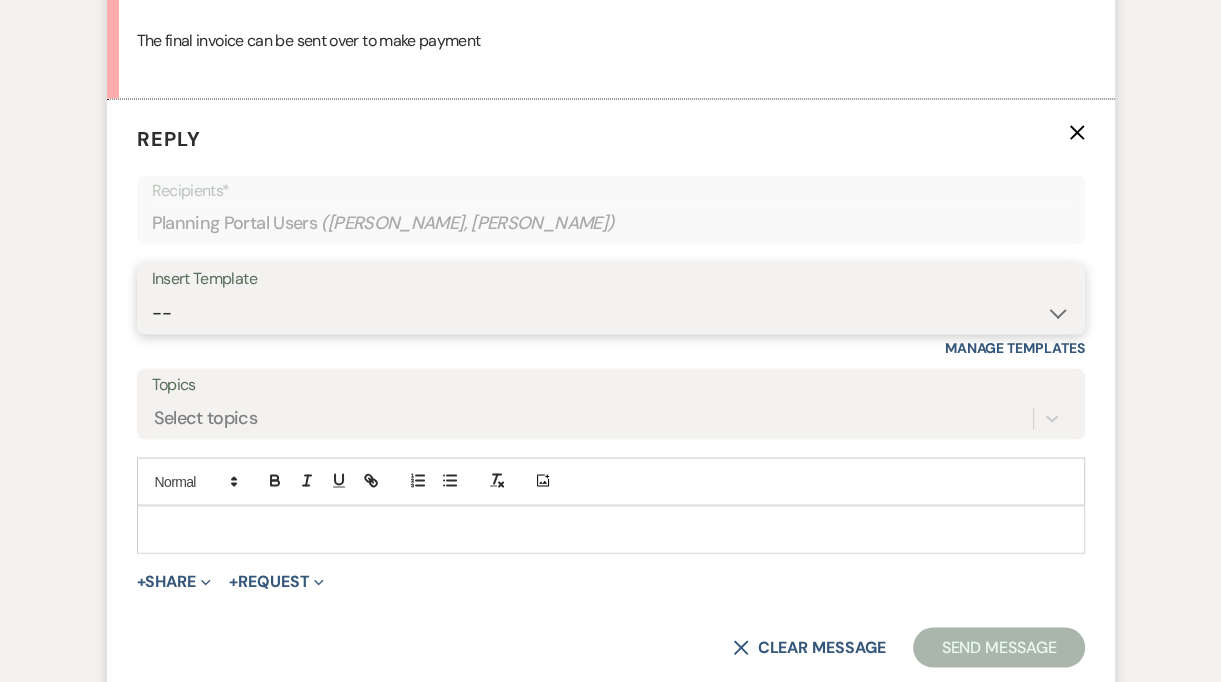 click on "-- Weven Planning Portal Introduction (Booked Events) Follow Up Contract (Pre-Booked Leads) Welcome to The Substation Planning Portal & Welcome Packet Initial Inquiry Response Tour Request Response Email from Vickie Rules of Conduct & Site Visit (90-60 days out) Finalizing Details for Your Upcoming Event (1+ week prior to event date) Additional Services to Event - Send invoice for payment 30 days Request for Credit Card on File Introduction after booking 60-90 Day Re-Introduction Email Inquiry 1st Response (Vickie) Touch Point / Checkin - Vickie Touch Point #2+  Celebrate at the Substation: Partner Showcase" at bounding box center (611, 312) 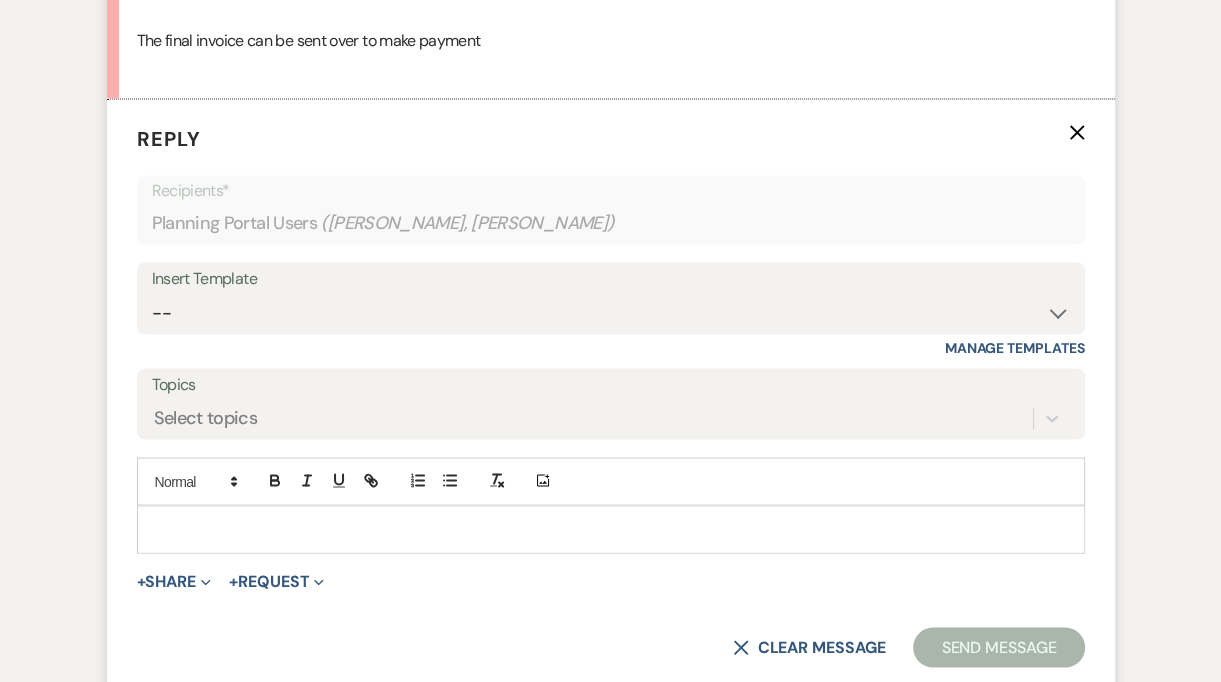 click at bounding box center [611, 529] 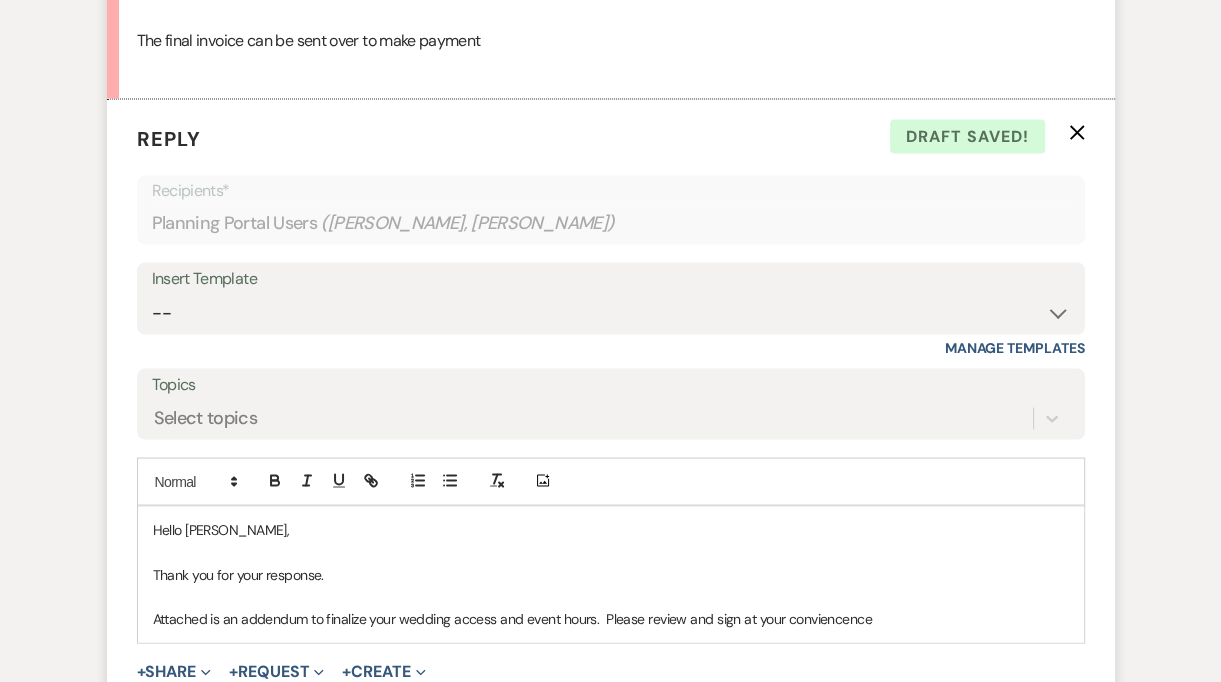 click on "Hello Gina," at bounding box center [611, 529] 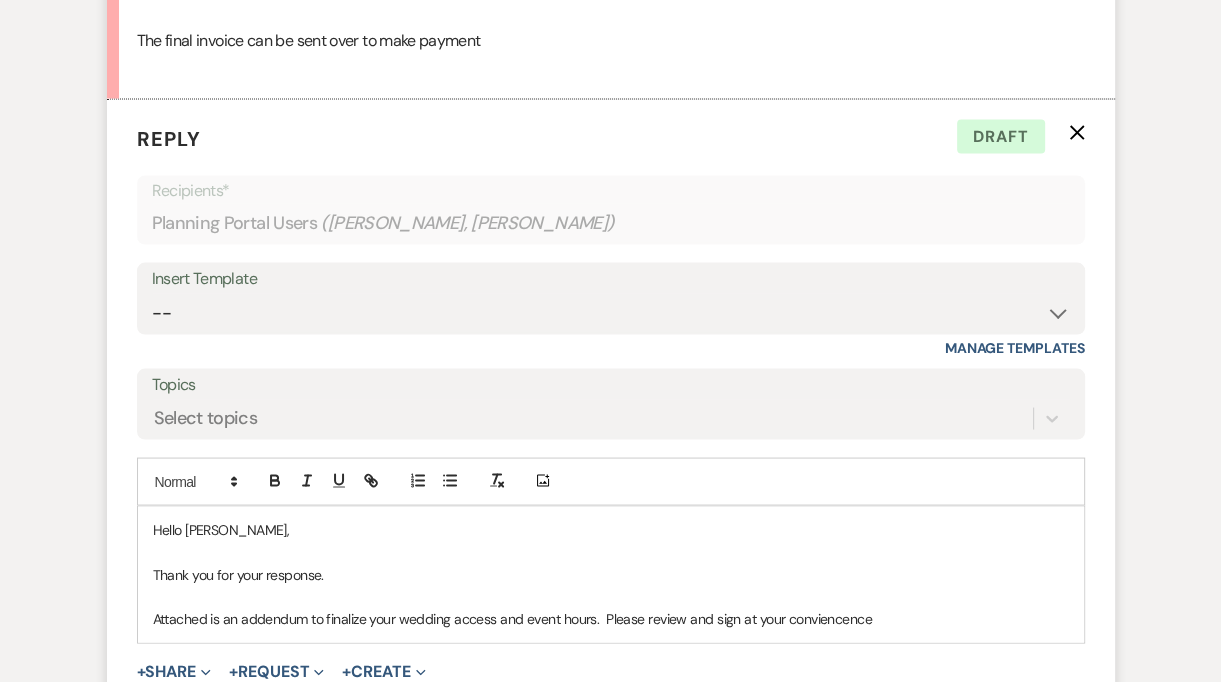 click on "Attached is an addendum to finalize your wedding access and event hours.  Please review and sign at your conviencence" at bounding box center [611, 618] 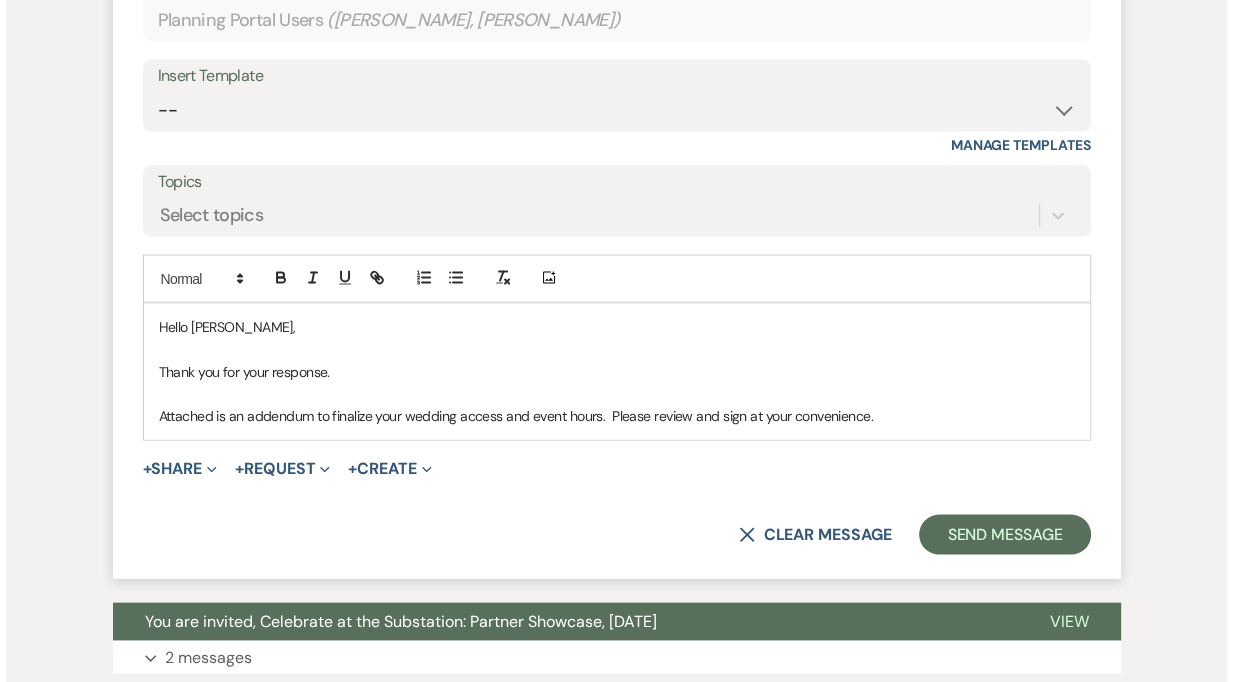 scroll, scrollTop: 3241, scrollLeft: 0, axis: vertical 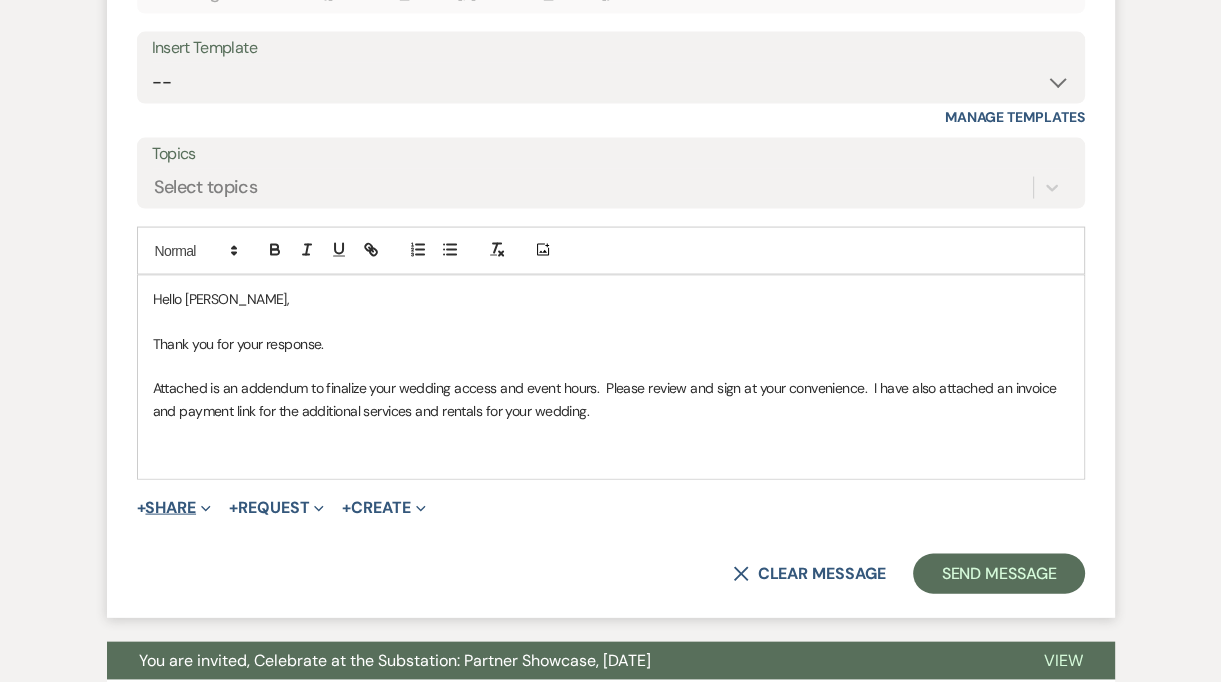 click on "+  Share Expand" at bounding box center [174, 508] 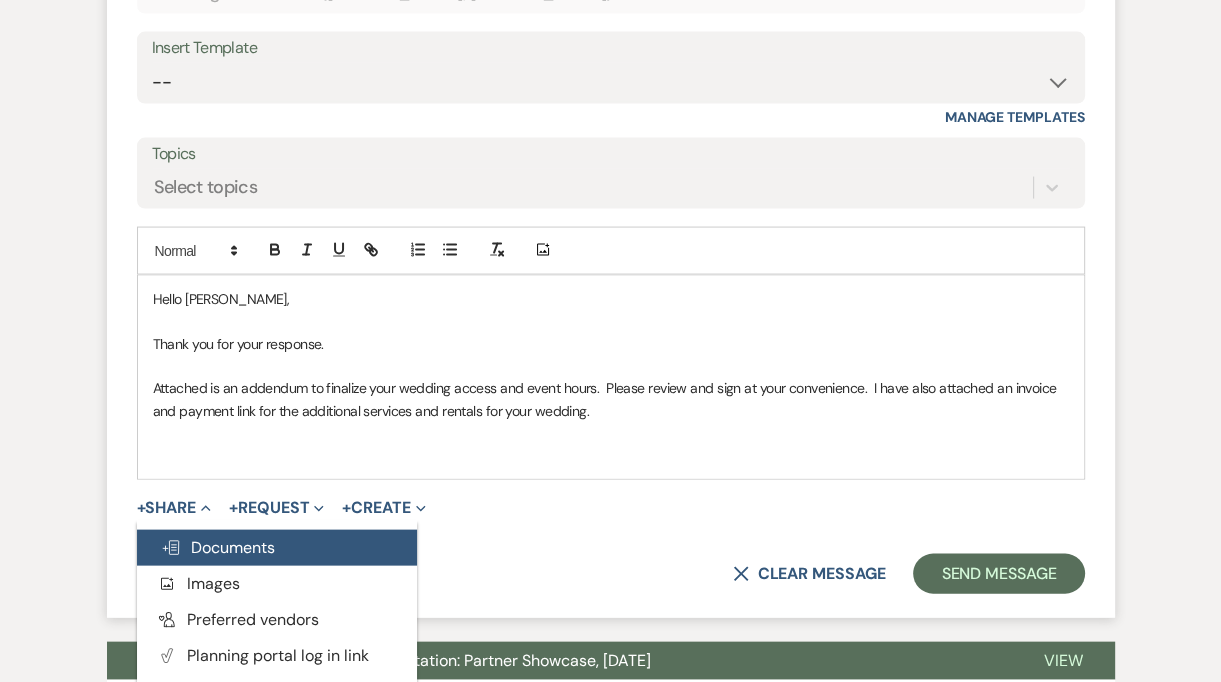 click on "Doc Upload Documents" at bounding box center [218, 547] 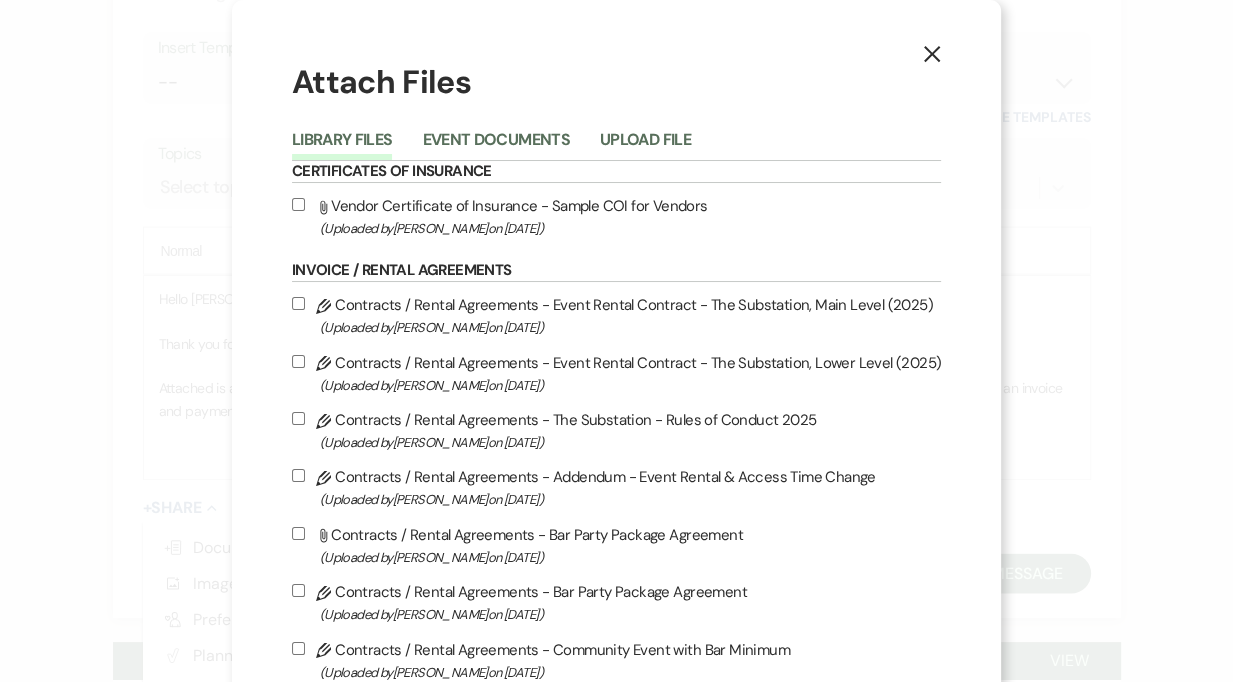 scroll, scrollTop: 3, scrollLeft: 0, axis: vertical 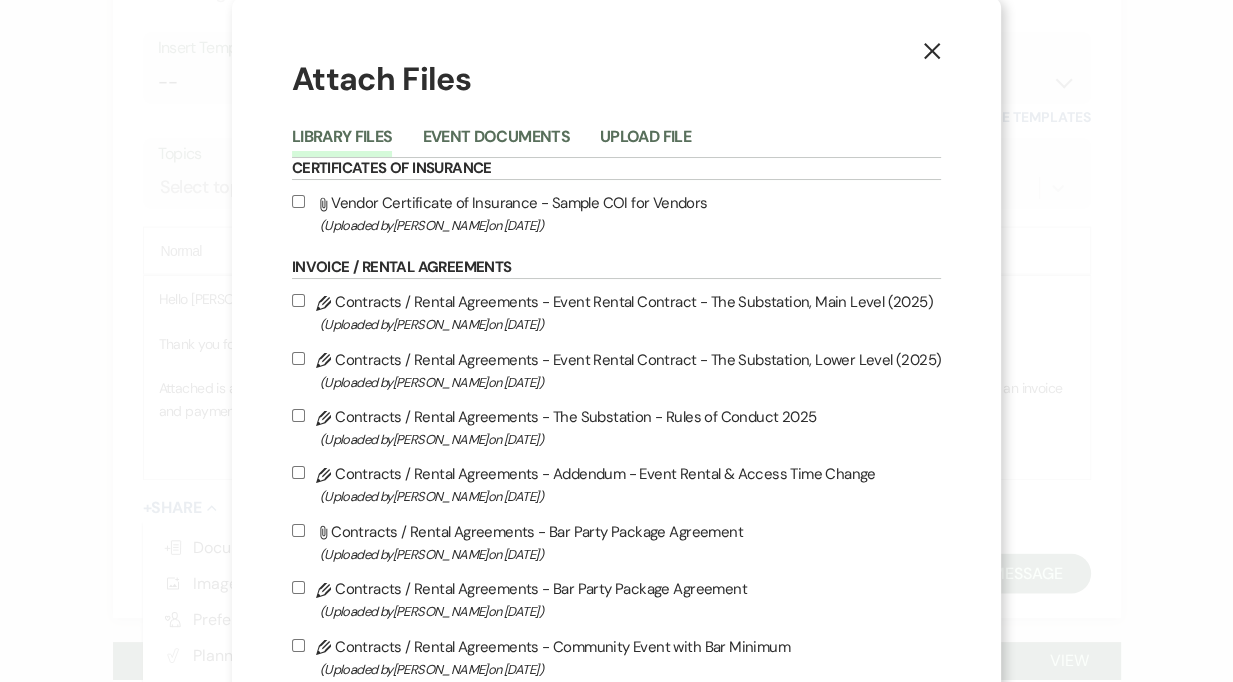 click on "Pencil Contracts / Rental Agreements - Addendum - Event Rental & Access Time Change (Uploaded by  Vickie Spiess  on   Dec 16th, 2024 )" at bounding box center (298, 472) 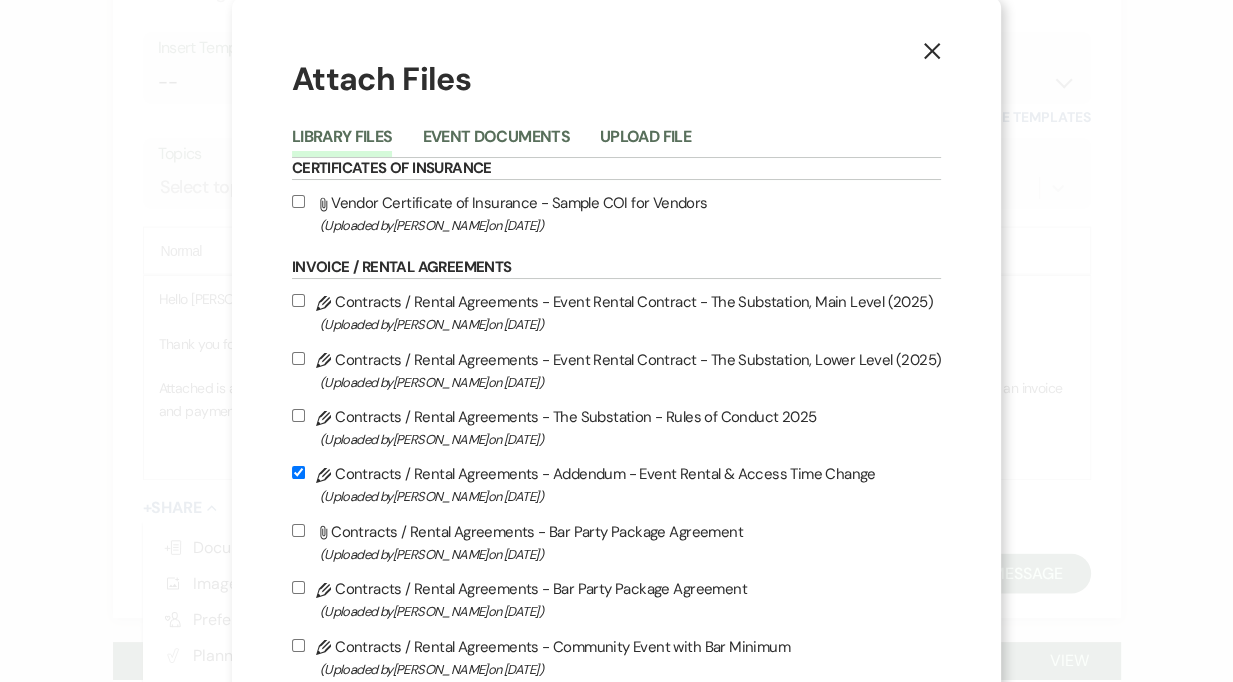 checkbox on "true" 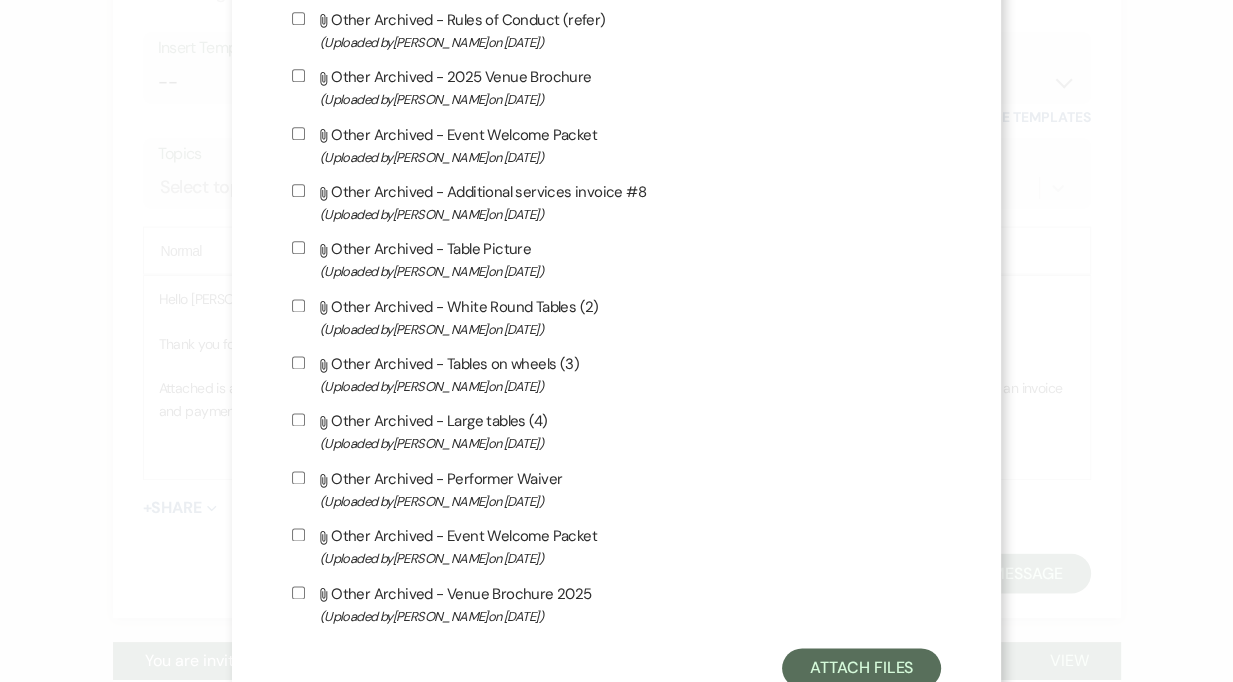 scroll, scrollTop: 2124, scrollLeft: 0, axis: vertical 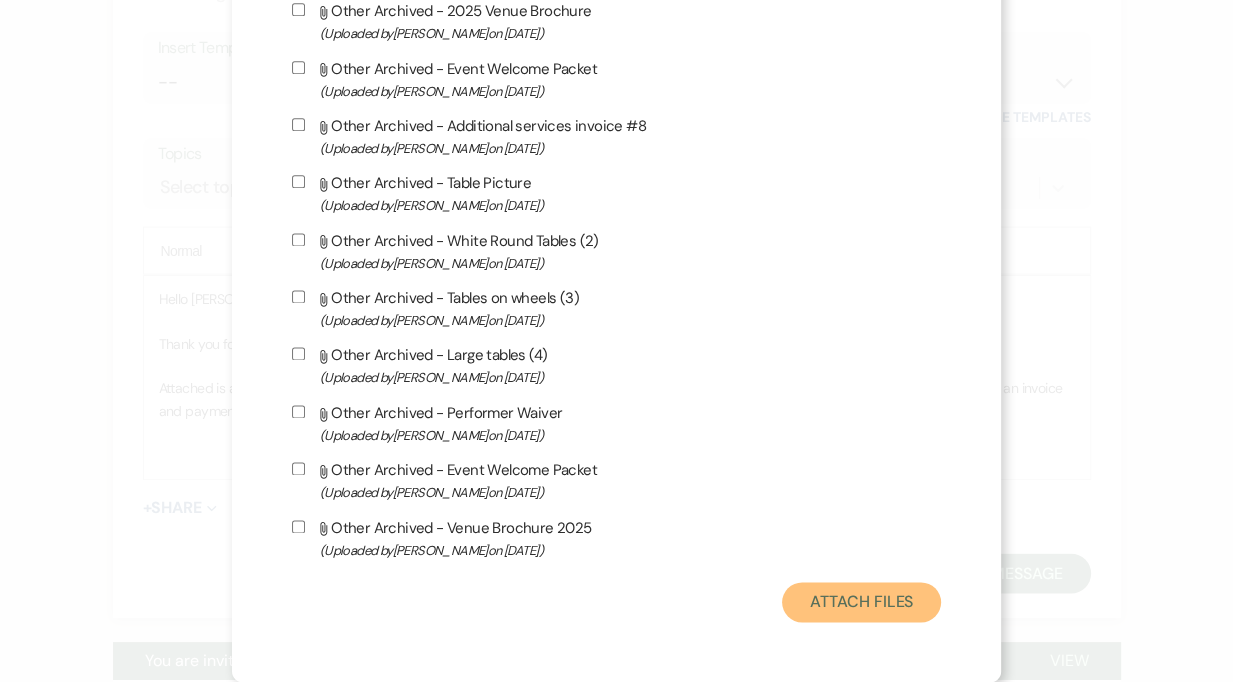 click on "Attach Files" at bounding box center (861, 602) 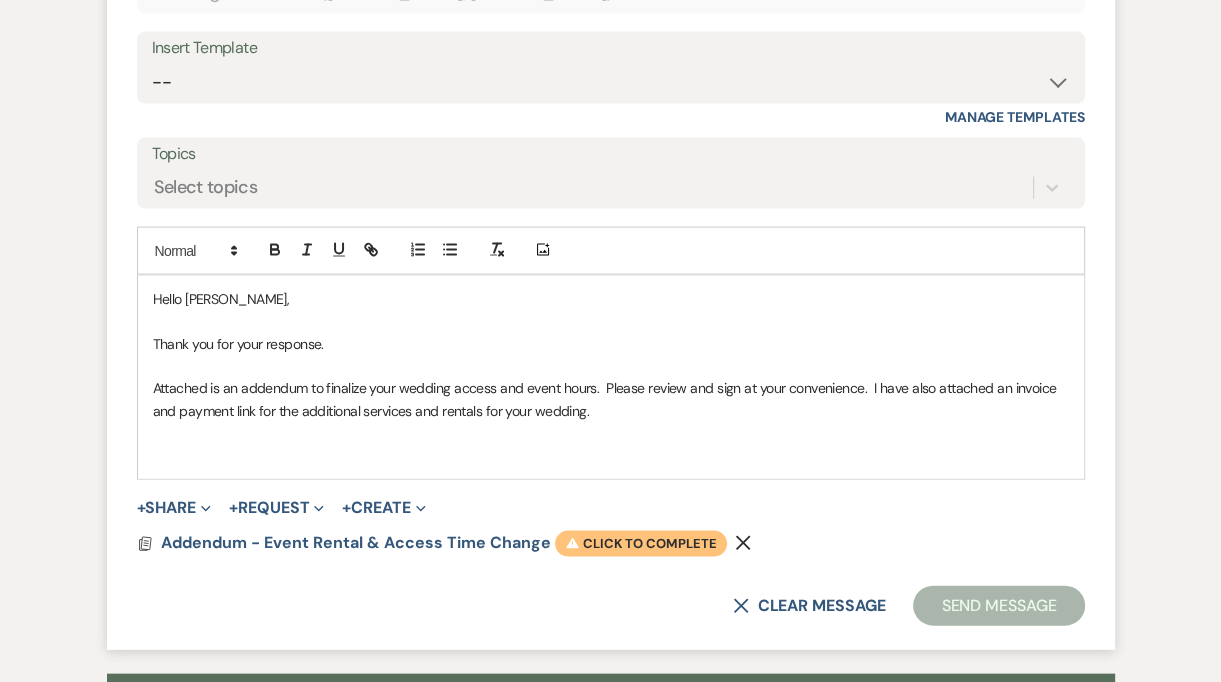 click on "Warning   Click to complete" at bounding box center (641, 544) 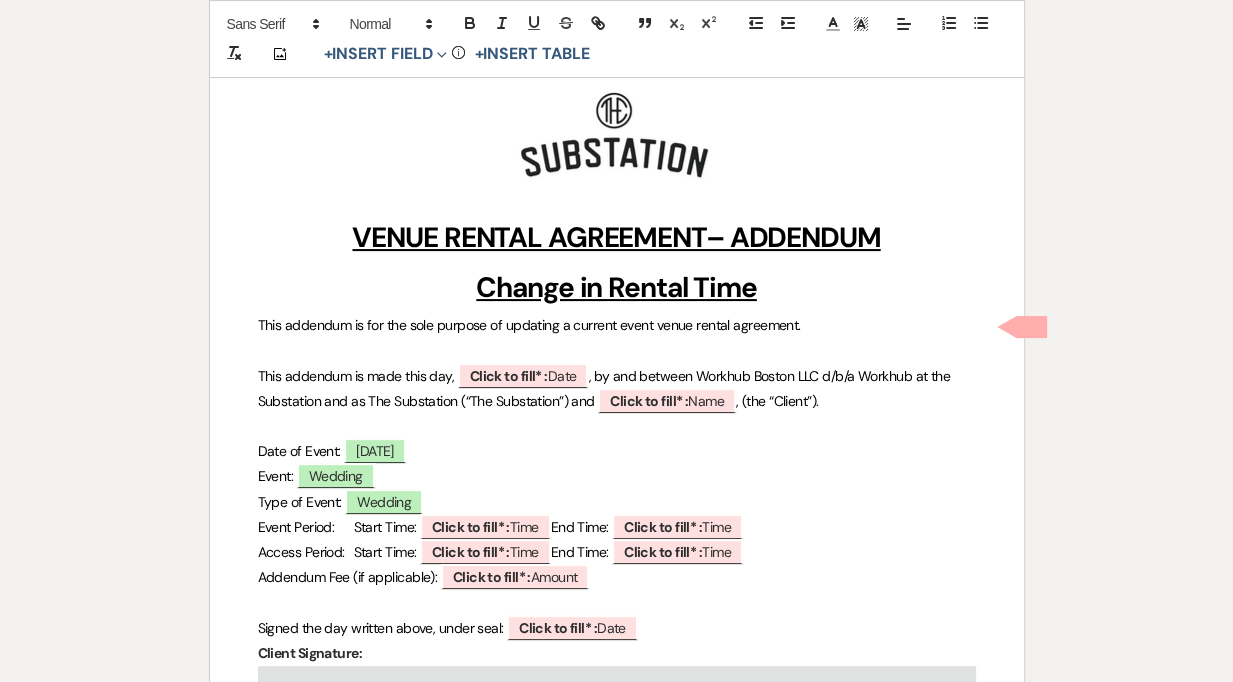 scroll, scrollTop: 360, scrollLeft: 0, axis: vertical 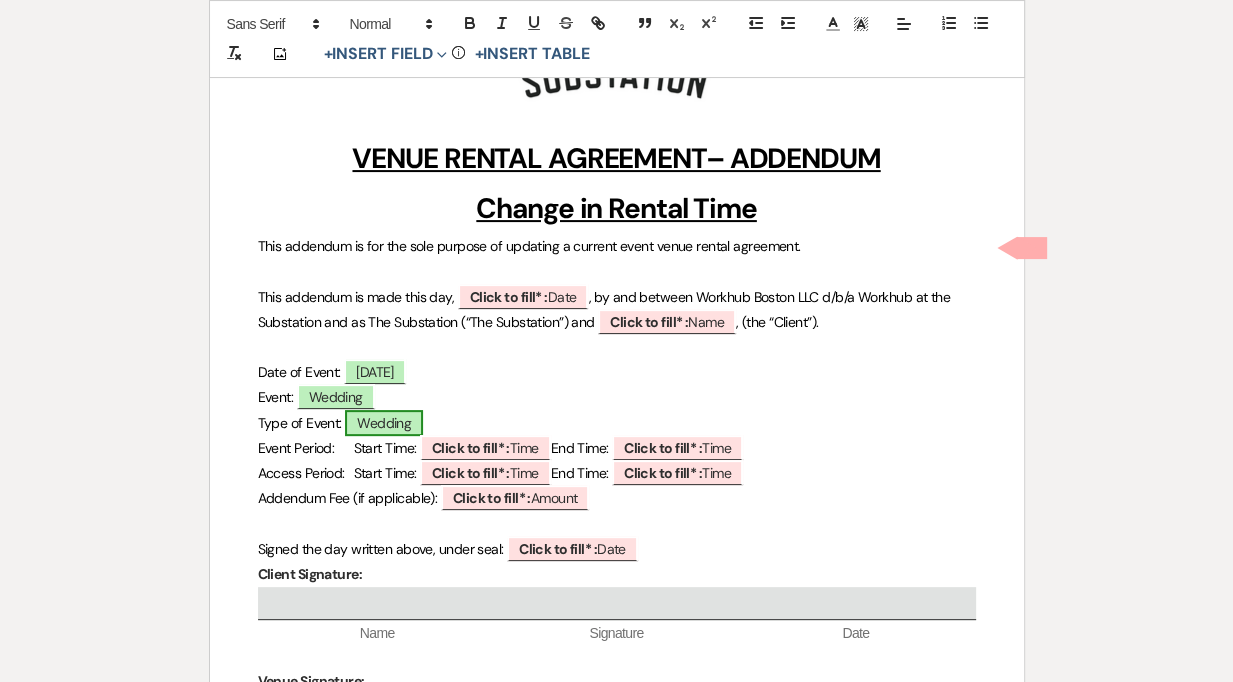 click on "Wedding" at bounding box center [384, 423] 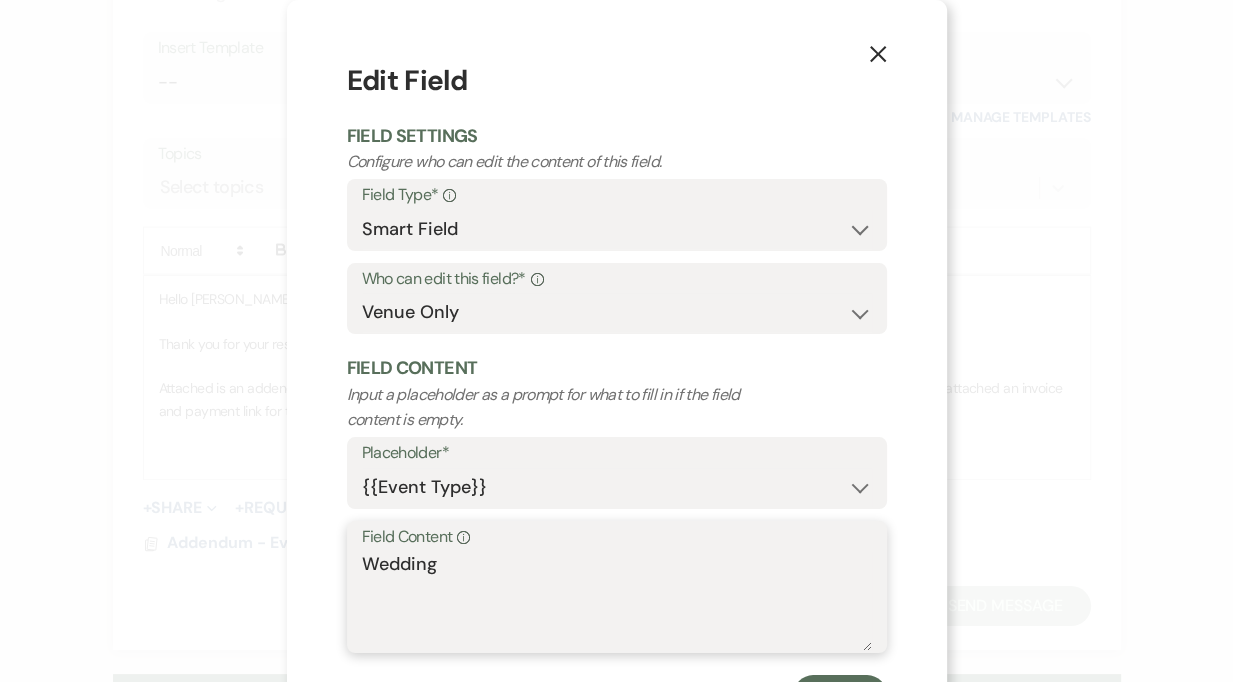click on "Wedding" at bounding box center (617, 601) 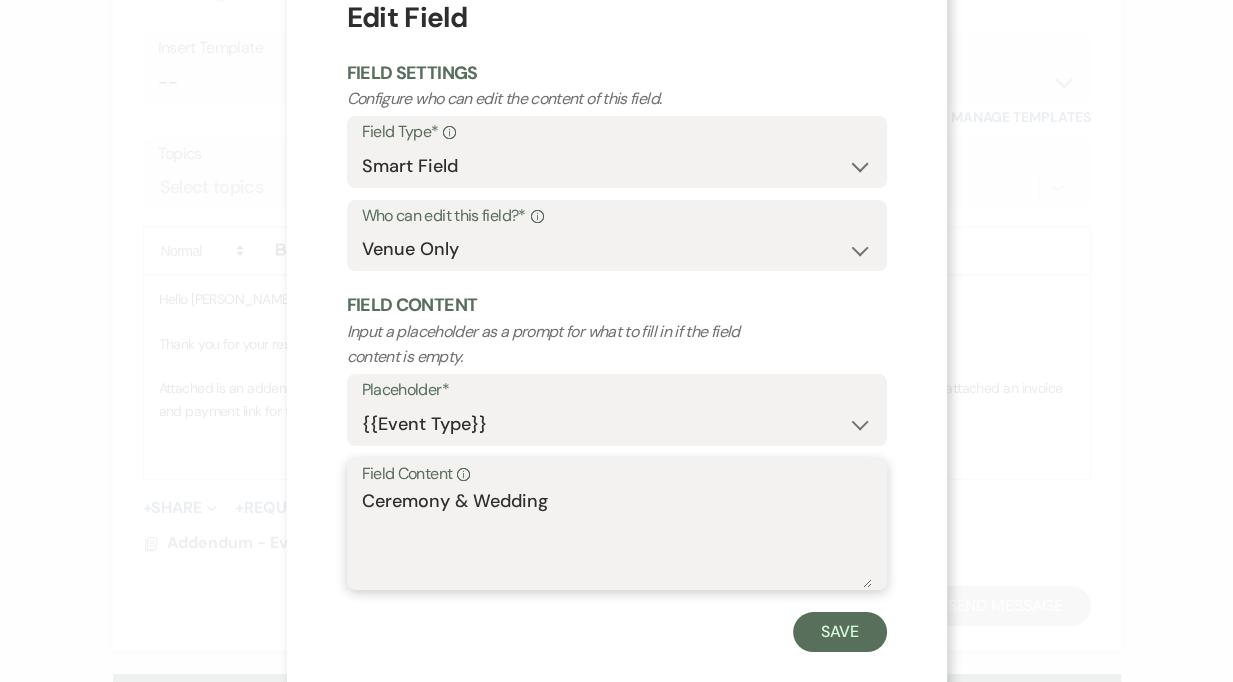 scroll, scrollTop: 93, scrollLeft: 0, axis: vertical 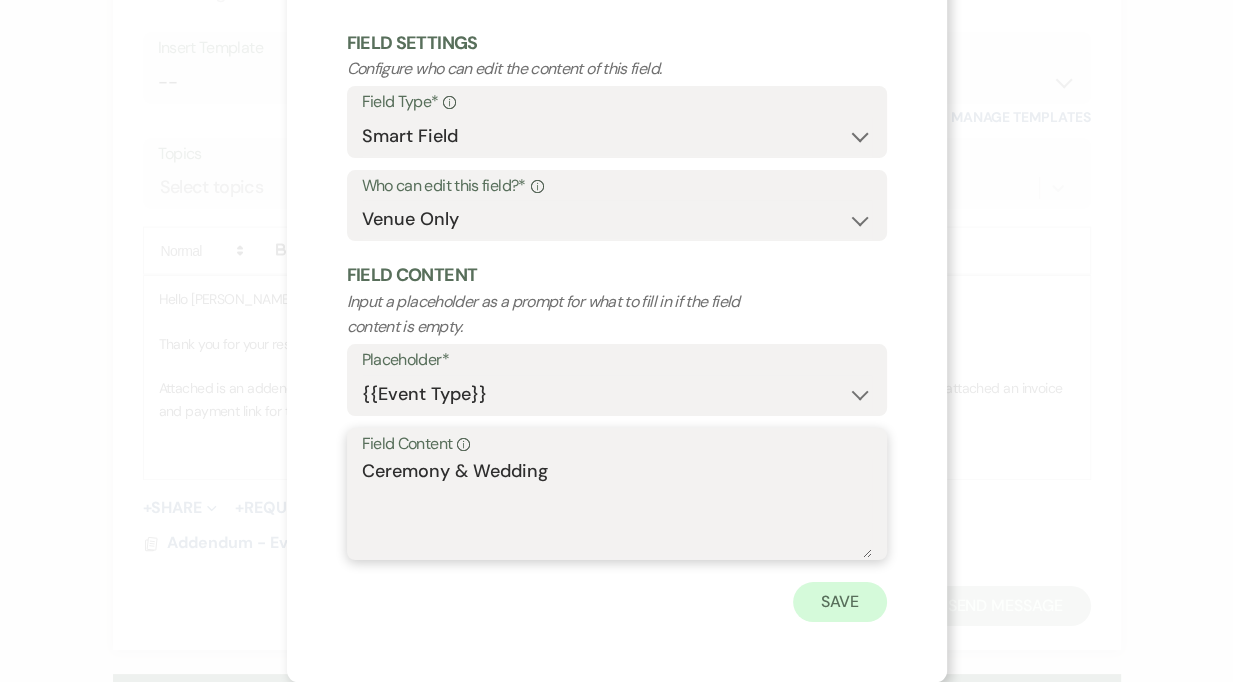 type on "Ceremony & Wedding" 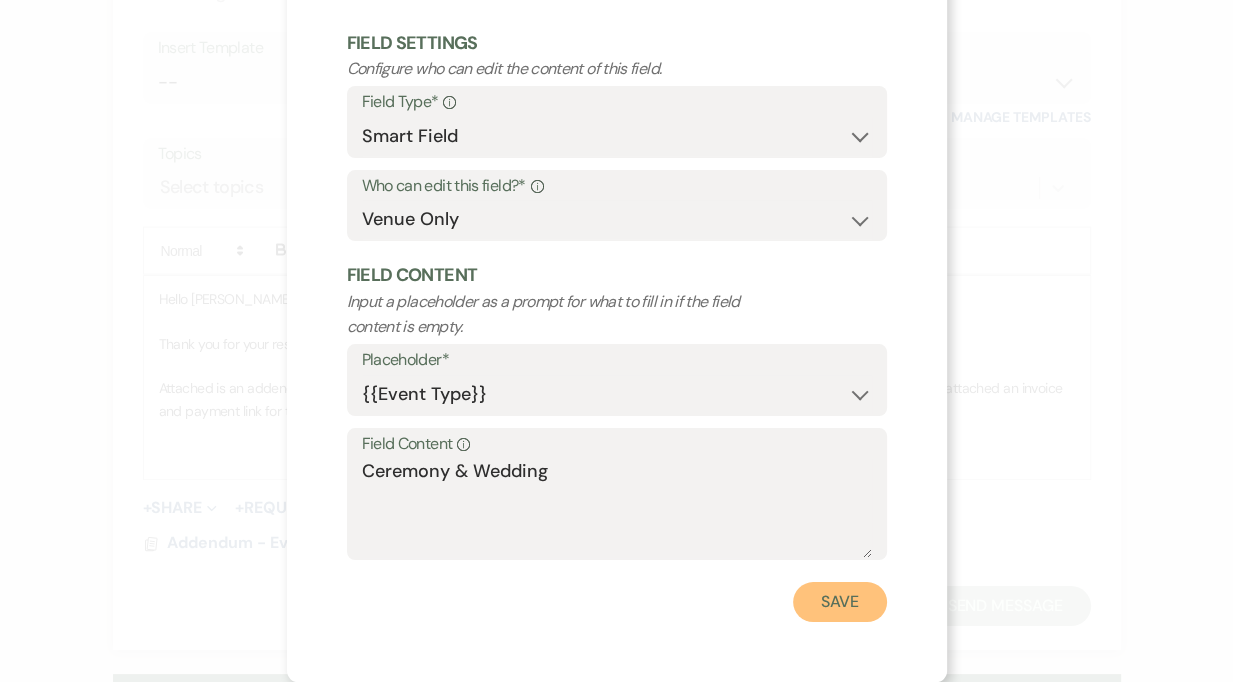 click on "Save" at bounding box center (840, 602) 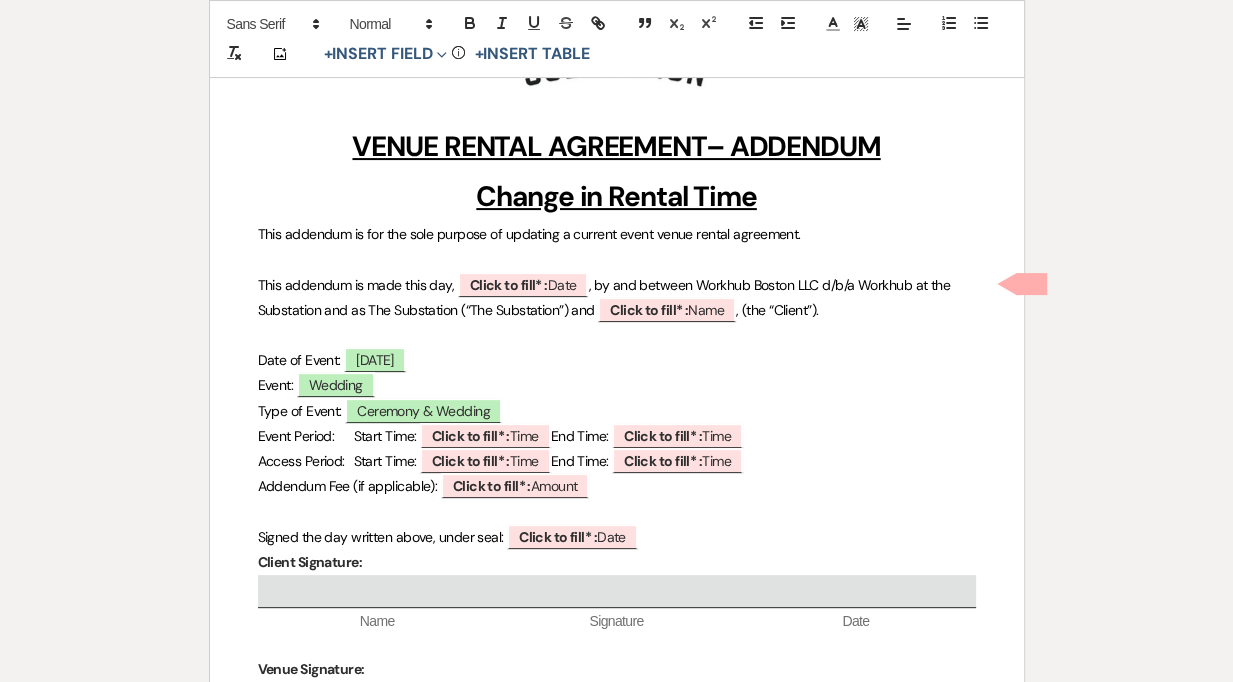 scroll, scrollTop: 386, scrollLeft: 0, axis: vertical 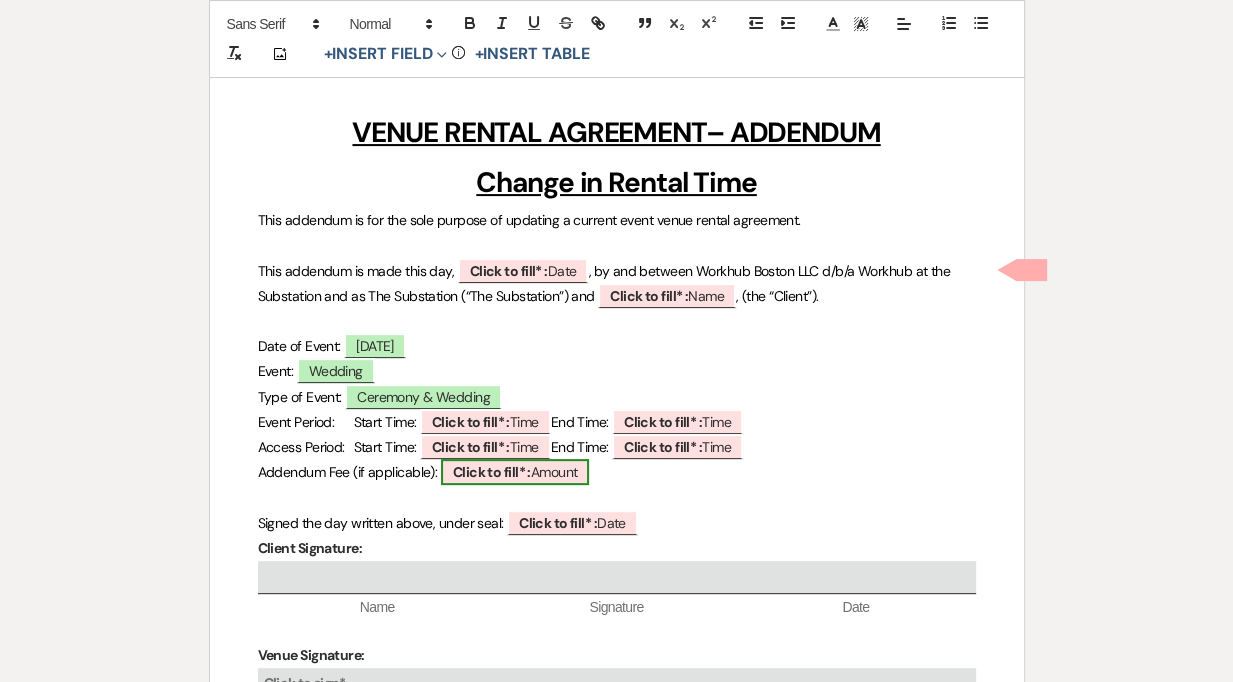 click on "Click to fill* :" at bounding box center (492, 472) 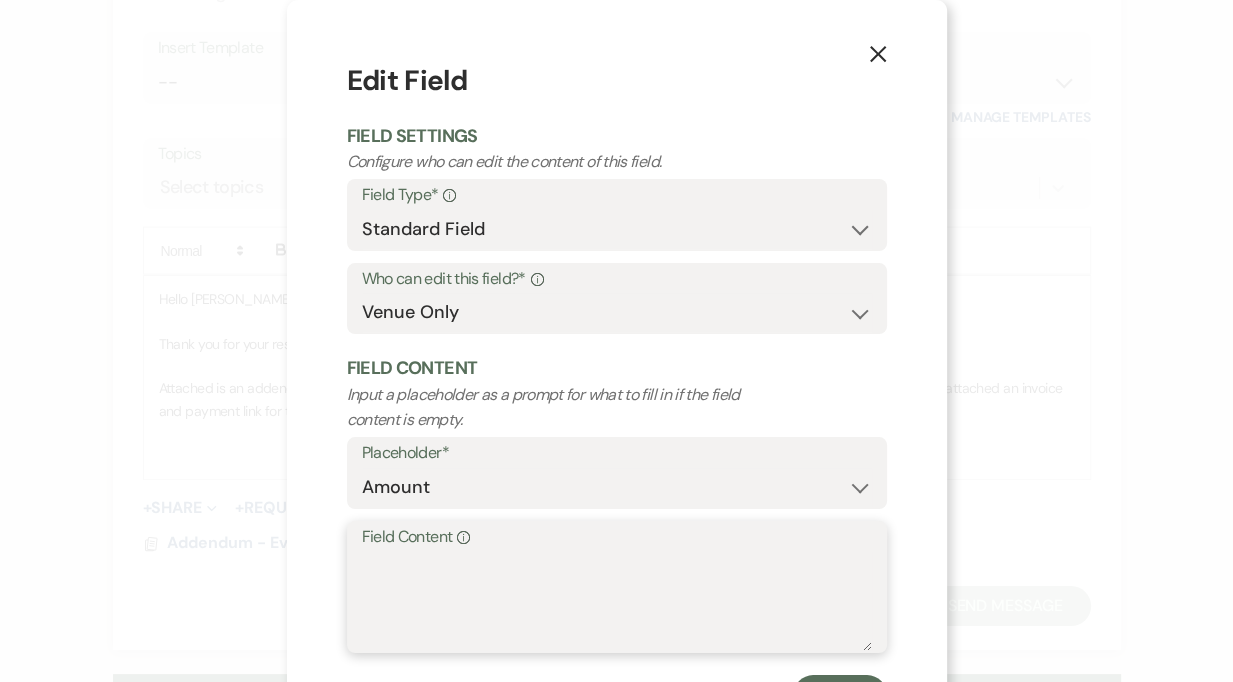 click on "Field Content Info" at bounding box center [617, 601] 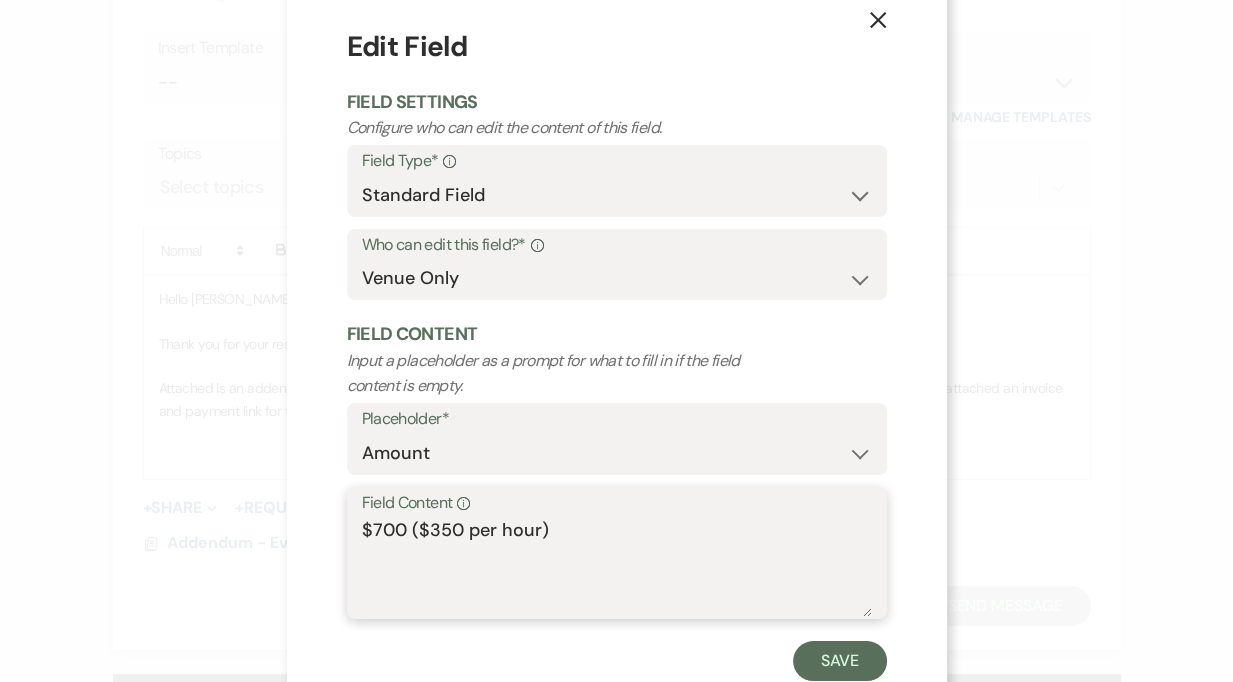 scroll, scrollTop: 93, scrollLeft: 0, axis: vertical 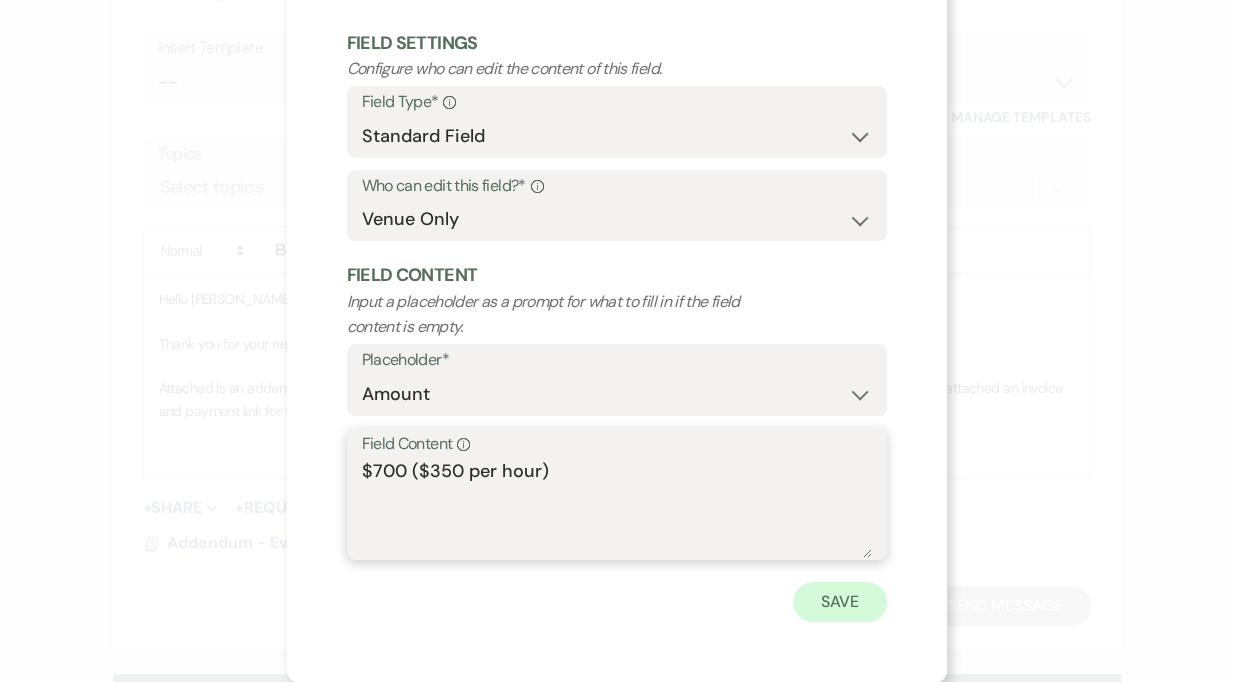 type on "$700 ($350 per hour)" 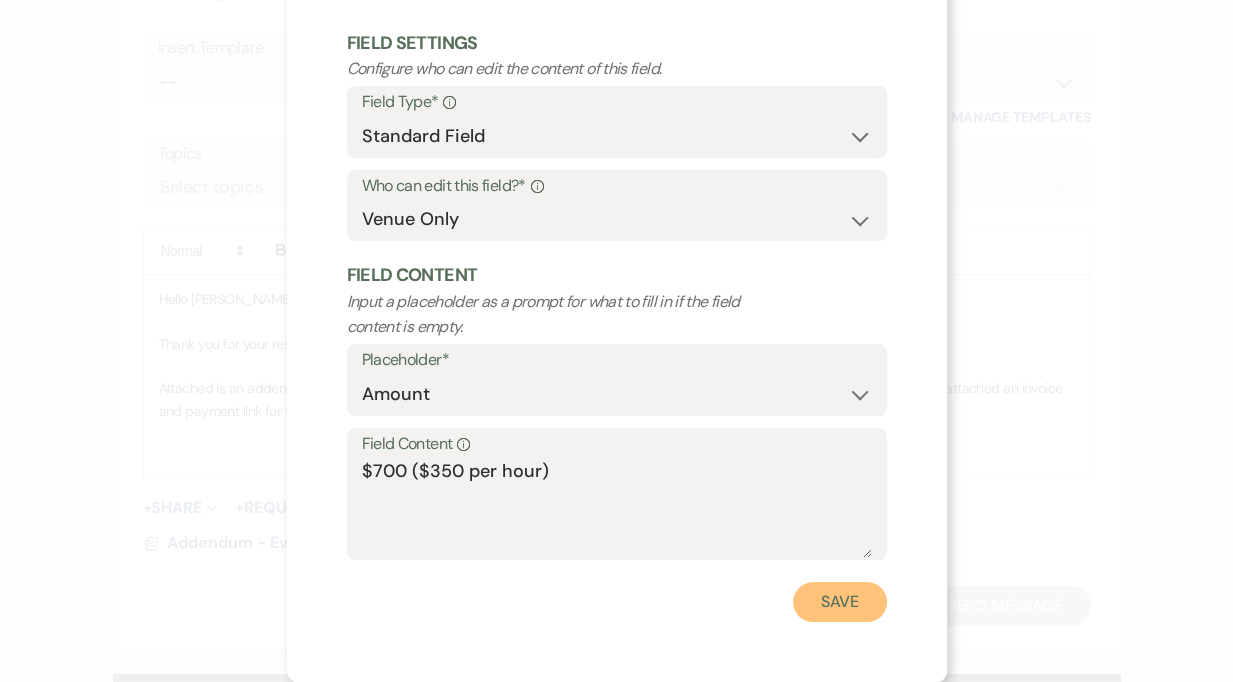 click on "Save" at bounding box center (840, 602) 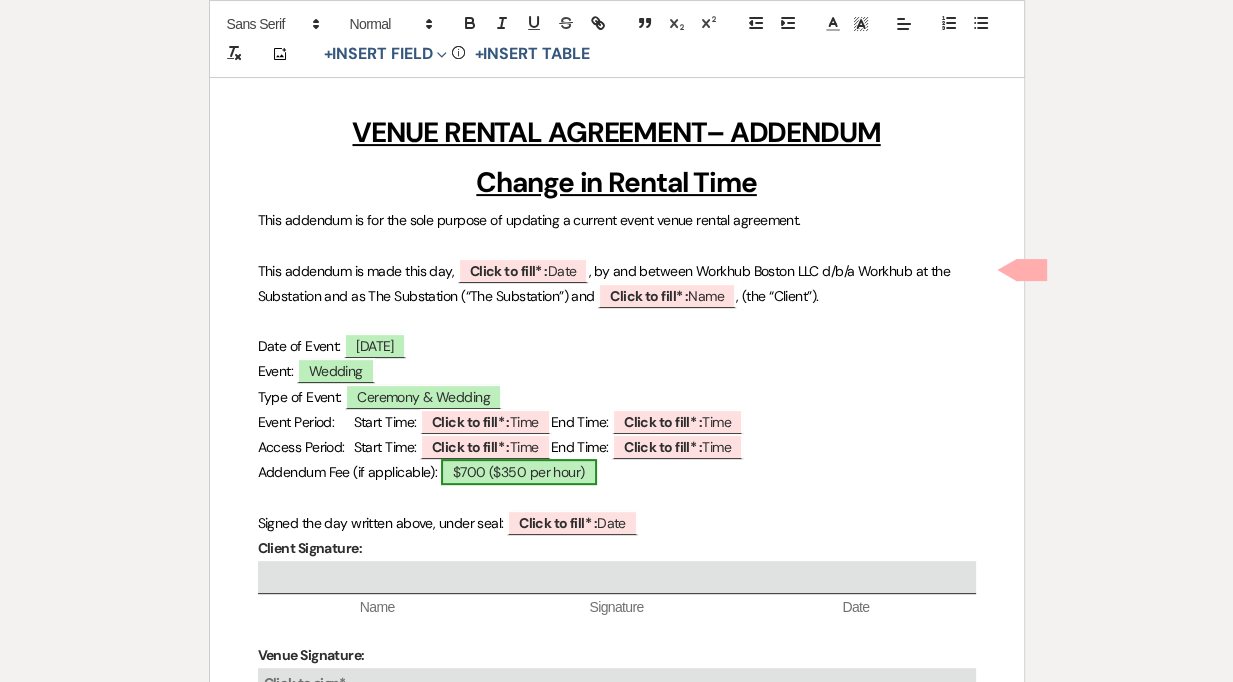 click on "$700 ($350 per hour)" at bounding box center [519, 472] 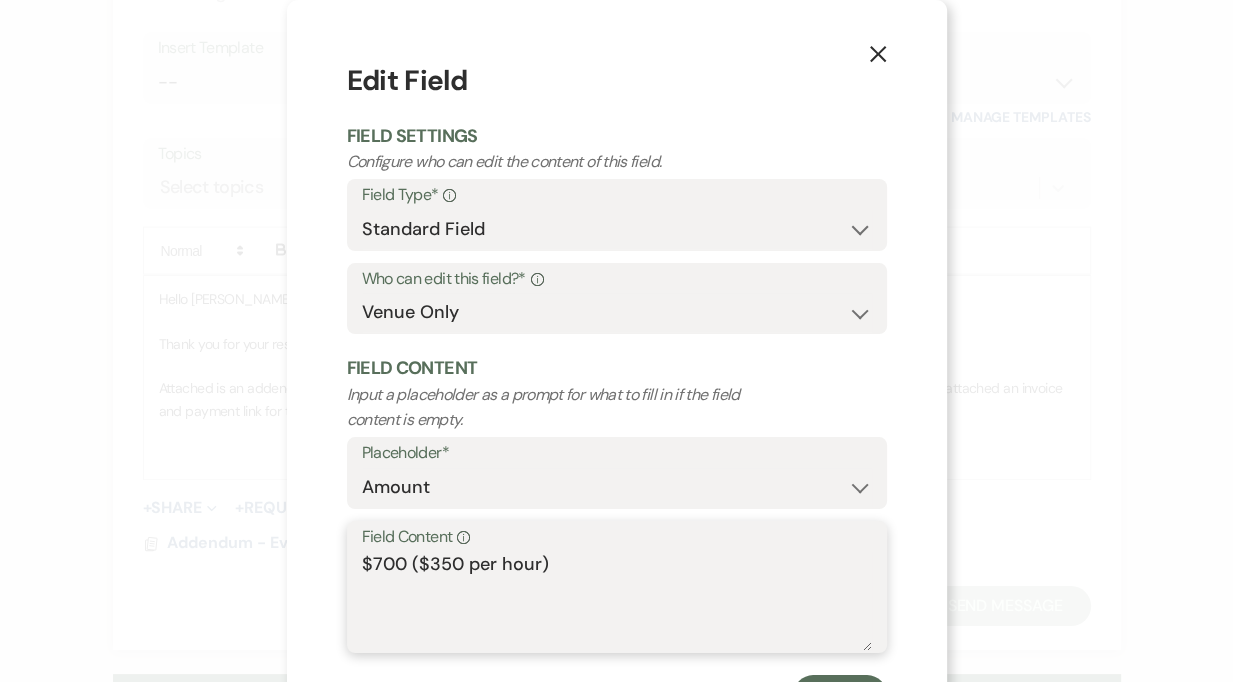click on "$700 ($350 per hour)" at bounding box center [617, 601] 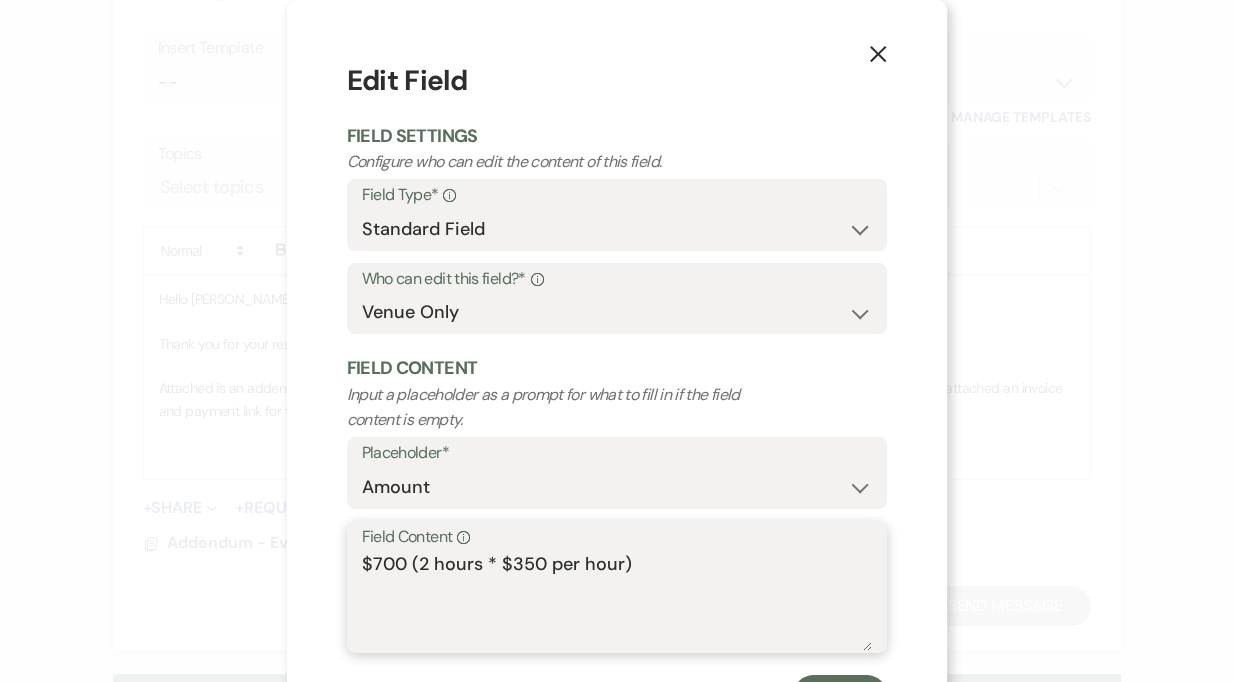 scroll, scrollTop: 31, scrollLeft: 0, axis: vertical 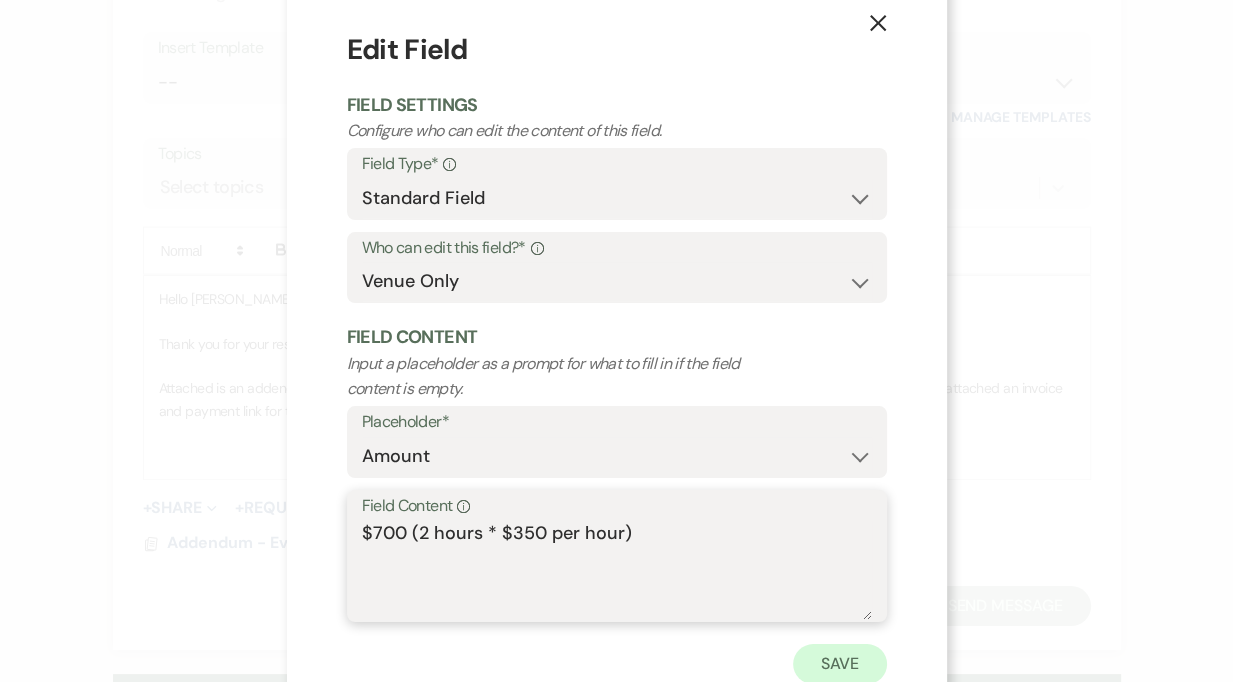 type on "$700 (2 hours * $350 per hour)" 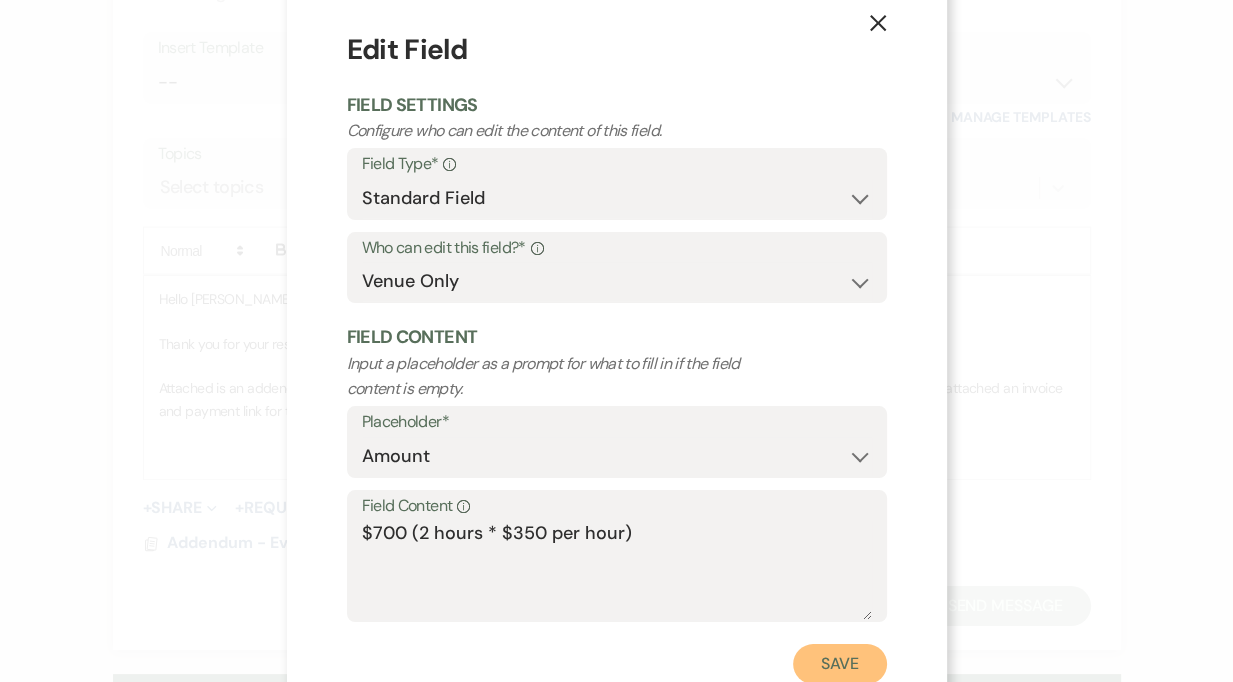 click on "Save" at bounding box center (840, 664) 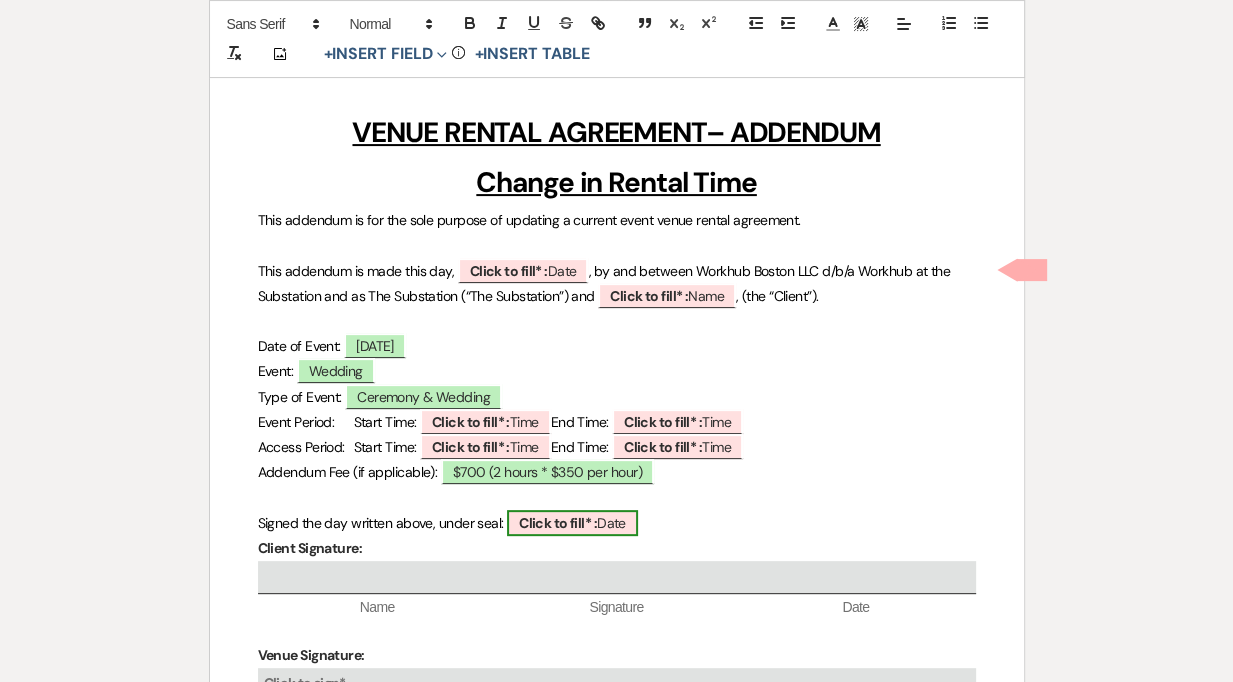 scroll, scrollTop: 390, scrollLeft: 0, axis: vertical 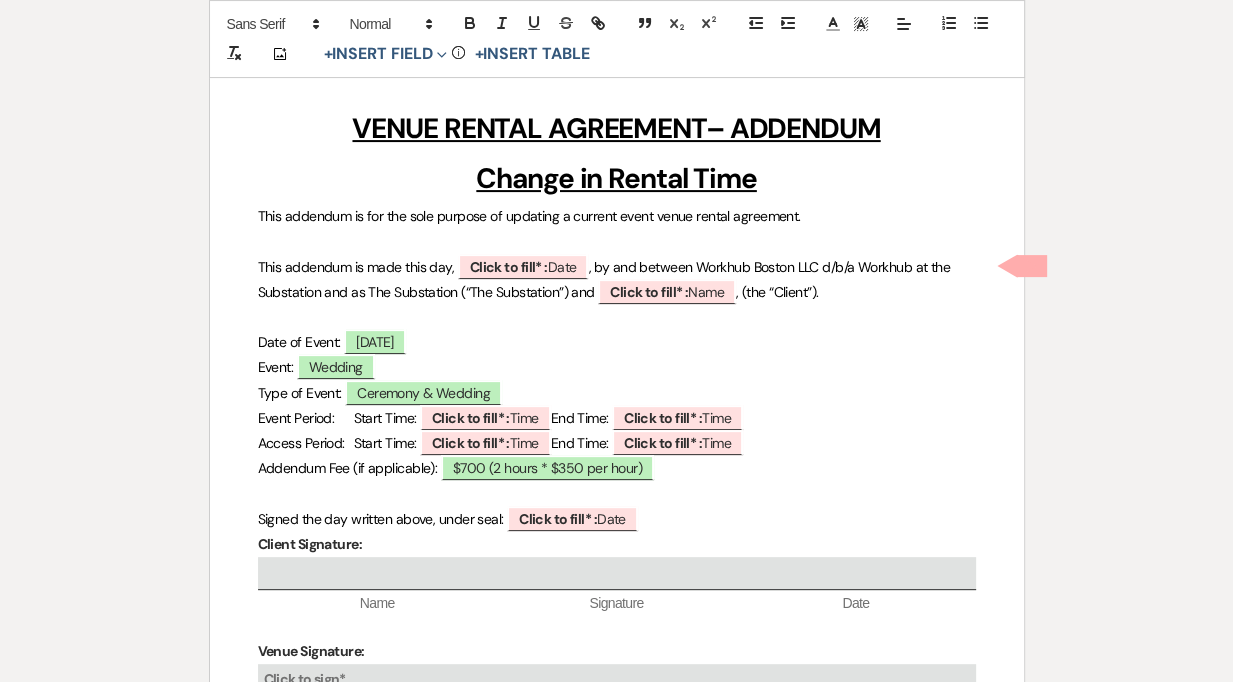click on "﻿ ﻿   VENUE RENTAL AGREEMENT– ADDENDUM Change in Rental Time This addendum is for the sole purpose of updating a current event venue rental agreement.   This addendum is made this day,  ﻿
Click to fill* :
Date
﻿   , by and between Workhub Boston LLC d/b/a Workhub at the Substation and as The Substation (“The Substation”) and  ﻿
Click to fill* :
Name
﻿  , (the “Client”).   Date of Event:	 ﻿
08/27/2025
﻿   Event:   ﻿
Wedding
﻿   Type of Event:
Ceremony & Wedding
Event Period: 	Start Time:		 ﻿
Click to fill* :
Time
﻿  		End Time:    ﻿
Click to fill* :
Time
﻿   Access Period: 	Start Time: 		 ﻿
Click to fill* :
Time
﻿  		End Time:	 ﻿" at bounding box center [617, 402] 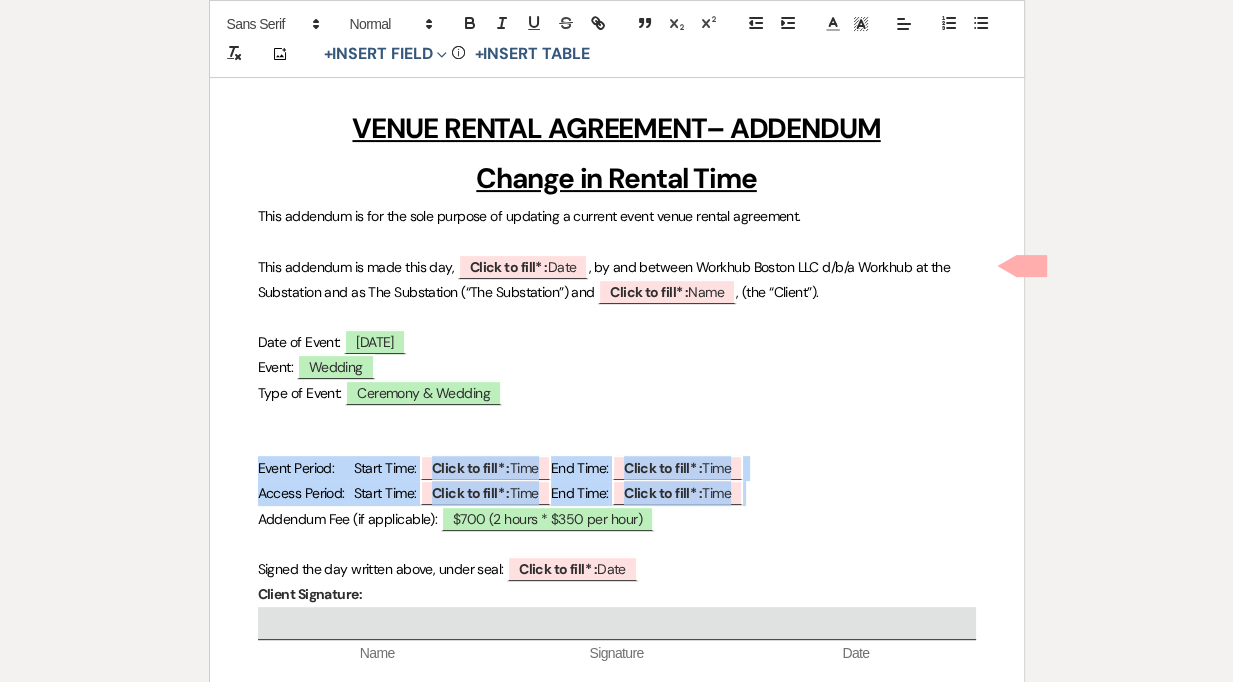 drag, startPoint x: 256, startPoint y: 464, endPoint x: 847, endPoint y: 480, distance: 591.21655 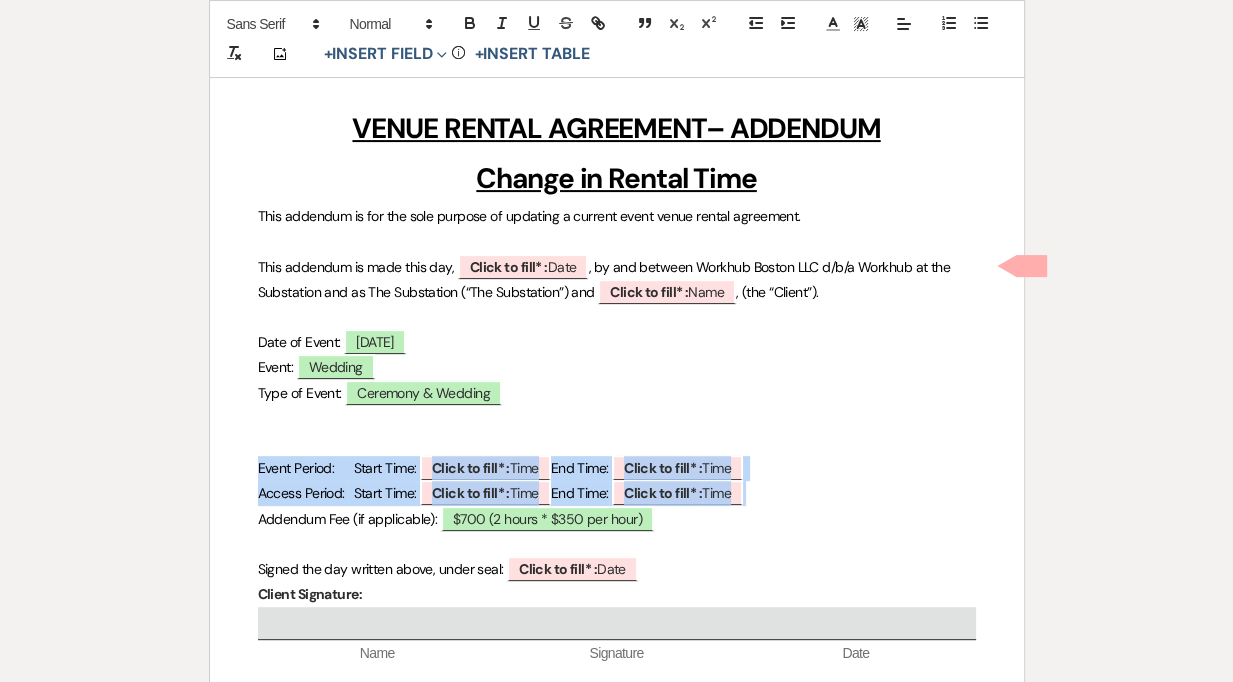 click on "﻿ ﻿   VENUE RENTAL AGREEMENT– ADDENDUM Change in Rental Time This addendum is for the sole purpose of updating a current event venue rental agreement.   This addendum is made this day,  ﻿
Click to fill* :
Date
﻿   , by and between Workhub Boston LLC d/b/a Workhub at the Substation and as The Substation (“The Substation”) and  ﻿
Click to fill* :
Name
﻿  , (the “Client”).   Date of Event:	 ﻿
08/27/2025
﻿   Event:   ﻿
Wedding
﻿   Type of Event:
Ceremony & Wedding
﻿ Event Period: 	Start Time:		 ﻿
Click to fill* :
Time
﻿  		End Time:    ﻿
Click to fill* :
Time
﻿   Access Period: 	Start Time: 		 ﻿
Click to fill* :
Time
﻿  		End Time:	 ﻿ ﻿" at bounding box center (617, 427) 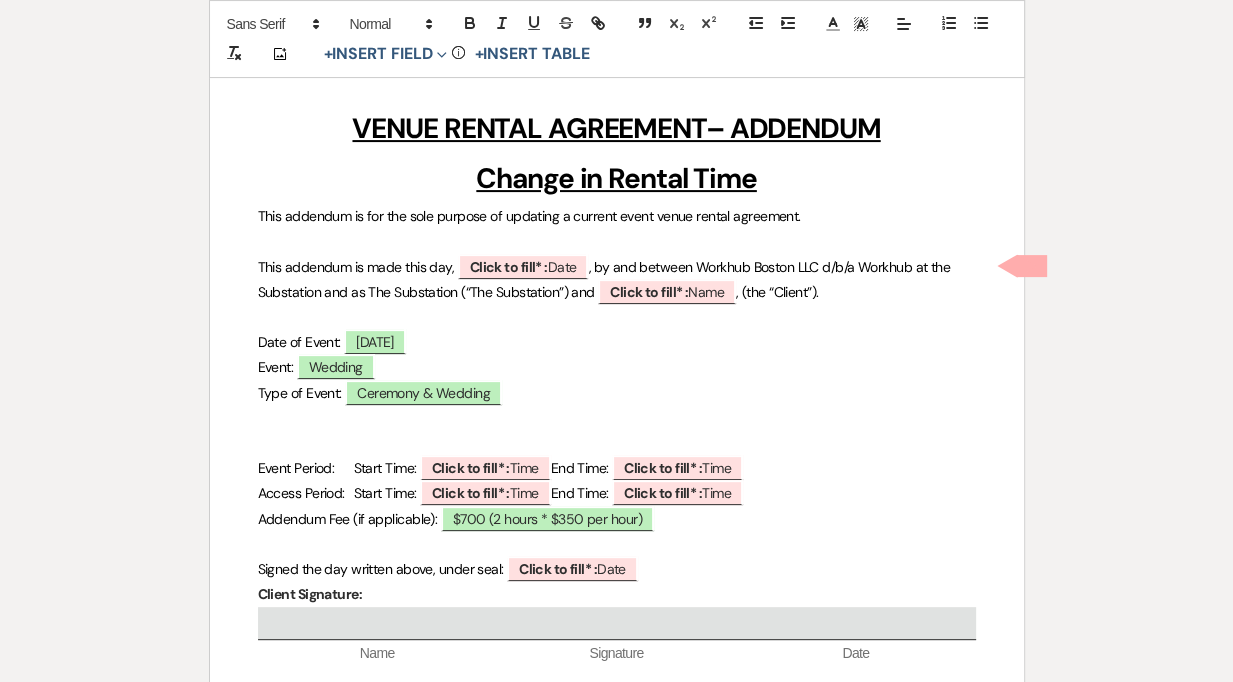 click at bounding box center (617, 443) 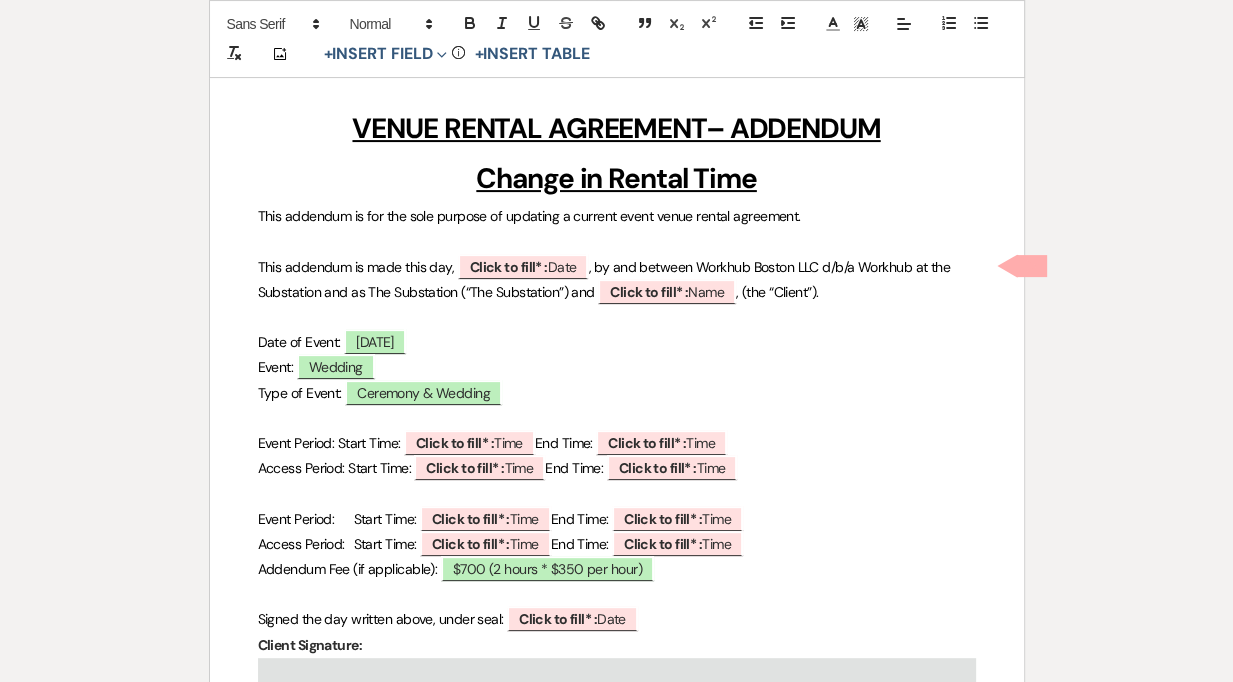 click on "﻿ ﻿   VENUE RENTAL AGREEMENT– ADDENDUM Change in Rental Time This addendum is for the sole purpose of updating a current event venue rental agreement.   This addendum is made this day,  ﻿
Click to fill* :
Date
﻿   , by and between Workhub Boston LLC d/b/a Workhub at the Substation and as The Substation (“The Substation”) and  ﻿
Click to fill* :
Name
﻿  , (the “Client”).   Date of Event:	 ﻿
08/27/2025
﻿   Event:   ﻿
Wedding
﻿   Type of Event:
Ceremony & Wedding
Event Period: Start Time:  ﻿
Click to fill* :
Time
﻿  End Time:  ﻿
Click to fill* :
Time
﻿ Access Period: Start Time:  ﻿
Click to fill* :
Time
﻿  End Time:	 ﻿" at bounding box center [617, 452] 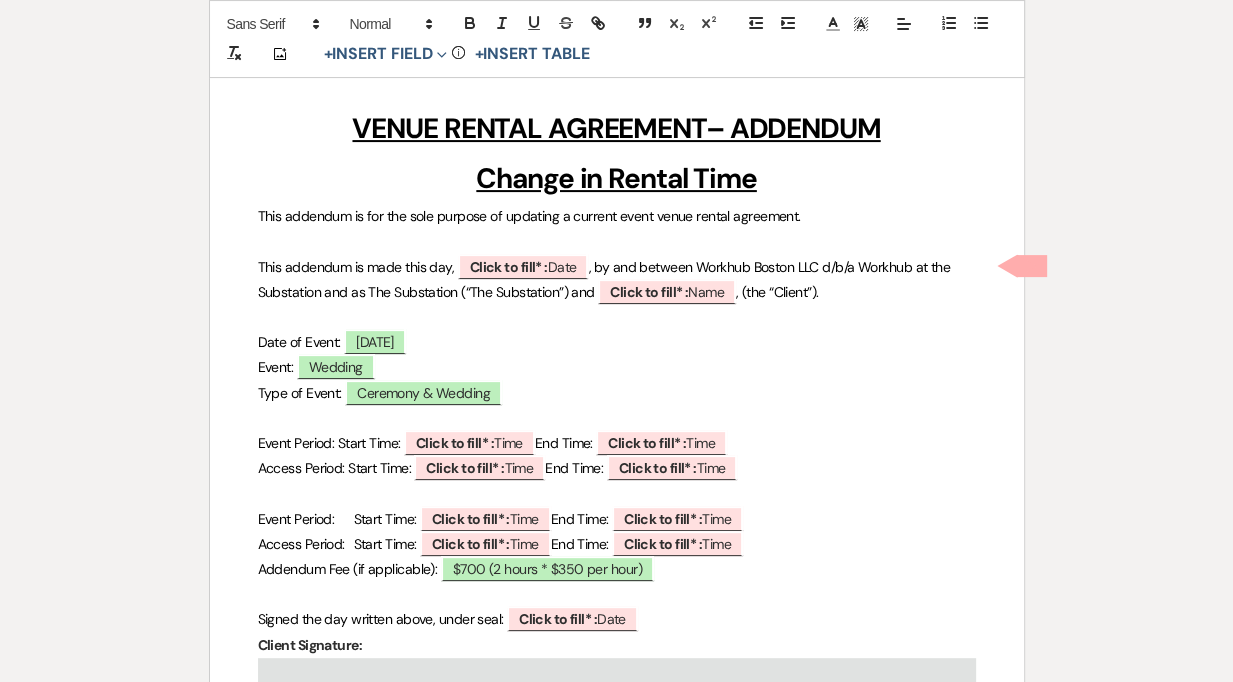 type 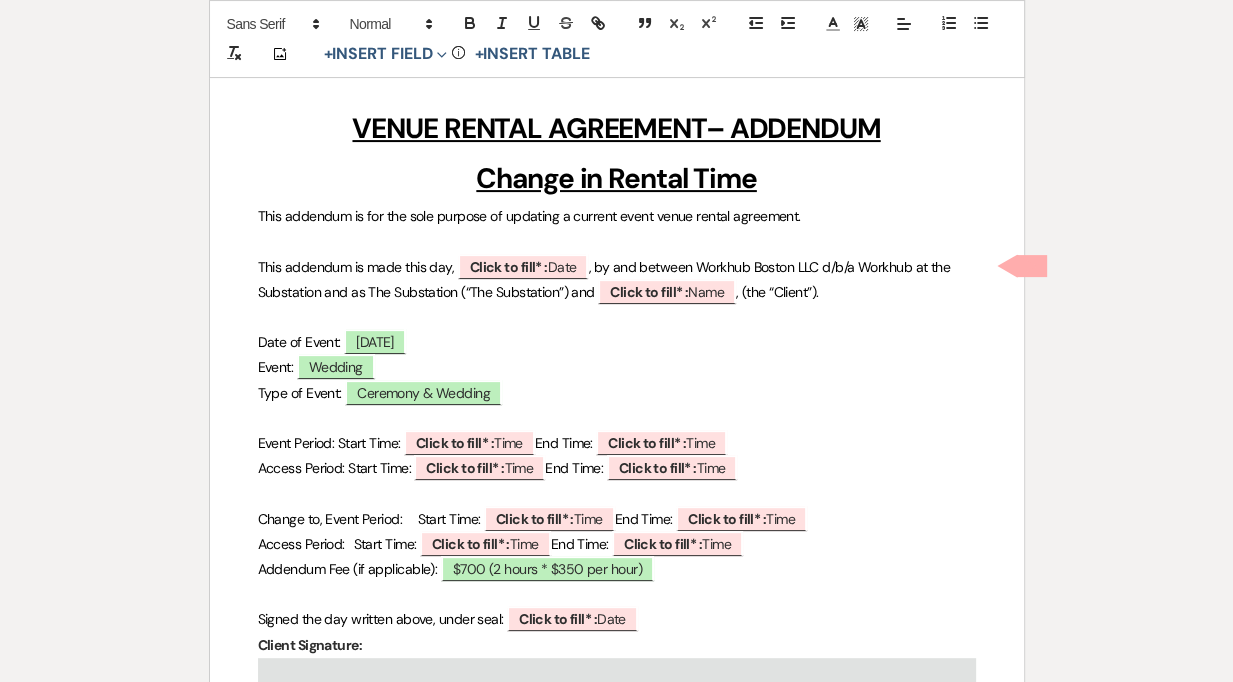 click on "﻿ ﻿   VENUE RENTAL AGREEMENT– ADDENDUM Change in Rental Time This addendum is for the sole purpose of updating a current event venue rental agreement.   This addendum is made this day,  ﻿
Click to fill* :
Date
﻿   , by and between Workhub Boston LLC d/b/a Workhub at the Substation and as The Substation (“The Substation”) and  ﻿
Click to fill* :
Name
﻿  , (the “Client”).   Date of Event:	 ﻿
08/27/2025
﻿   Event:   ﻿
Wedding
﻿   Type of Event:
Ceremony & Wedding
Event Period: Start Time:  ﻿
Click to fill* :
Time
﻿  End Time:  ﻿
Click to fill* :
Time
﻿ Access Period: Start Time:  ﻿
Click to fill* :
Time
﻿  End Time:	 ﻿" at bounding box center [617, 452] 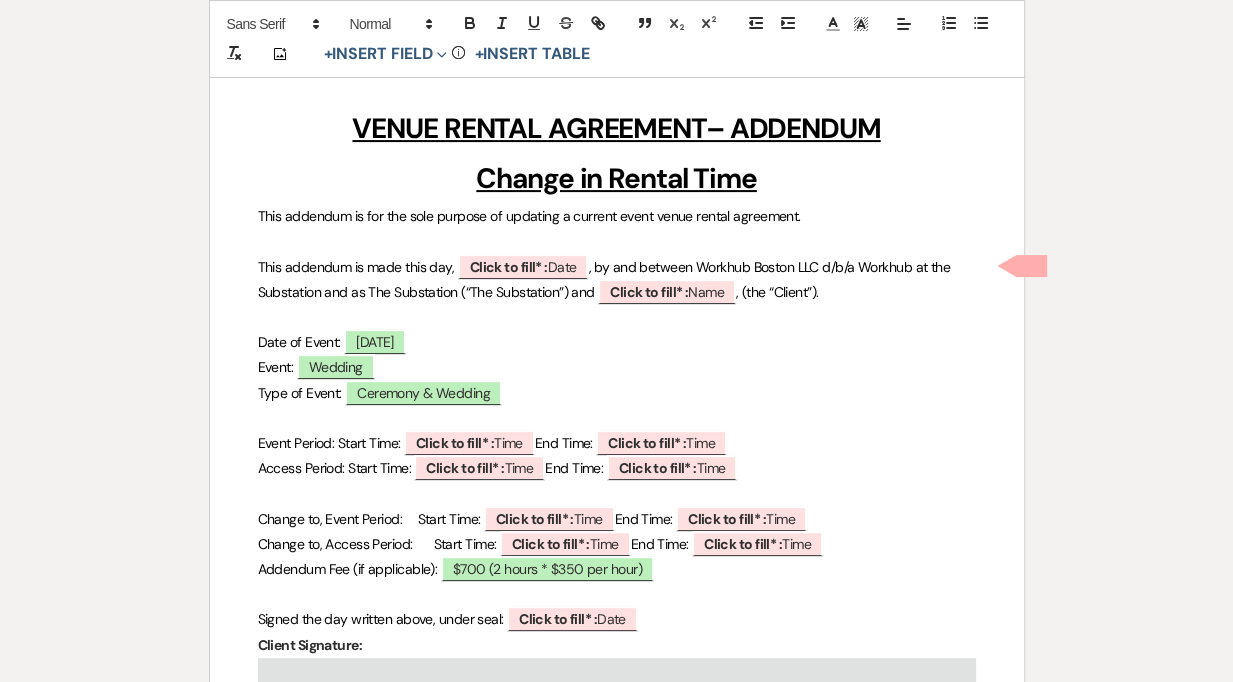 click on "﻿ ﻿   VENUE RENTAL AGREEMENT– ADDENDUM Change in Rental Time This addendum is for the sole purpose of updating a current event venue rental agreement.   This addendum is made this day,  ﻿
Click to fill* :
Date
﻿   , by and between Workhub Boston LLC d/b/a Workhub at the Substation and as The Substation (“The Substation”) and  ﻿
Click to fill* :
Name
﻿  , (the “Client”).   Date of Event:	 ﻿
08/27/2025
﻿   Event:   ﻿
Wedding
﻿   Type of Event:
Ceremony & Wedding
Event Period: Start Time:  ﻿
Click to fill* :
Time
﻿  End Time:  ﻿
Click to fill* :
Time
﻿ Access Period: Start Time:  ﻿
Click to fill* :
Time
﻿  End Time:	 ﻿" at bounding box center [617, 452] 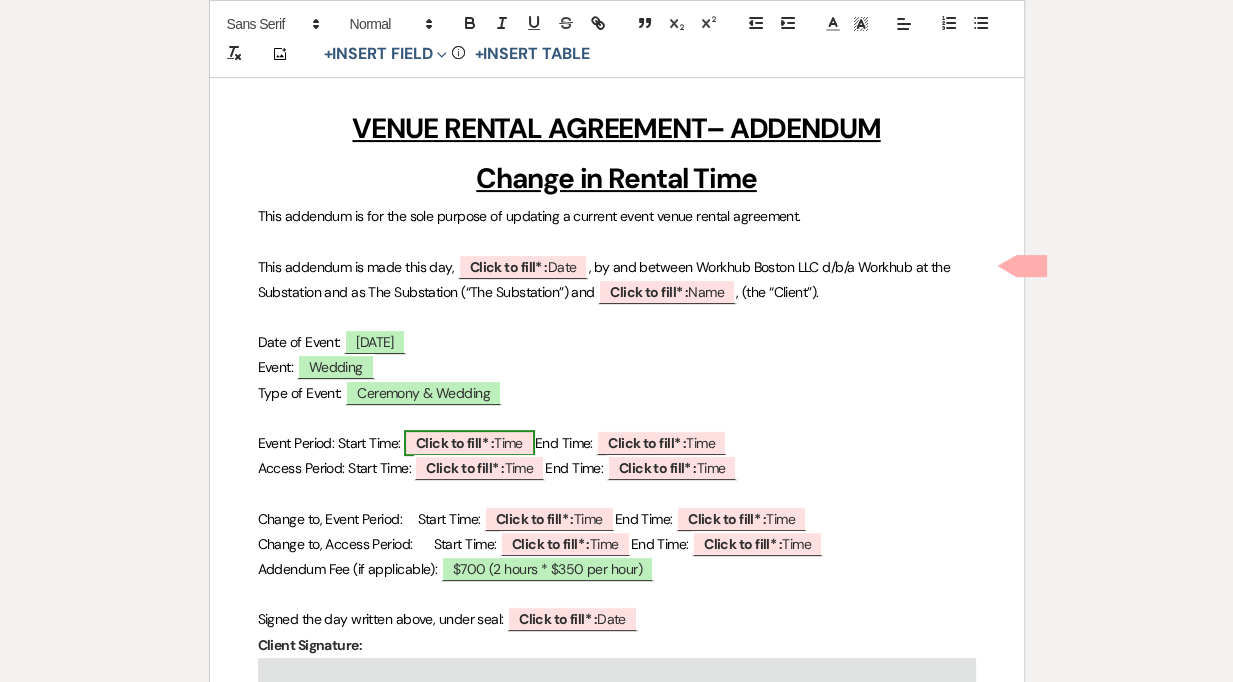 click on "Click to fill* :" at bounding box center (455, 443) 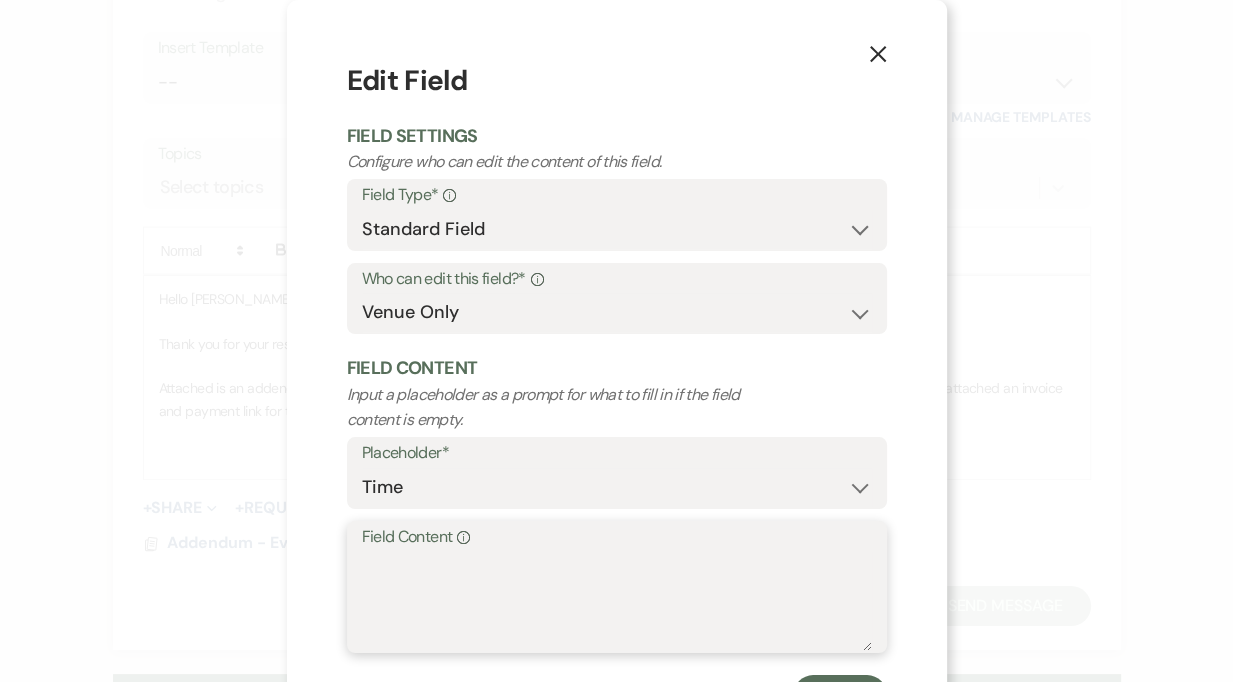 click on "Field Content Info" at bounding box center (617, 601) 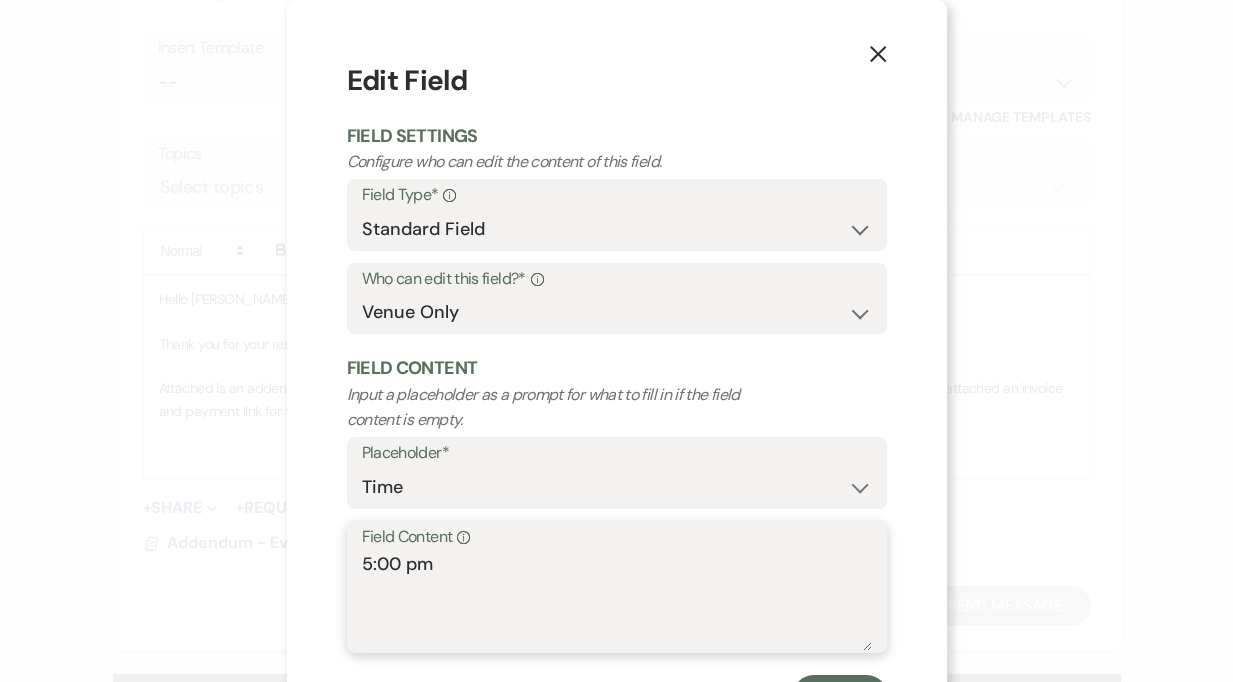 scroll, scrollTop: 93, scrollLeft: 0, axis: vertical 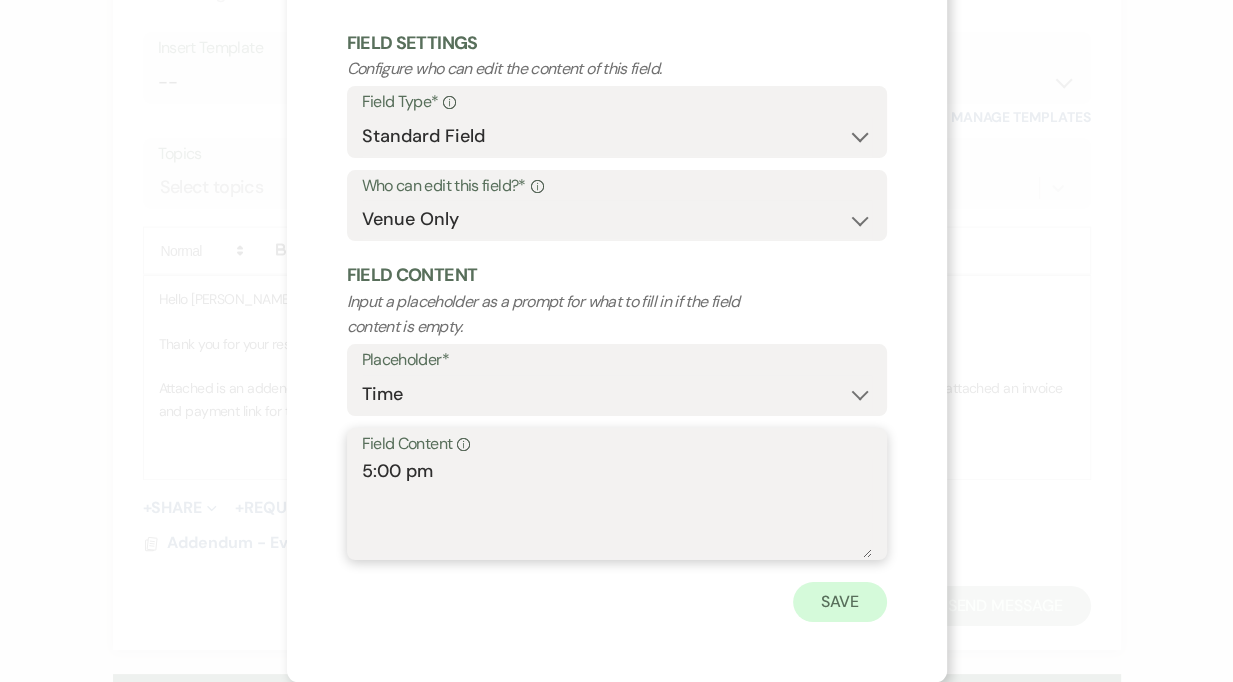 type on "5:00 pm" 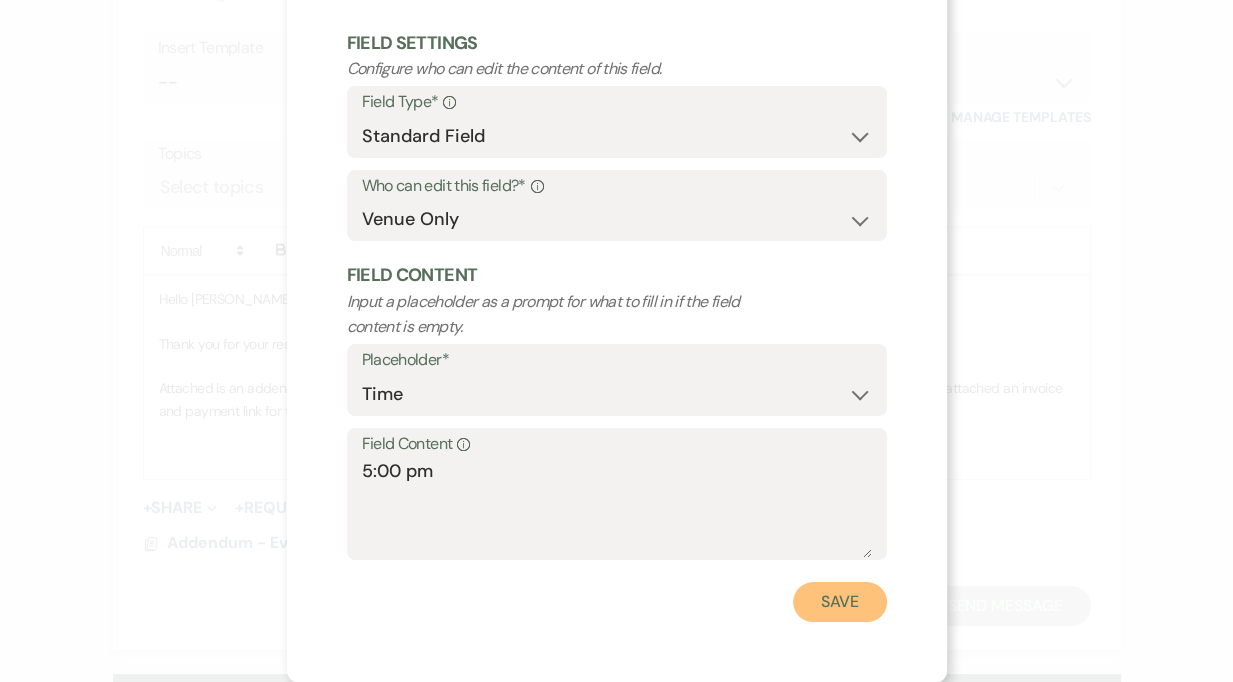 click on "Save" at bounding box center (840, 602) 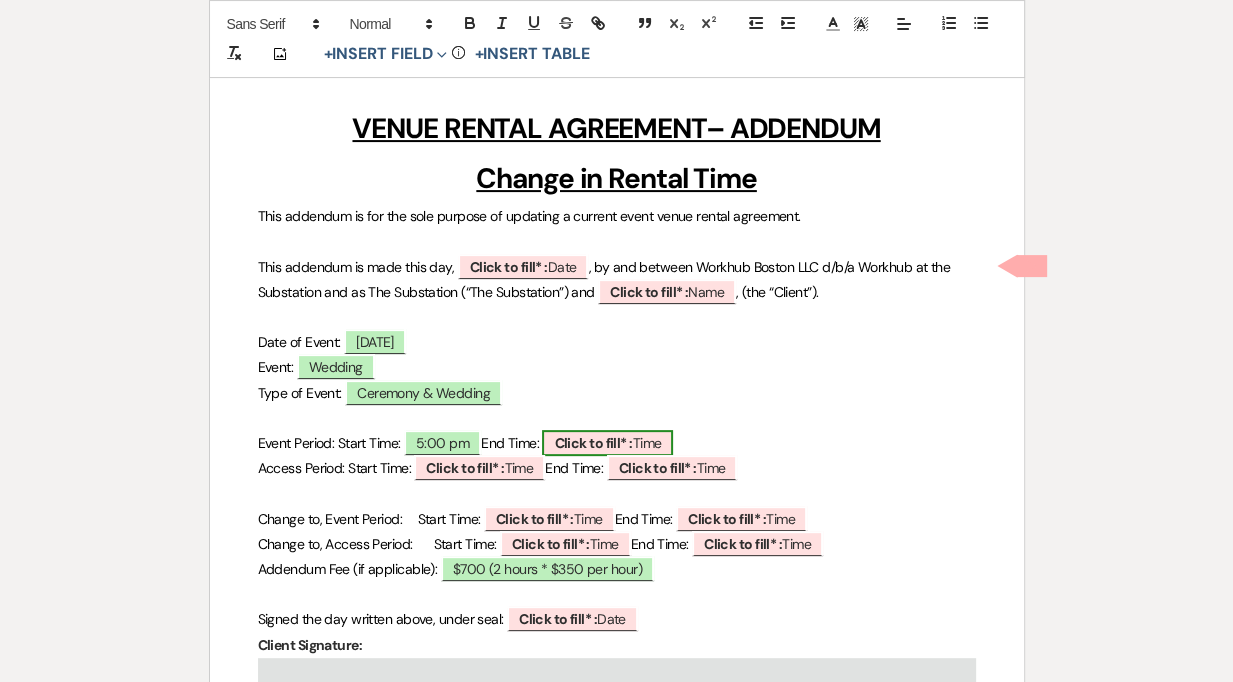 click on "Click to fill* :" at bounding box center [593, 443] 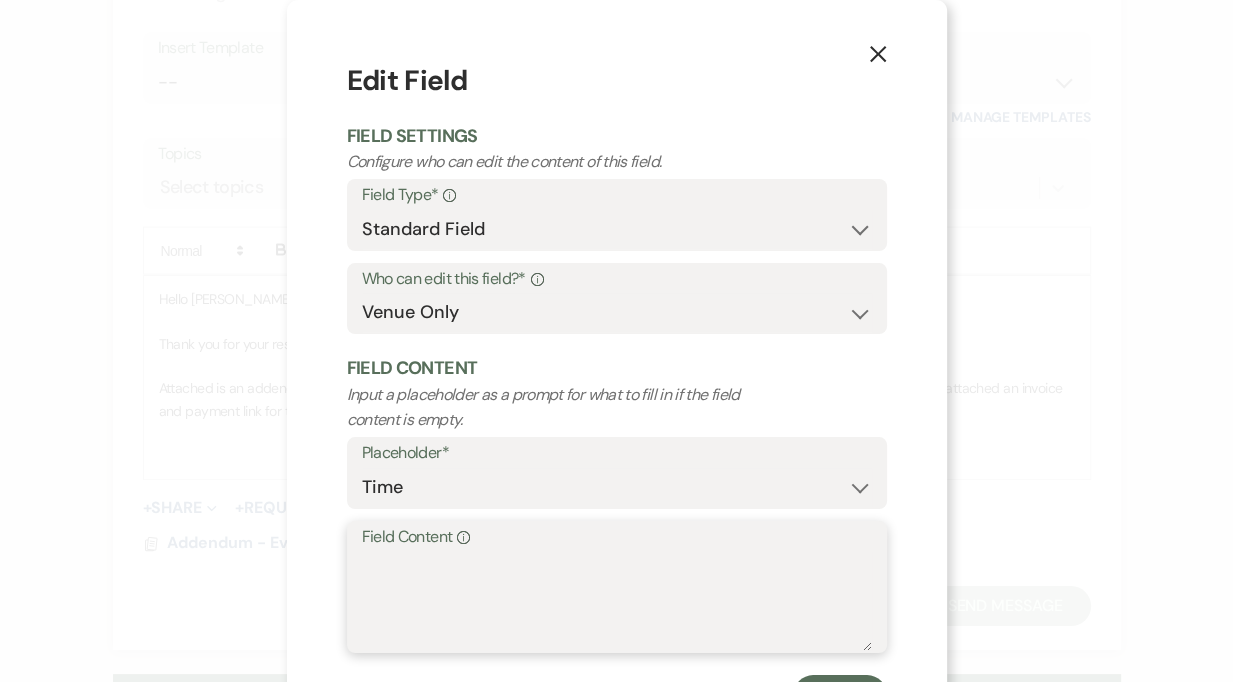 click on "Field Content Info" at bounding box center (617, 601) 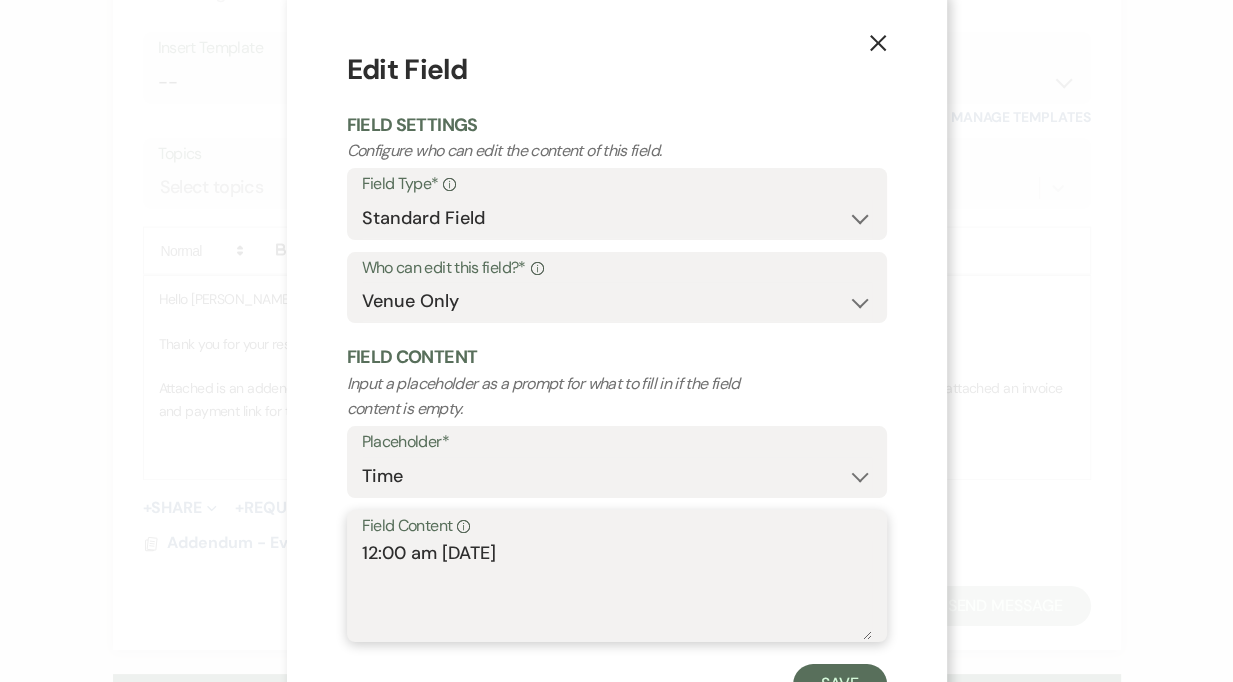 scroll, scrollTop: 26, scrollLeft: 0, axis: vertical 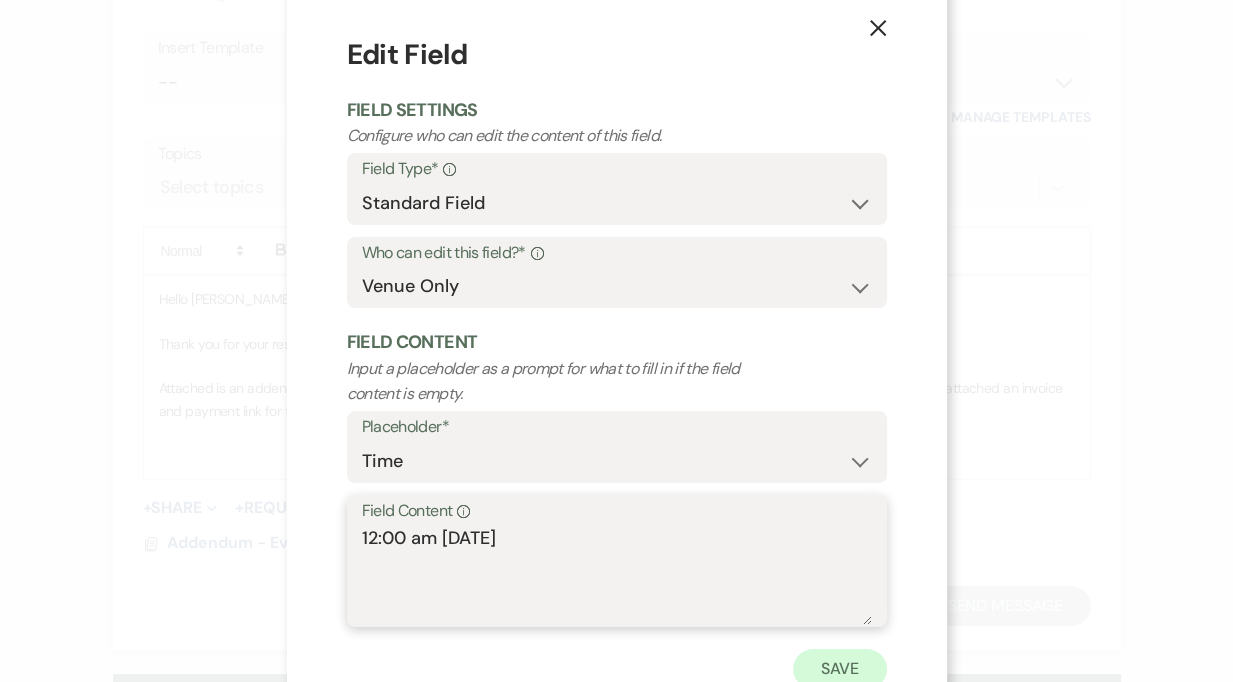 type on "12:00 am Aug 28, 2025" 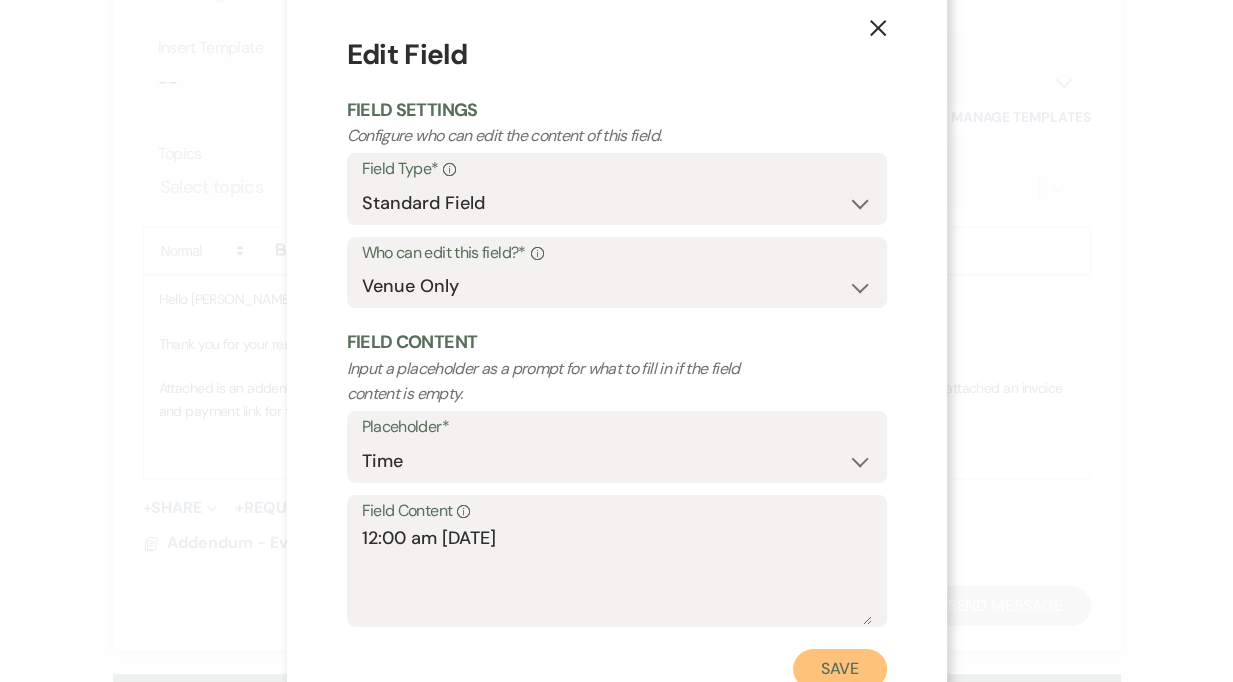 click on "Save" at bounding box center [840, 669] 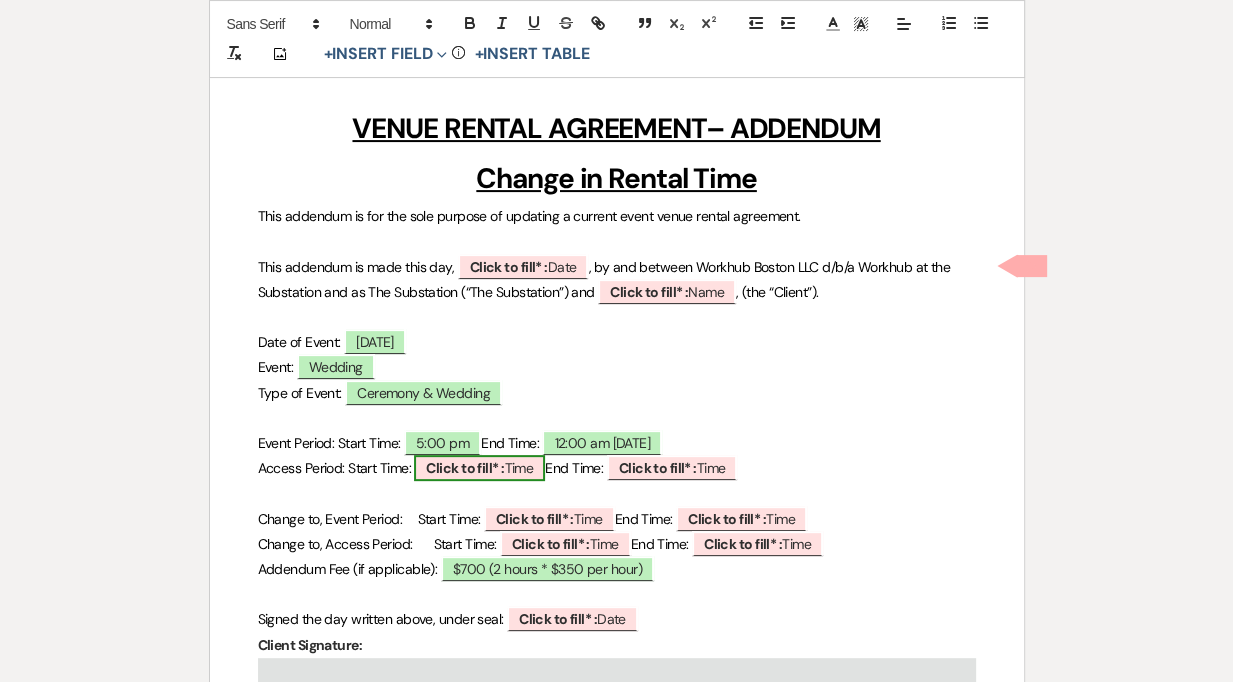 click on "Click to fill* :" at bounding box center [465, 468] 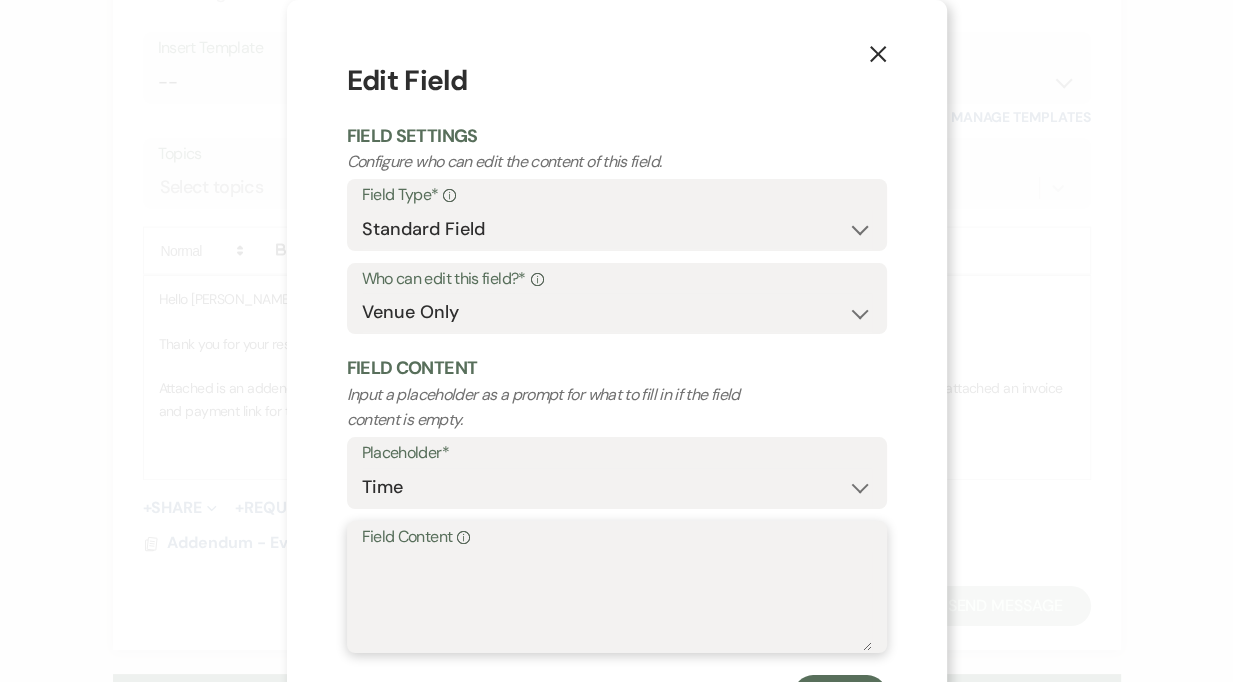click on "Field Content Info" at bounding box center (617, 601) 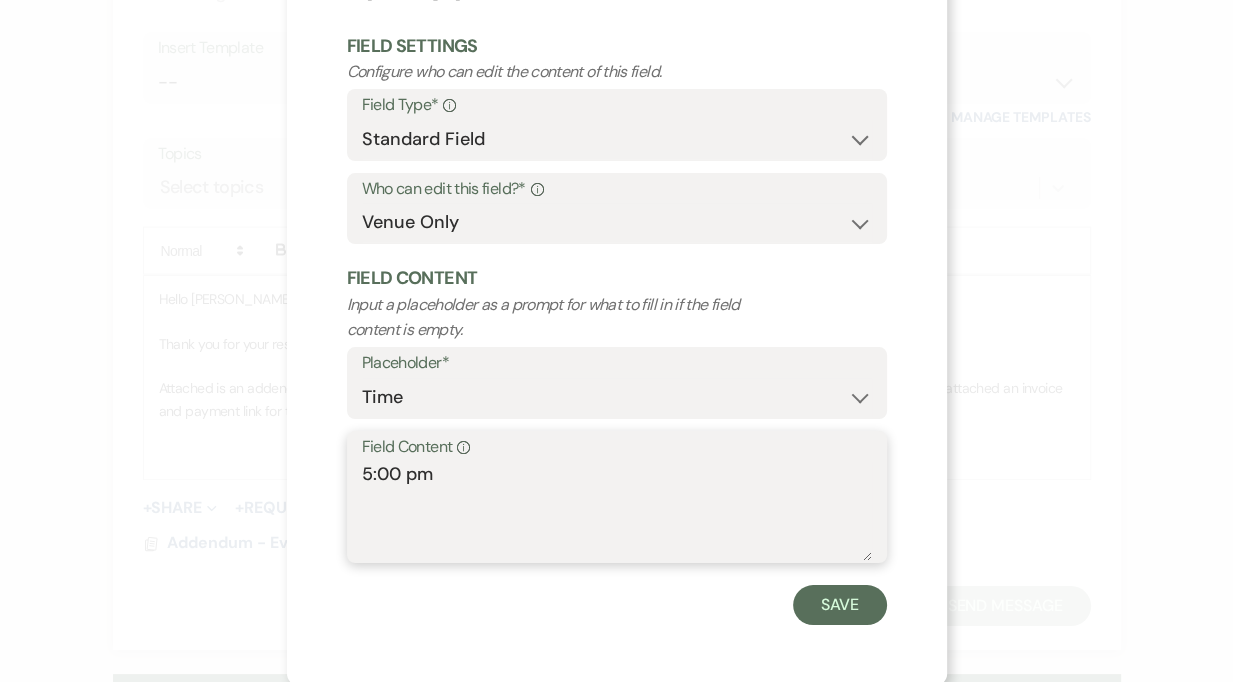 scroll, scrollTop: 93, scrollLeft: 0, axis: vertical 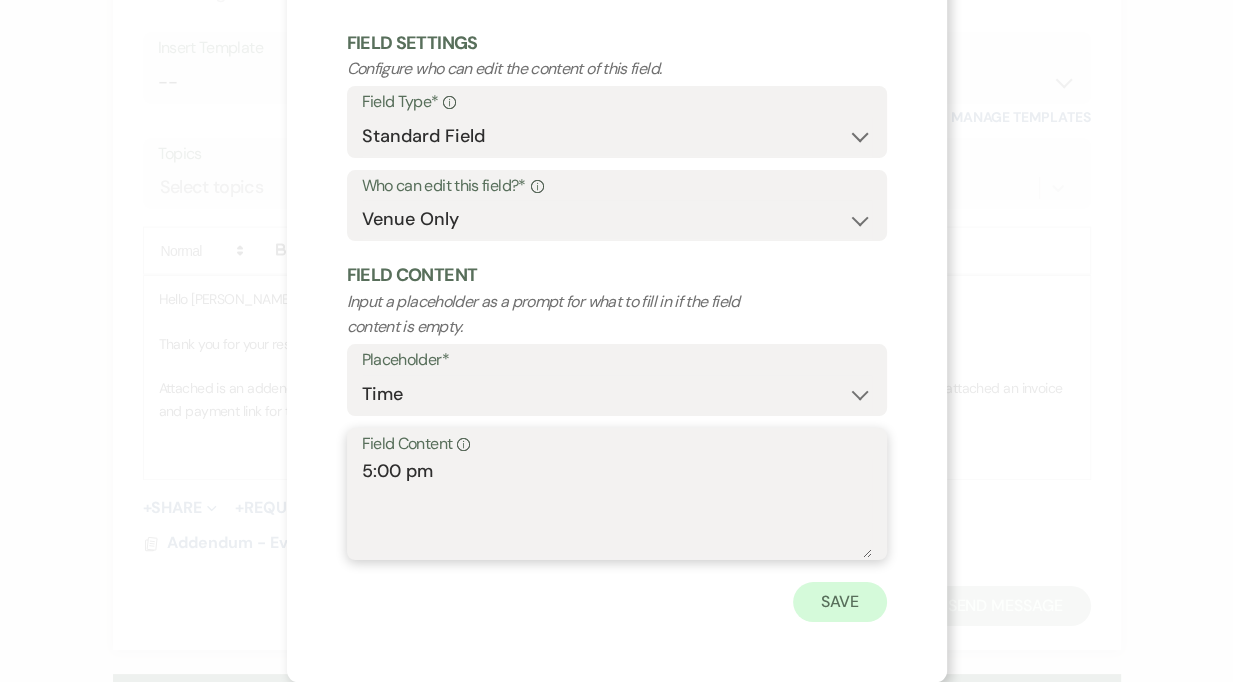 type on "5:00 pm" 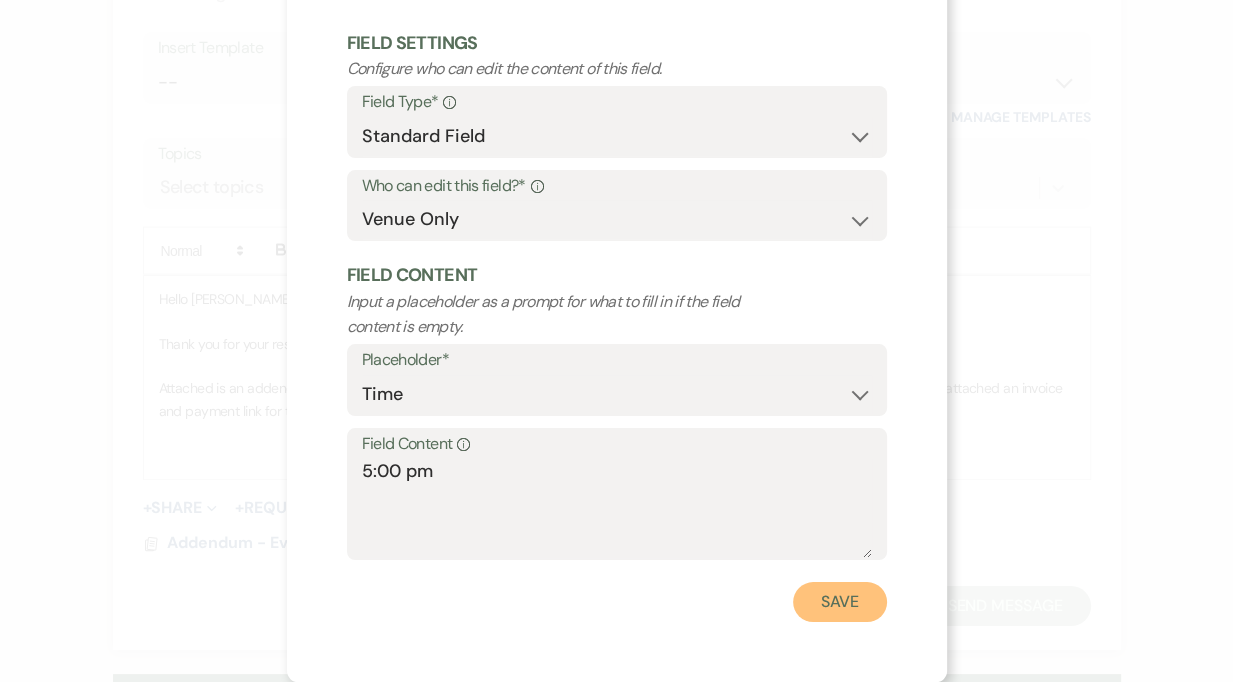 click on "Save" at bounding box center [840, 602] 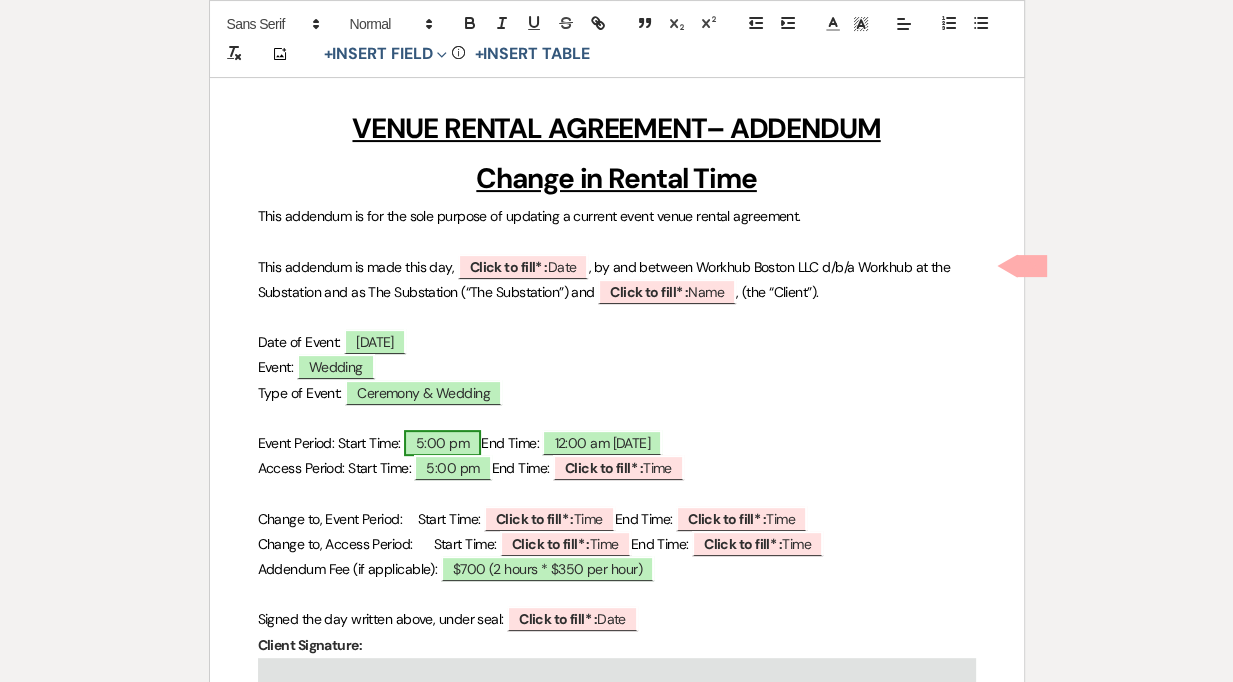 click on "5:00 pm" at bounding box center [442, 443] 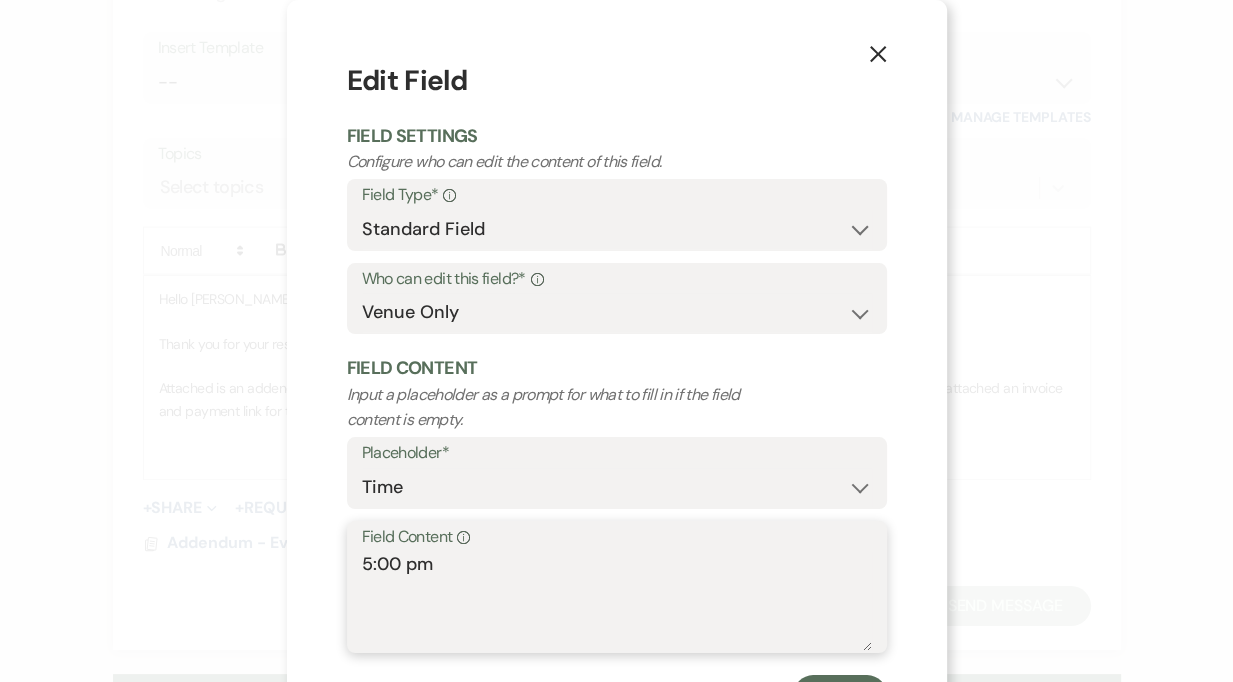 drag, startPoint x: 363, startPoint y: 560, endPoint x: 340, endPoint y: 566, distance: 23.769728 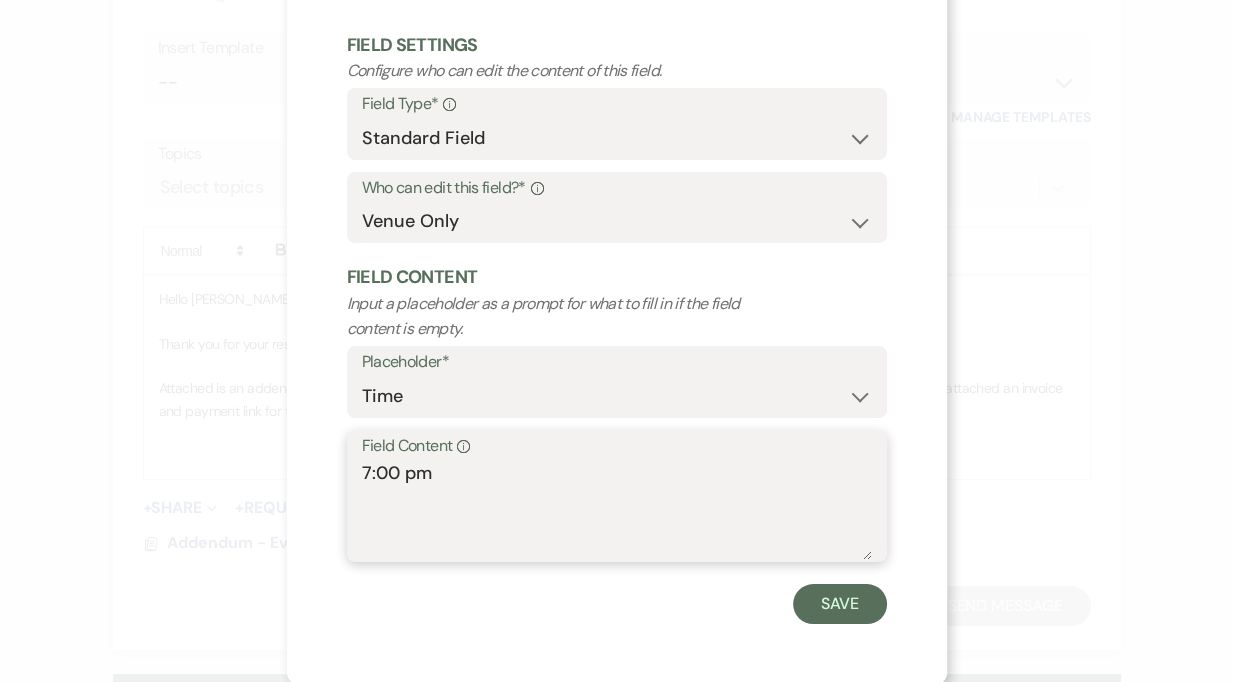 scroll, scrollTop: 93, scrollLeft: 0, axis: vertical 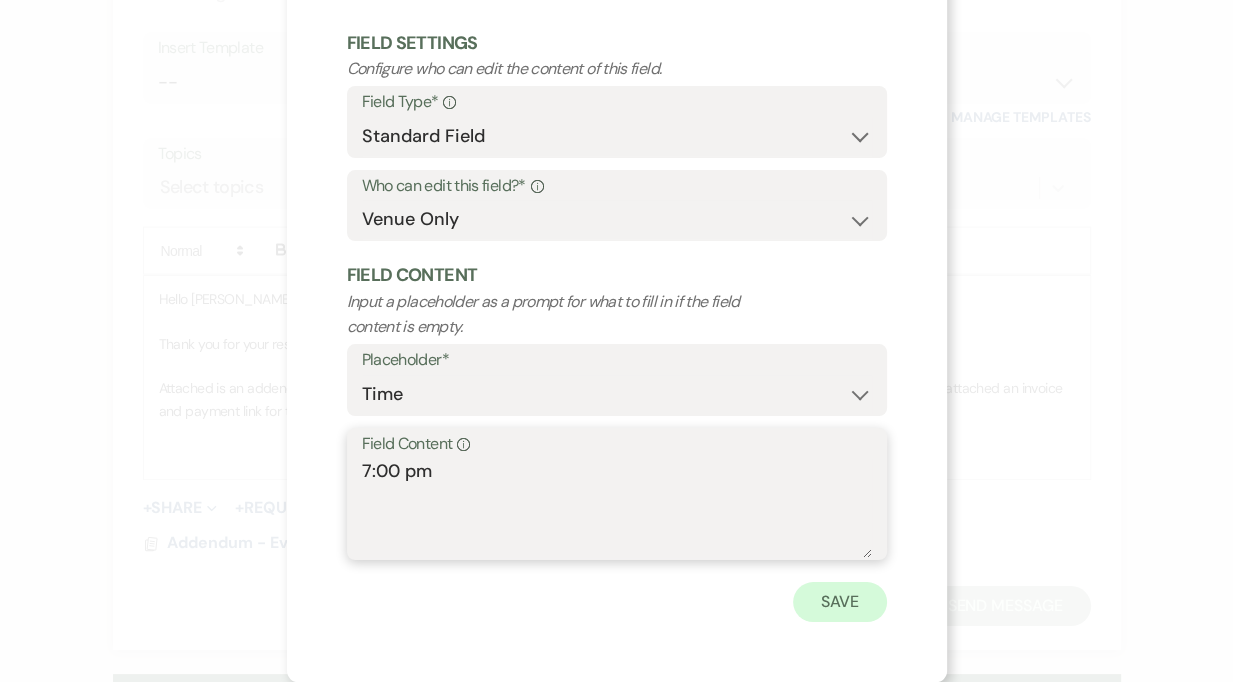 type on "7:00 pm" 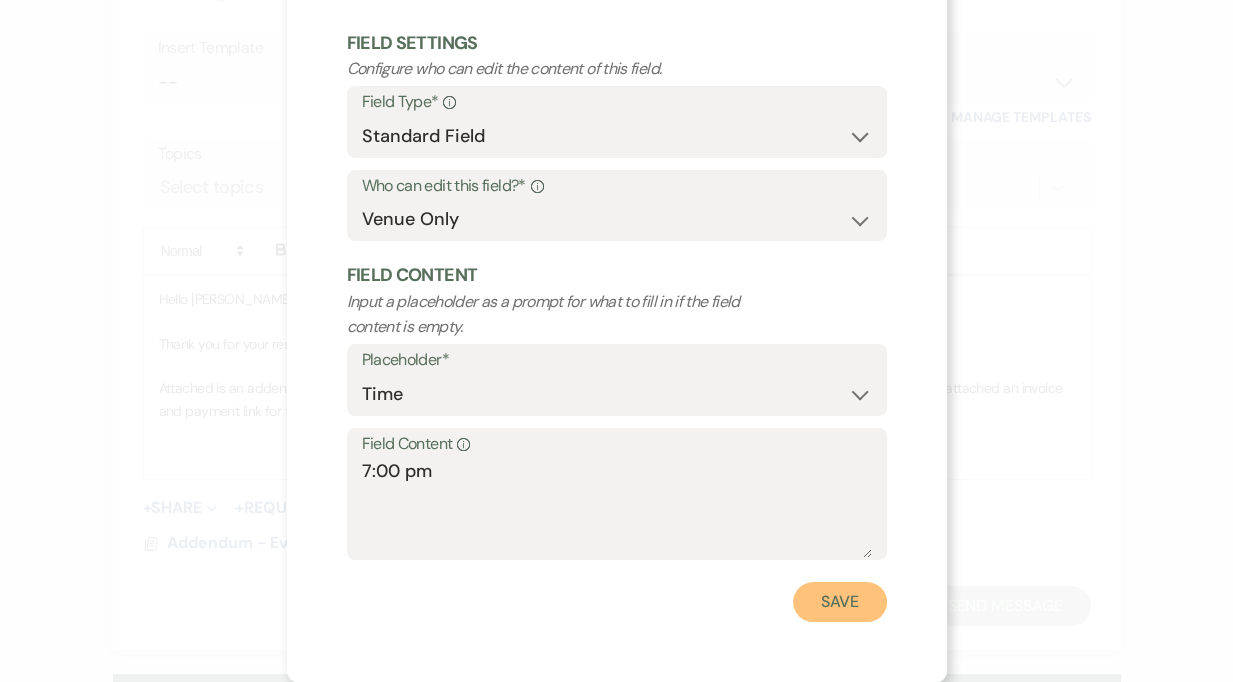 click on "Save" at bounding box center (840, 602) 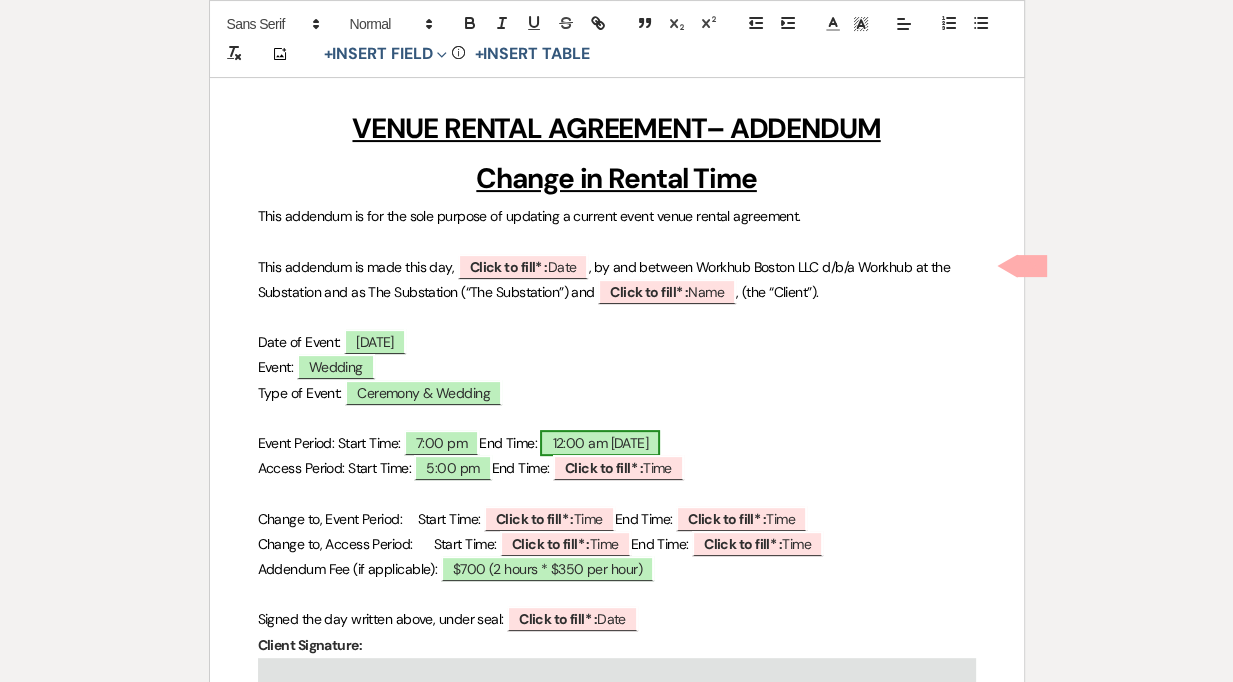 click on "12:00 am Aug 28, 2025" at bounding box center [600, 443] 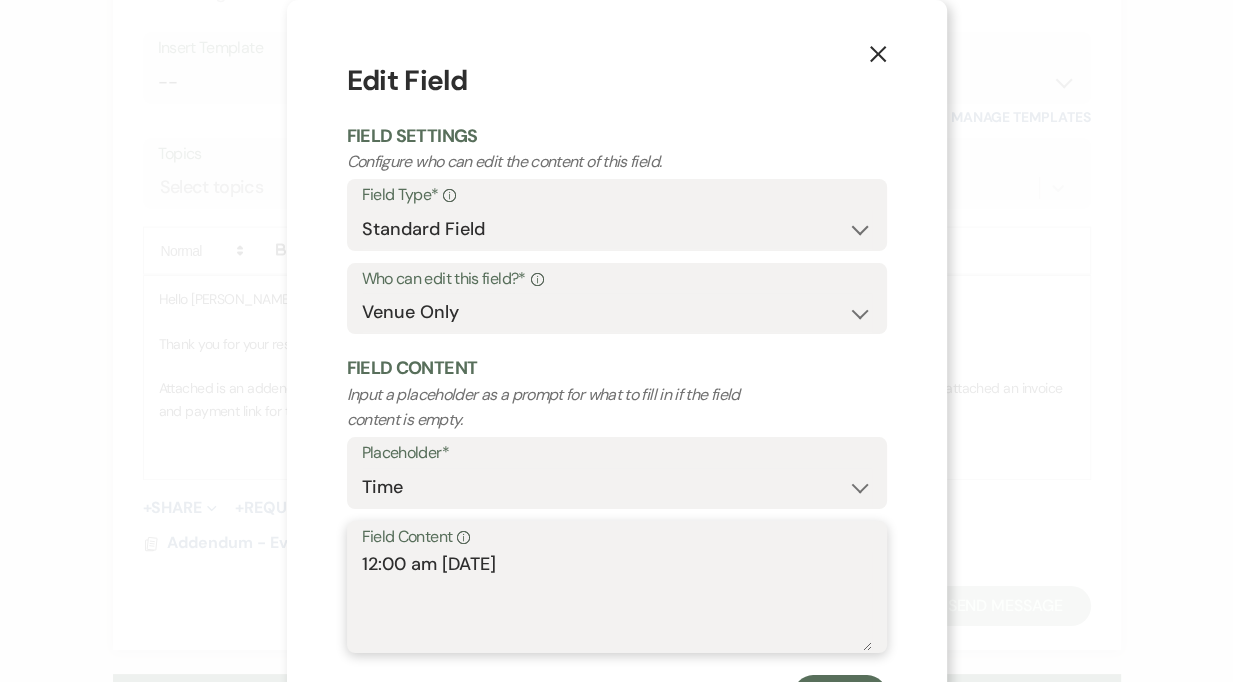 drag, startPoint x: 581, startPoint y: 566, endPoint x: 325, endPoint y: 574, distance: 256.12497 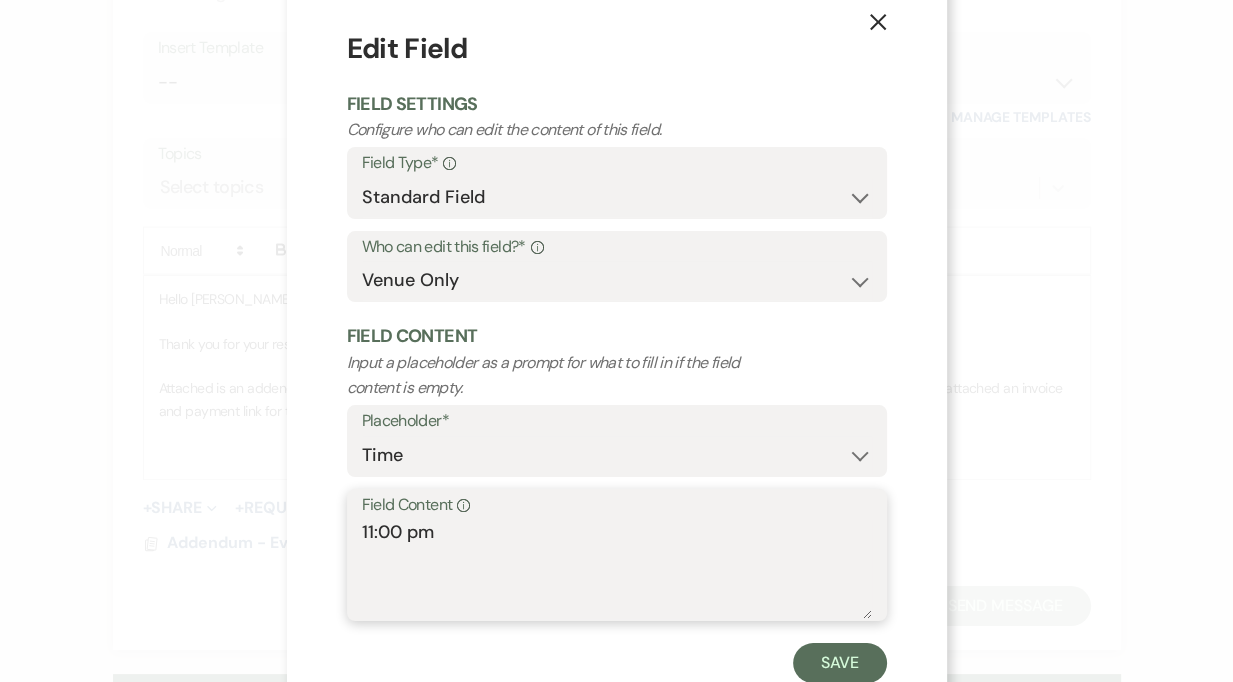 scroll, scrollTop: 93, scrollLeft: 0, axis: vertical 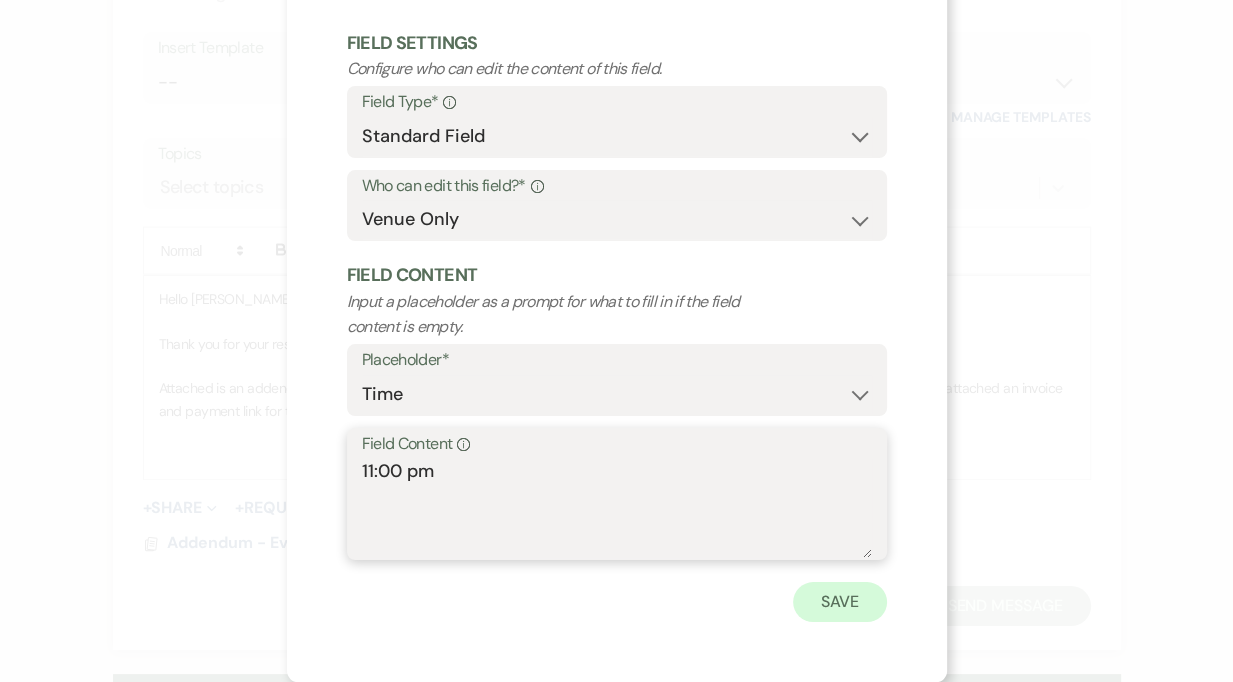 type on "11:00 pm" 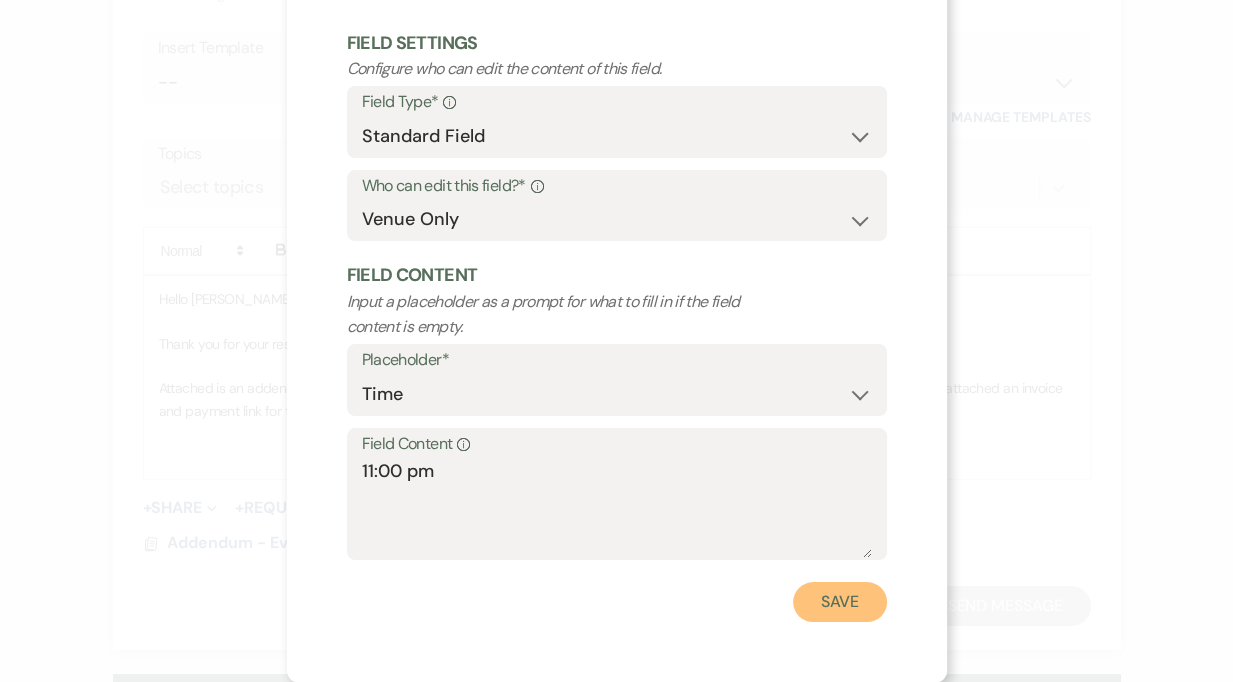 click on "Save" at bounding box center [840, 602] 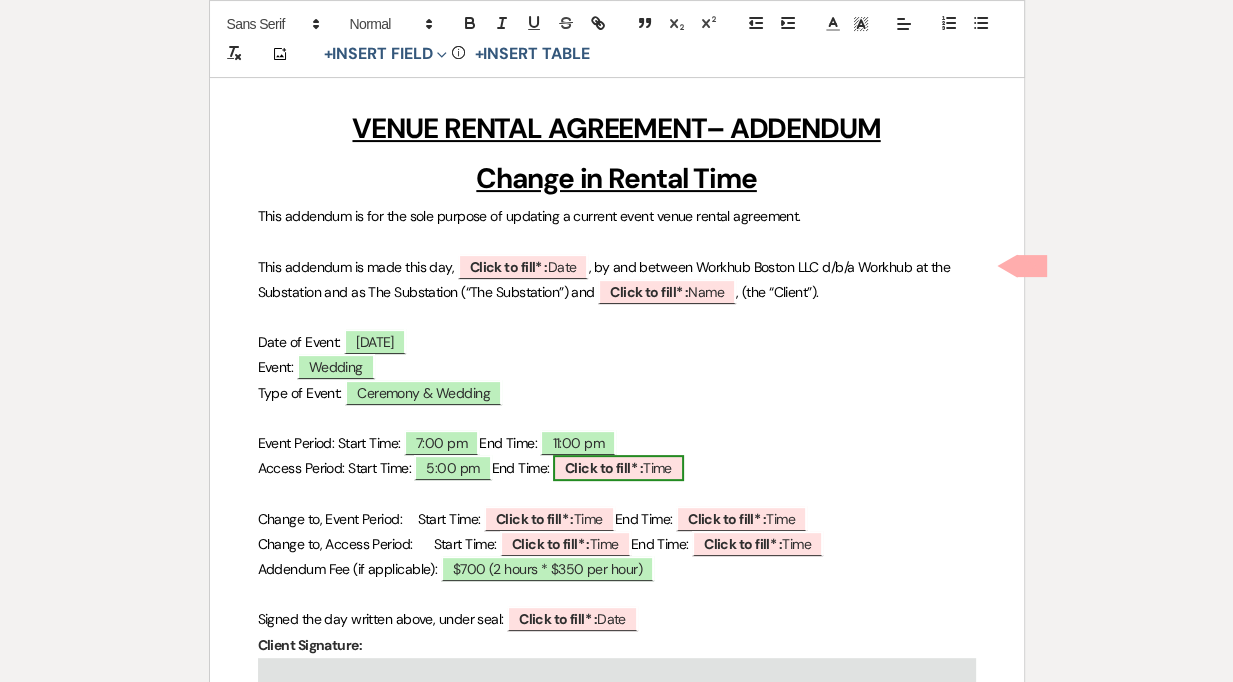 click on "Click to fill* :" at bounding box center [604, 468] 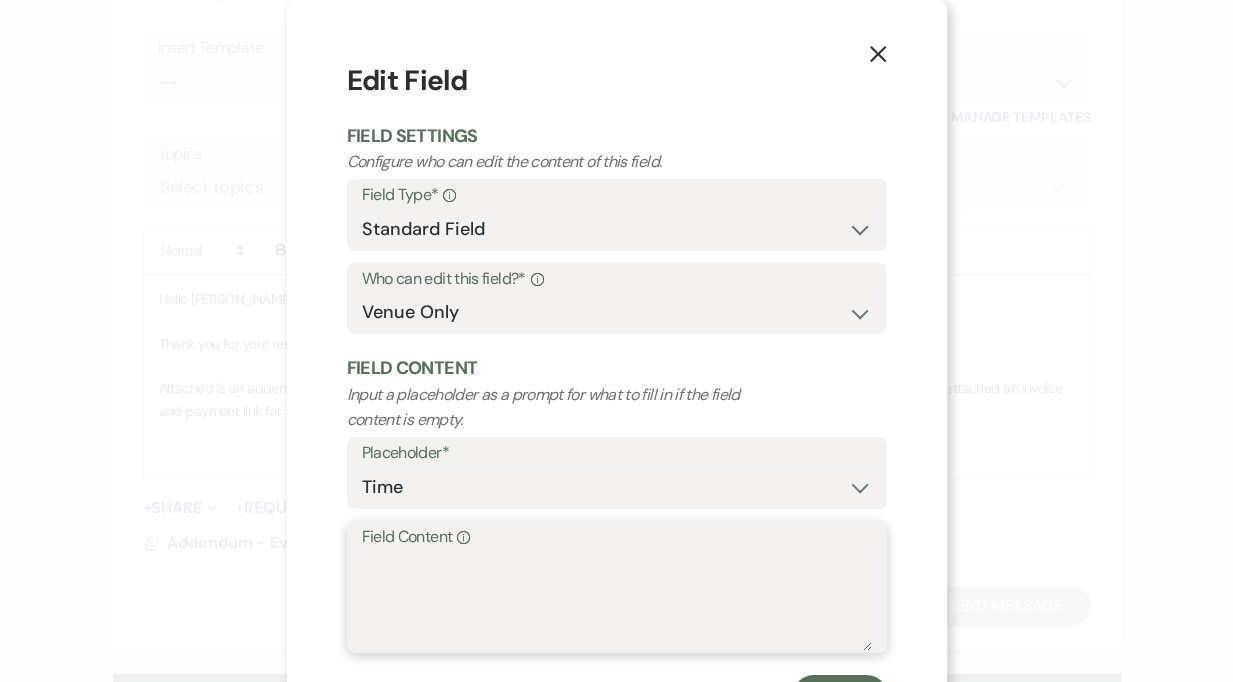 click on "Field Content Info" at bounding box center [617, 601] 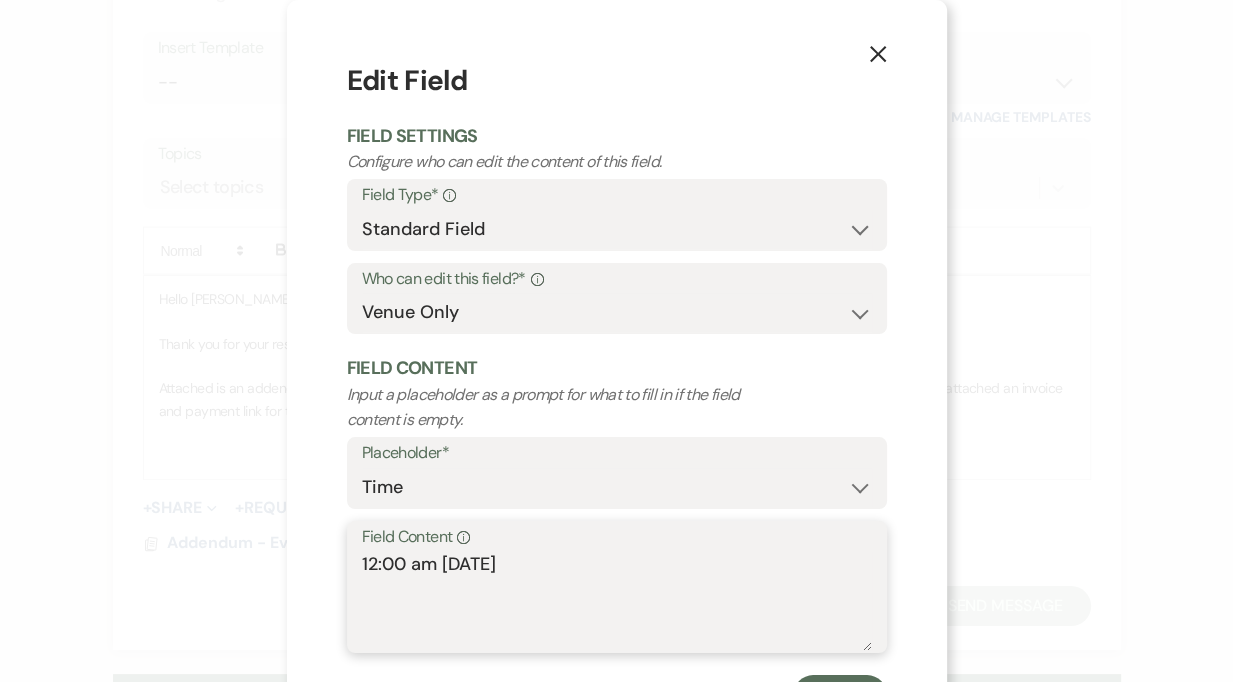 click on "12:00 am Aug 28, 2025" at bounding box center (617, 601) 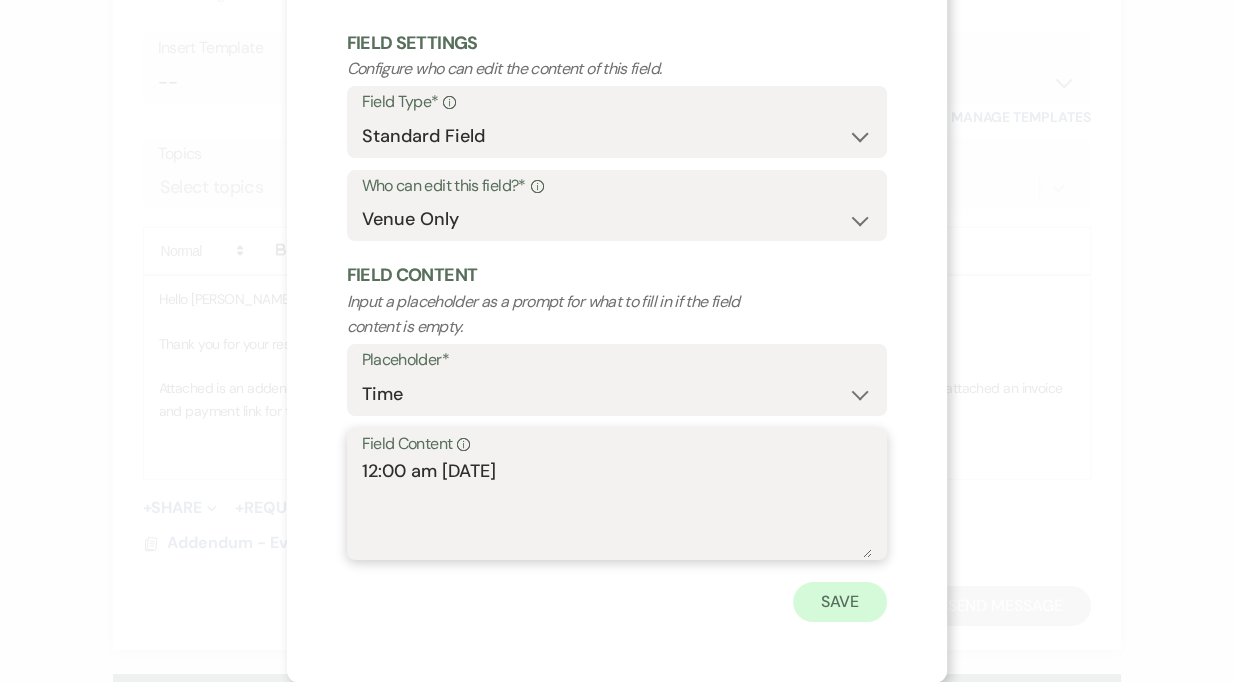 type on "12:00 am Aug 28, 2025" 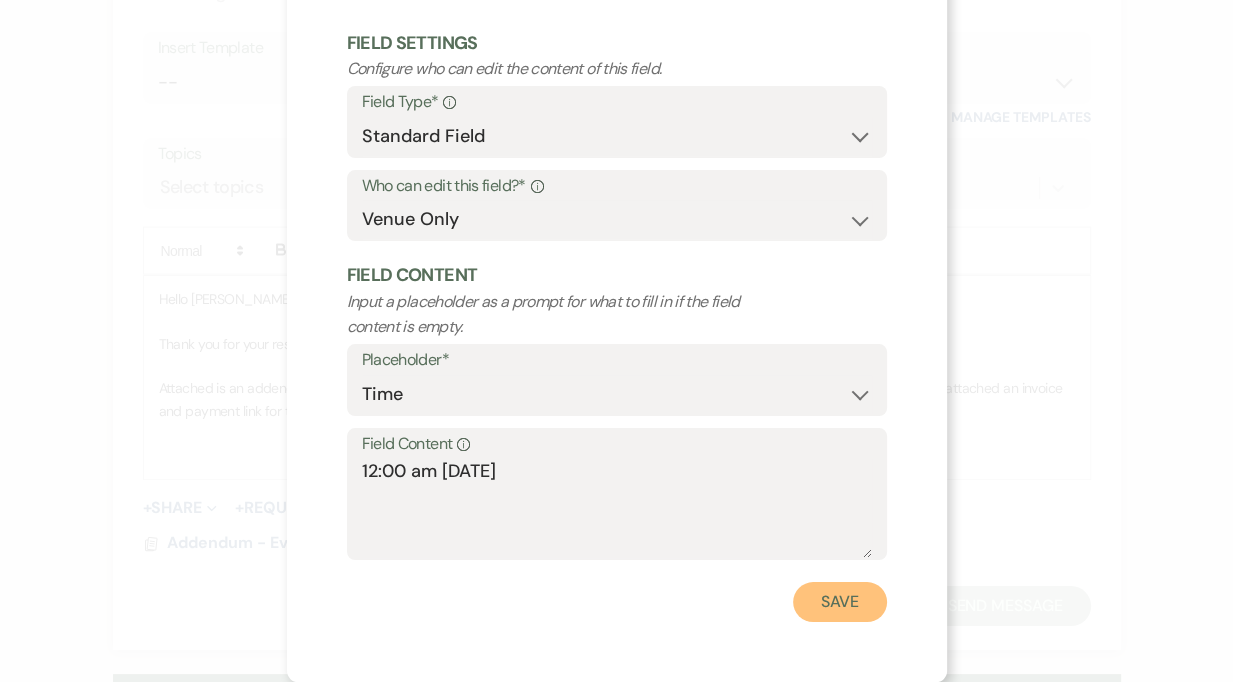 click on "Save" at bounding box center [840, 602] 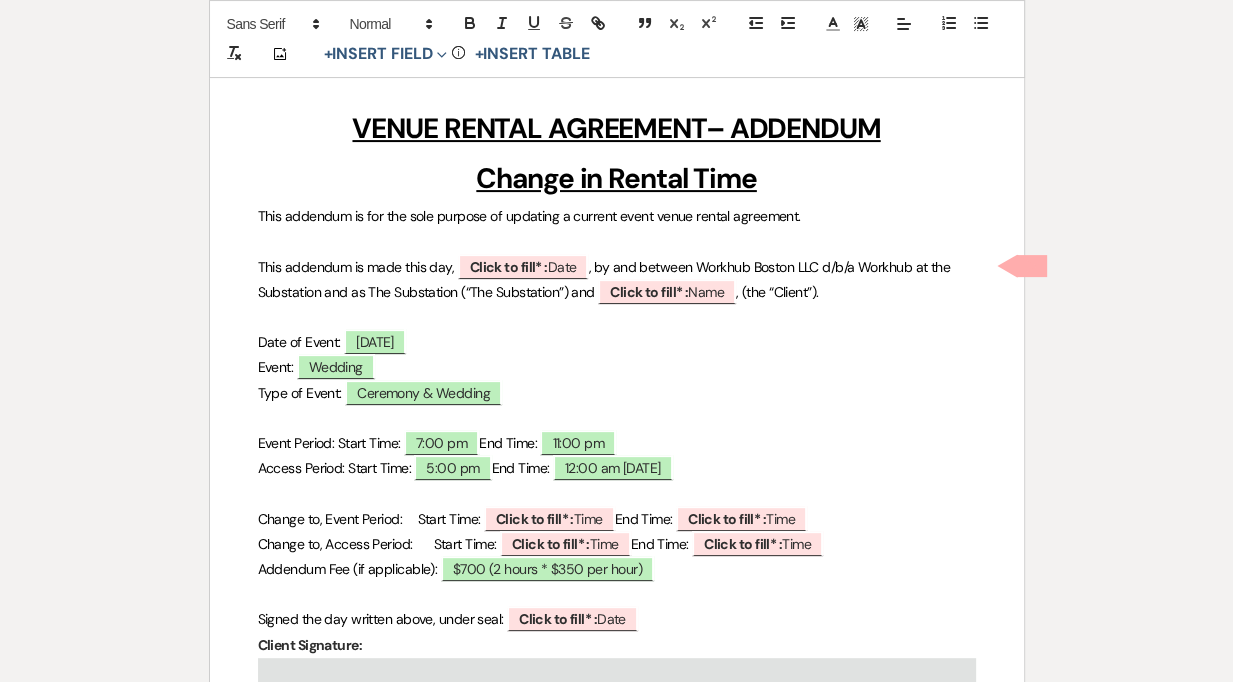 click on "﻿ ﻿   VENUE RENTAL AGREEMENT– ADDENDUM Change in Rental Time This addendum is for the sole purpose of updating a current event venue rental agreement.   This addendum is made this day,  ﻿
Click to fill* :
Date
﻿   , by and between Workhub Boston LLC d/b/a Workhub at the Substation and as The Substation (“The Substation”) and  ﻿
Click to fill* :
Name
﻿  , (the “Client”).   Date of Event:	 ﻿
08/27/2025
﻿   Event:   ﻿
Wedding
﻿   Type of Event:
Ceremony & Wedding
Event Period: Start Time:
7:00 pm
End Time:
11:00 pm
Access Period: Start Time:
5:00 pm
End Time:
12:00 am Aug 28, 2025
Change to, Event Period: 	Start Time:		 ﻿
Time
﻿ ﻿ ﻿" at bounding box center (617, 452) 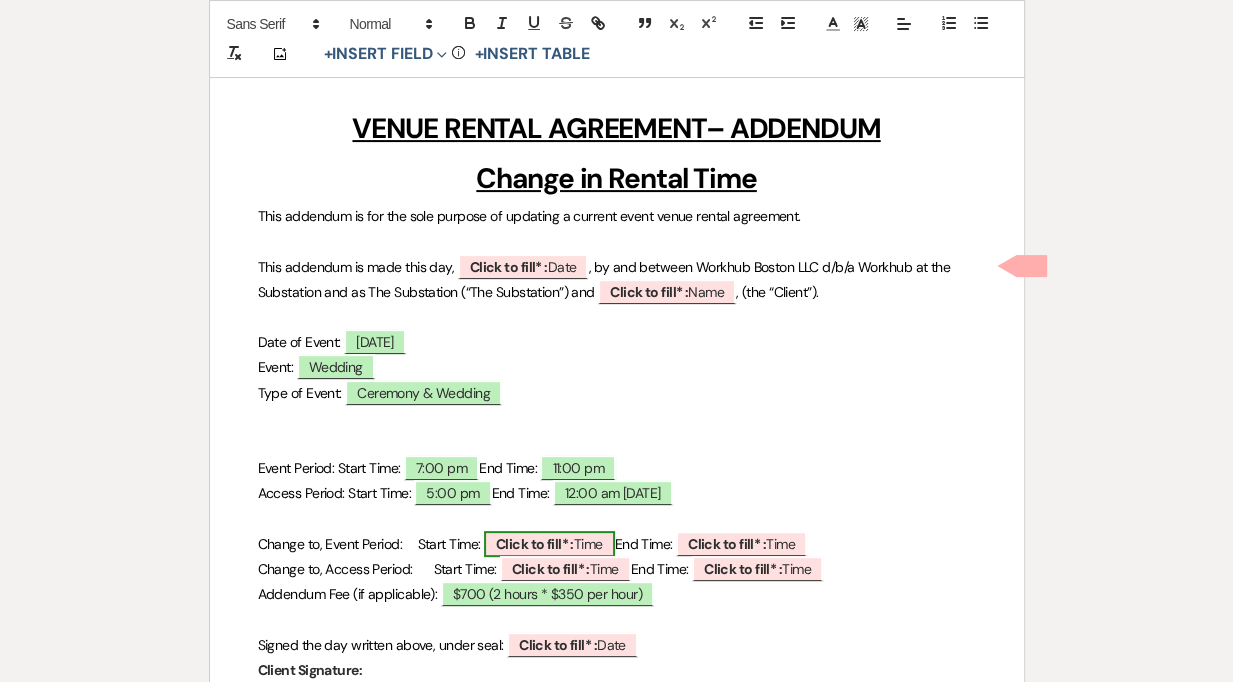 click on "Click to fill* :" at bounding box center (535, 544) 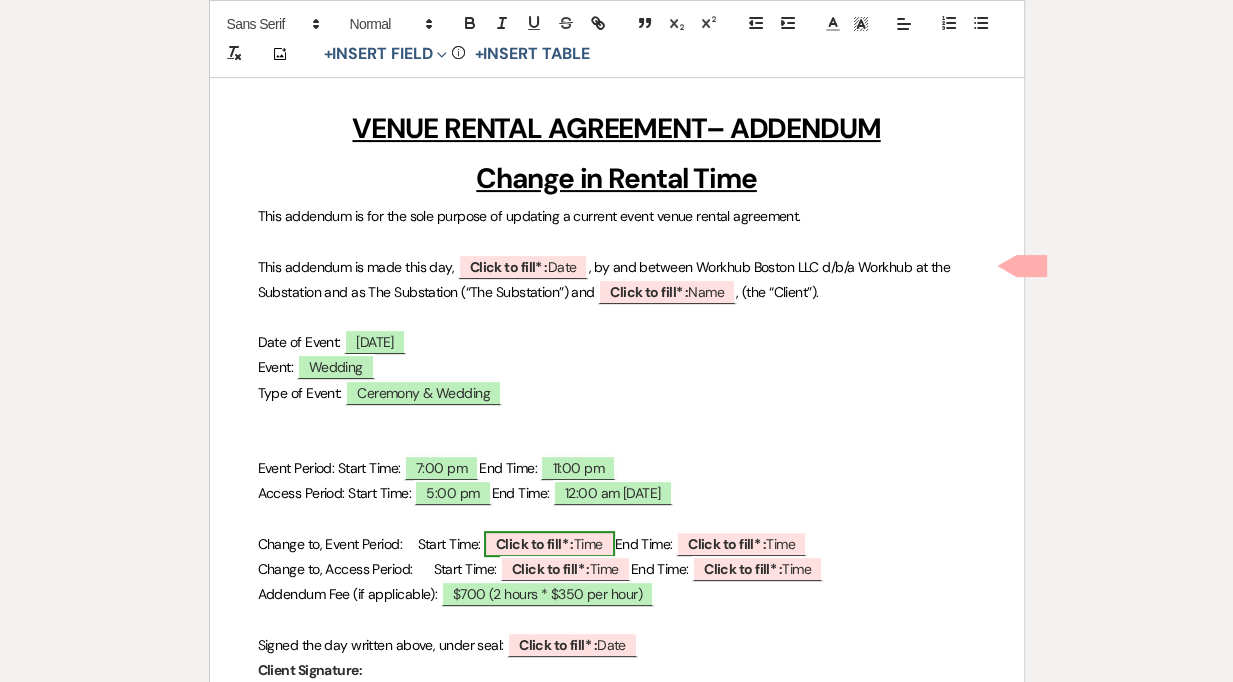 select on "owner" 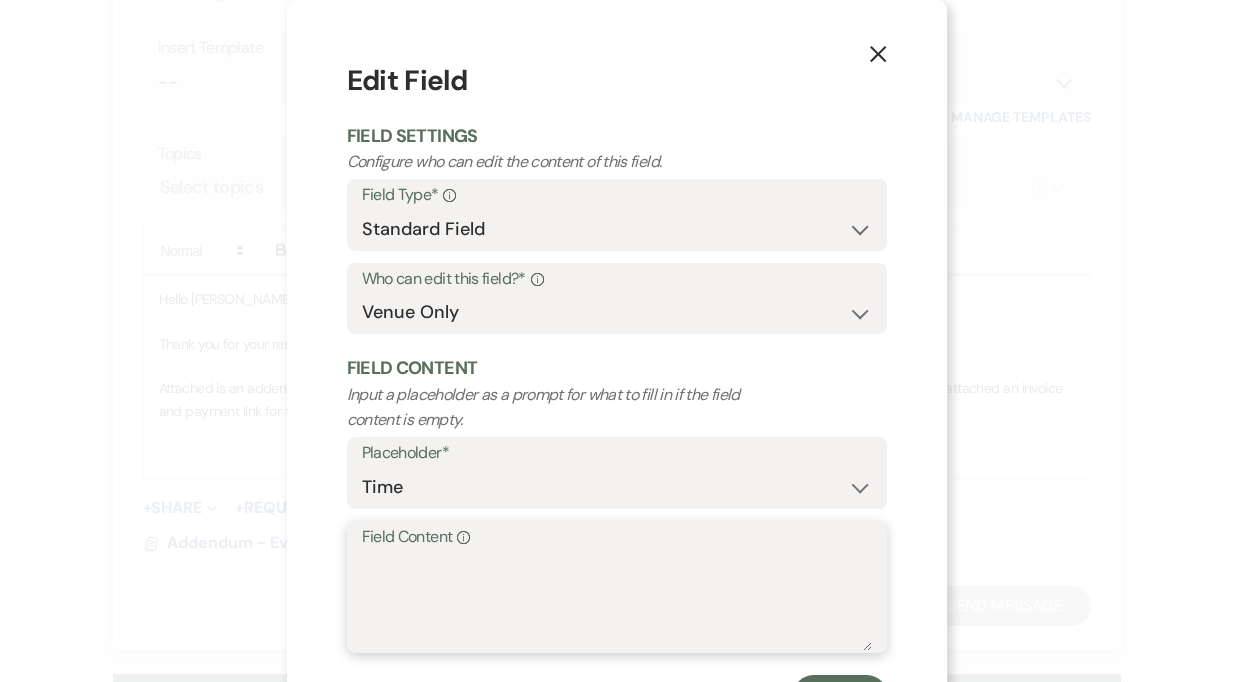 click on "Field Content Info" at bounding box center (617, 601) 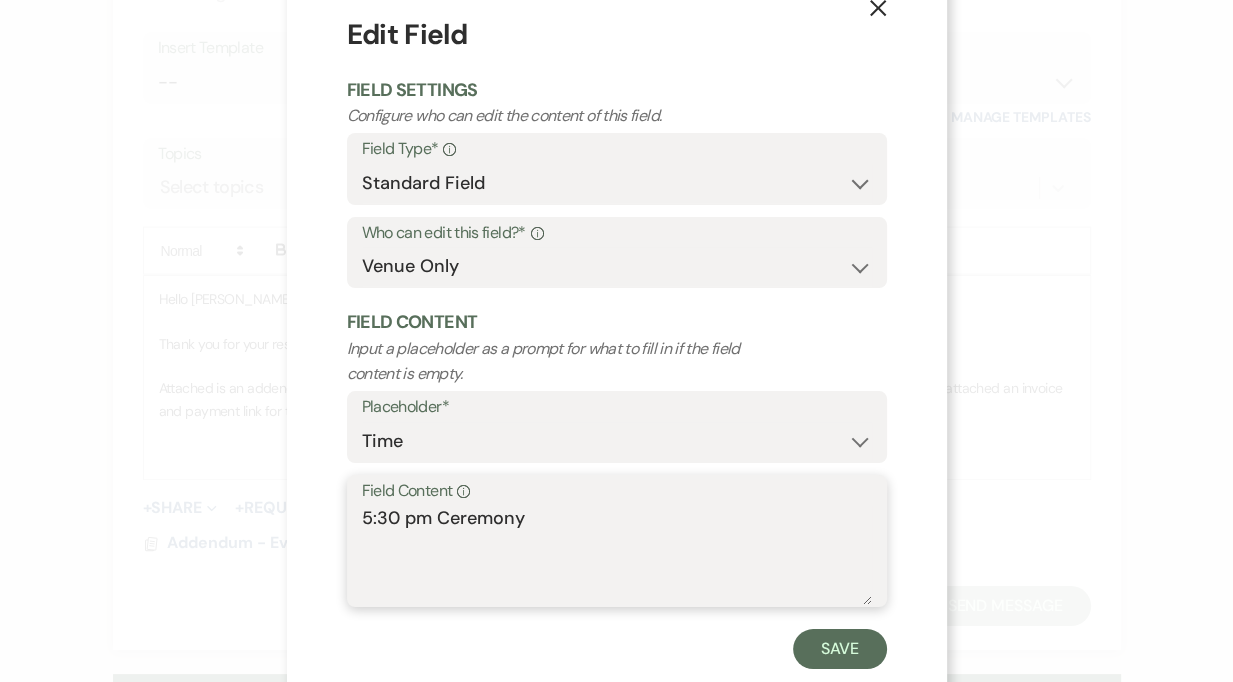 scroll, scrollTop: 93, scrollLeft: 0, axis: vertical 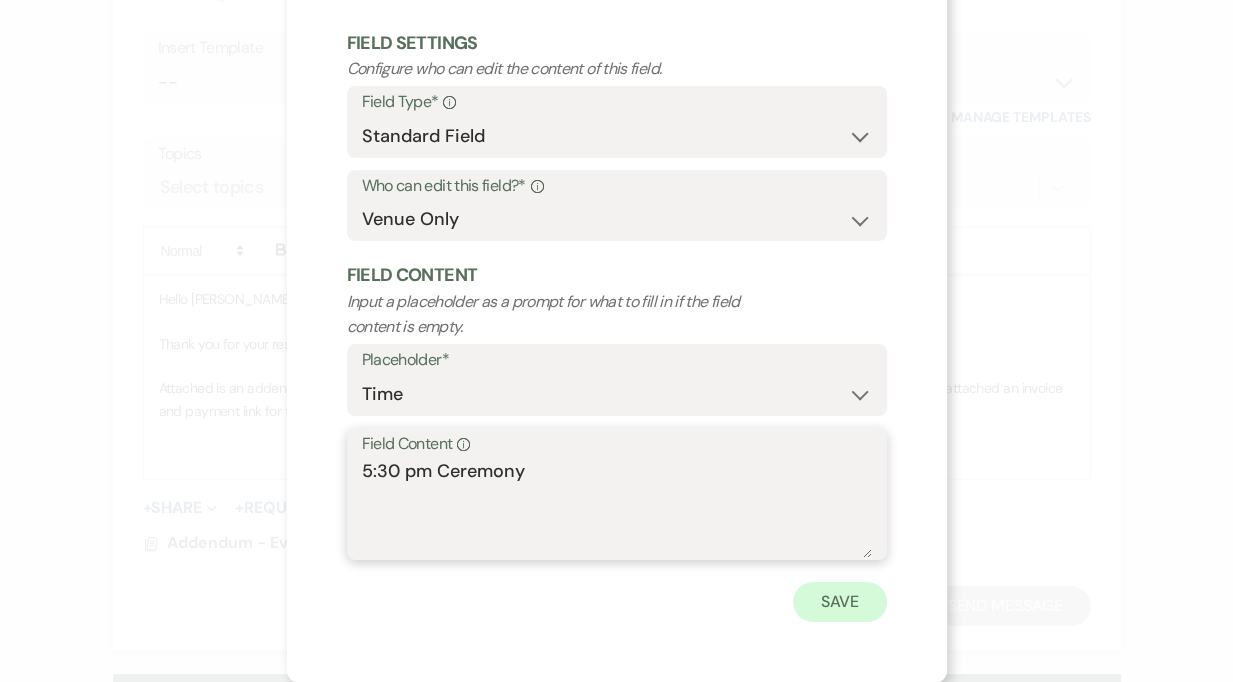 type on "5:30 pm Ceremony" 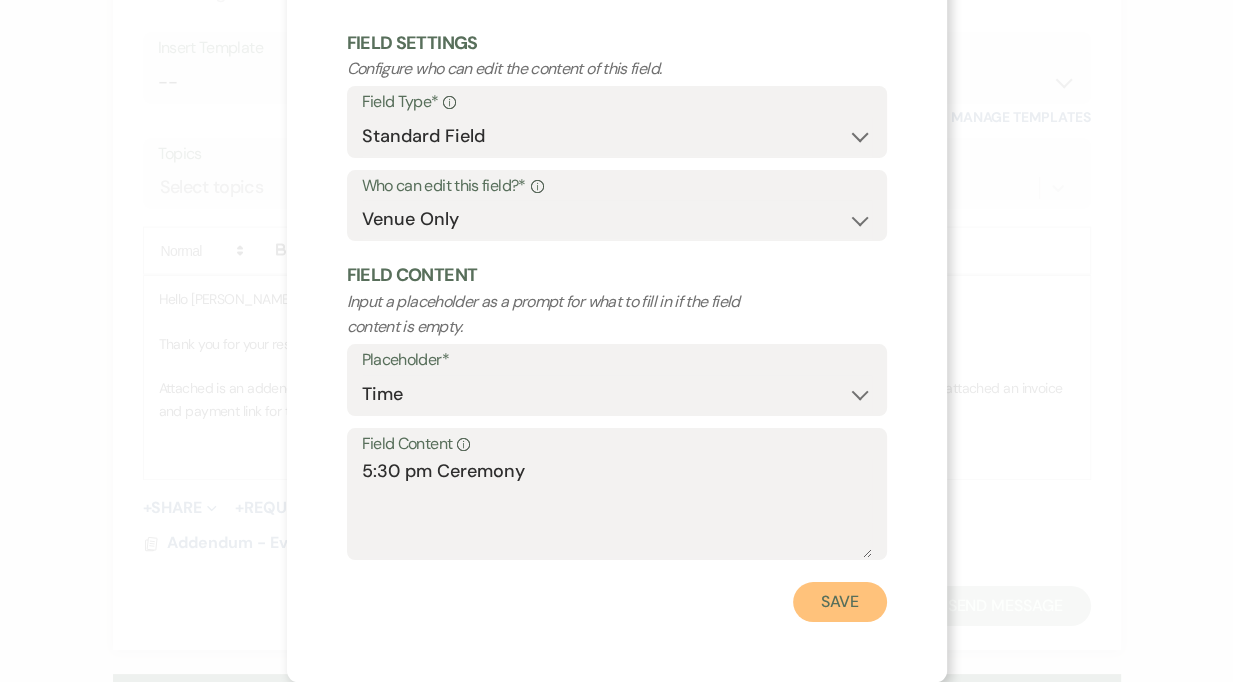 click on "Save" at bounding box center [840, 602] 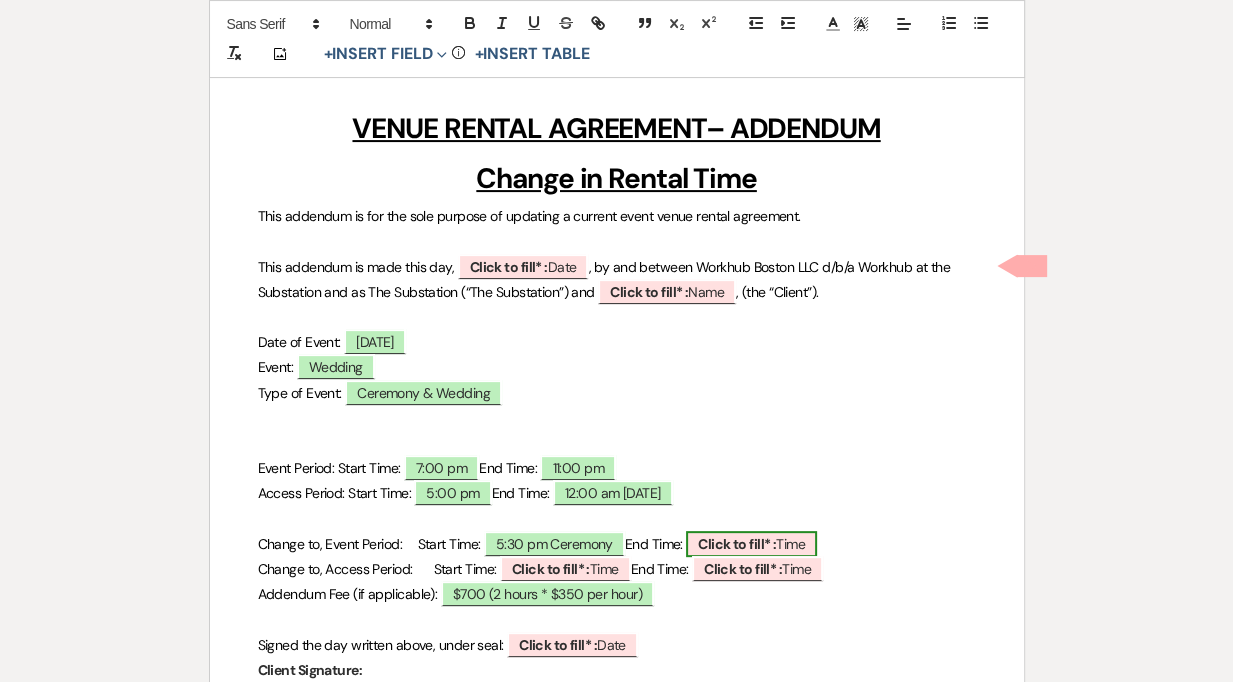 click on "Click to fill* :" at bounding box center [737, 544] 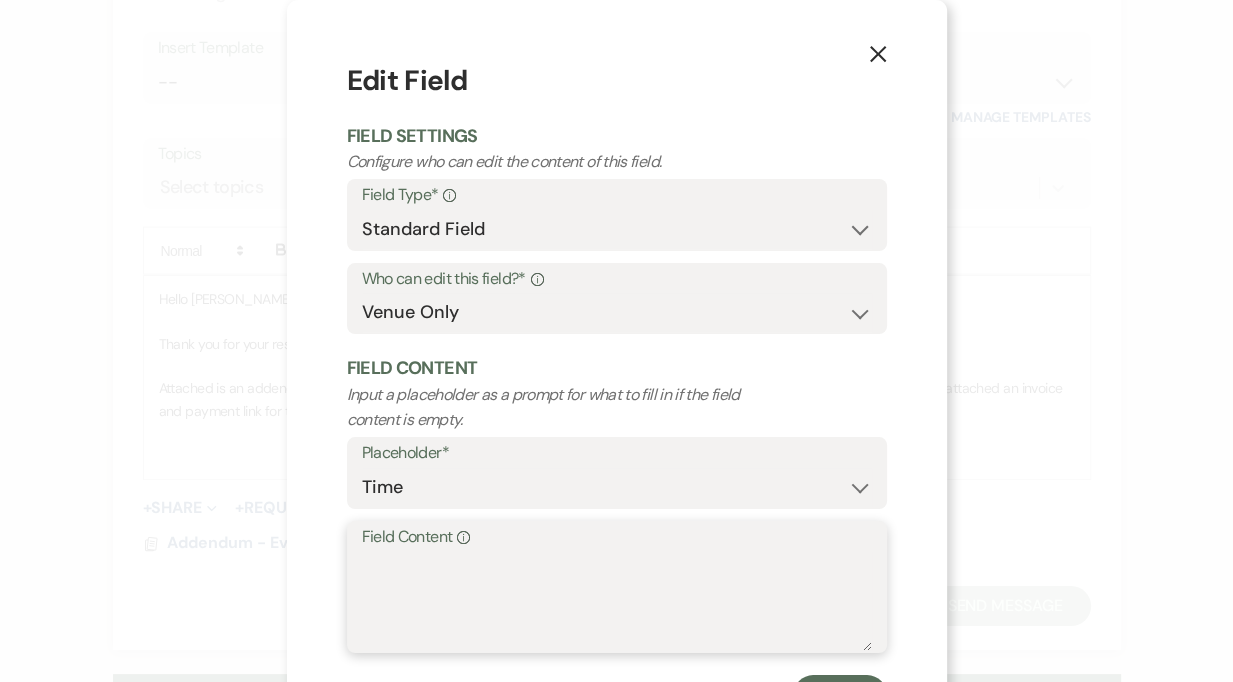 click on "Field Content Info" at bounding box center [617, 601] 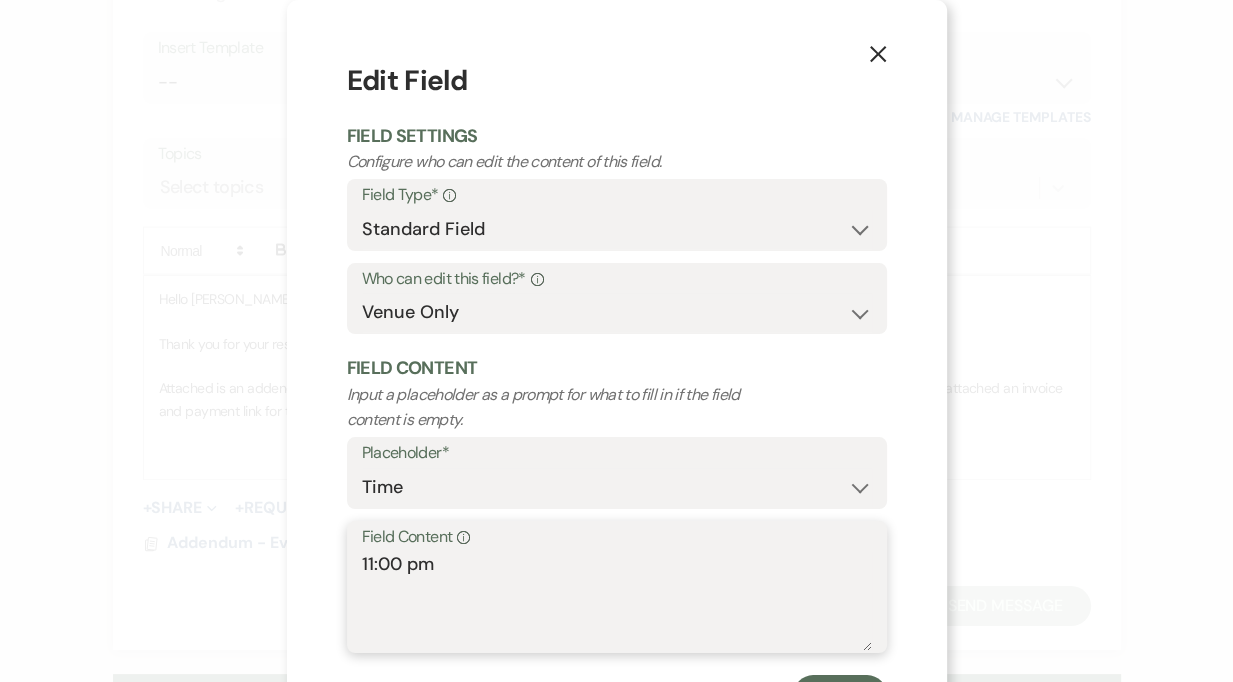 scroll, scrollTop: 93, scrollLeft: 0, axis: vertical 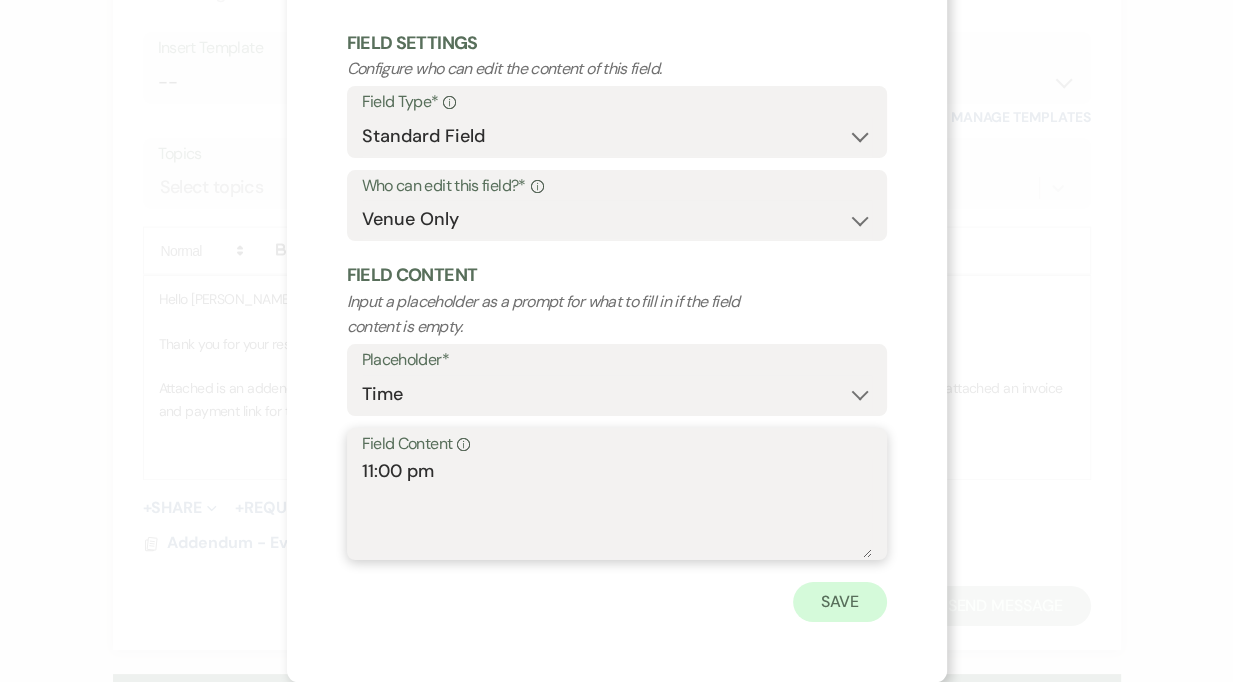 type on "11:00 pm" 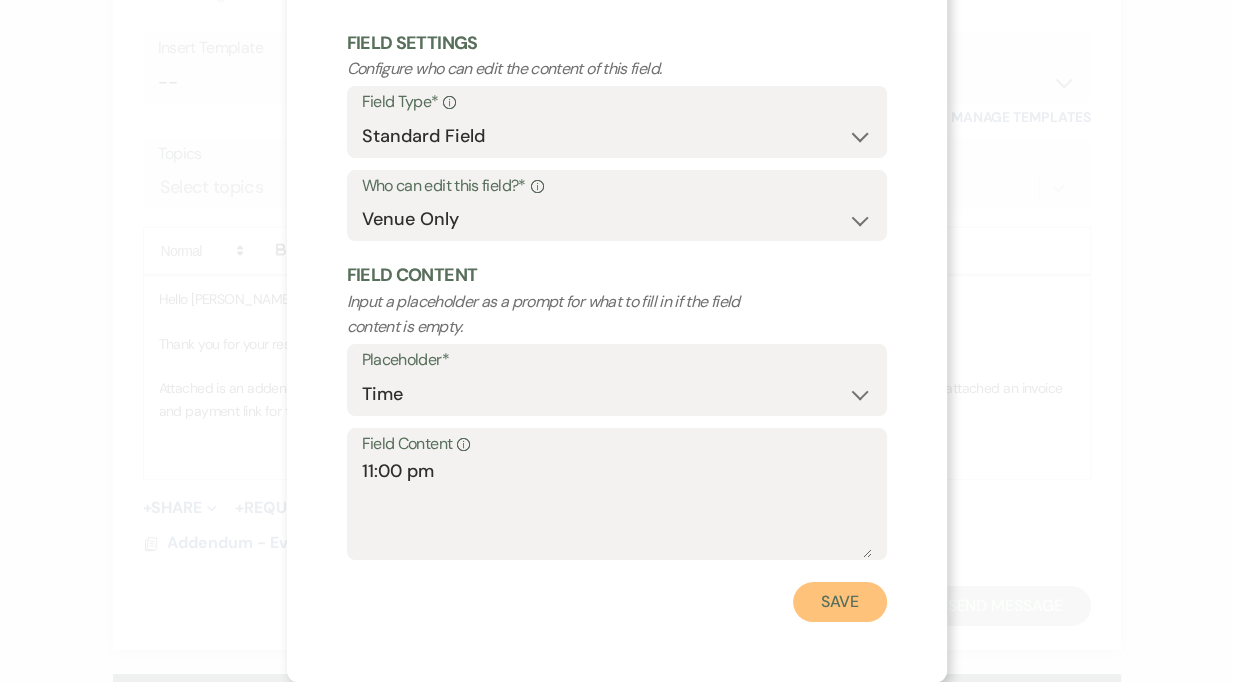 click on "Save" at bounding box center (840, 602) 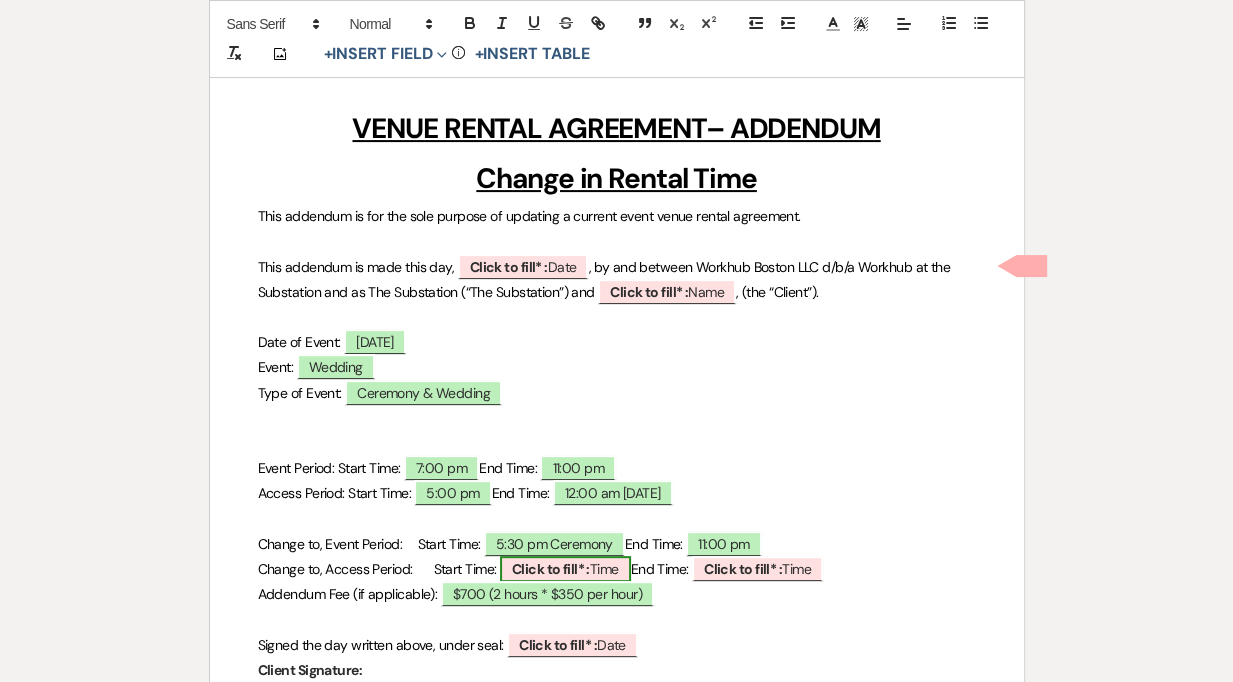 click on "Click to fill* :" at bounding box center [551, 569] 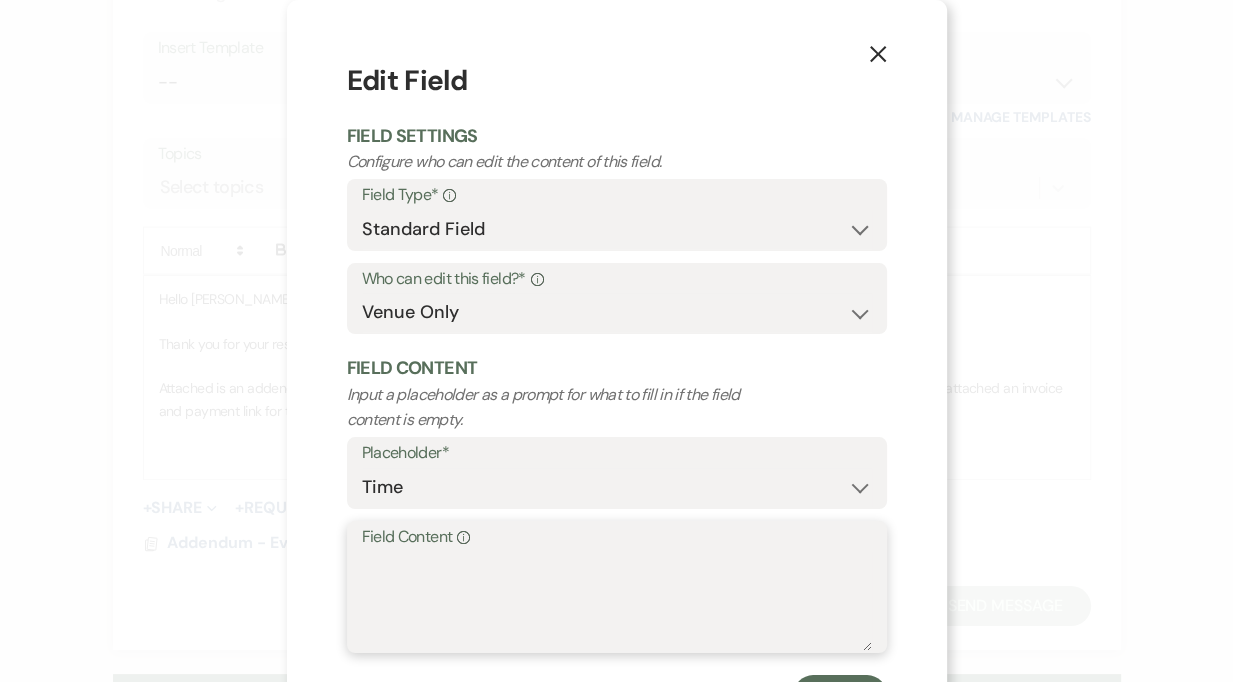 click on "Field Content Info" at bounding box center (617, 601) 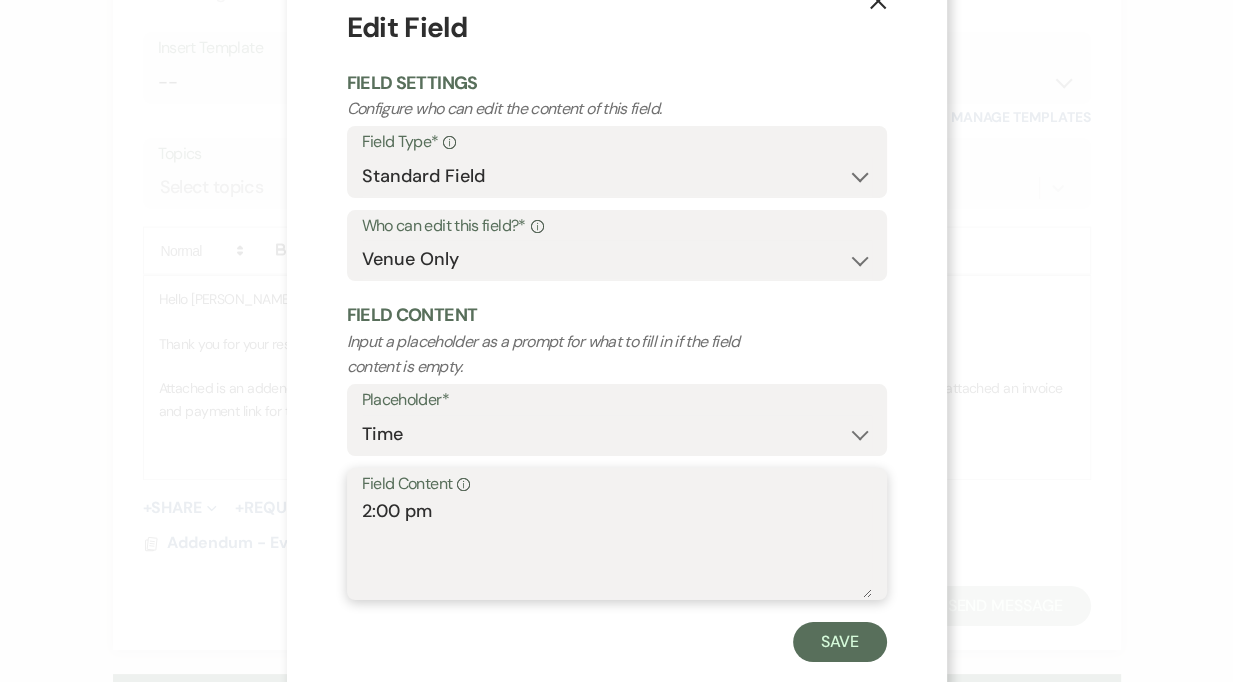 scroll, scrollTop: 93, scrollLeft: 0, axis: vertical 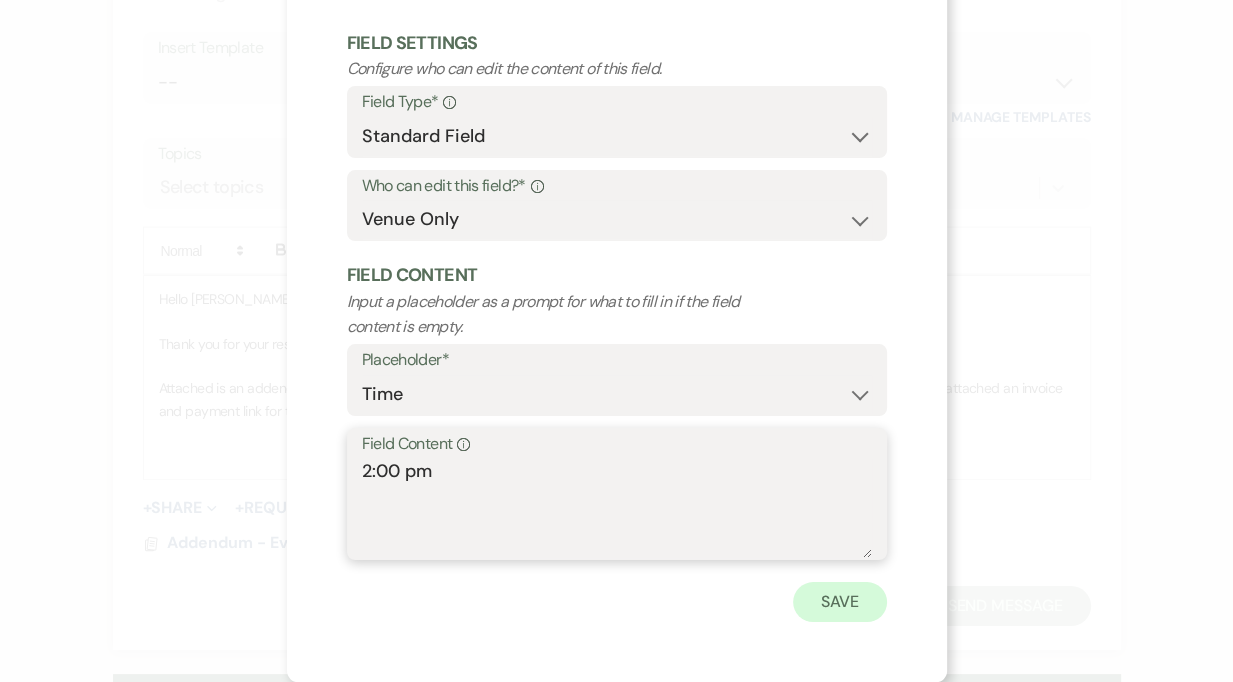 type on "2:00 pm" 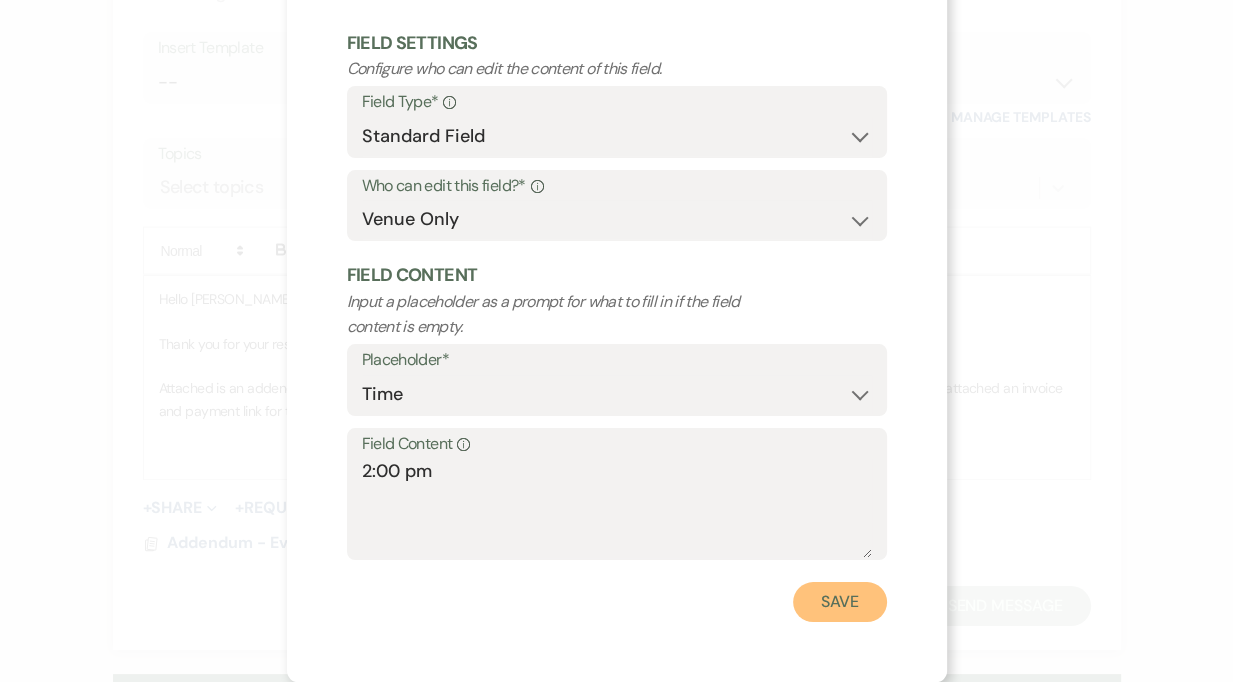click on "Save" at bounding box center [840, 602] 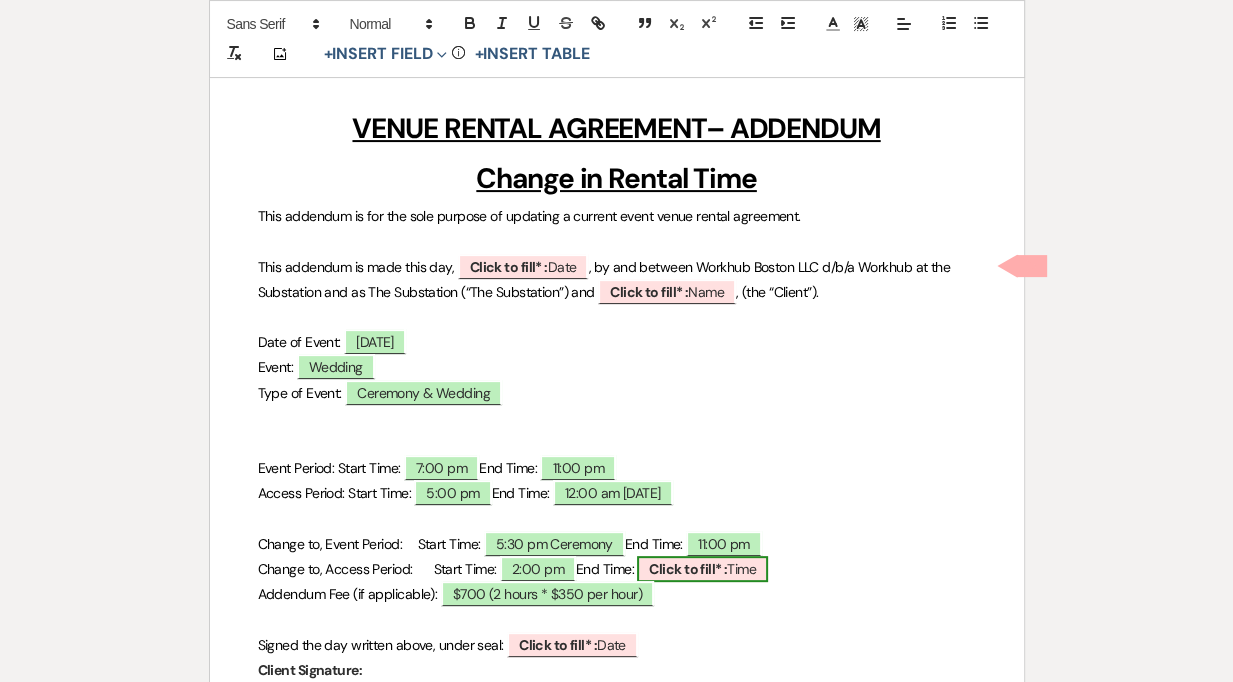click on "Click to fill* :" at bounding box center [688, 569] 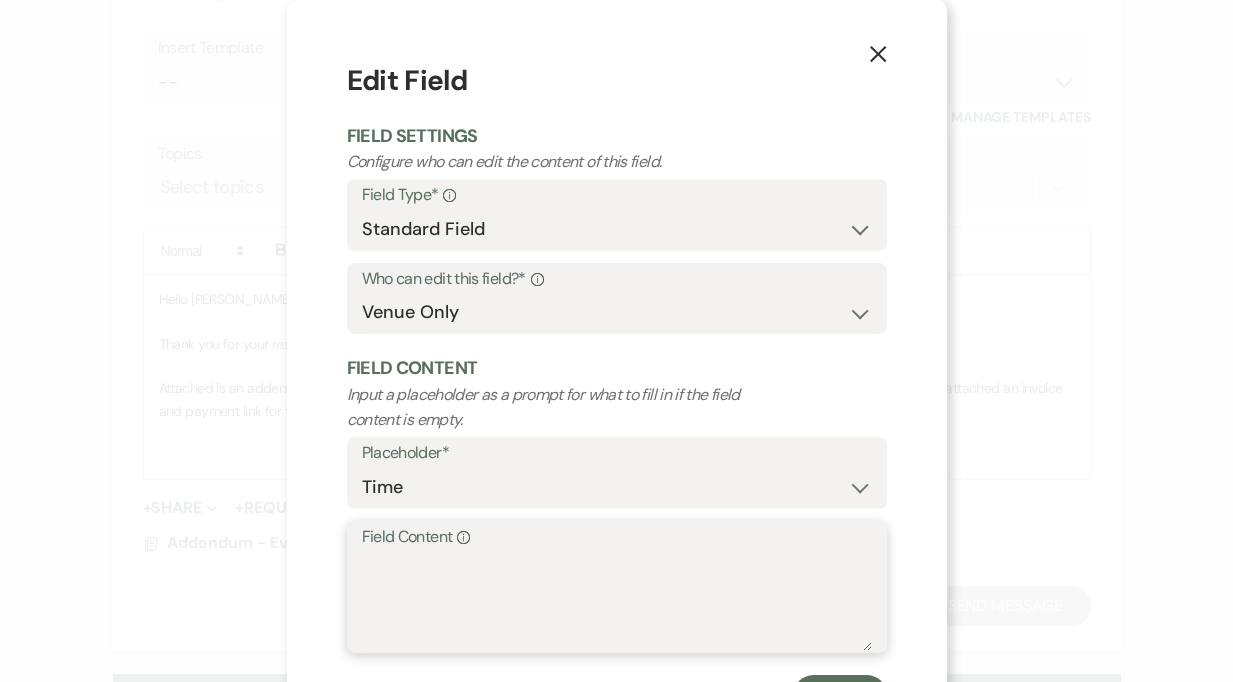click on "Field Content Info" at bounding box center [617, 601] 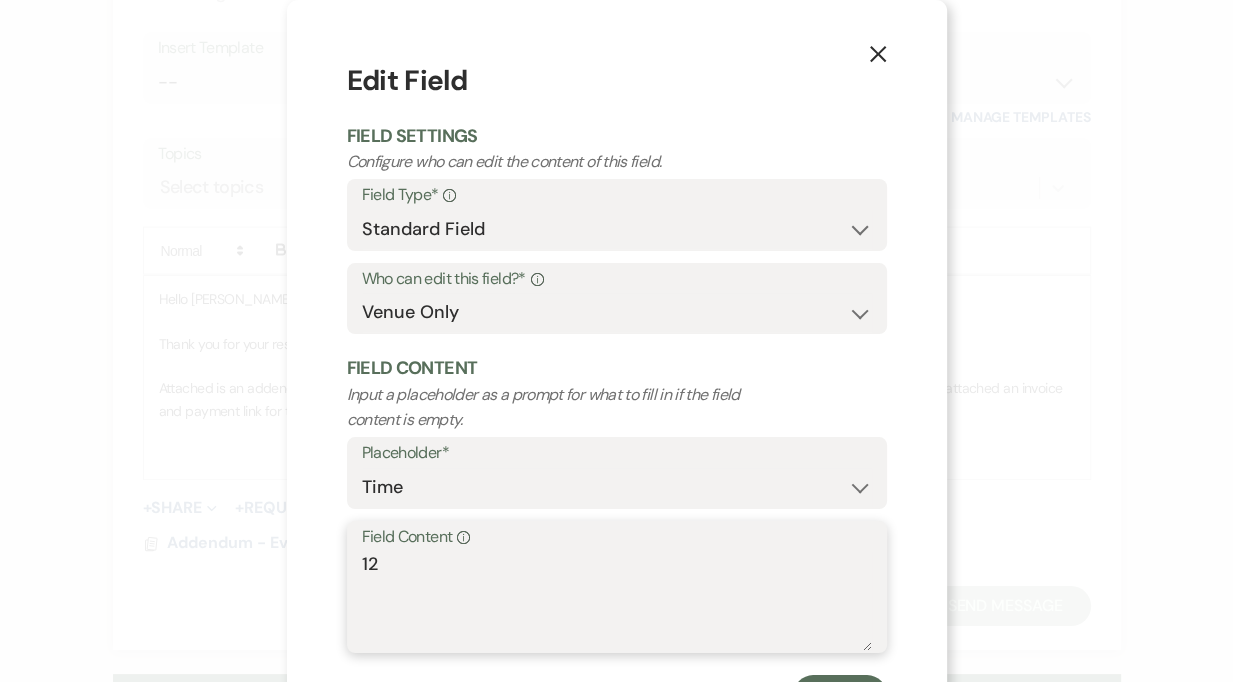 type on "1" 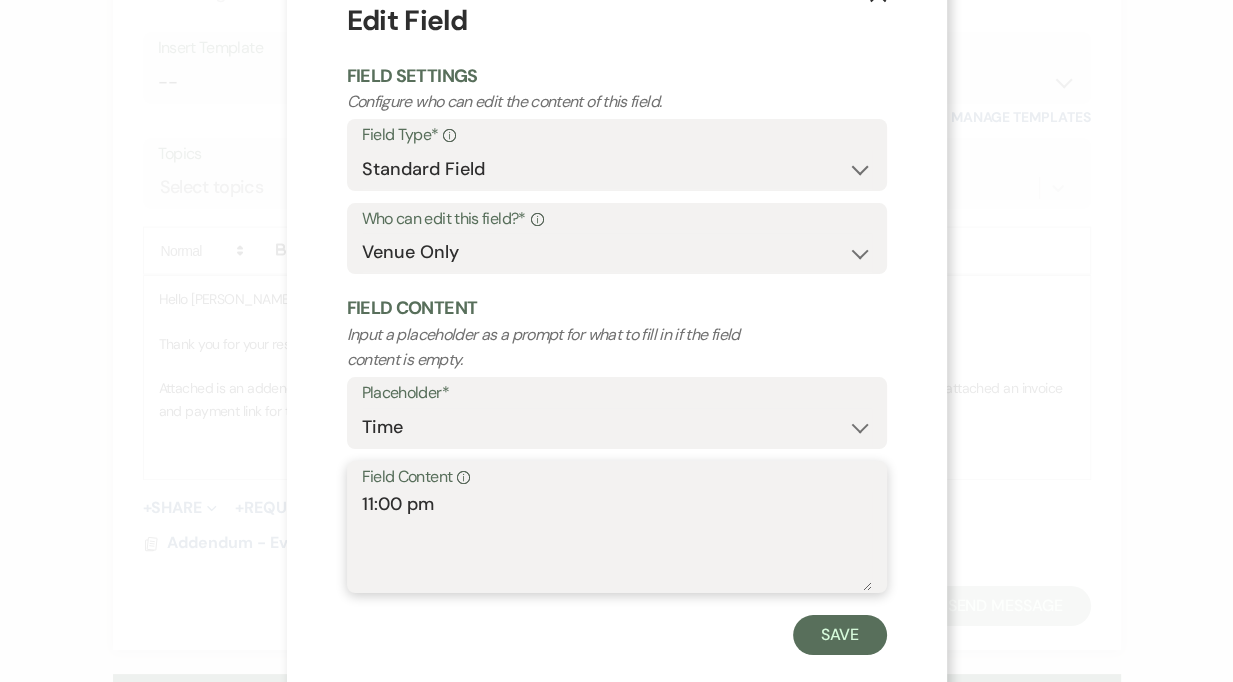 scroll, scrollTop: 93, scrollLeft: 0, axis: vertical 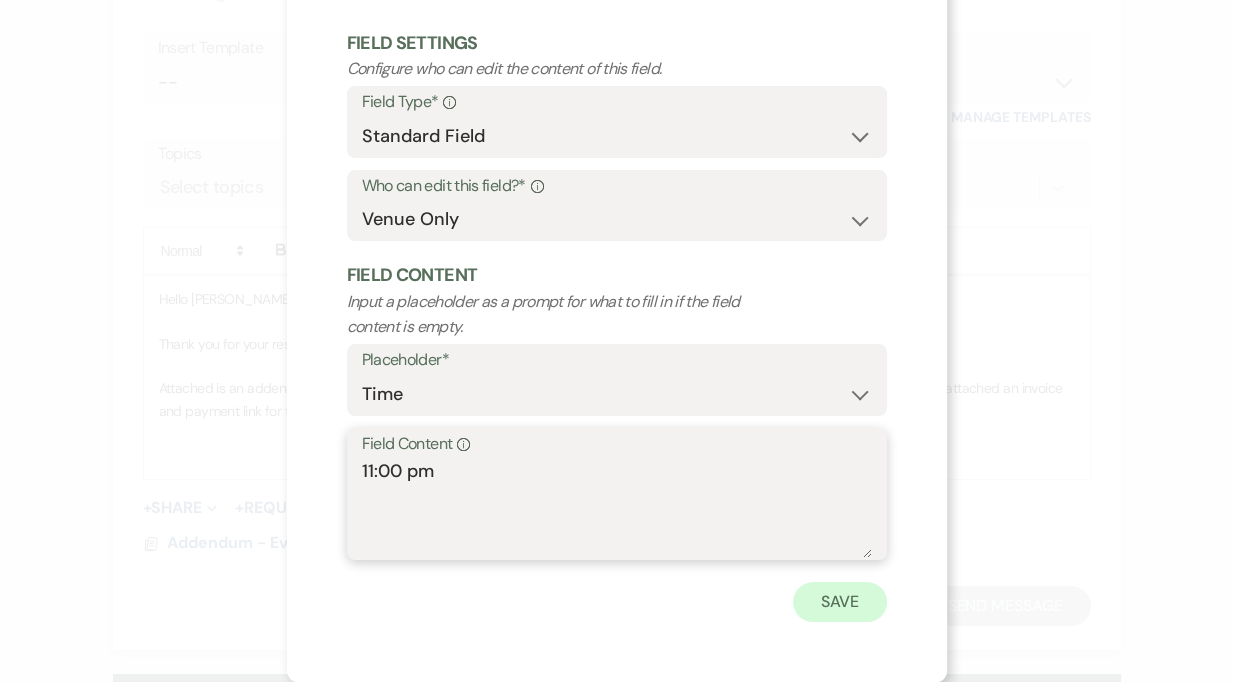 type on "11:00 pm" 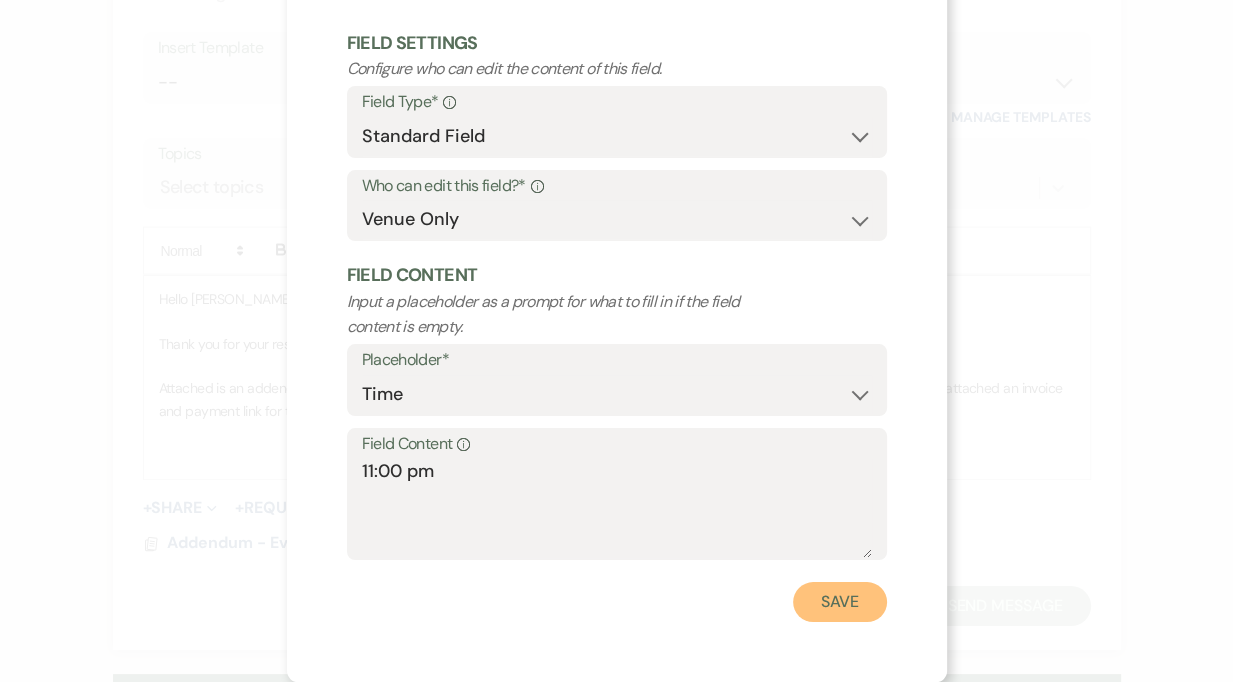 click on "Save" at bounding box center [840, 602] 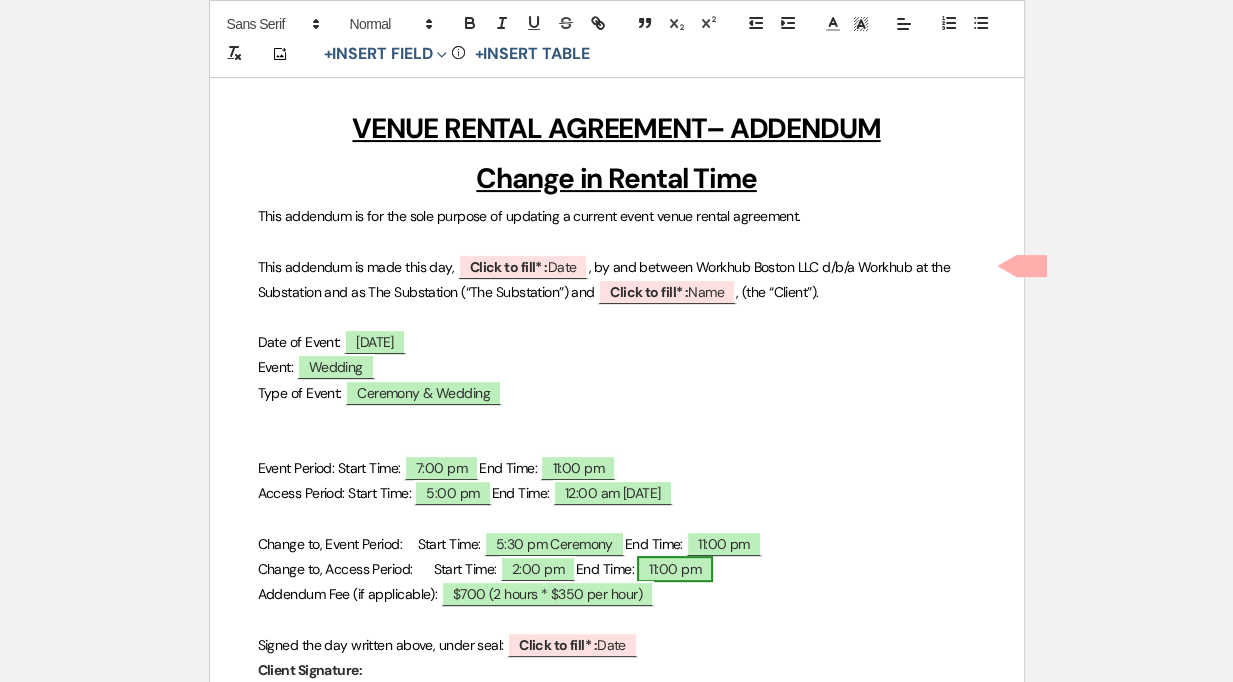 click on "11:00 pm" at bounding box center (675, 569) 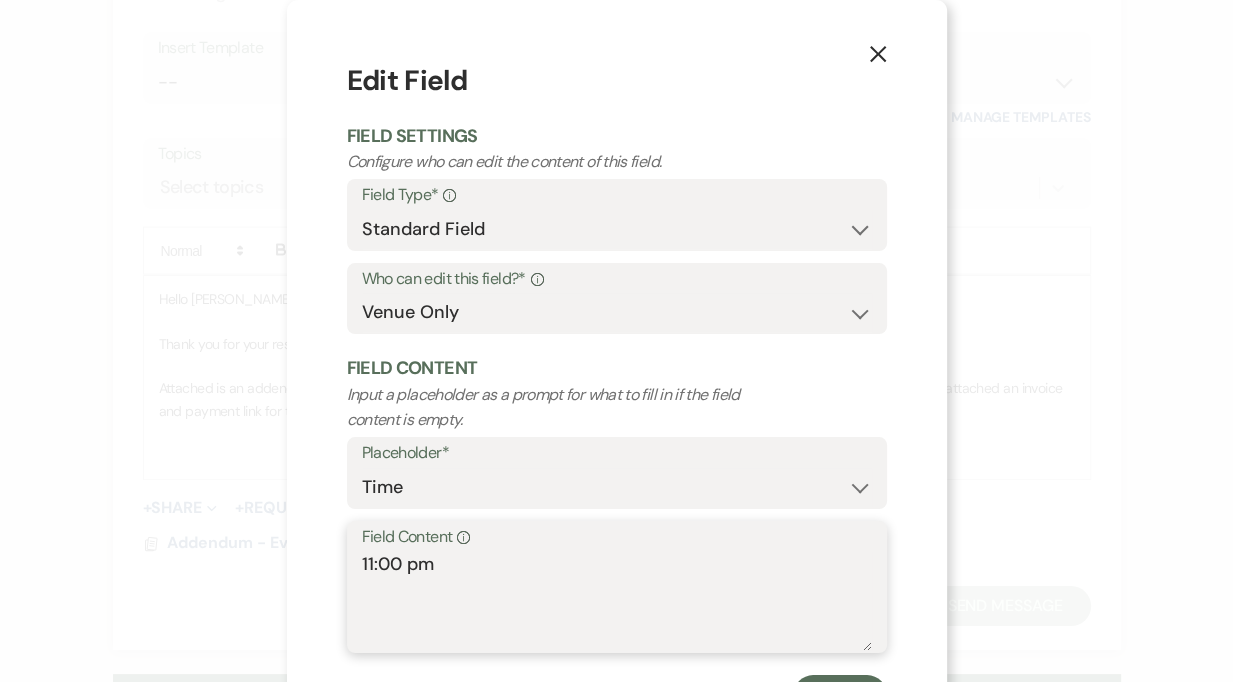drag, startPoint x: 457, startPoint y: 566, endPoint x: 299, endPoint y: 569, distance: 158.02847 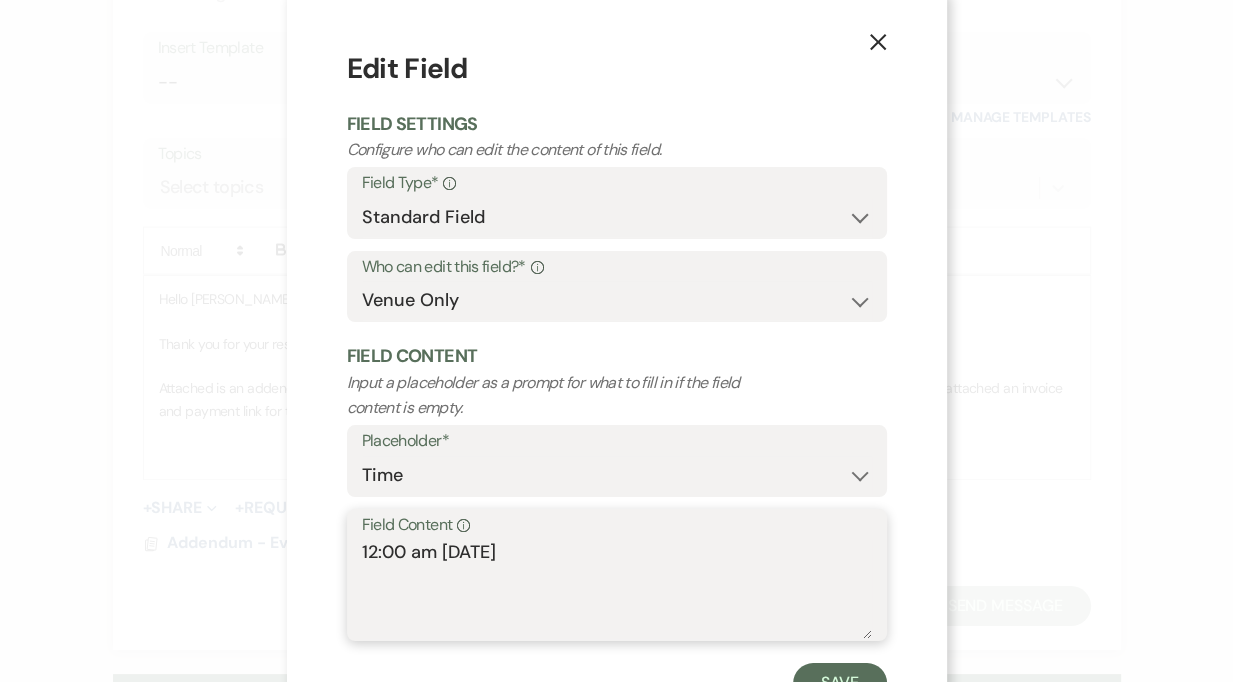 scroll, scrollTop: 28, scrollLeft: 0, axis: vertical 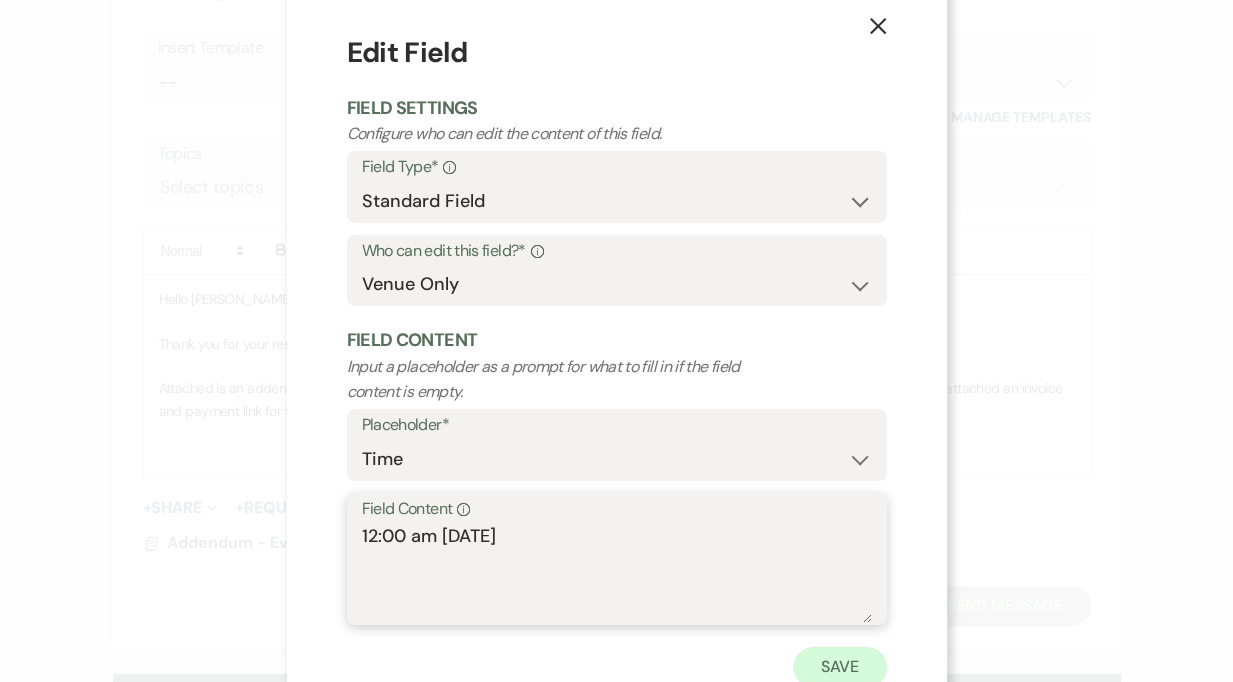 type on "12:00 am Aug 28, 2025" 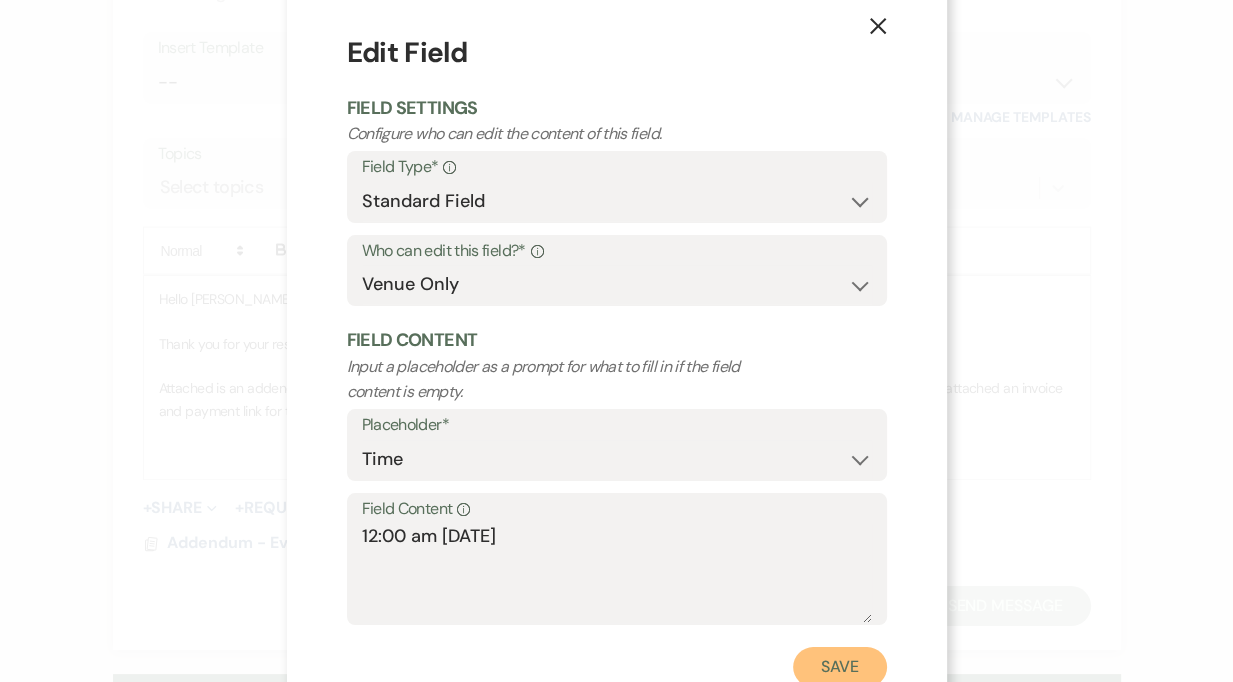 click on "Save" at bounding box center (840, 667) 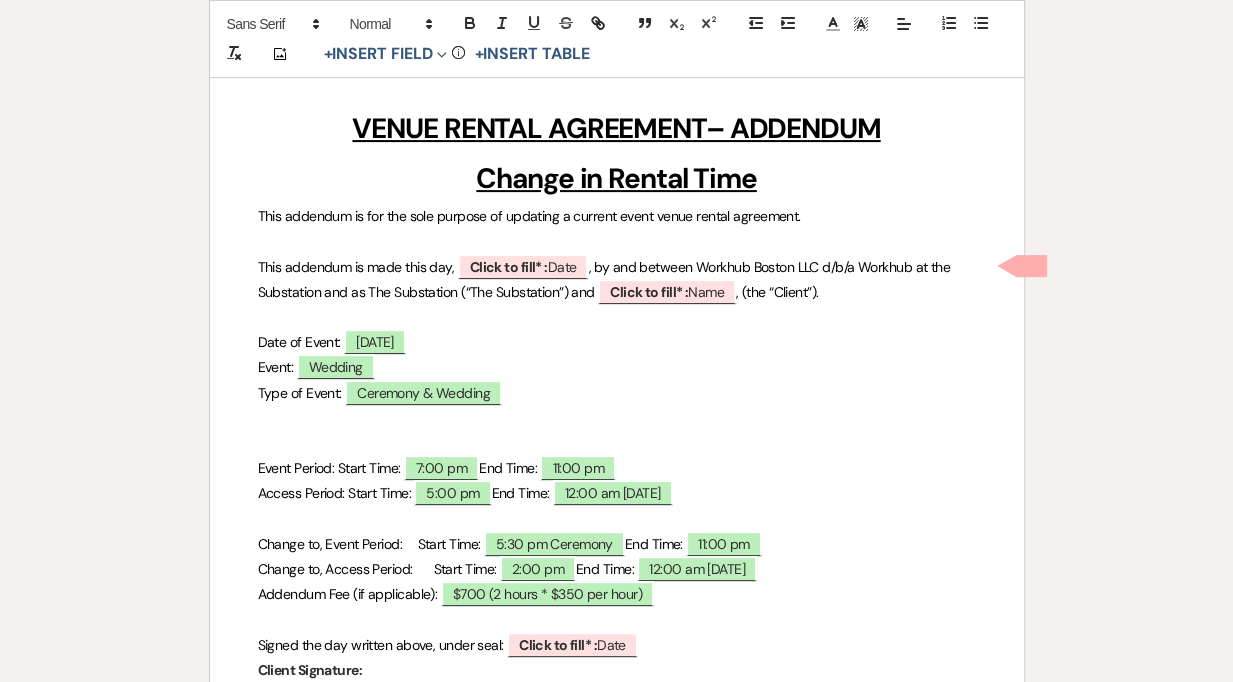 click at bounding box center [617, 443] 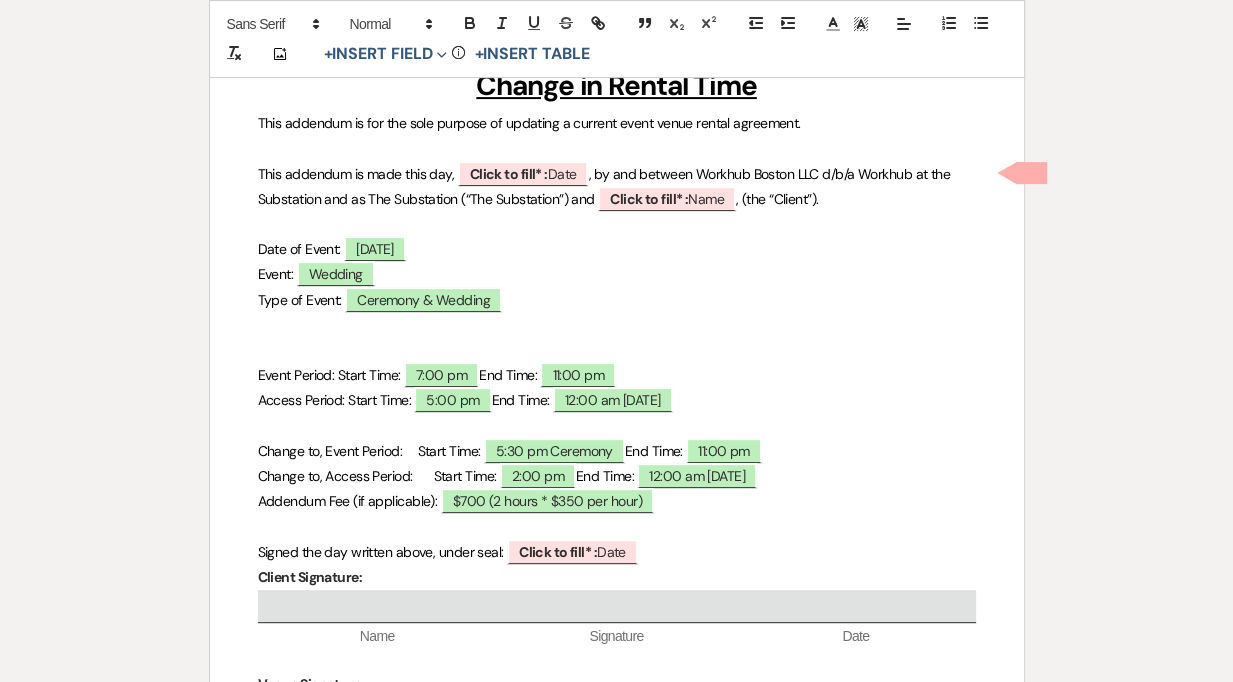 scroll, scrollTop: 659, scrollLeft: 0, axis: vertical 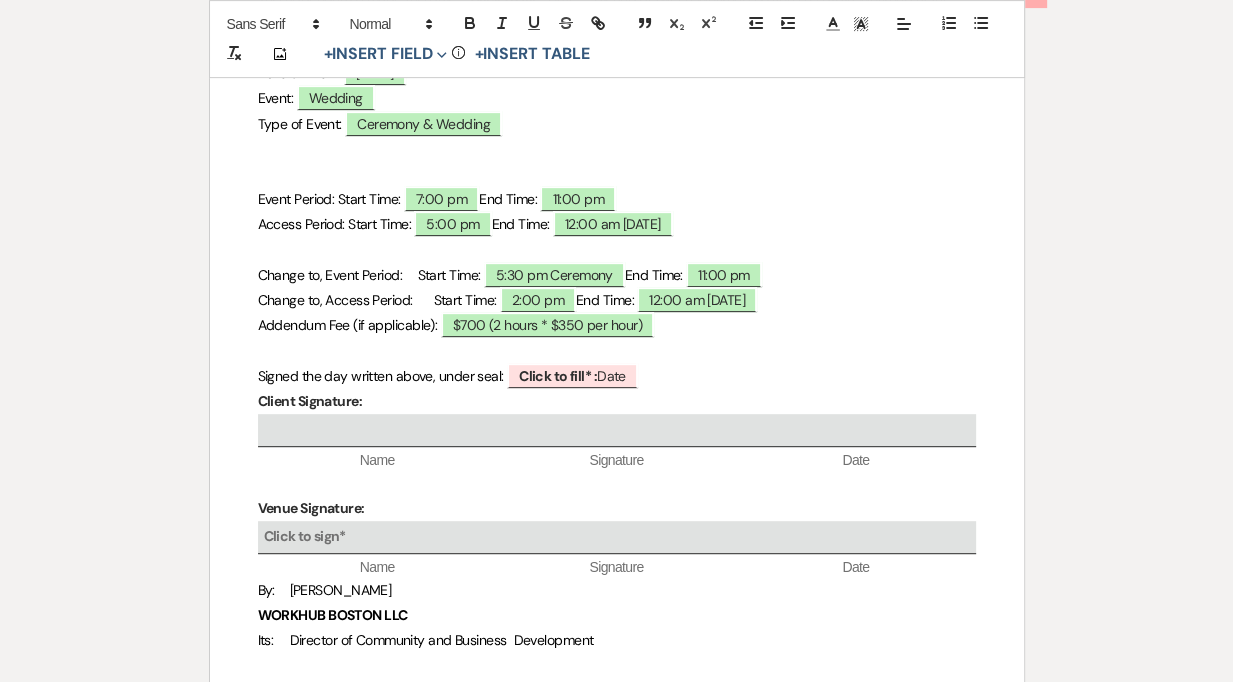 click on "﻿ ﻿   VENUE RENTAL AGREEMENT– ADDENDUM Change in Rental Time This addendum is for the sole purpose of updating a current event venue rental agreement.   This addendum is made this day,  ﻿
Click to fill* :
Date
﻿   , by and between Workhub Boston LLC d/b/a Workhub at the Substation and as The Substation (“The Substation”) and  ﻿
Click to fill* :
Name
﻿  , (the “Client”).   Date of Event:	 ﻿
08/27/2025
﻿   Event:   ﻿
Wedding
﻿   Type of Event:
Ceremony & Wedding
Event Period: Start Time:
7:00 pm
End Time:
11:00 pm
Access Period: Start Time:
5:00 pm
End Time:
12:00 am Aug 28, 2025
Change to, Event Period: 	Start Time:
5:30 pm Ceremony" at bounding box center (617, 196) 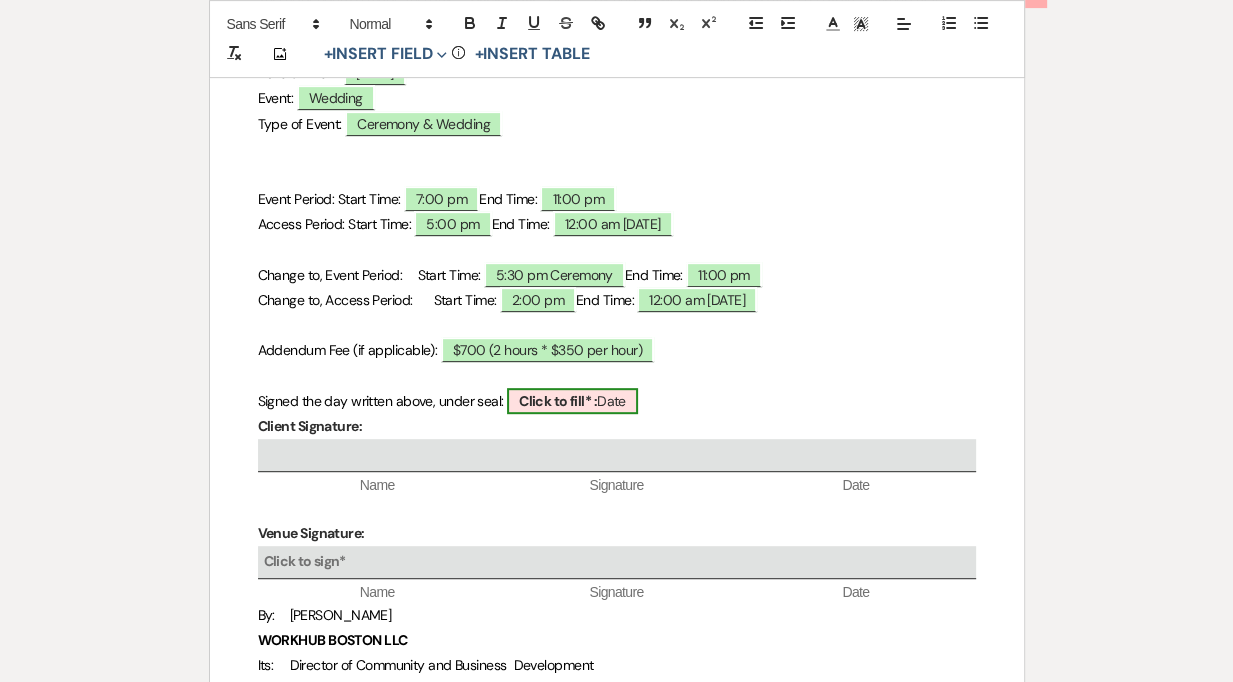 click on "Click to fill* :
Date" at bounding box center [572, 401] 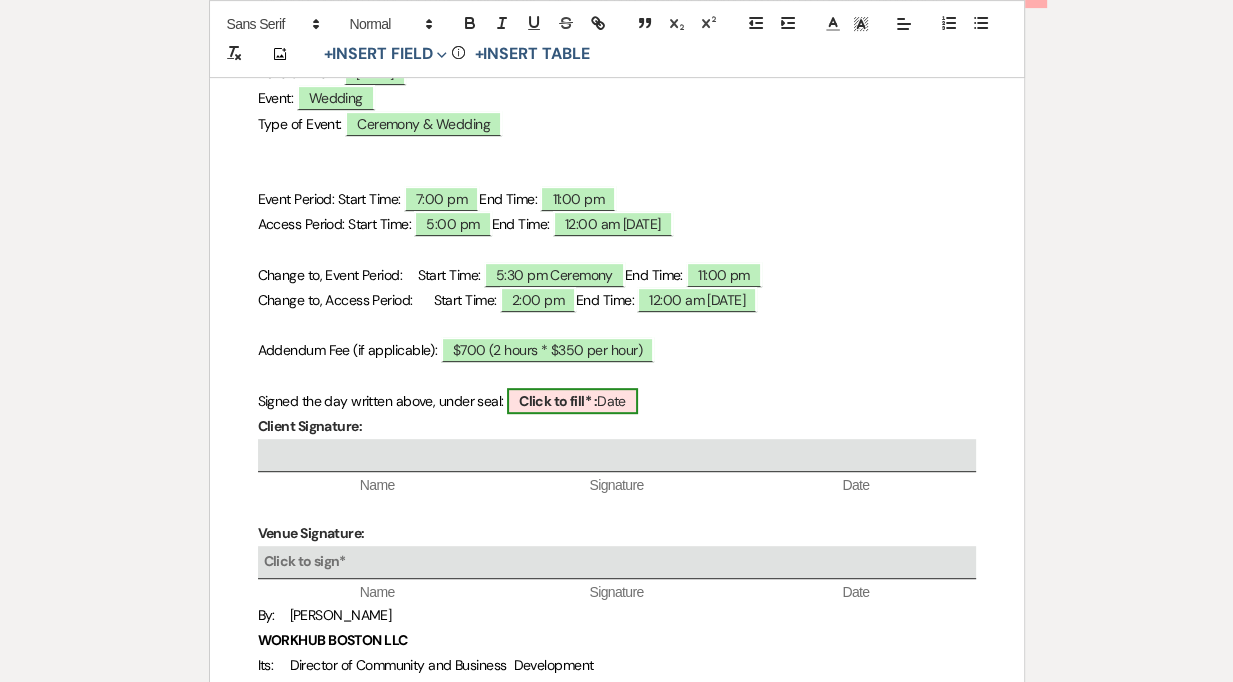 select on "owner" 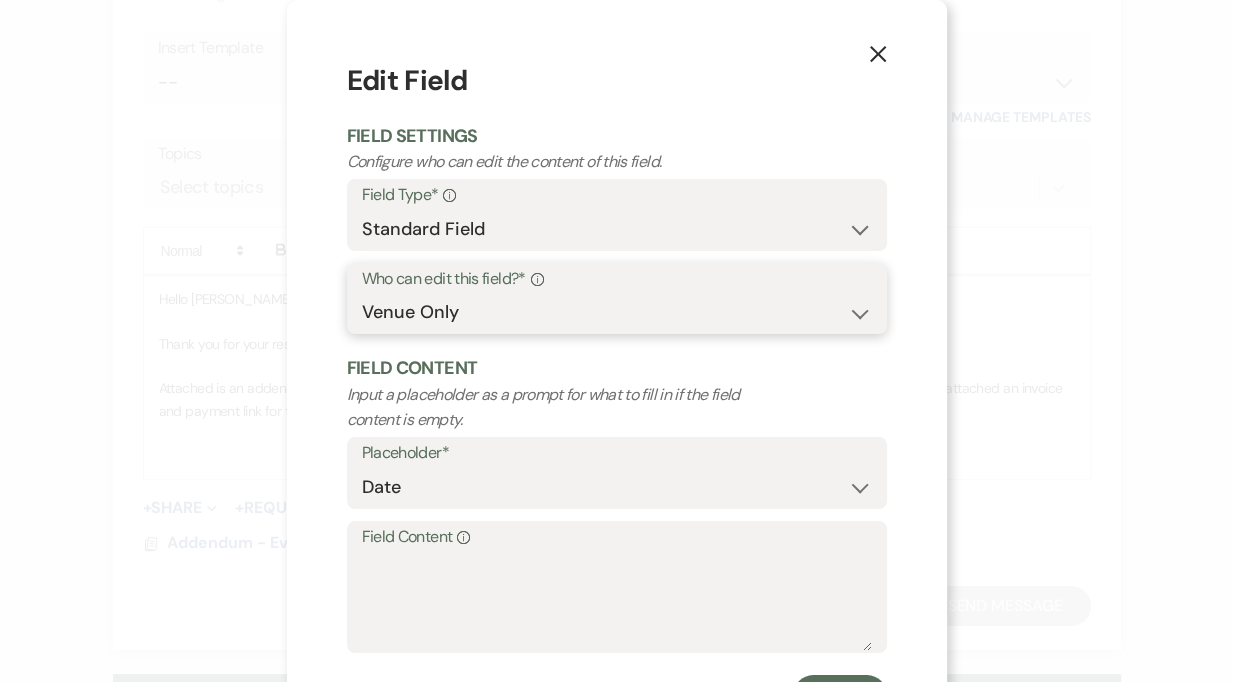 click on "Both Venue & Client Client Only Venue Only" at bounding box center [617, 312] 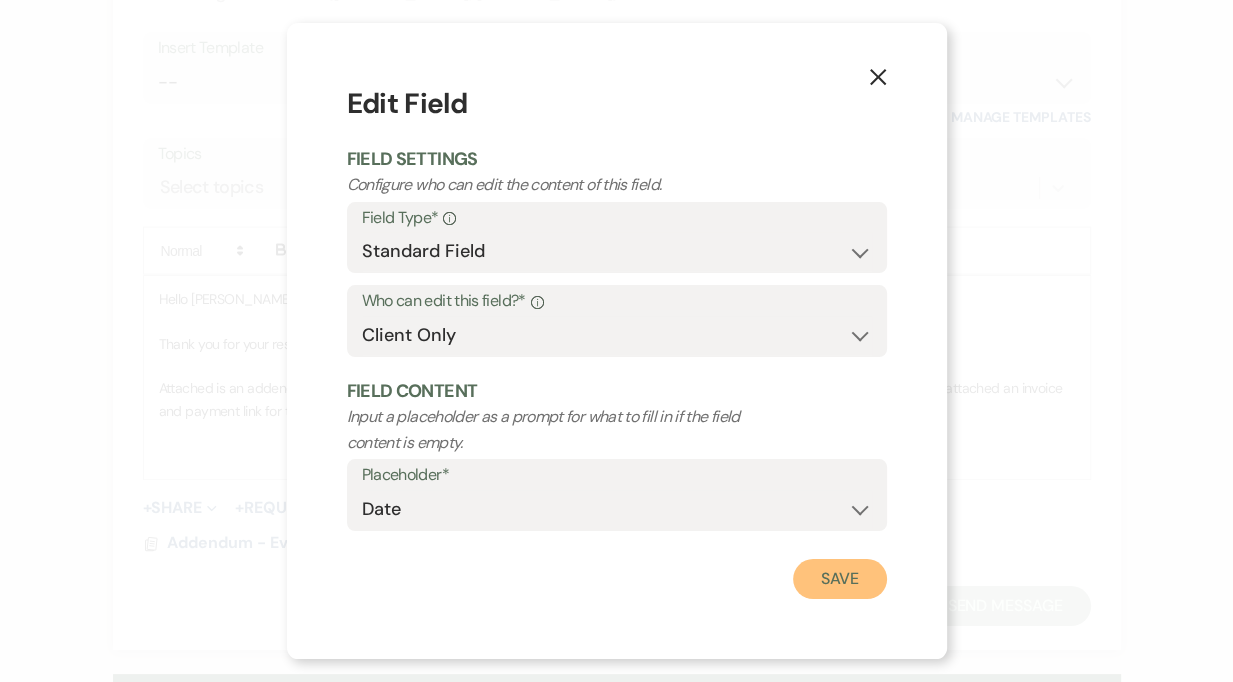 click on "Save" at bounding box center (840, 579) 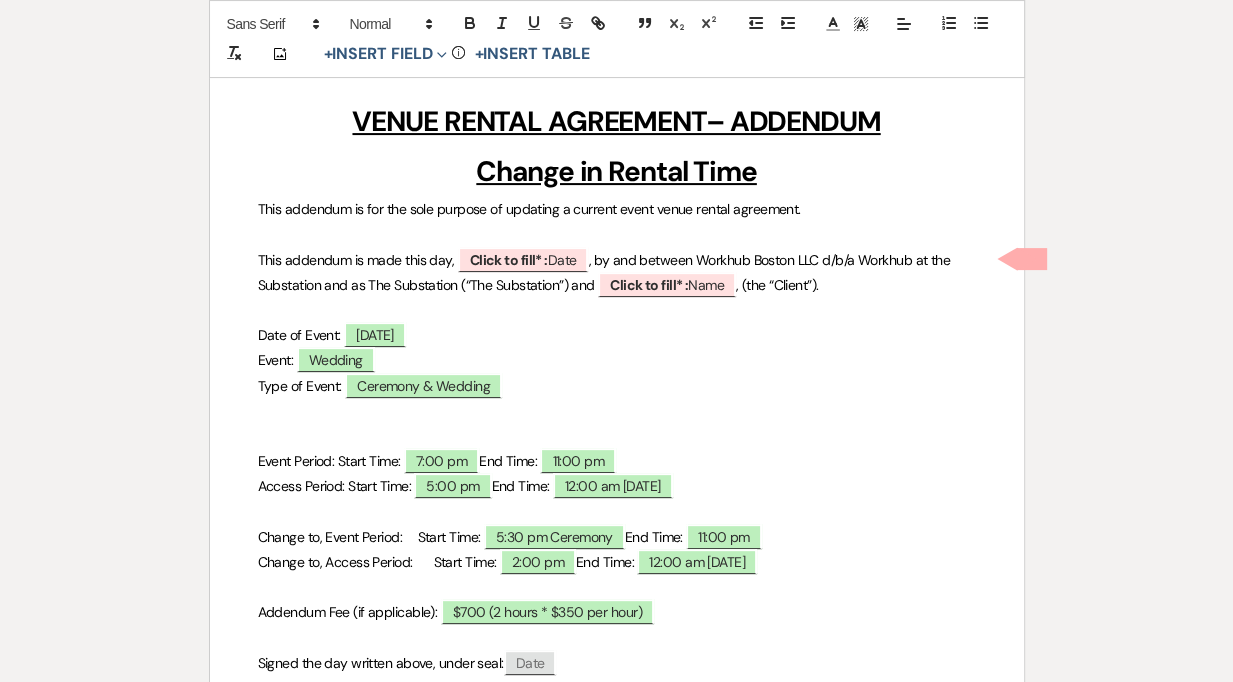 scroll, scrollTop: 390, scrollLeft: 0, axis: vertical 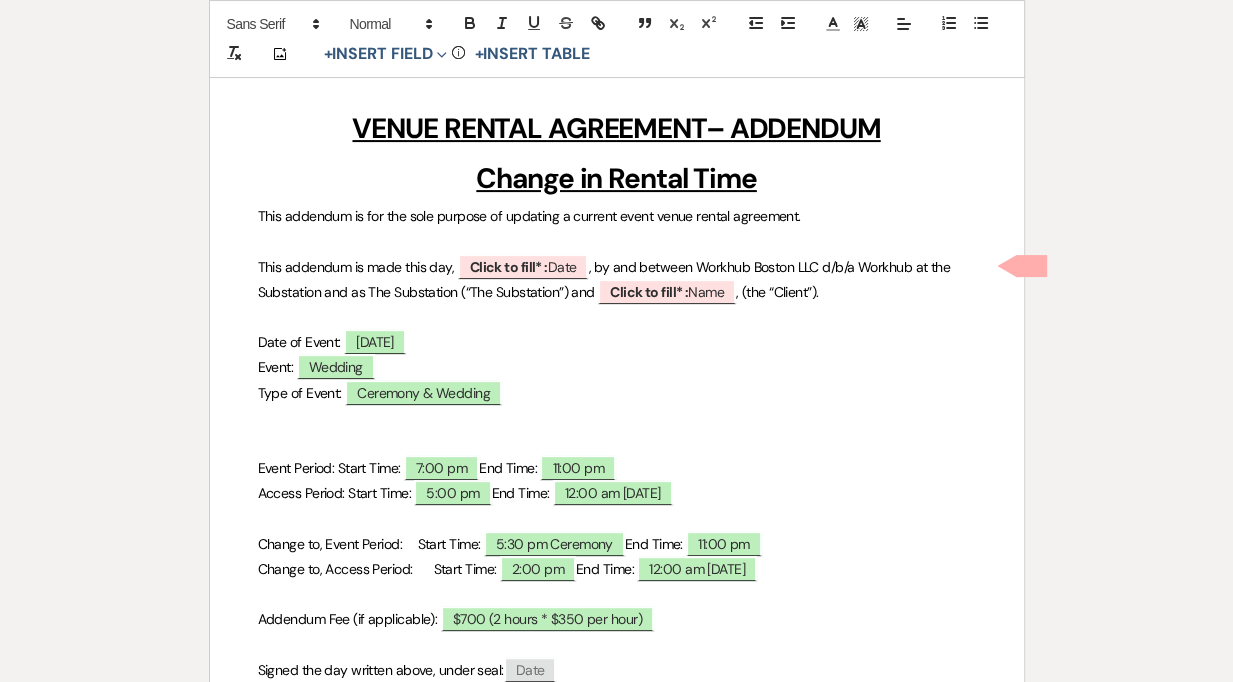 click at bounding box center [617, 443] 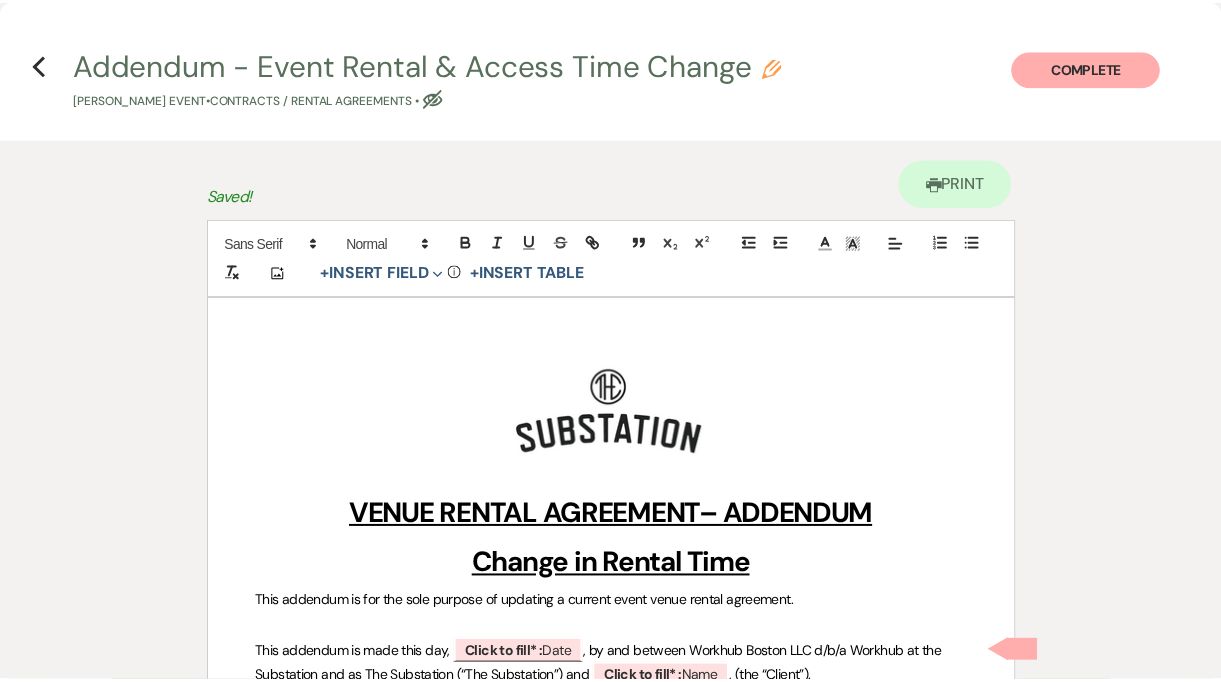 scroll, scrollTop: 0, scrollLeft: 0, axis: both 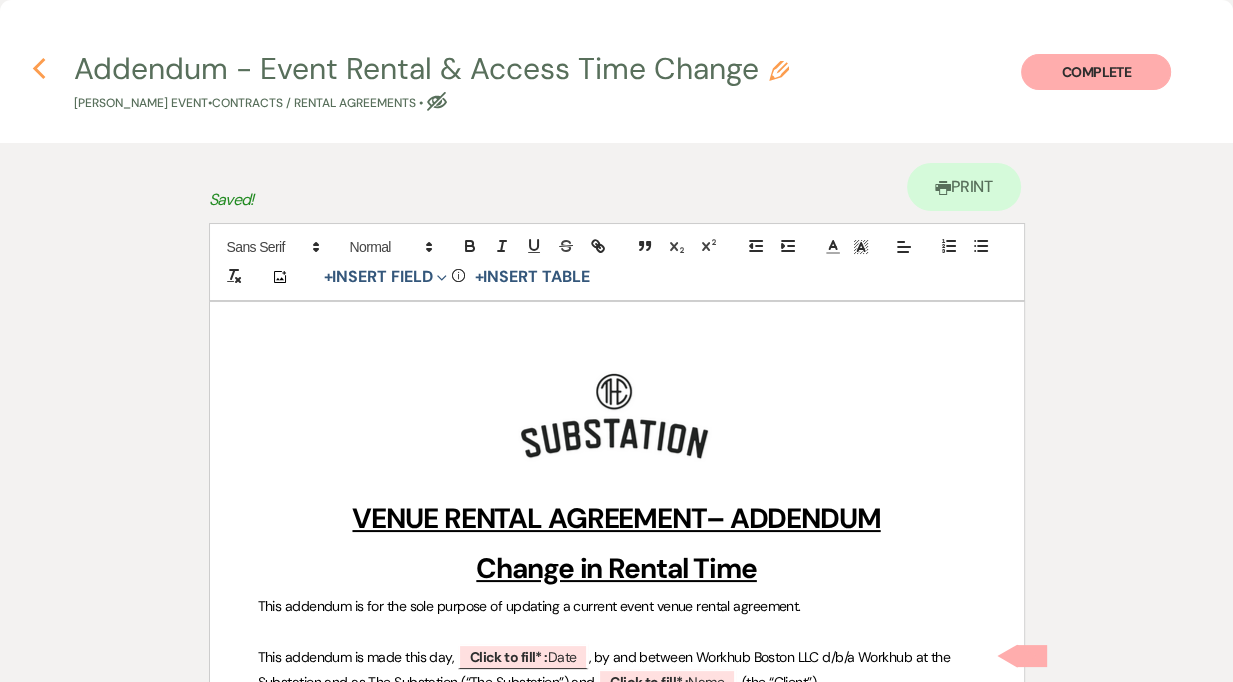 click on "Previous" 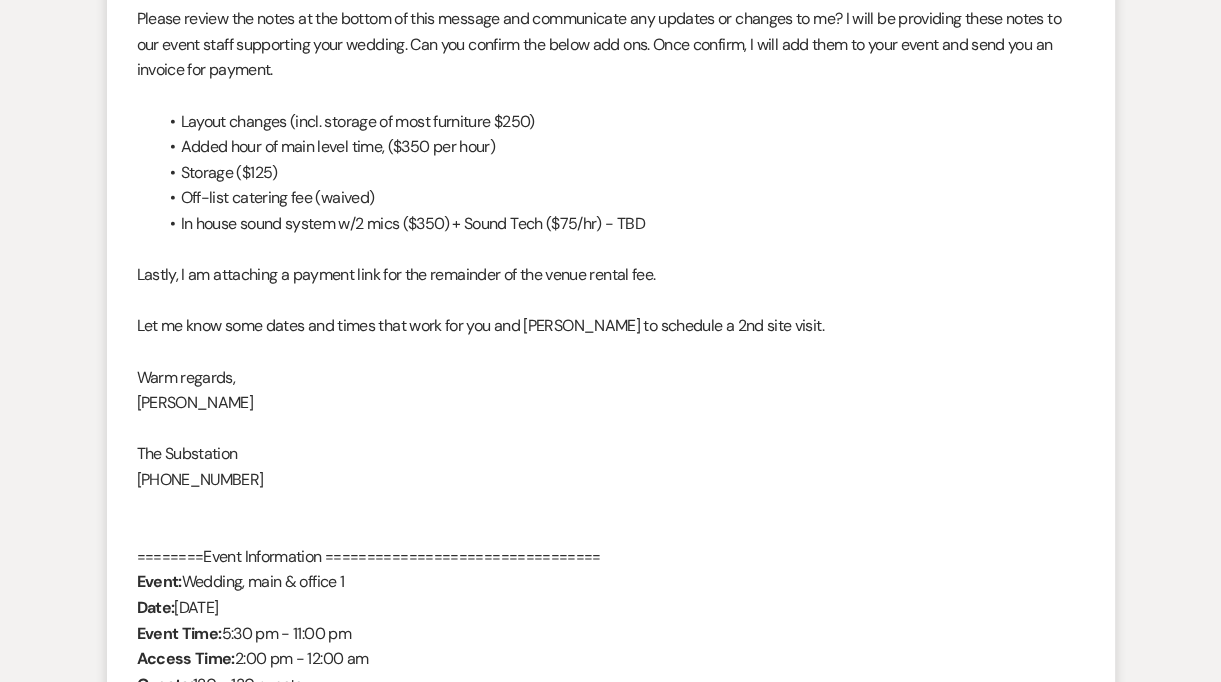 scroll, scrollTop: 0, scrollLeft: 0, axis: both 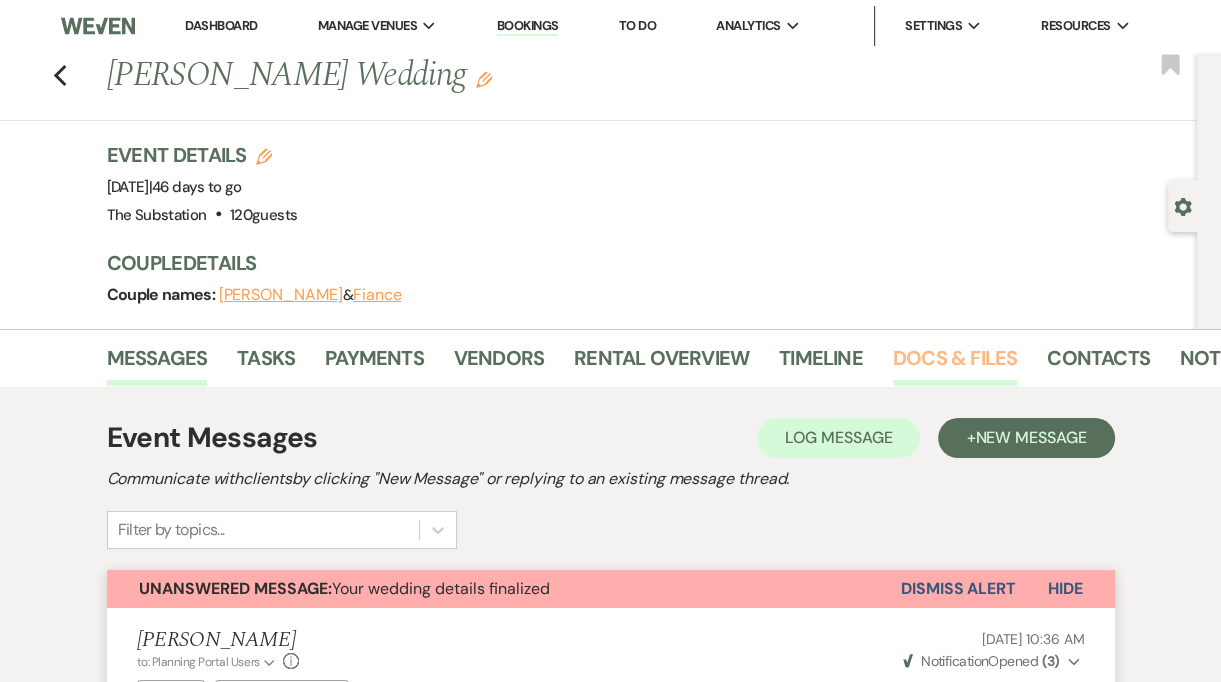 click on "Docs & Files" at bounding box center [955, 364] 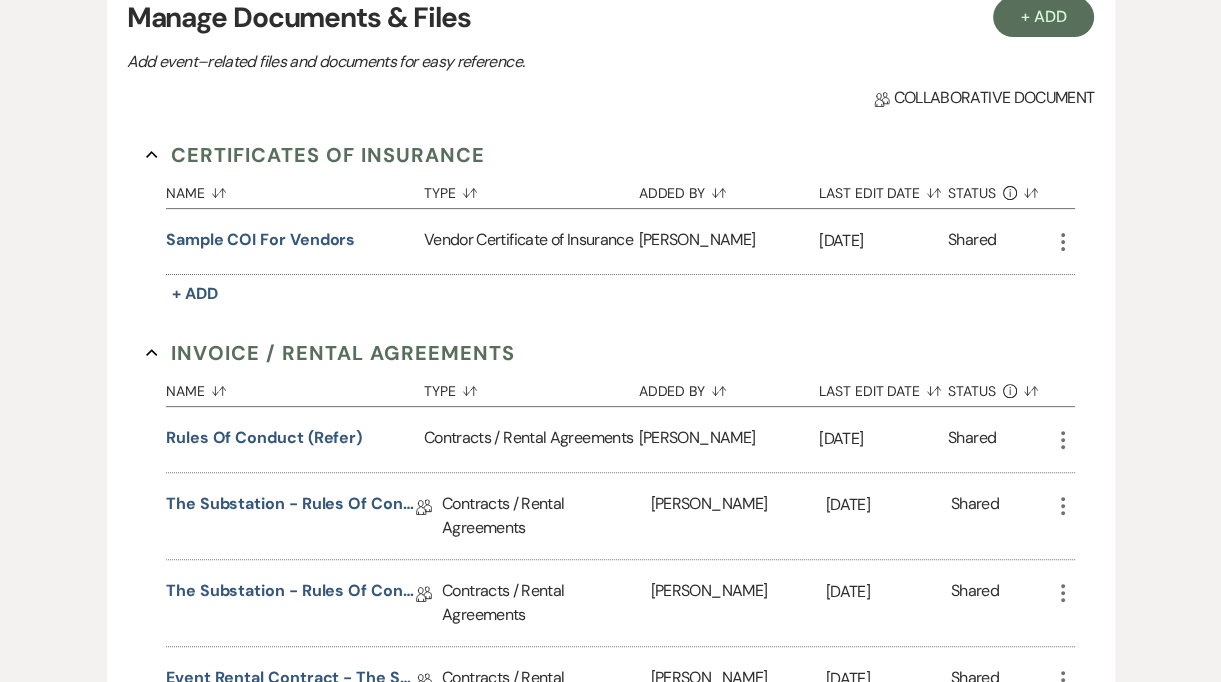 scroll, scrollTop: 744, scrollLeft: 0, axis: vertical 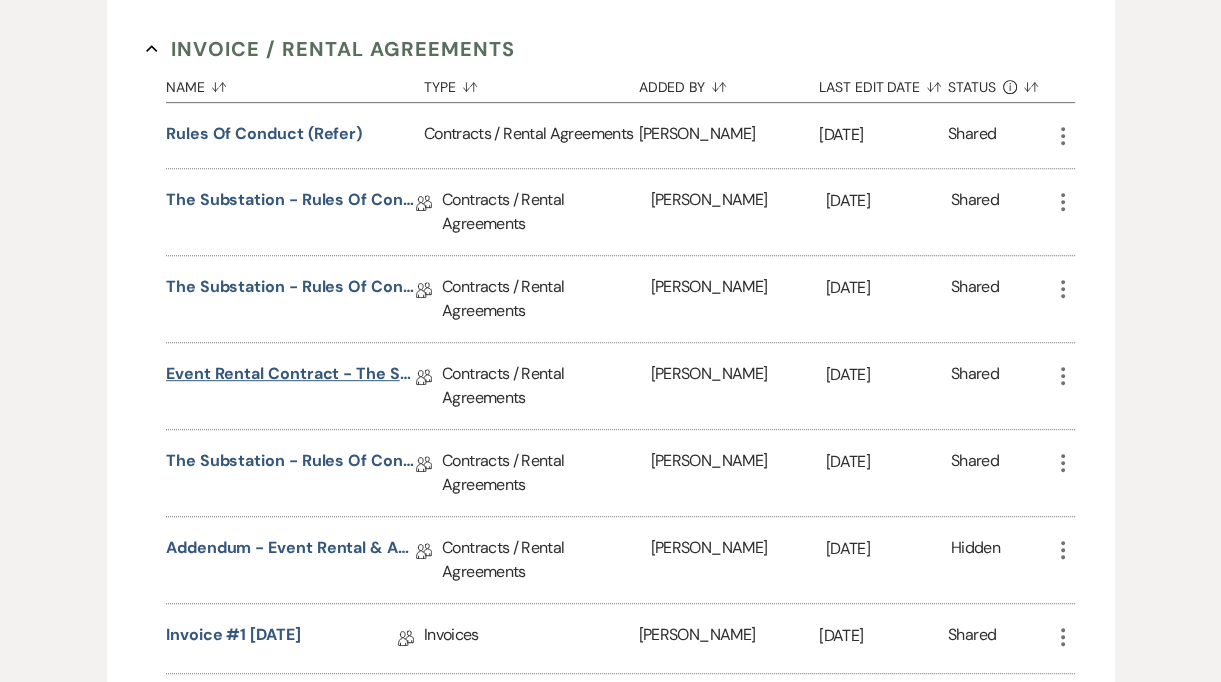 click on "Event Rental Contract - The Substation, Main Level (2025)" at bounding box center (291, 377) 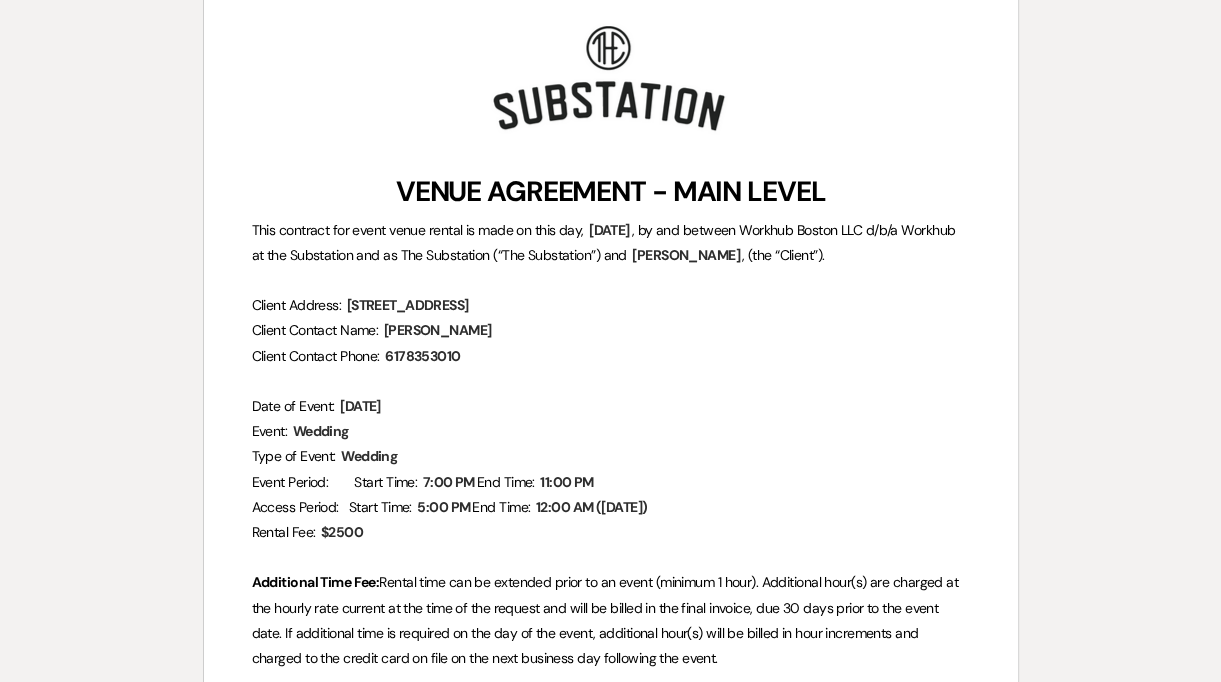 scroll, scrollTop: 0, scrollLeft: 0, axis: both 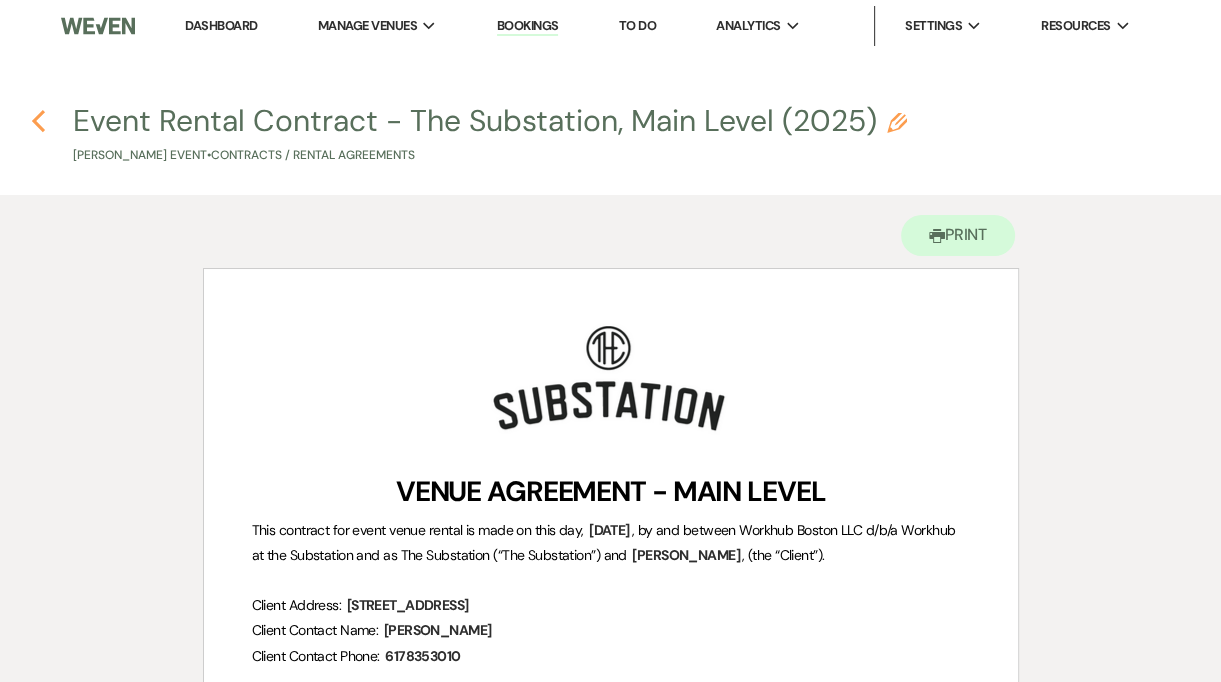 click 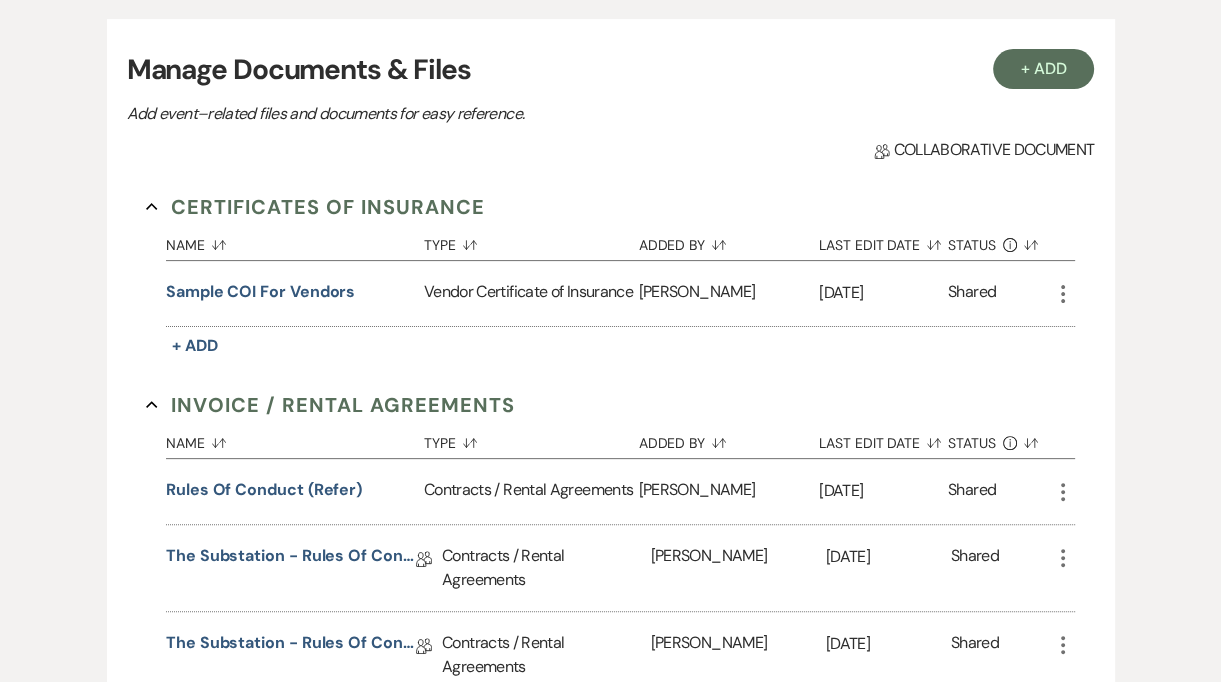 scroll, scrollTop: 0, scrollLeft: 0, axis: both 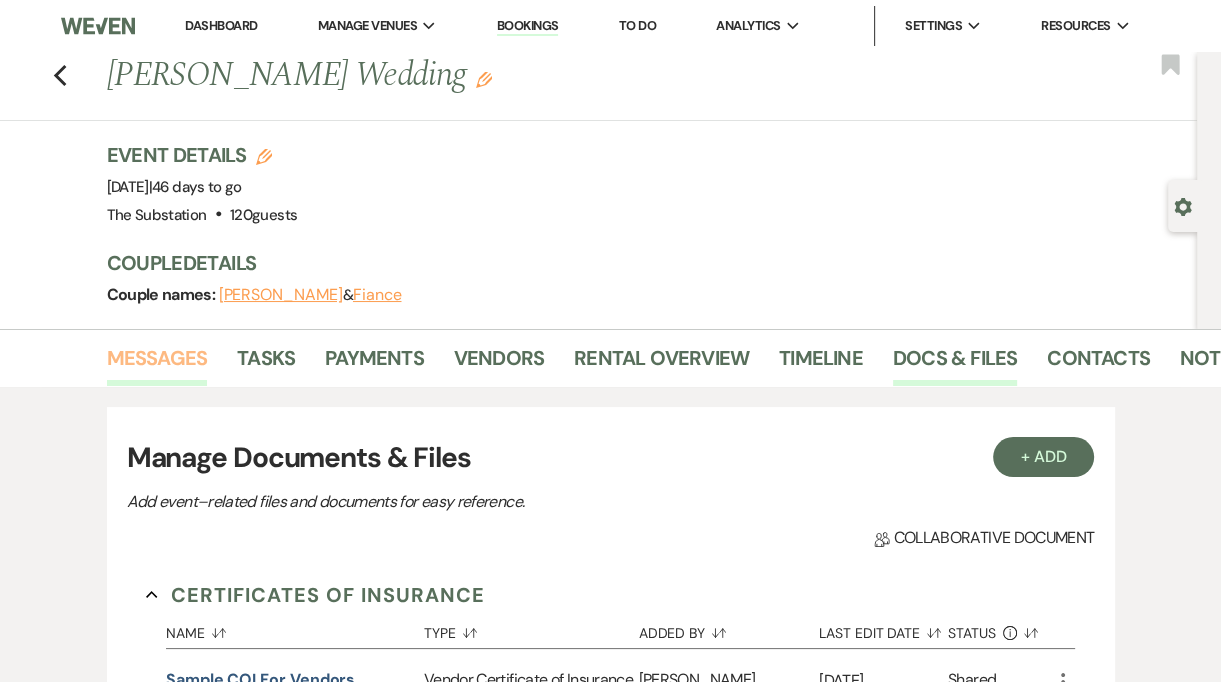 click on "Messages" at bounding box center [157, 364] 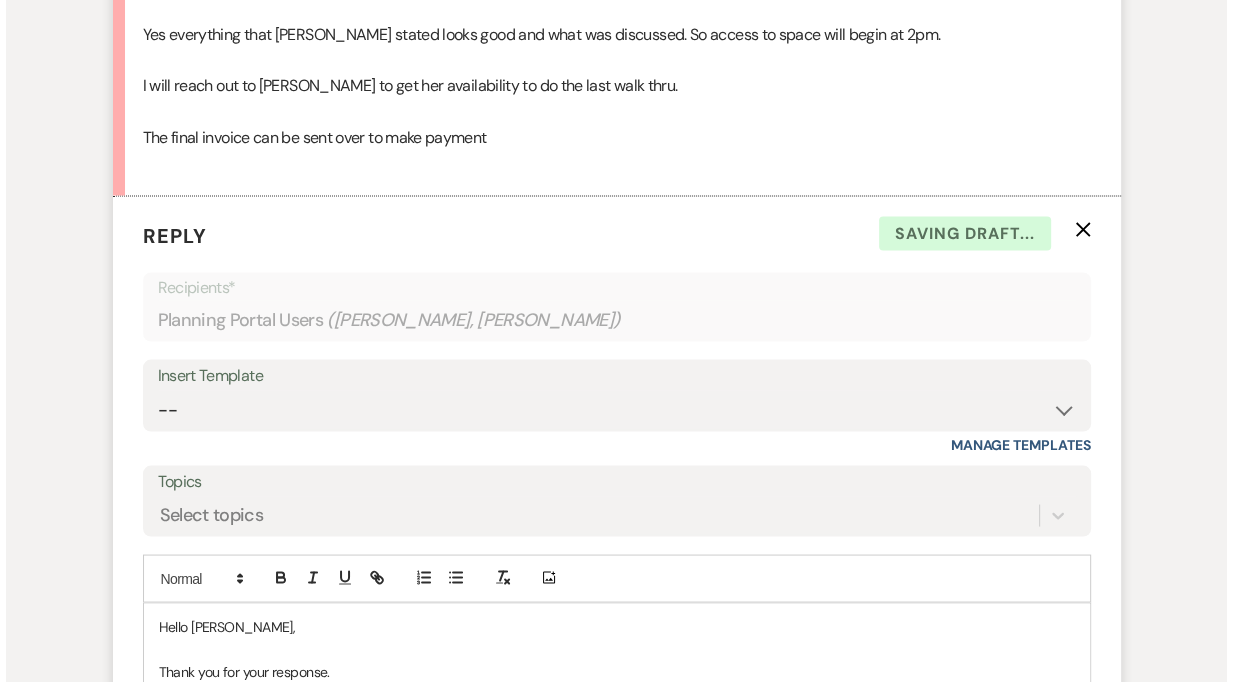 scroll, scrollTop: 3148, scrollLeft: 0, axis: vertical 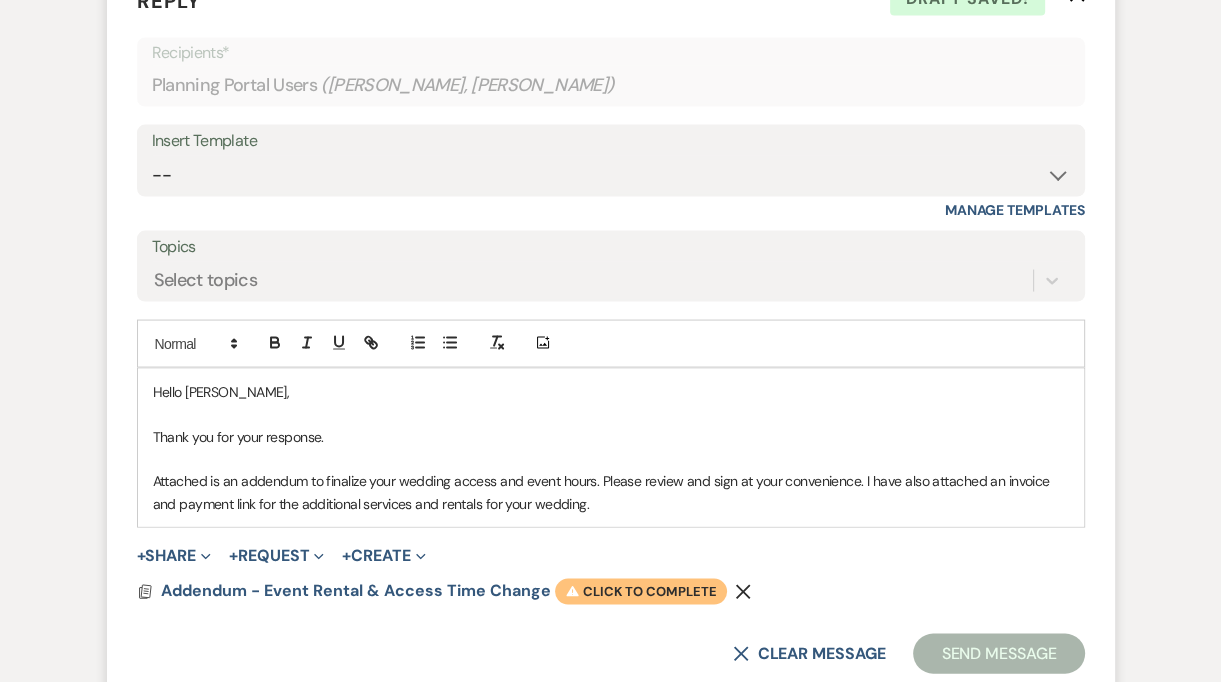 click on "Warning   Click to complete" at bounding box center (641, 592) 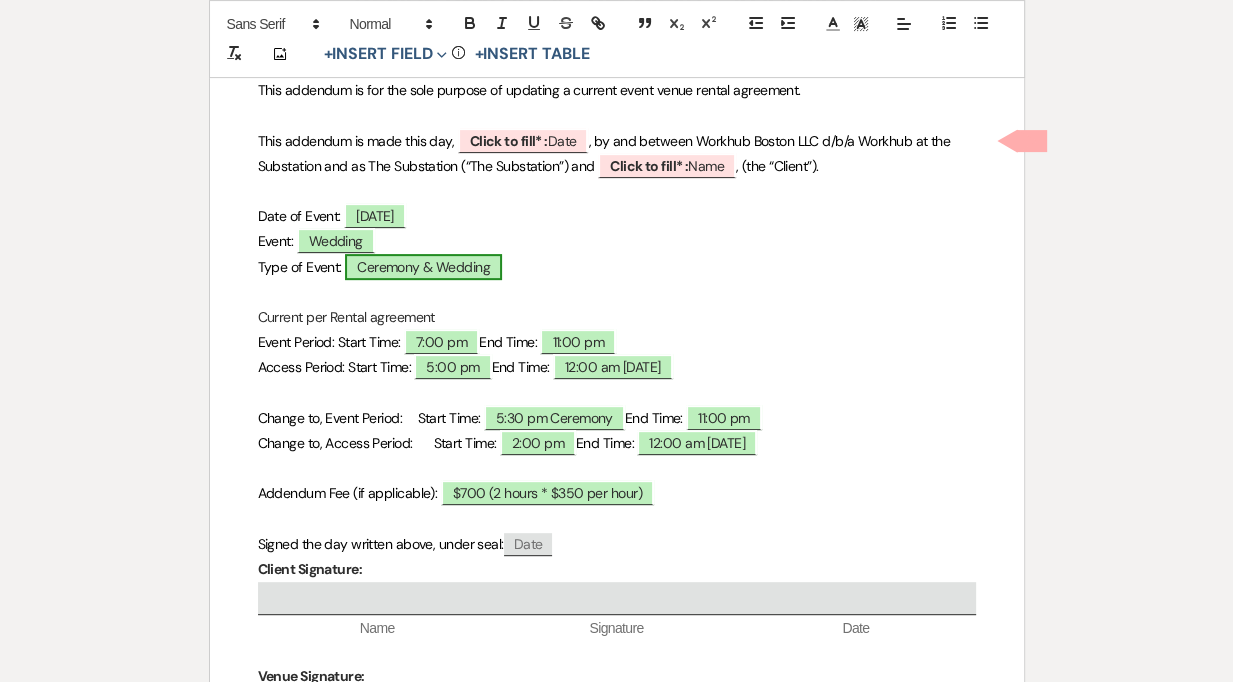 scroll, scrollTop: 488, scrollLeft: 0, axis: vertical 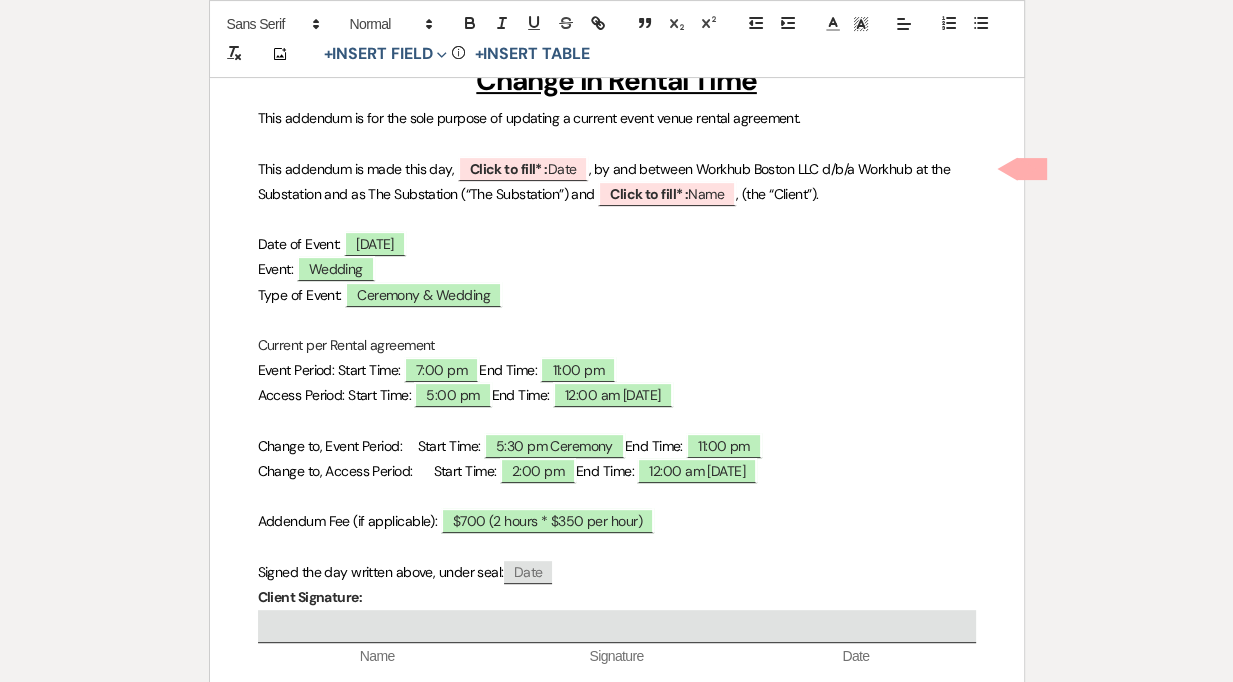 click on "Current per Rental agreement" at bounding box center (617, 345) 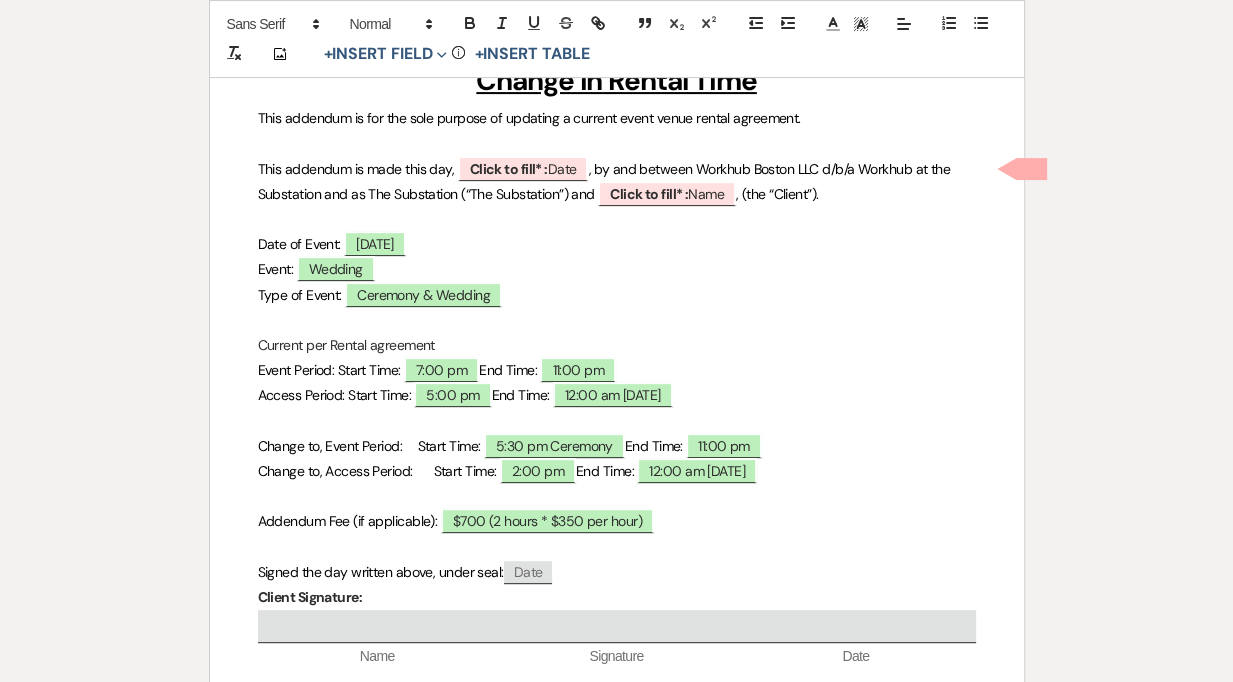 type 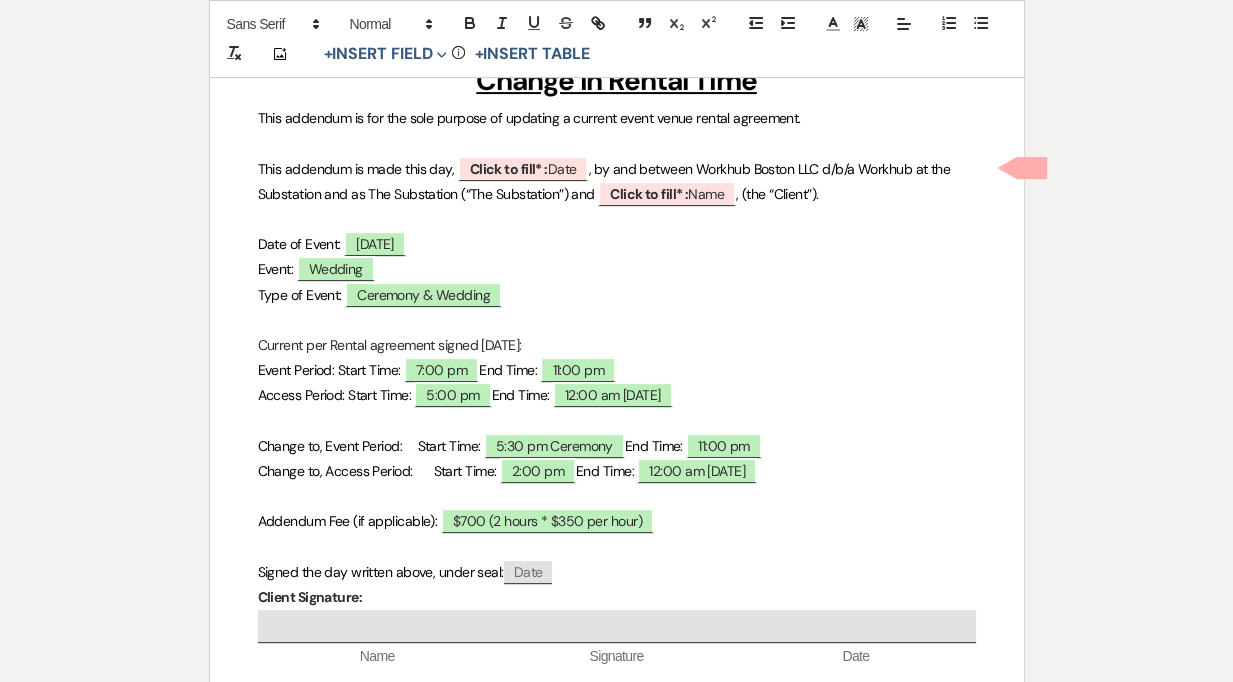 click at bounding box center [617, 421] 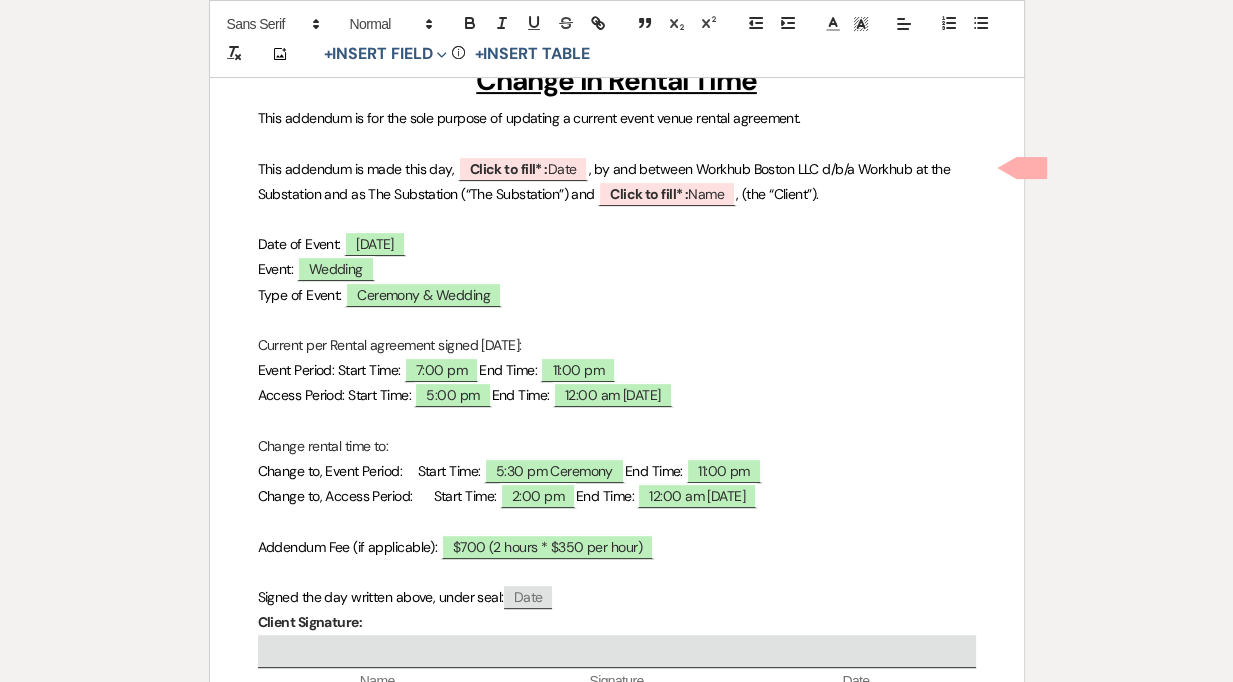click on "﻿ ﻿   VENUE RENTAL AGREEMENT– ADDENDUM Change in Rental Time This addendum is for the sole purpose of updating a current event venue rental agreement.   This addendum is made this day,  ﻿
Click to fill* :
Date
﻿   , by and between Workhub Boston LLC d/b/a Workhub at the Substation and as The Substation (“The Substation”) and  ﻿
Click to fill* :
Name
﻿  , (the “Client”).   Date of Event:	 ﻿
08/27/2025
﻿   Event:   ﻿
Wedding
﻿   Type of Event:  ﻿
Ceremony & Wedding
﻿   Current per Rental agreement signed 4/24/2025:   Event Period: Start Time:  ﻿
7:00 pm
﻿  End Time:  ﻿
11:00 pm
﻿ Access Period: Start Time:  ﻿
5:00 pm
﻿  End Time:	 ﻿
12:00 am Aug 28, 2025
﻿" at bounding box center (617, 392) 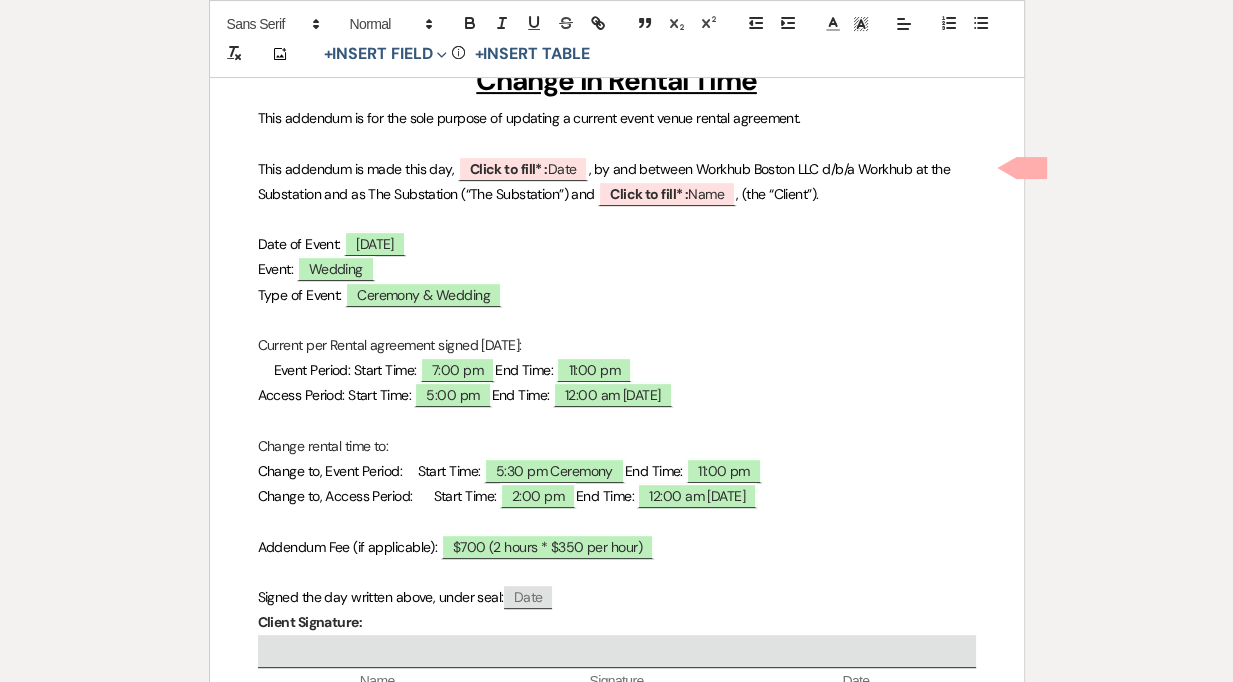 click on "﻿ ﻿   VENUE RENTAL AGREEMENT– ADDENDUM Change in Rental Time This addendum is for the sole purpose of updating a current event venue rental agreement.   This addendum is made this day,  ﻿
Click to fill* :
Date
﻿   , by and between Workhub Boston LLC d/b/a Workhub at the Substation and as The Substation (“The Substation”) and  ﻿
Click to fill* :
Name
﻿  , (the “Client”).   Date of Event:	 ﻿
08/27/2025
﻿   Event:   ﻿
Wedding
﻿   Type of Event:  ﻿
Ceremony & Wedding
﻿   Current per Rental agreement signed 4/24/2025:   	 Event Period: Start Time:  ﻿
7:00 pm
﻿  End Time:  ﻿
11:00 pm
﻿ Access Period: Start Time:  ﻿
5:00 pm
﻿  End Time:	 ﻿
12:00 am Aug 28, 2025" at bounding box center (617, 392) 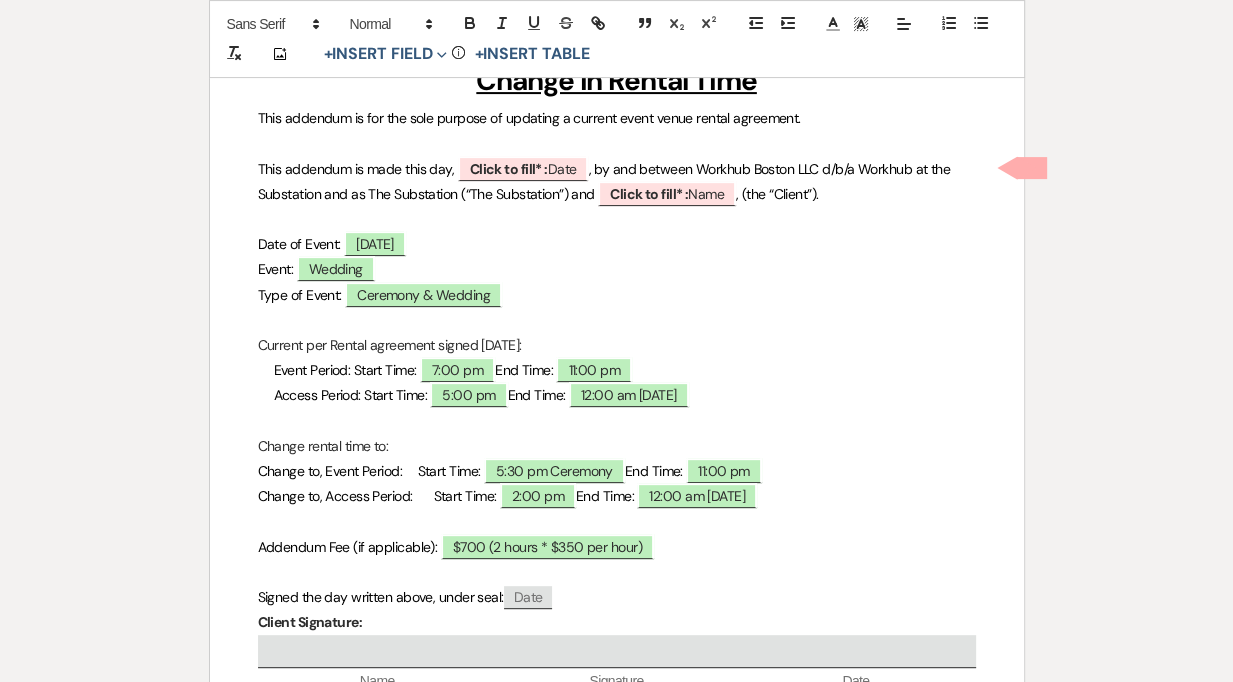 click on "﻿ ﻿   VENUE RENTAL AGREEMENT– ADDENDUM Change in Rental Time This addendum is for the sole purpose of updating a current event venue rental agreement.   This addendum is made this day,  ﻿
Click to fill* :
Date
﻿   , by and between Workhub Boston LLC d/b/a Workhub at the Substation and as The Substation (“The Substation”) and  ﻿
Click to fill* :
Name
﻿  , (the “Client”).   Date of Event:	 ﻿
08/27/2025
﻿   Event:   ﻿
Wedding
﻿   Type of Event:  ﻿
Ceremony & Wedding
﻿   Current per Rental agreement signed 4/24/2025:   	 Event Period: Start Time:  ﻿
7:00 pm
﻿  End Time:  ﻿
11:00 pm
﻿ 	 Access Period: Start Time:  ﻿
5:00 pm
﻿  End Time:	 ﻿
12:00 am Aug 28, 2025" at bounding box center [617, 392] 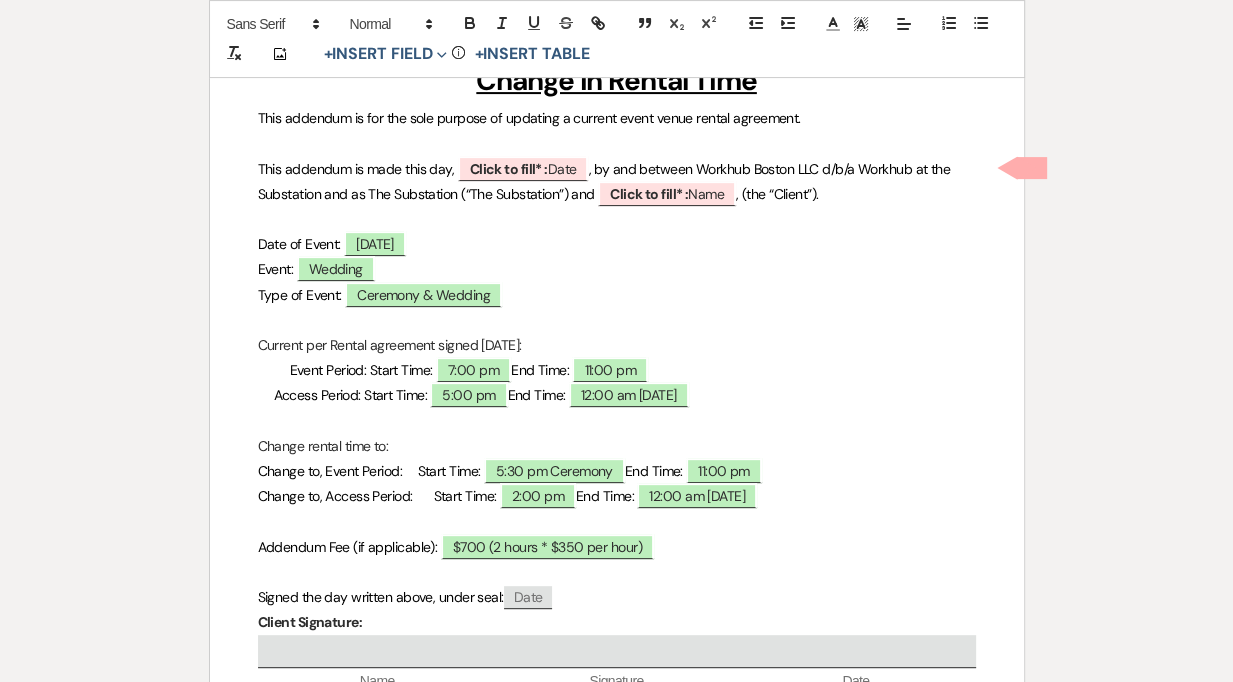 click on "Access Period: Start Time:  ﻿
5:00 pm
﻿  End Time:	 ﻿
12:00 am Aug 28, 2025
﻿" at bounding box center [617, 395] 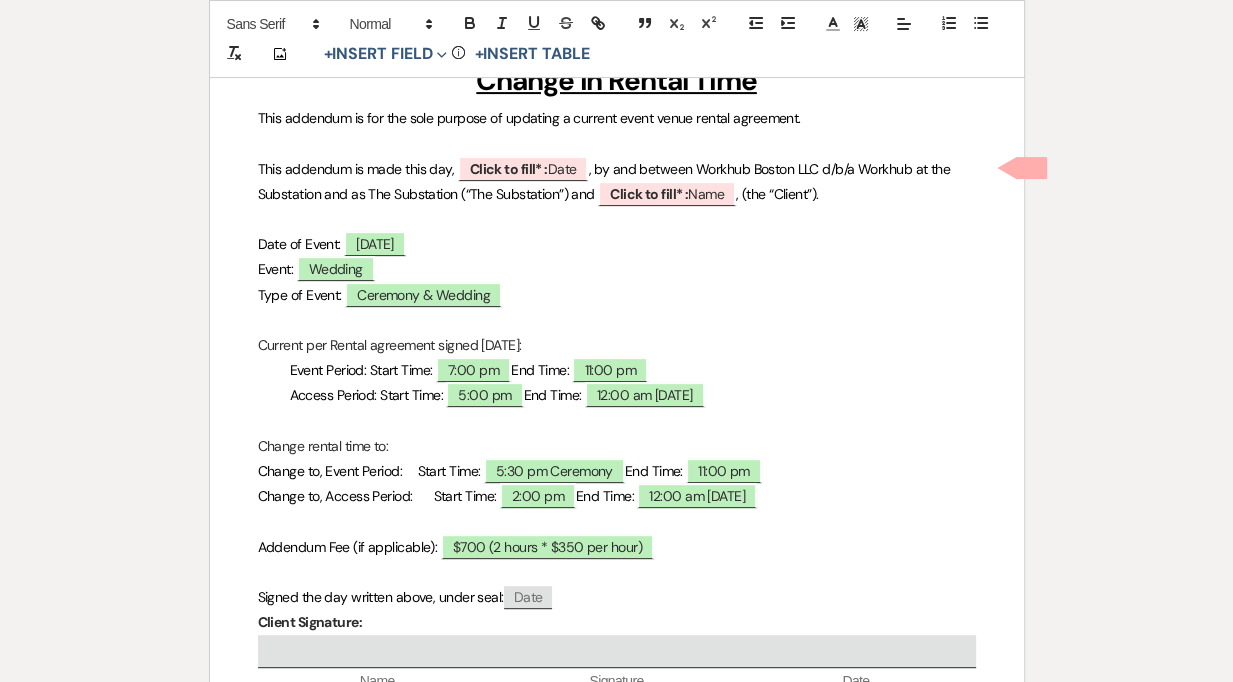 click on "﻿ ﻿   VENUE RENTAL AGREEMENT– ADDENDUM Change in Rental Time This addendum is for the sole purpose of updating a current event venue rental agreement.   This addendum is made this day,  ﻿
Click to fill* :
Date
﻿   , by and between Workhub Boston LLC d/b/a Workhub at the Substation and as The Substation (“The Substation”) and  ﻿
Click to fill* :
Name
﻿  , (the “Client”).   Date of Event:	 ﻿
08/27/2025
﻿   Event:   ﻿
Wedding
﻿   Type of Event:  ﻿
Ceremony & Wedding
﻿   Current per Rental agreement signed 4/24/2025:   		 Event Period: Start Time:  ﻿
7:00 pm
﻿  End Time:  ﻿
11:00 pm
﻿ 		 Access Period: Start Time:  ﻿
5:00 pm
﻿  End Time:	 ﻿
﻿ Change rental time to:  ﻿ ﻿ ﻿" at bounding box center [617, 392] 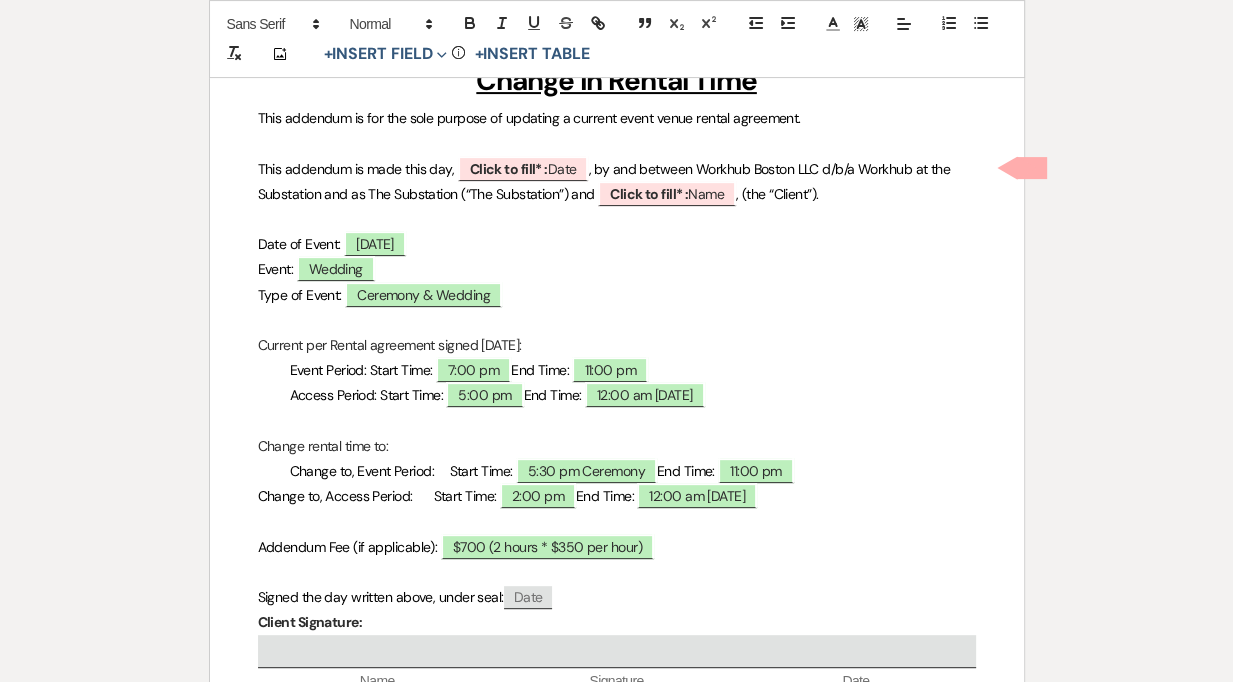 click on "﻿ ﻿   VENUE RENTAL AGREEMENT– ADDENDUM Change in Rental Time This addendum is for the sole purpose of updating a current event venue rental agreement.   This addendum is made this day,  ﻿
Click to fill* :
Date
﻿   , by and between Workhub Boston LLC d/b/a Workhub at the Substation and as The Substation (“The Substation”) and  ﻿
Click to fill* :
Name
﻿  , (the “Client”).   Date of Event:	 ﻿
08/27/2025
﻿   Event:   ﻿
Wedding
﻿   Type of Event:  ﻿
Ceremony & Wedding
﻿   Current per Rental agreement signed 4/24/2025:   		 Event Period: Start Time:  ﻿
7:00 pm
﻿  End Time:  ﻿
11:00 pm
﻿ 		 Access Period: Start Time:  ﻿
5:00 pm
﻿  End Time:	 ﻿
﻿ Change rental time to:  		 ﻿ ﻿" at bounding box center (617, 392) 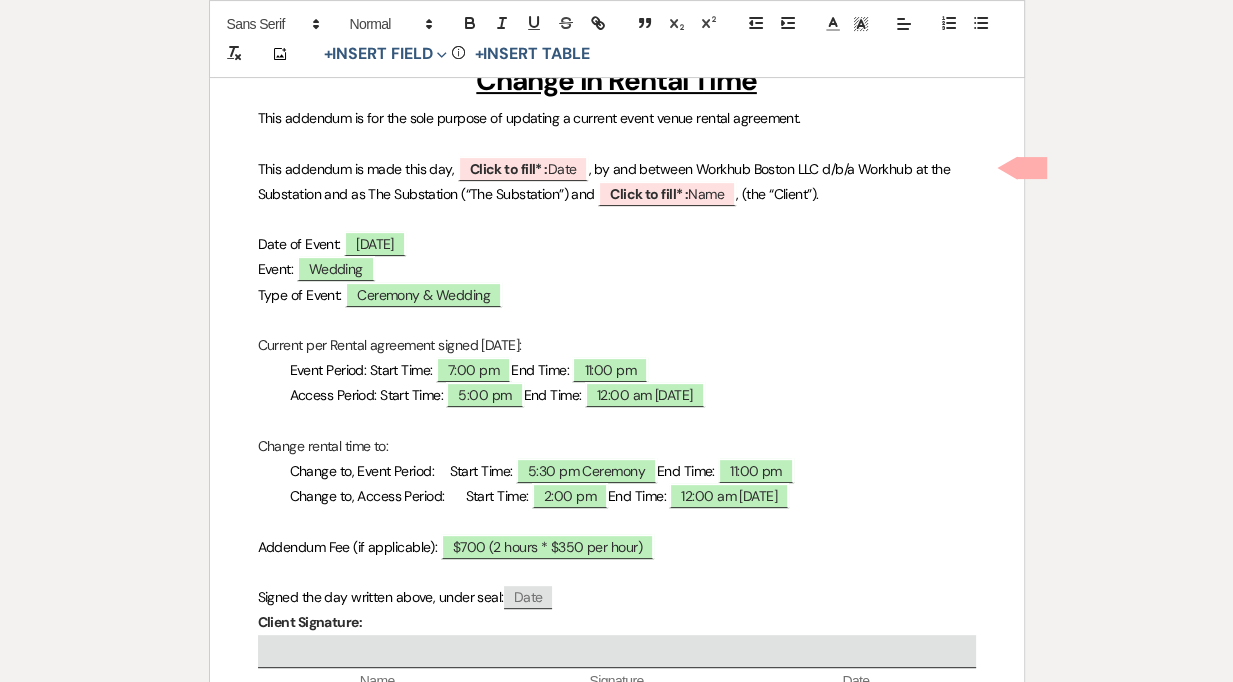 click at bounding box center (617, 421) 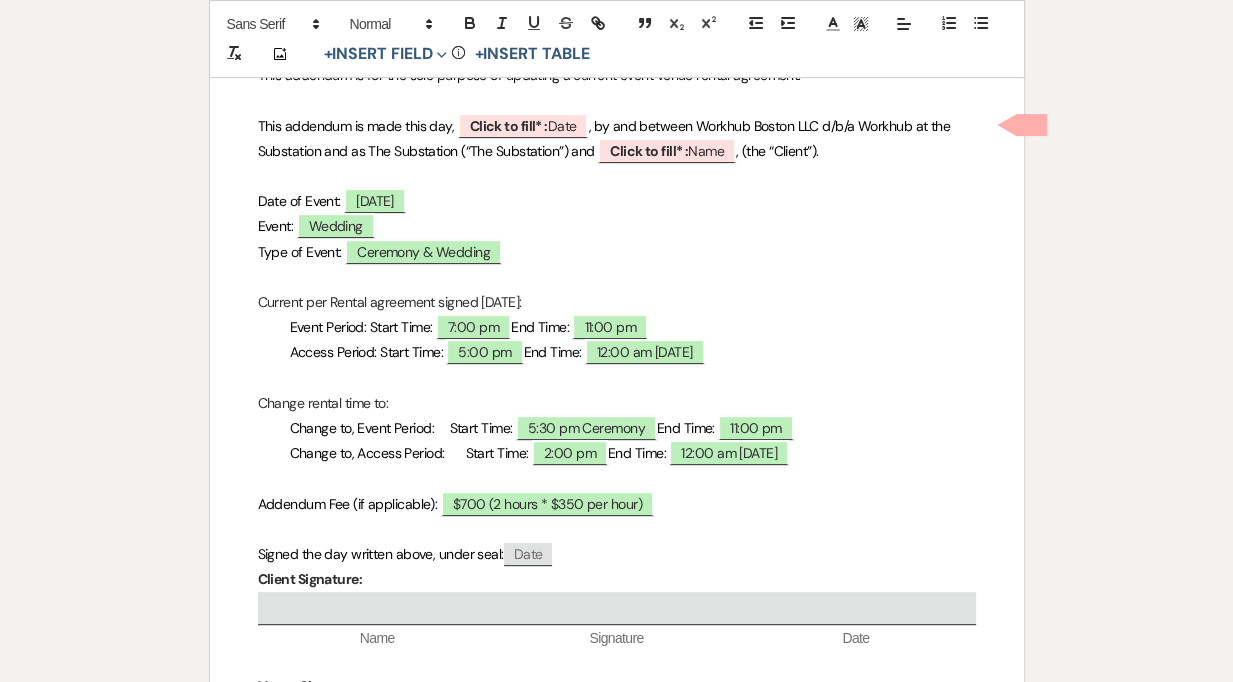 scroll, scrollTop: 616, scrollLeft: 0, axis: vertical 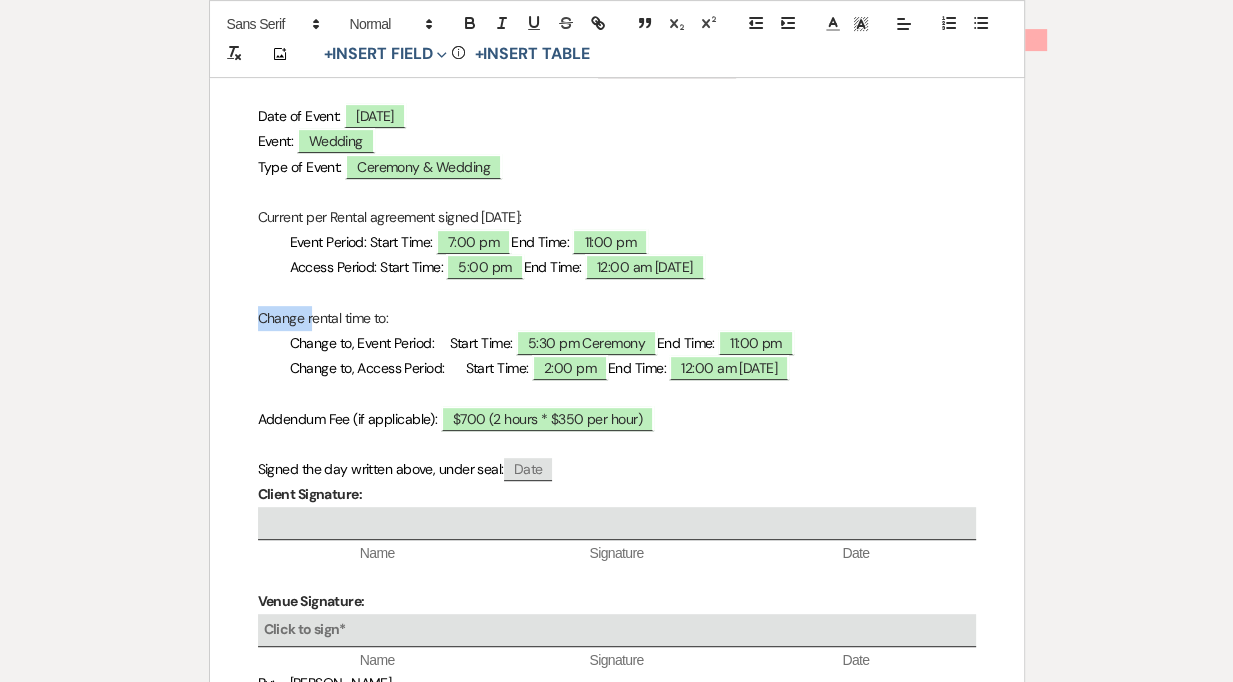 drag, startPoint x: 258, startPoint y: 317, endPoint x: 311, endPoint y: 314, distance: 53.08484 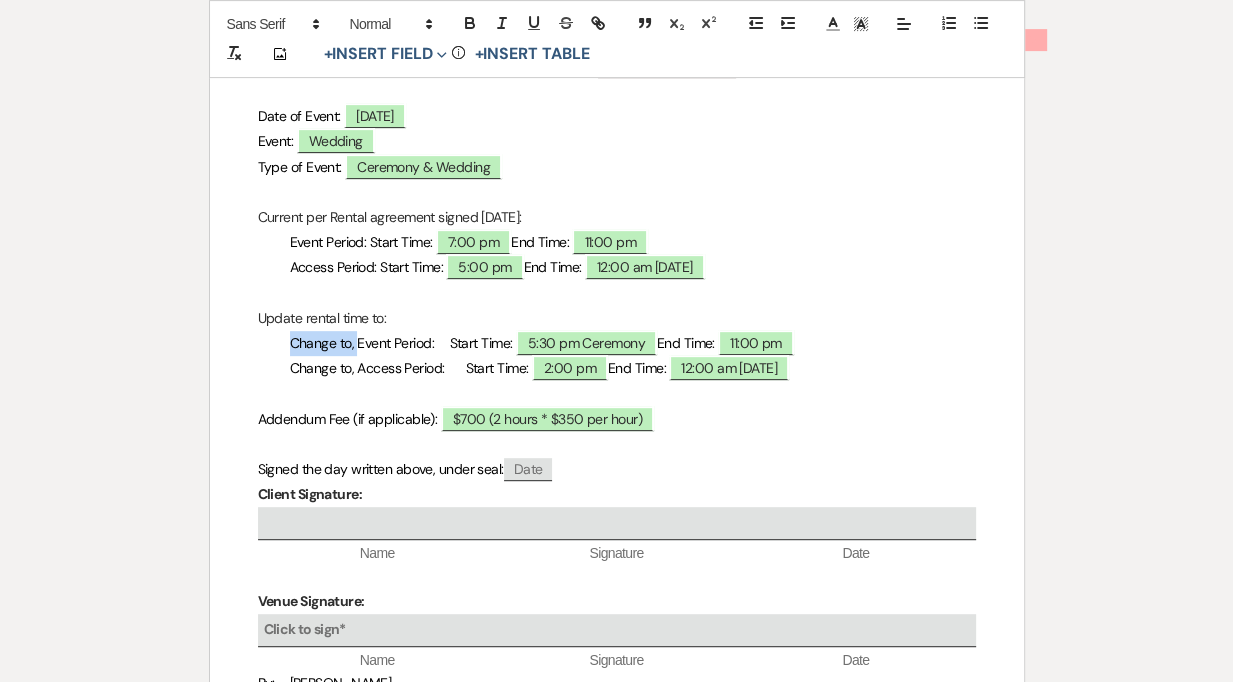 drag, startPoint x: 354, startPoint y: 342, endPoint x: 283, endPoint y: 342, distance: 71 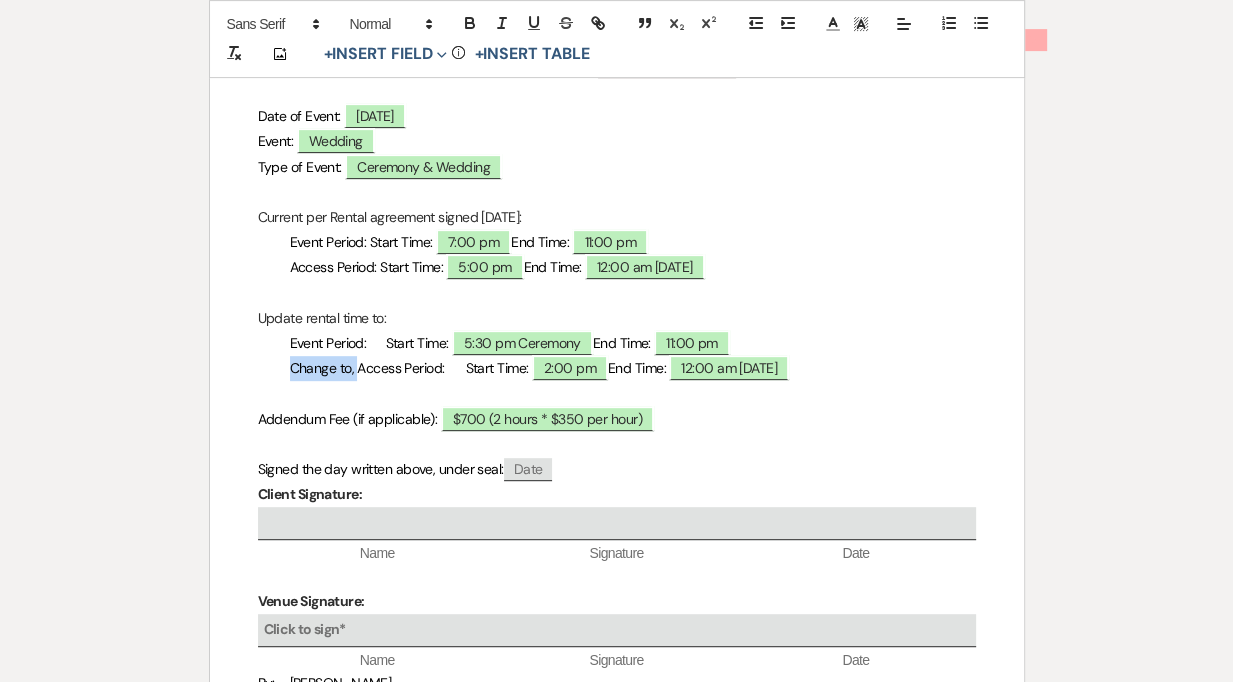 drag, startPoint x: 352, startPoint y: 370, endPoint x: 286, endPoint y: 378, distance: 66.48308 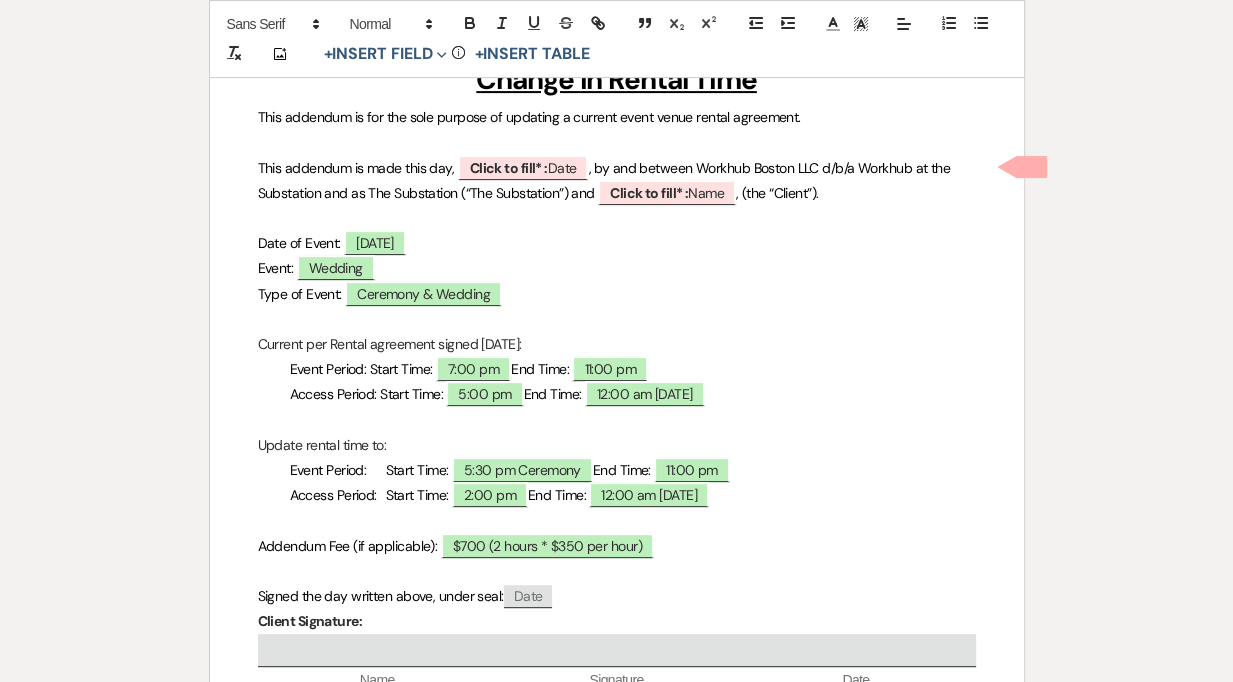 scroll, scrollTop: 488, scrollLeft: 0, axis: vertical 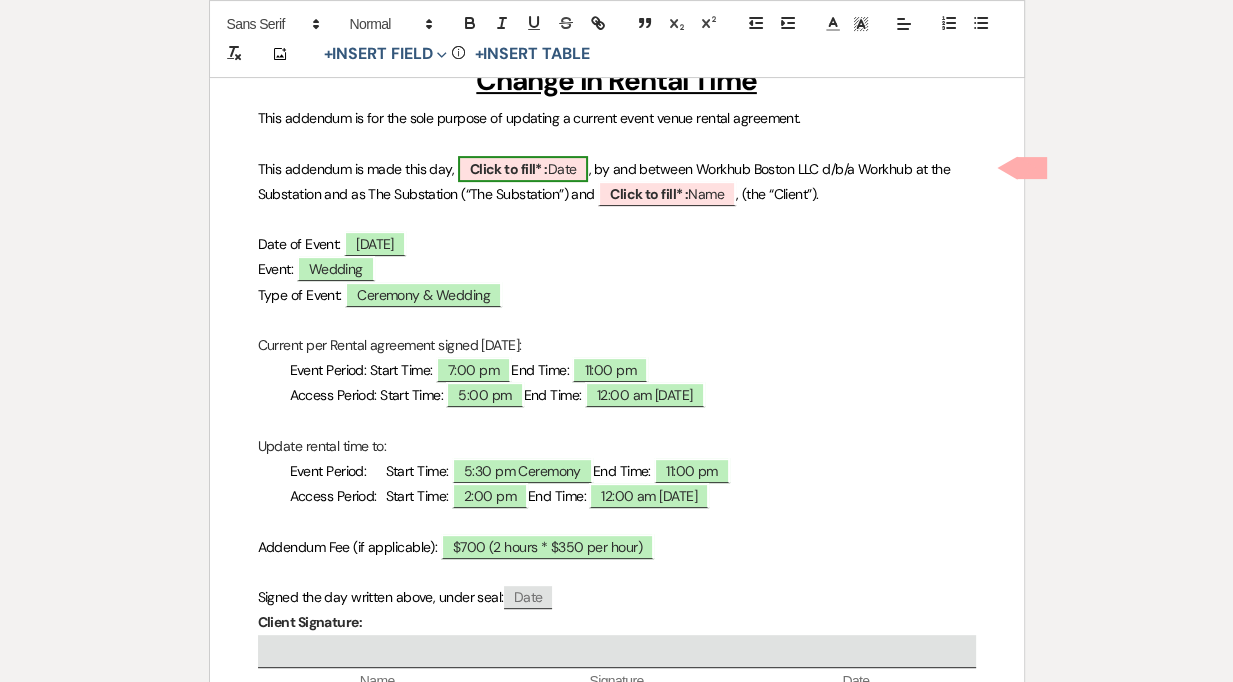 click on "Click to fill* :
Date" at bounding box center (523, 169) 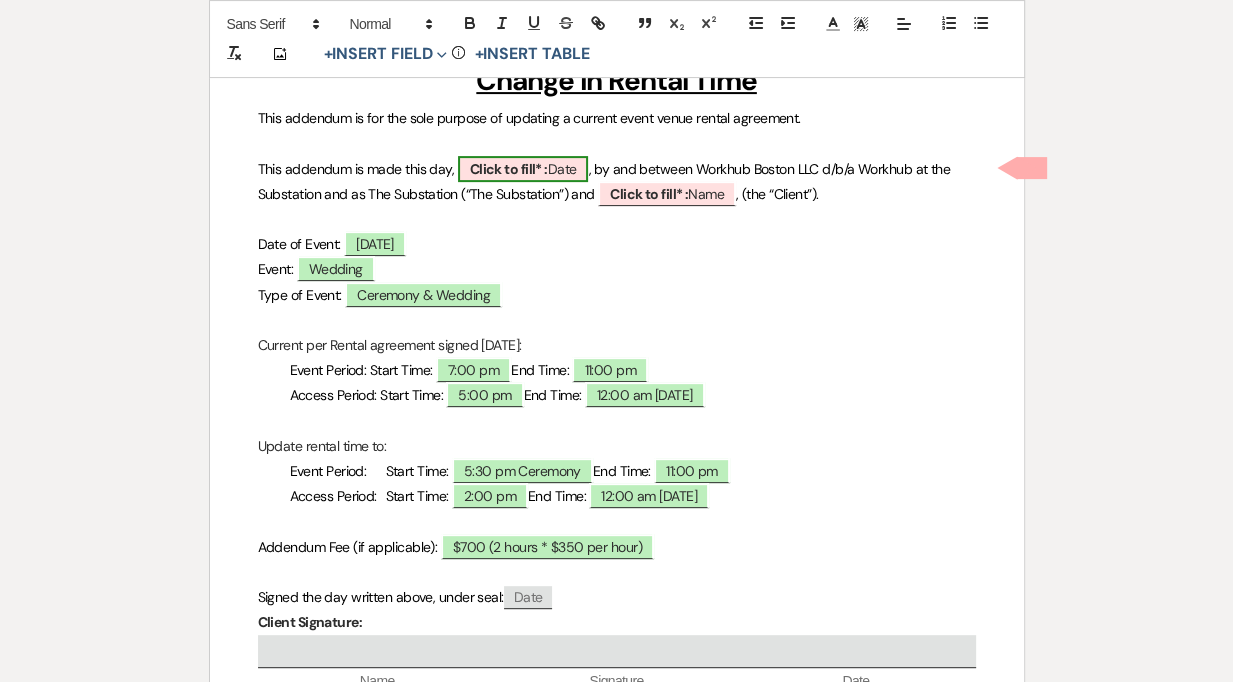 select on "owner" 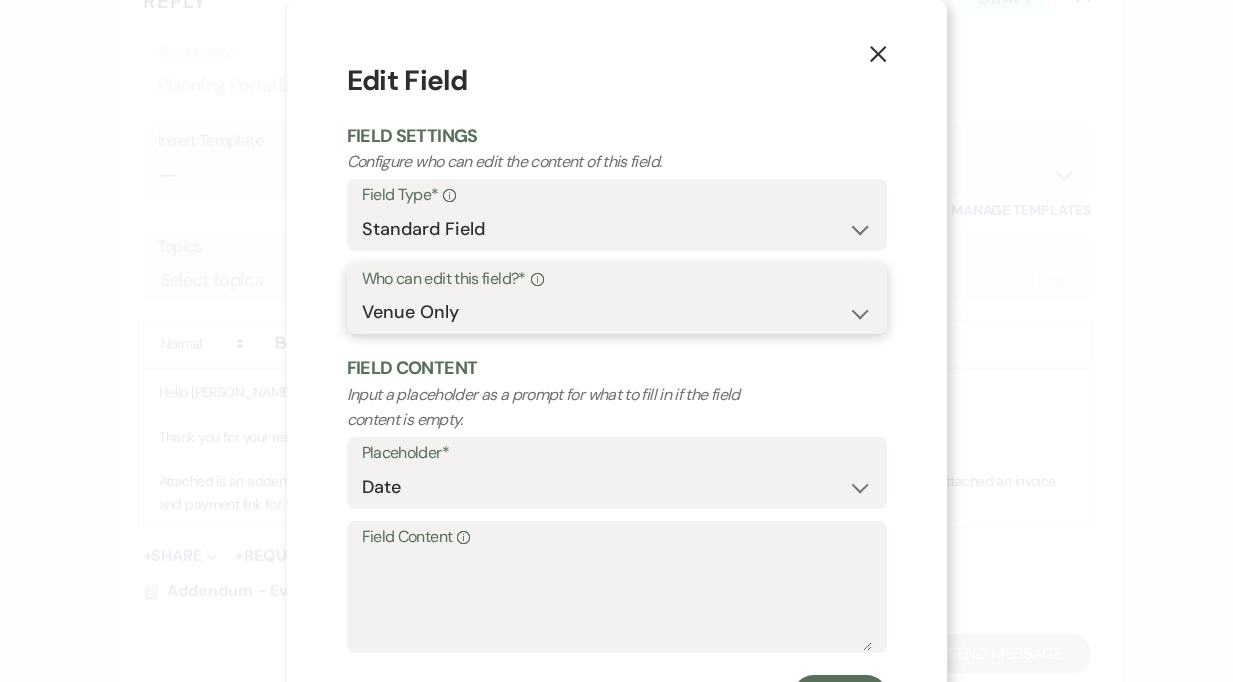 click on "Both Venue & Client Client Only Venue Only" at bounding box center [617, 312] 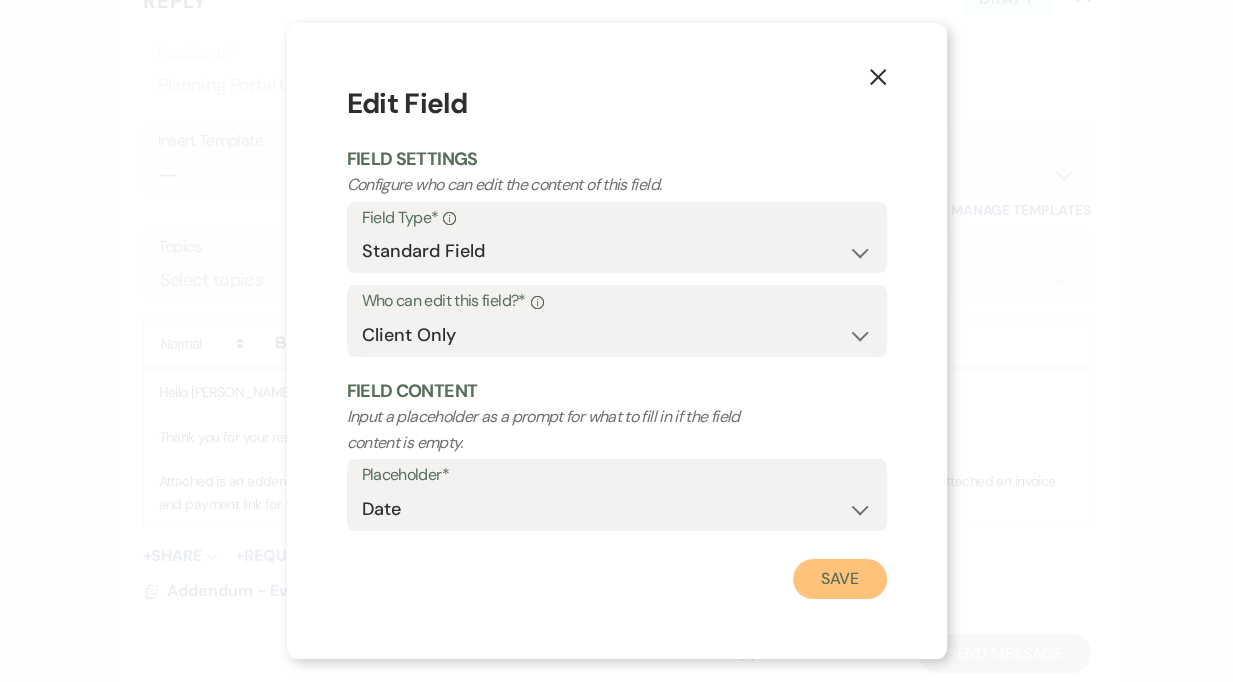 click on "Save" at bounding box center (840, 579) 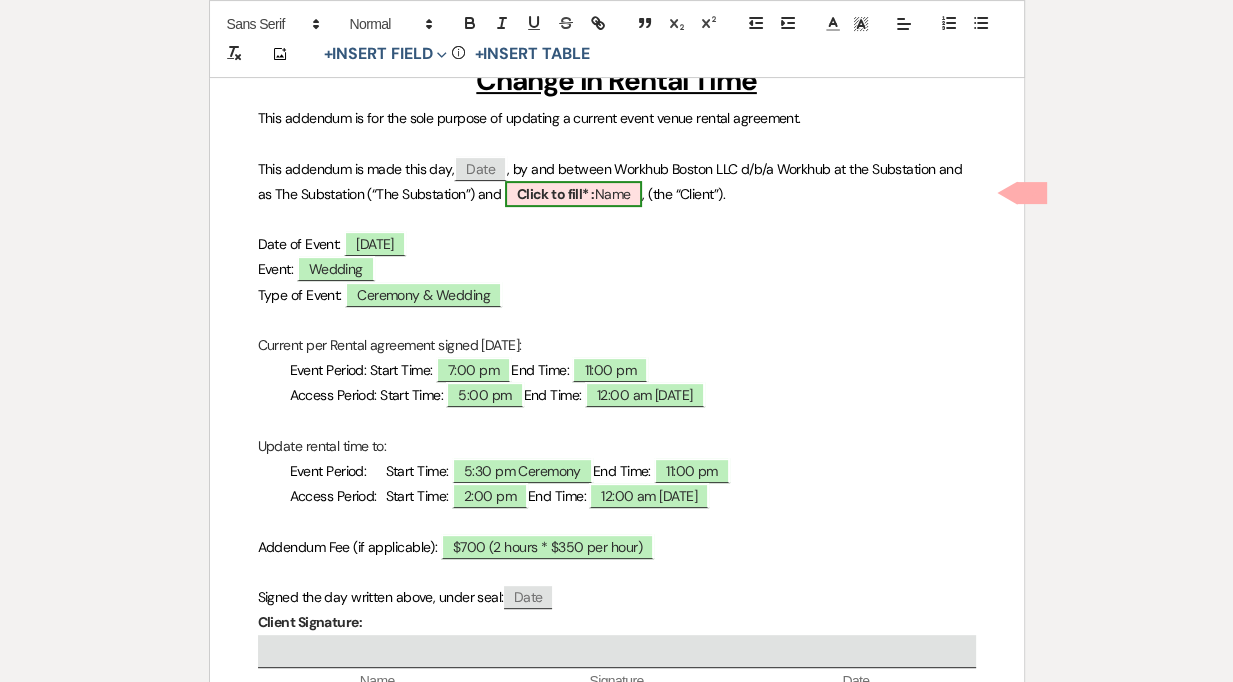 click on "Click to fill* :
Name" at bounding box center [574, 194] 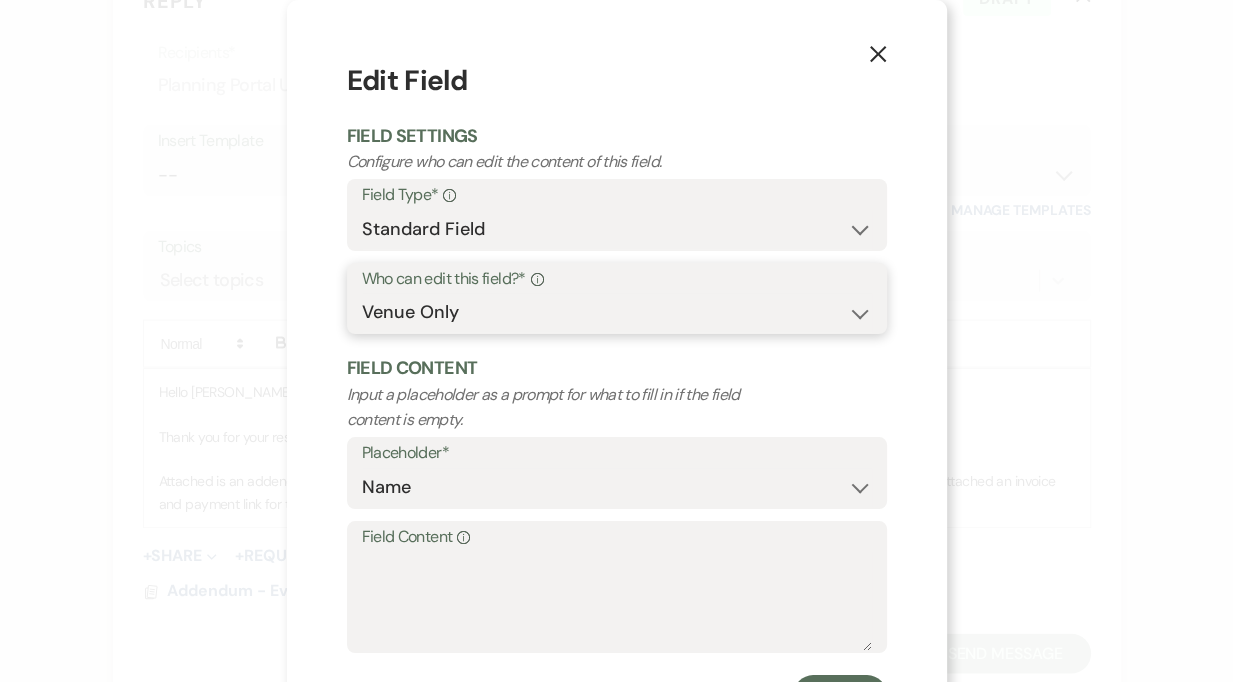 click on "Both Venue & Client Client Only Venue Only" at bounding box center [617, 312] 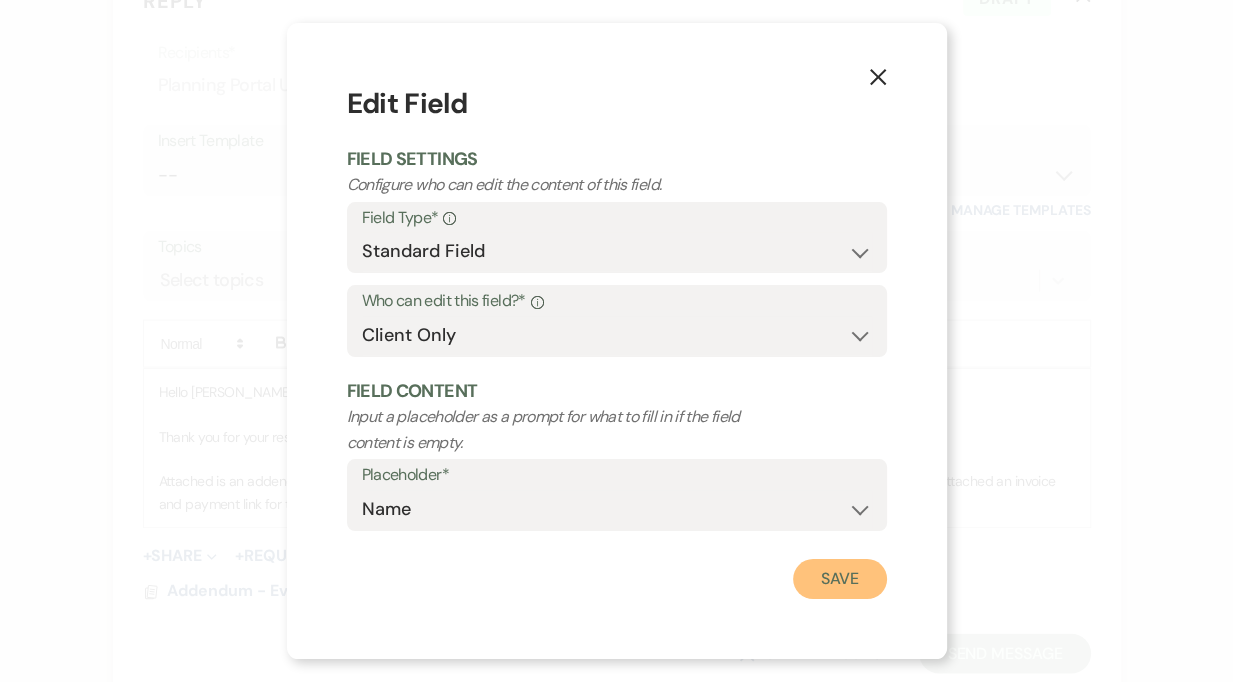 click on "Save" at bounding box center (840, 579) 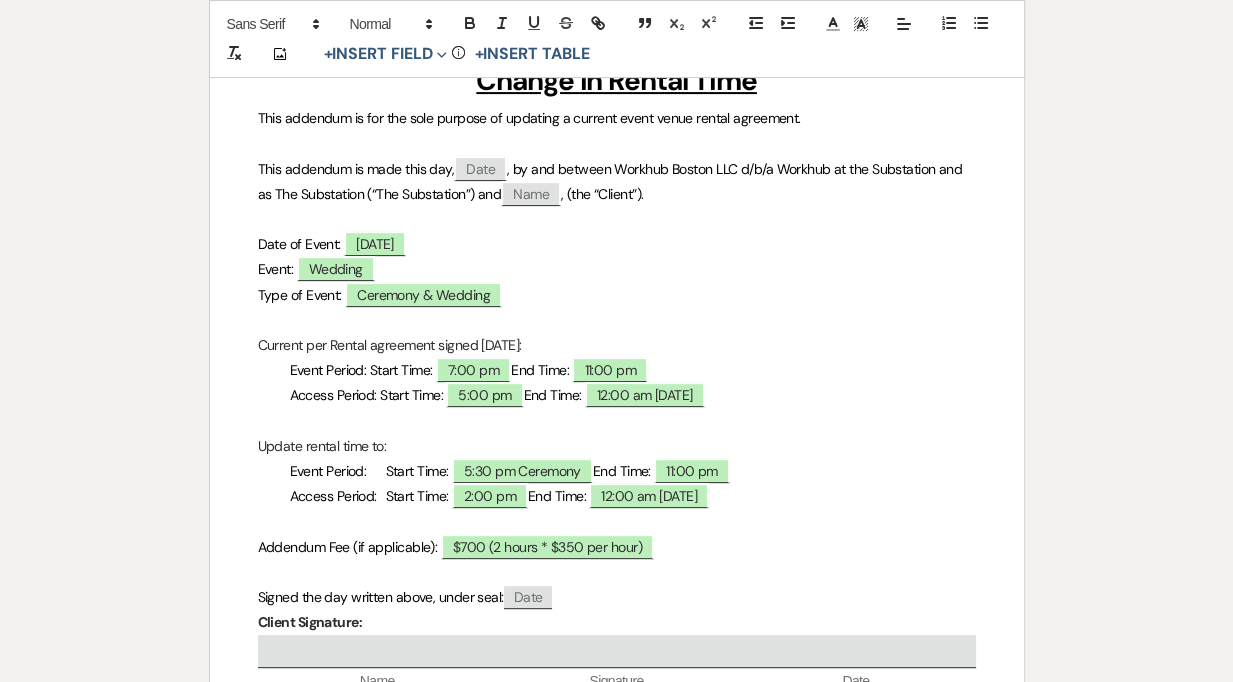 click on "Type of Event:  ﻿
Ceremony & Wedding
﻿" at bounding box center (617, 295) 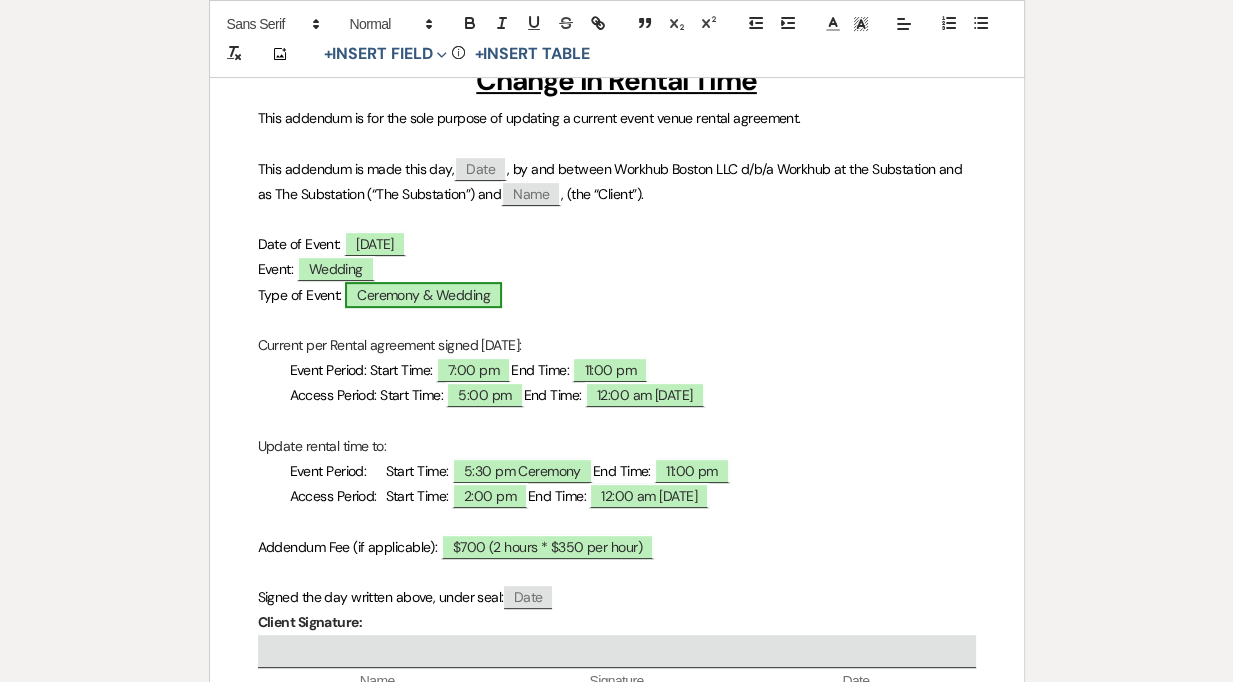 click on "Ceremony & Wedding" at bounding box center [423, 295] 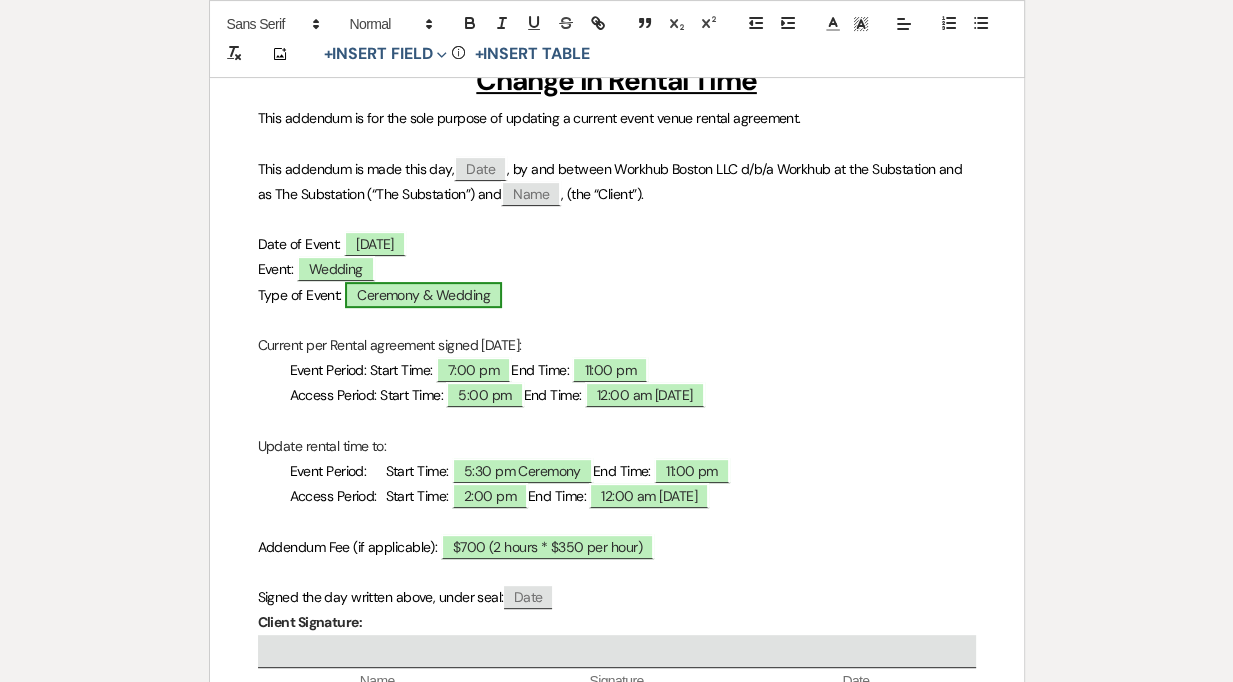 select on "smartCustomField" 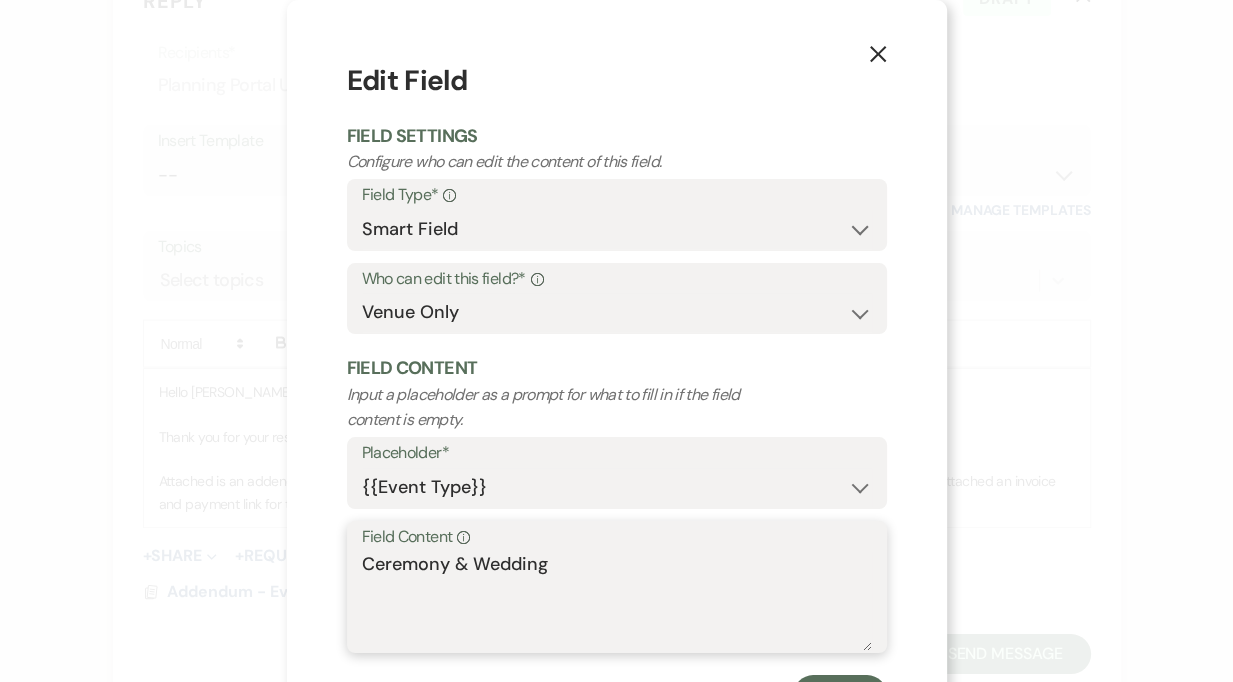 click on "Ceremony & Wedding" at bounding box center (617, 601) 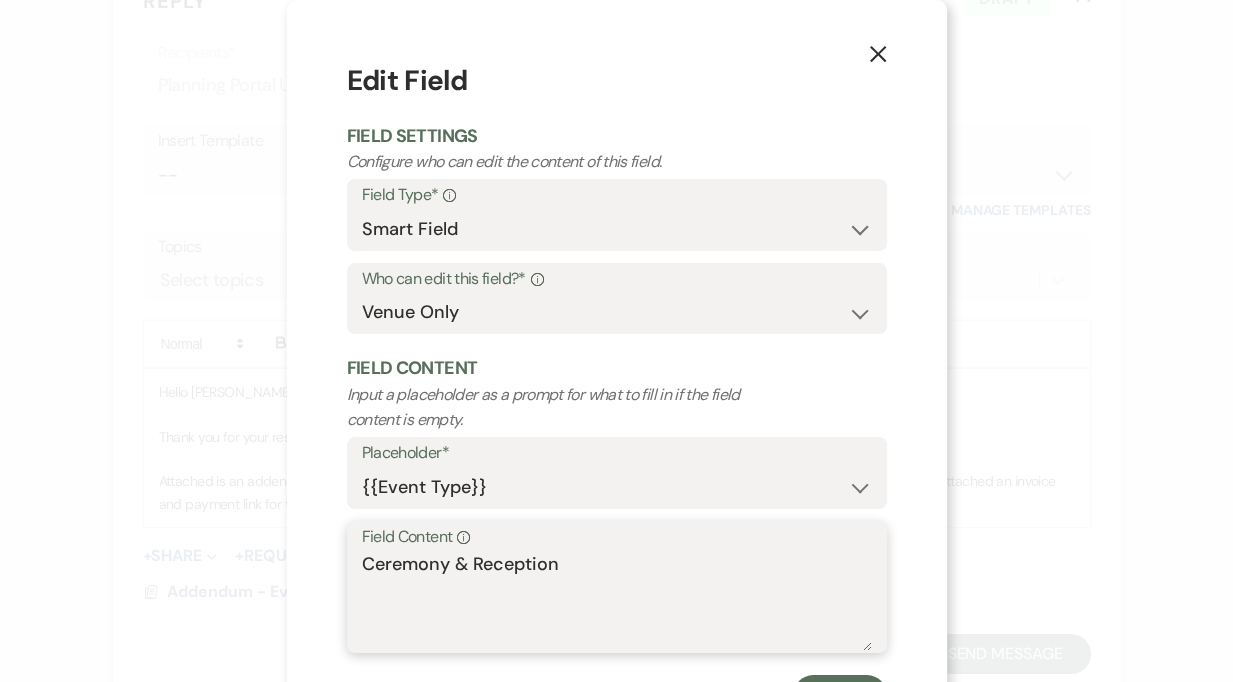 scroll, scrollTop: 93, scrollLeft: 0, axis: vertical 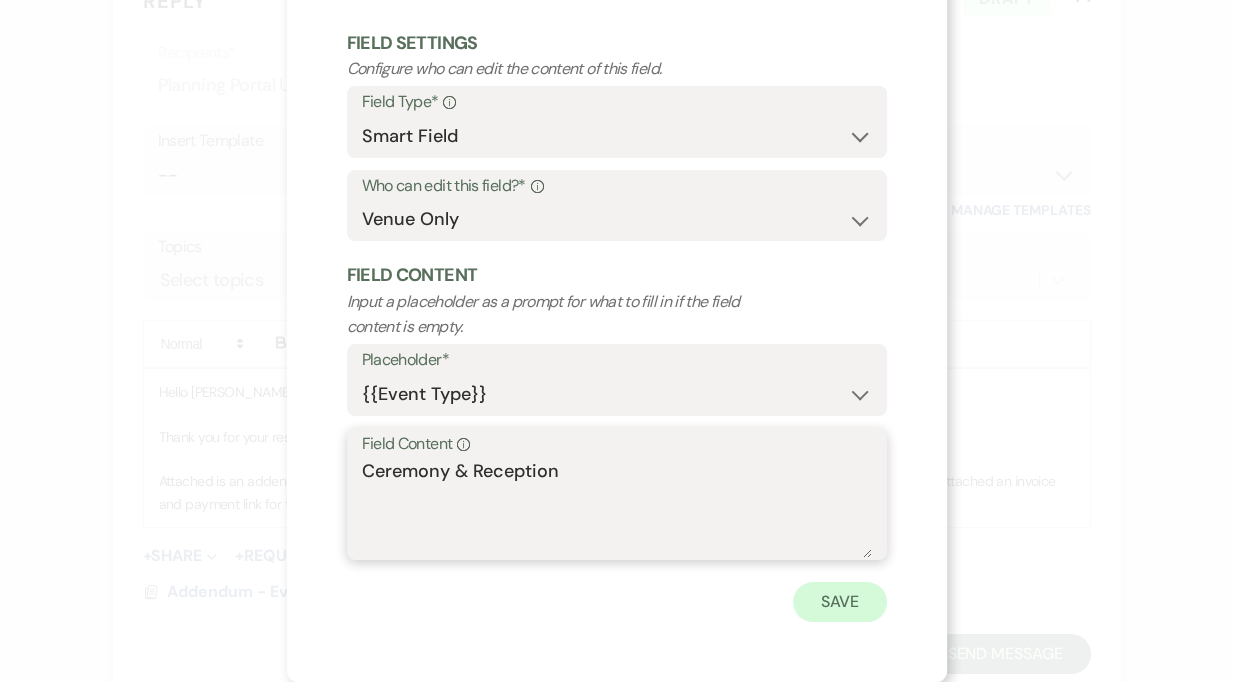 type on "Ceremony & Reception" 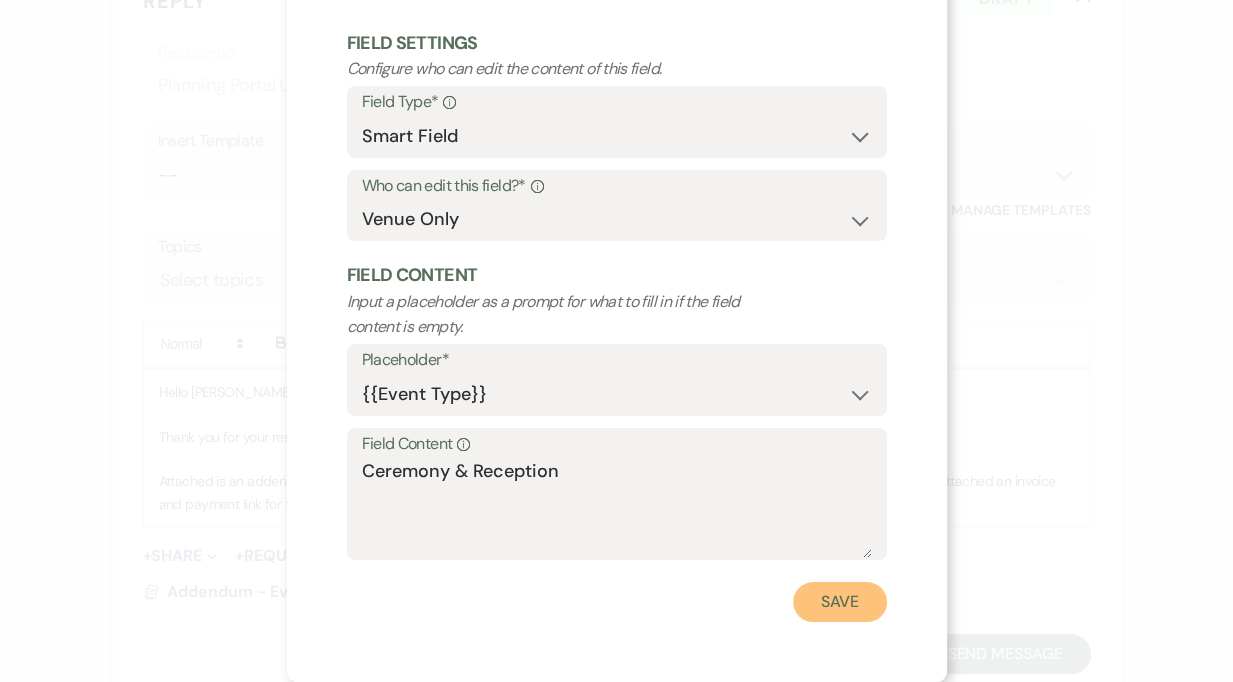 click on "Save" at bounding box center (840, 602) 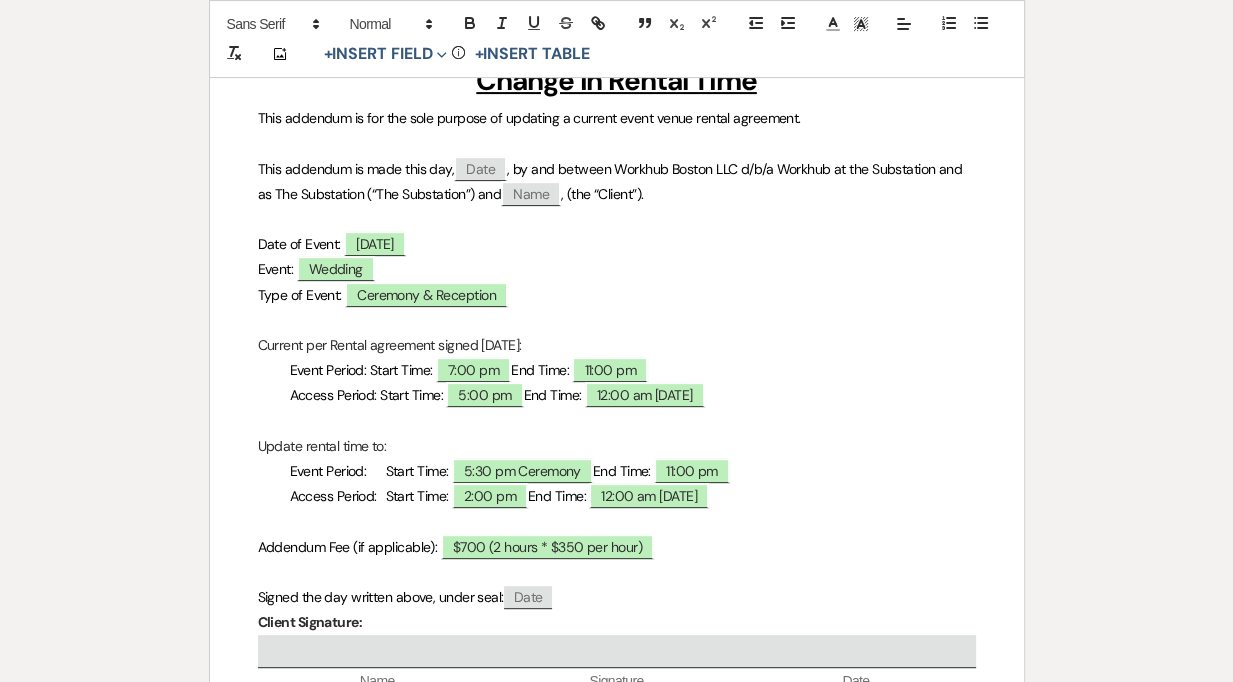 click on "Current per Rental agreement signed 4/24/2025:" at bounding box center [617, 345] 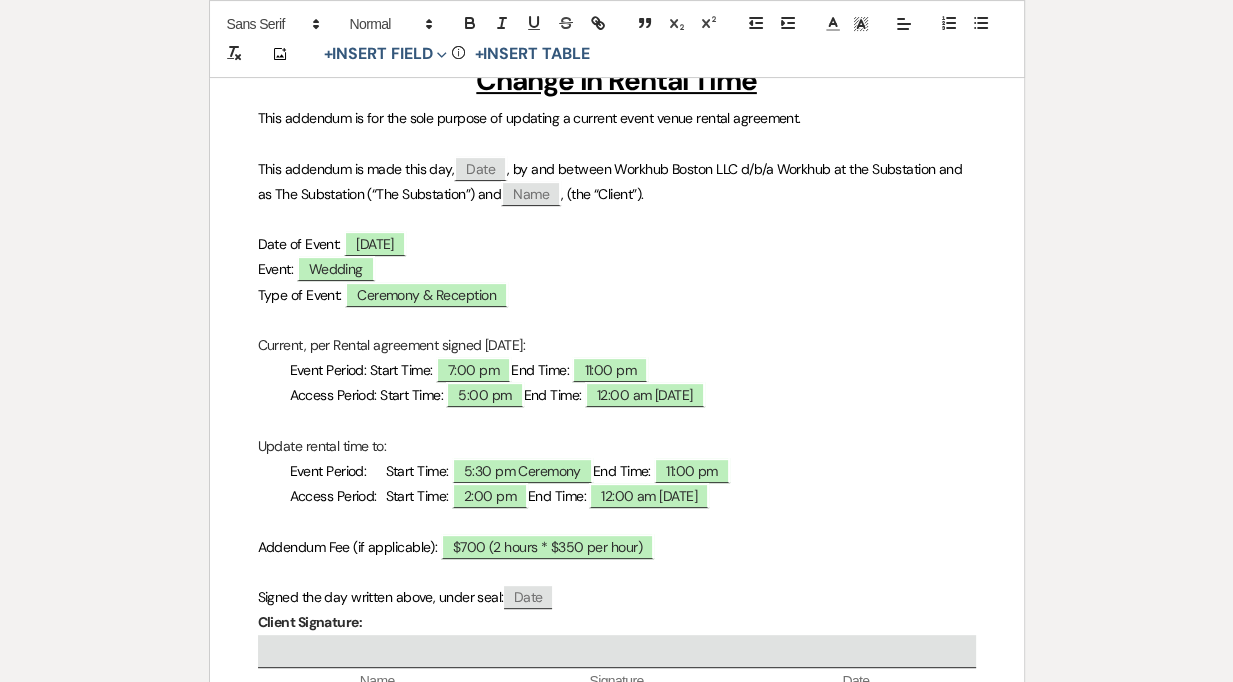click on "Event Period: Start Time:  ﻿
7:00 pm
﻿  End Time:  ﻿
11:00 pm
﻿" at bounding box center (617, 370) 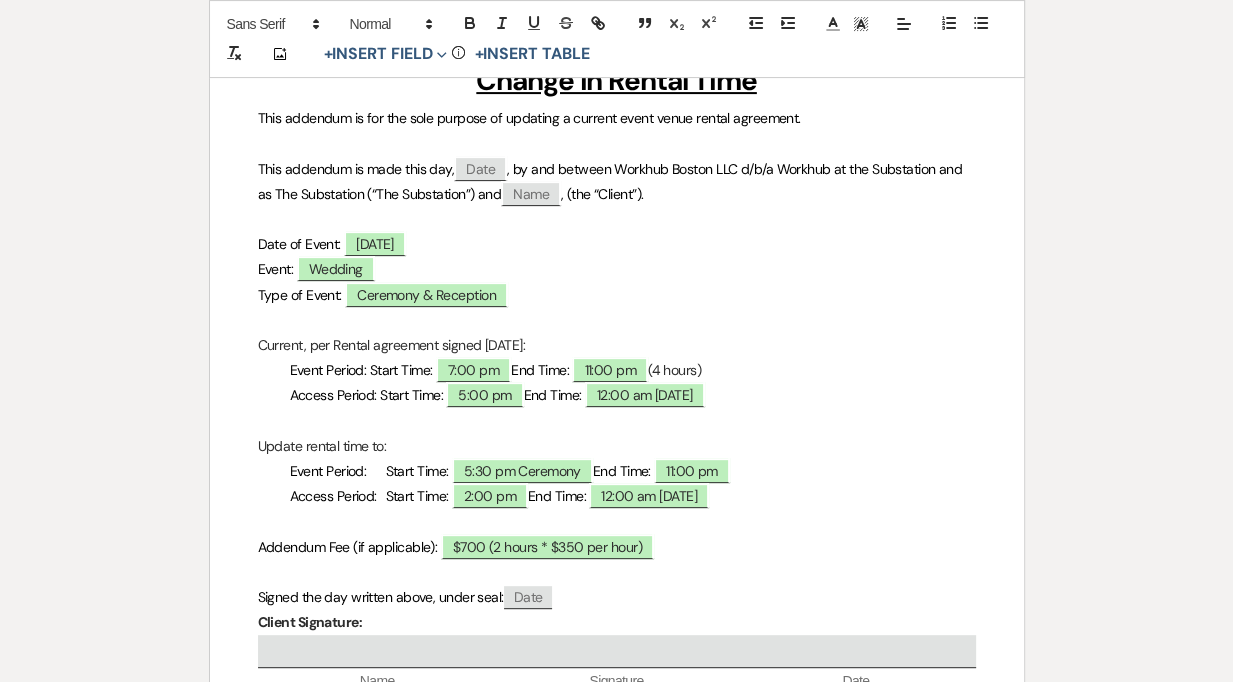 click at bounding box center (617, 421) 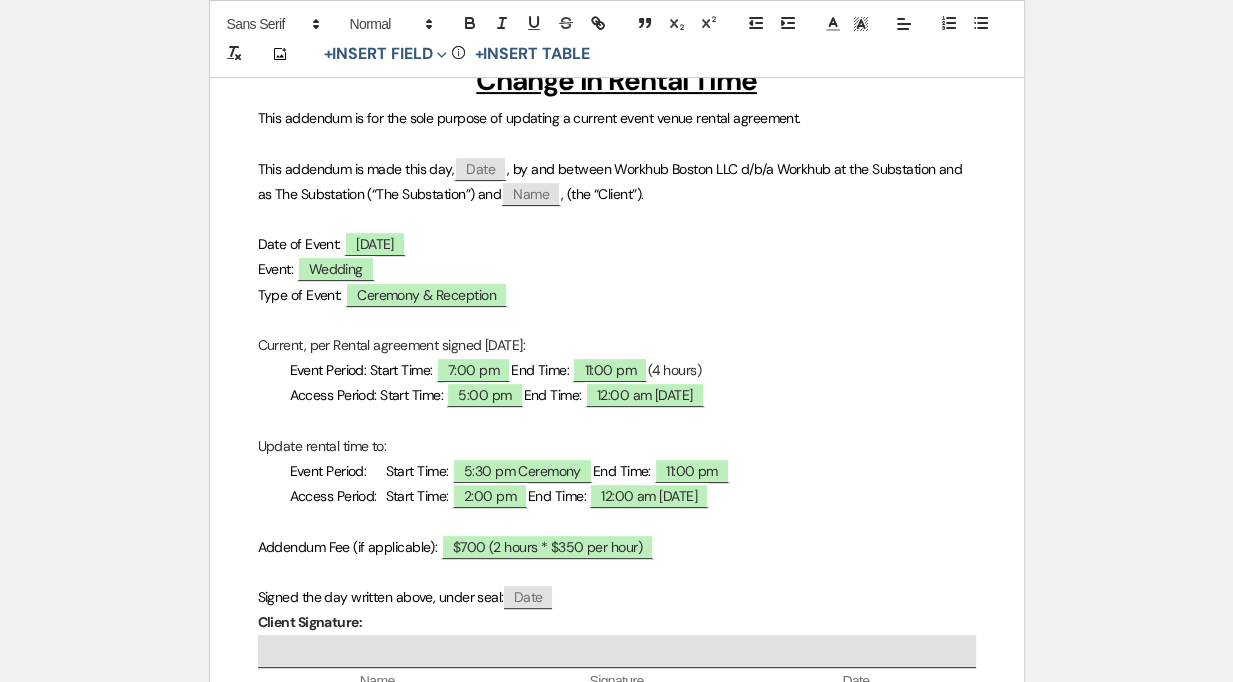 click on "Access Period: Start Time:  ﻿
5:00 pm
﻿  End Time:	 ﻿
12:00 am Aug 28, 2025
﻿" at bounding box center [617, 395] 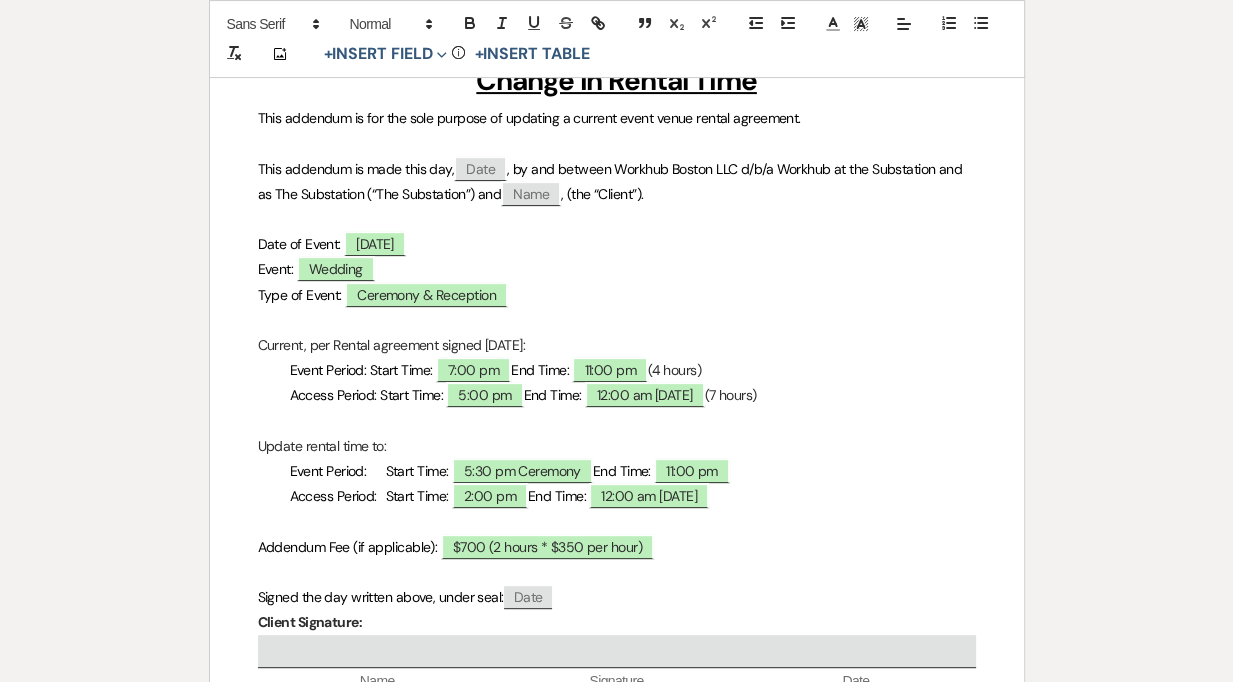 click on "Event Period: 	Start Time:		 ﻿
5:30 pm Ceremony
﻿  		End Time:    ﻿
11:00 pm
﻿" at bounding box center (617, 471) 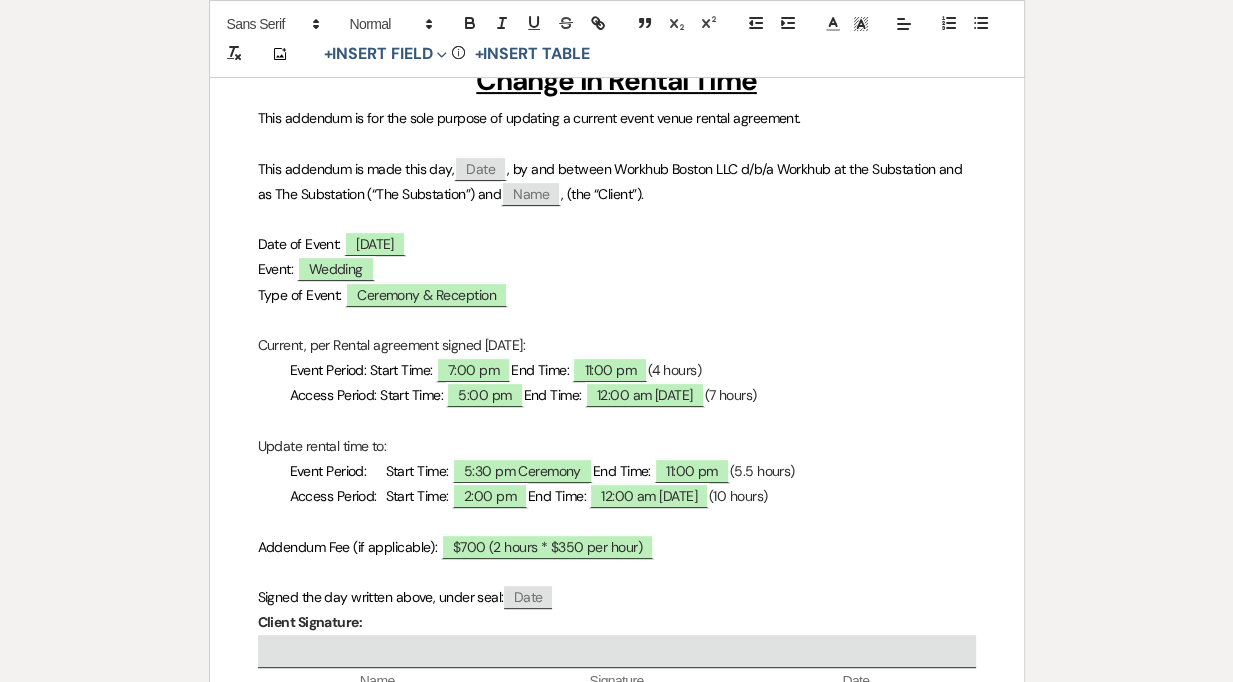 click on "Addendum Fee (if applicable):" at bounding box center (348, 547) 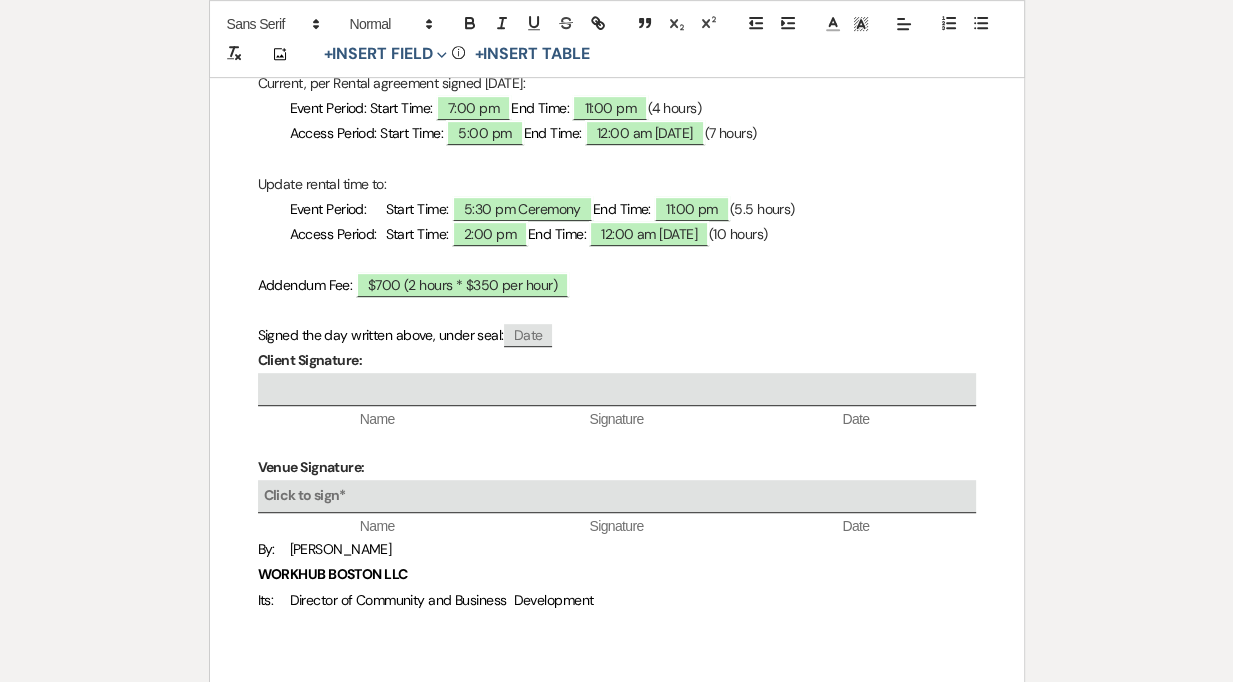 scroll, scrollTop: 749, scrollLeft: 0, axis: vertical 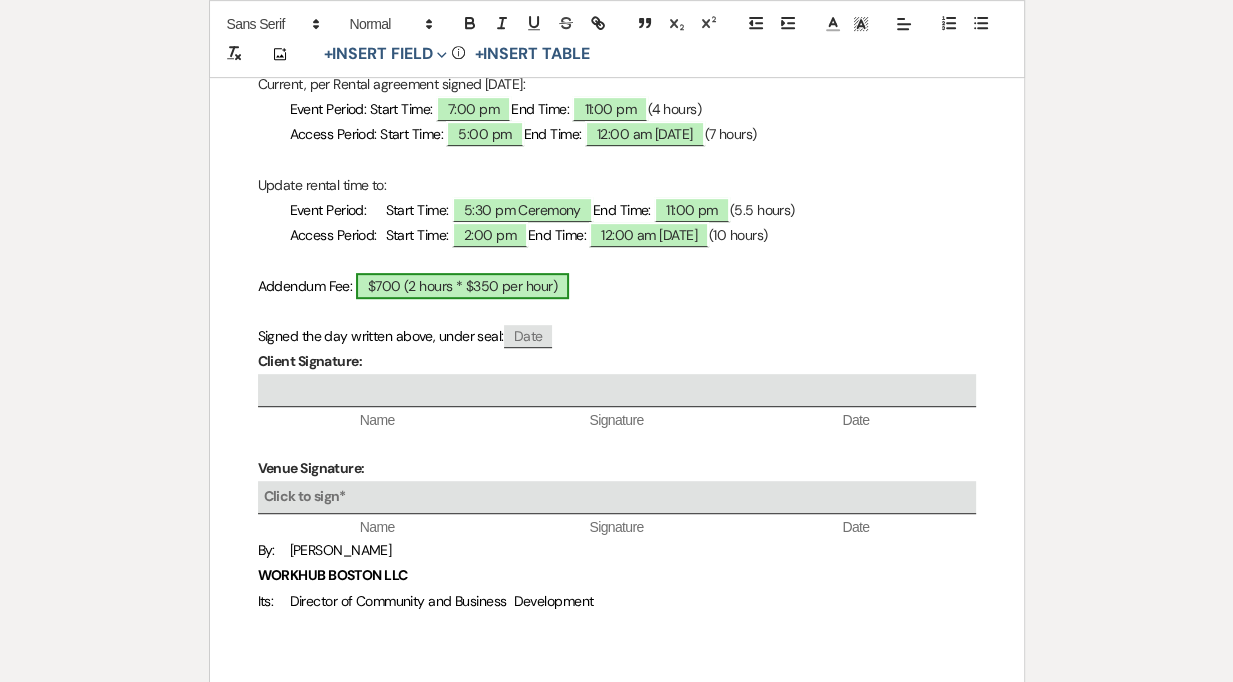 click on "$700 (2 hours * $350 per hour)" at bounding box center [462, 286] 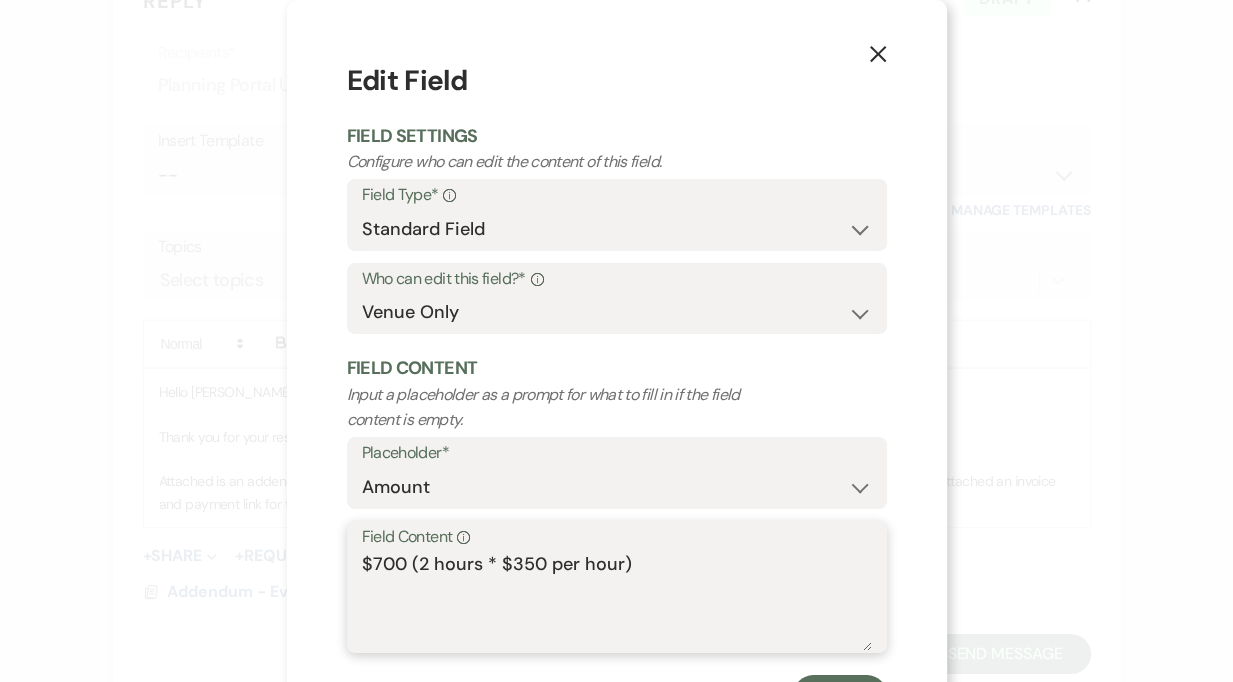 click on "$700 (2 hours * $350 per hour)" at bounding box center (617, 601) 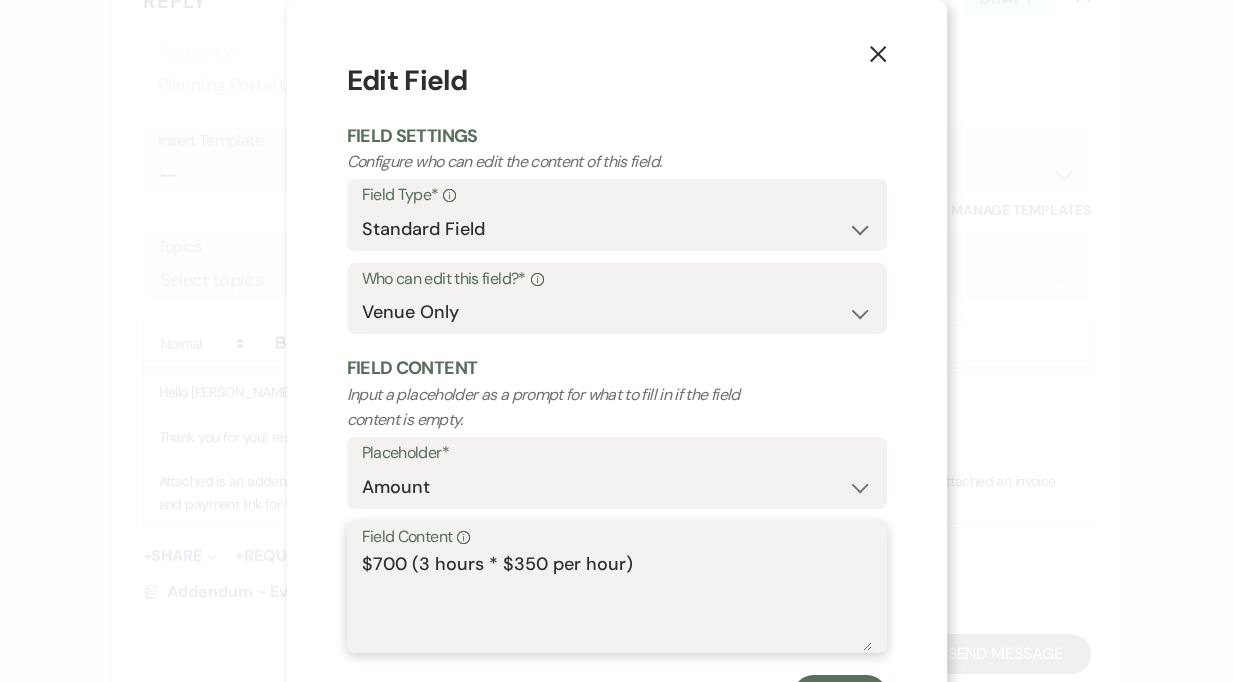 click on "$700 (3 hours * $350 per hour)" at bounding box center [617, 601] 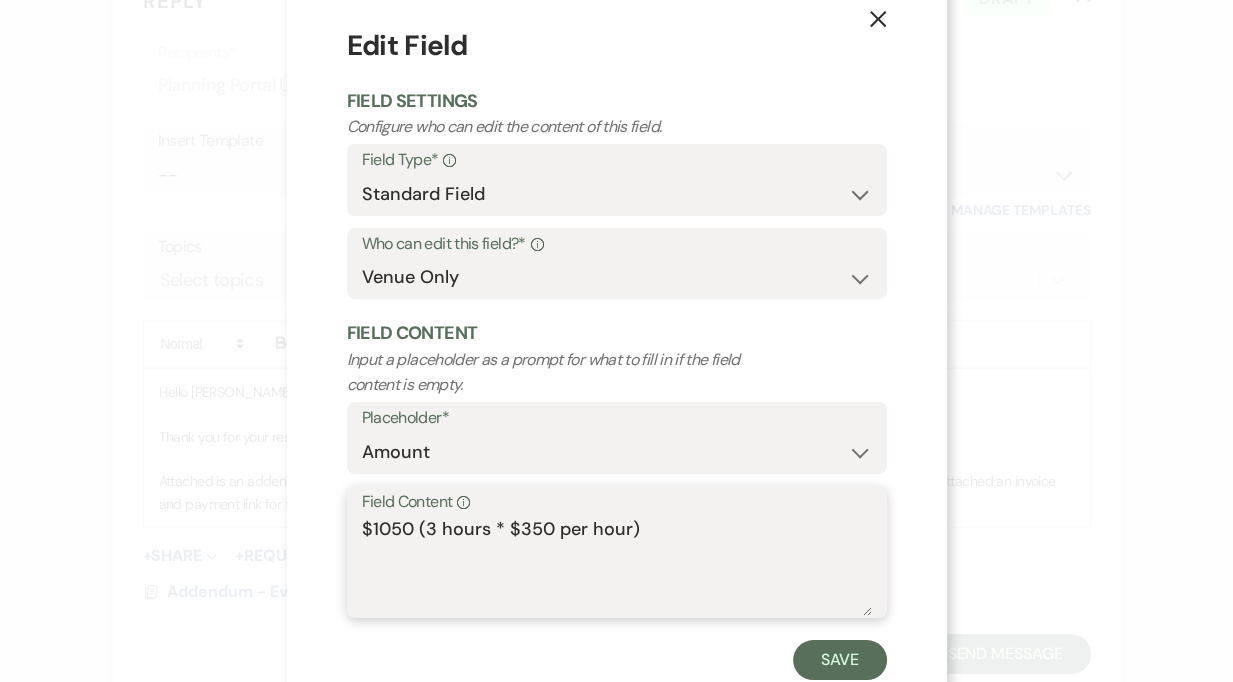 scroll, scrollTop: 93, scrollLeft: 0, axis: vertical 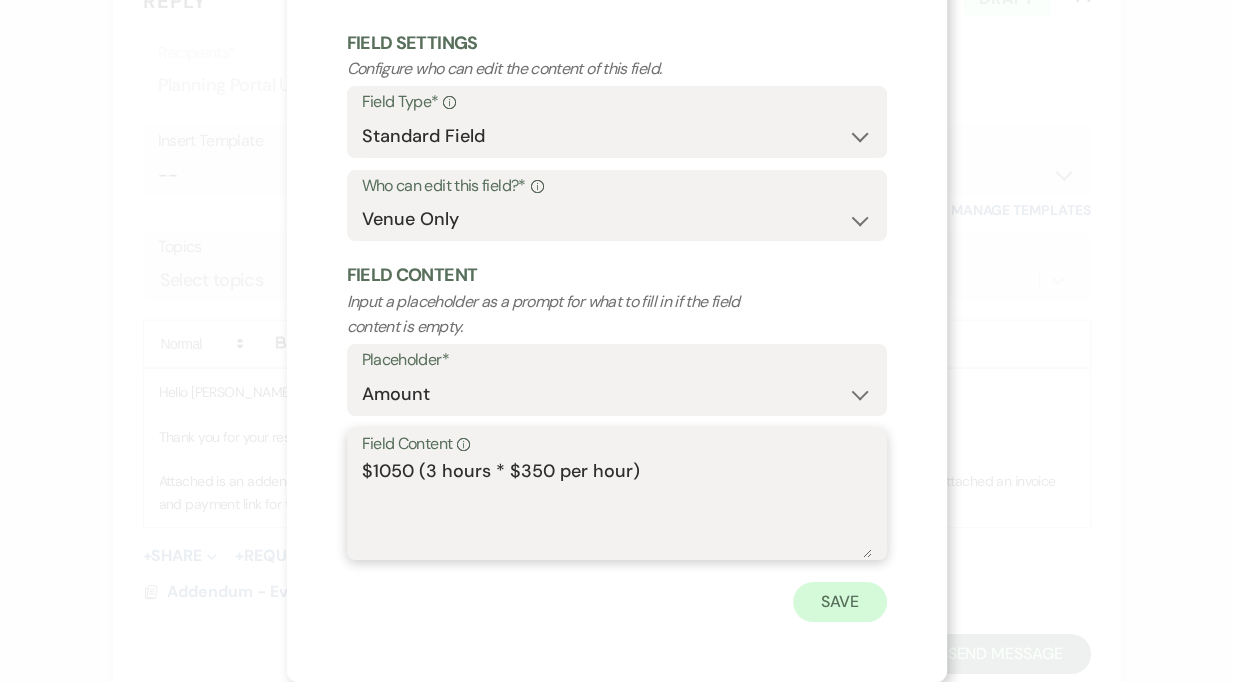 type on "$1050 (3 hours * $350 per hour)" 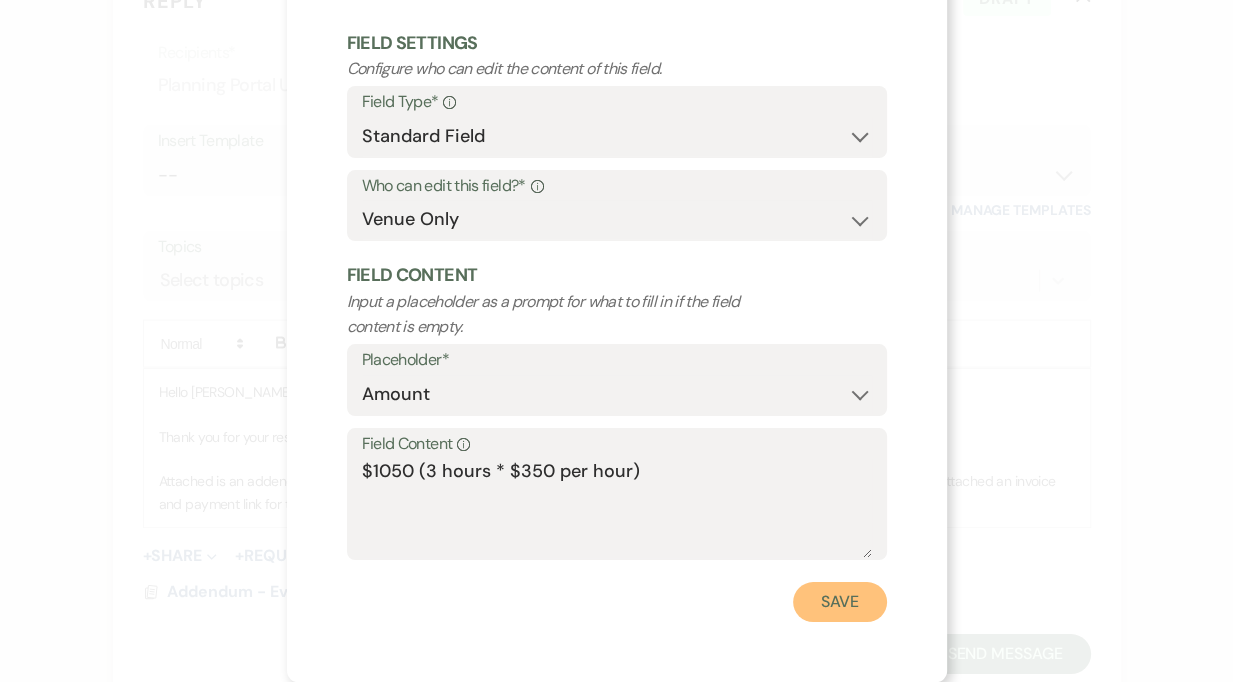 click on "Save" at bounding box center [840, 602] 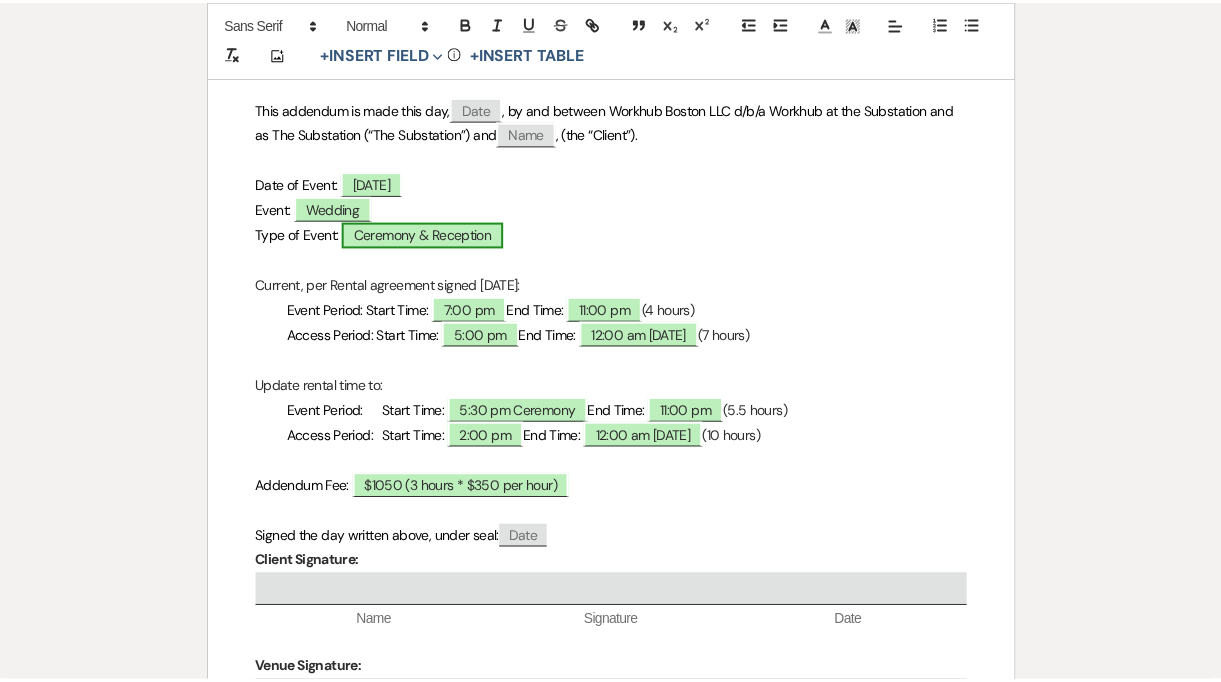 scroll, scrollTop: 0, scrollLeft: 0, axis: both 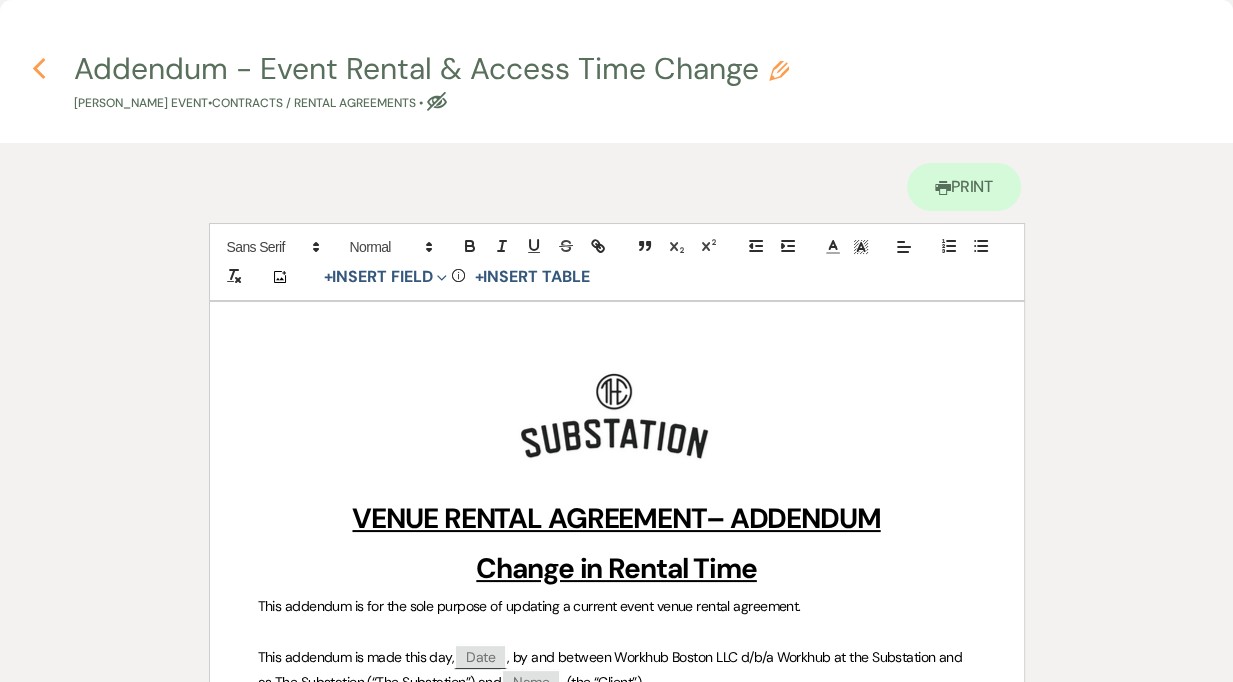 click on "Previous" 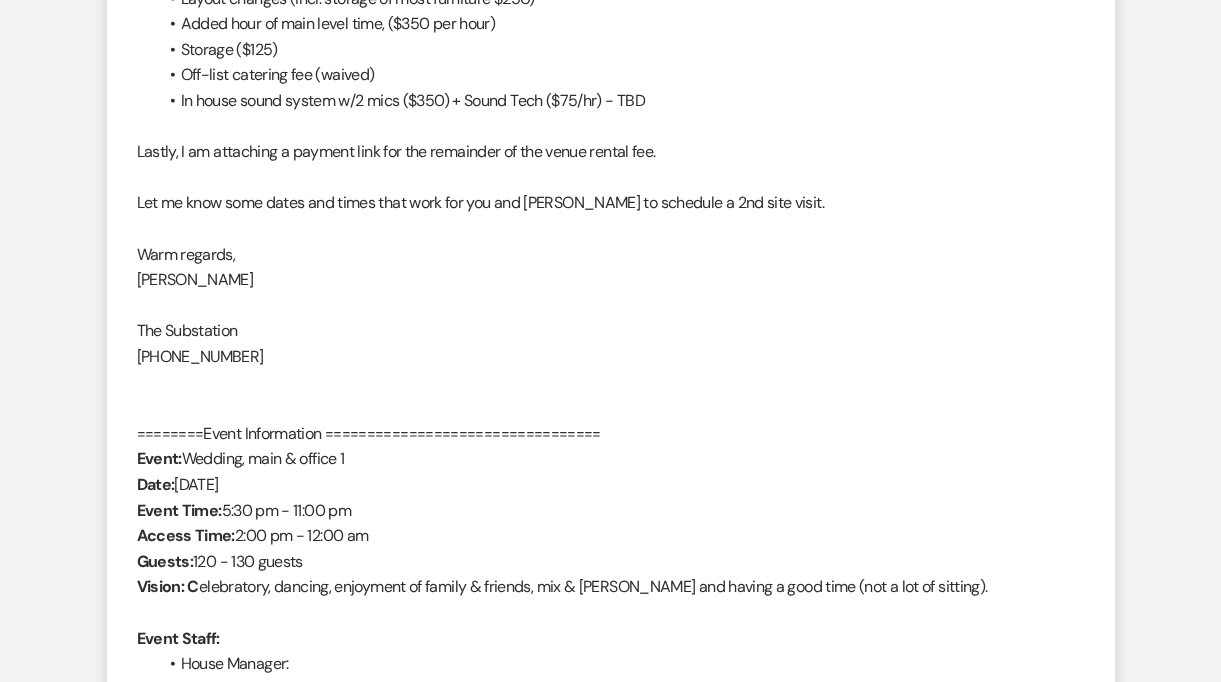 scroll, scrollTop: 0, scrollLeft: 0, axis: both 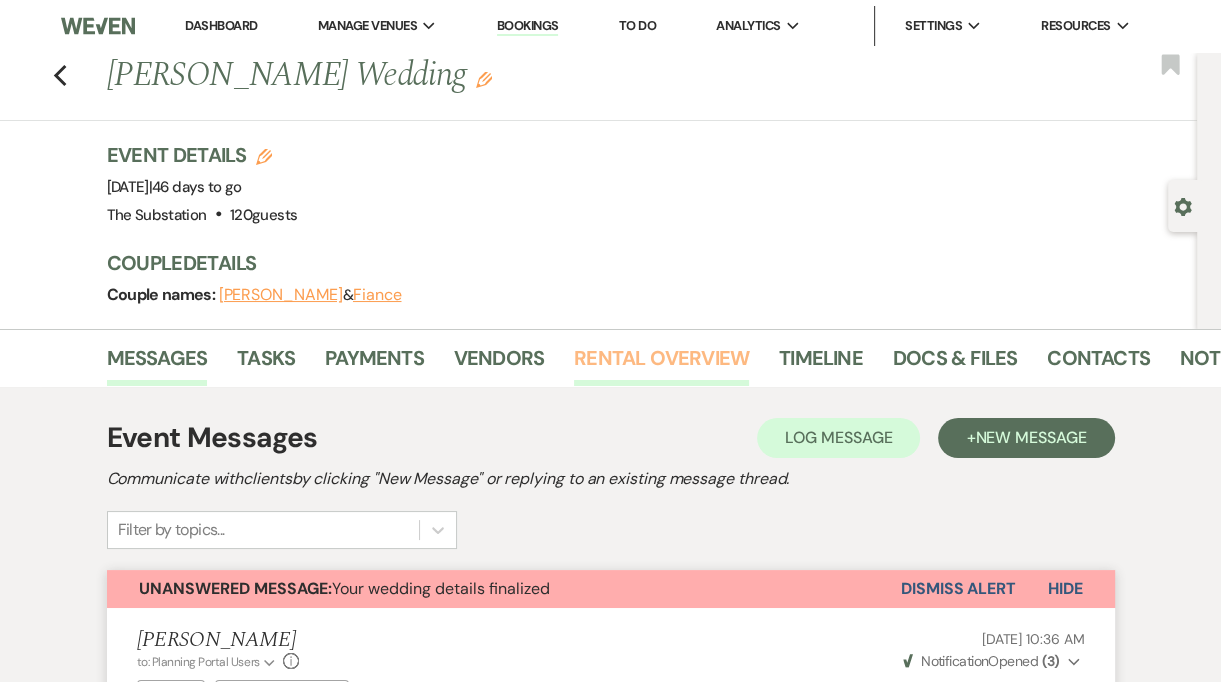 click on "Rental Overview" at bounding box center [661, 364] 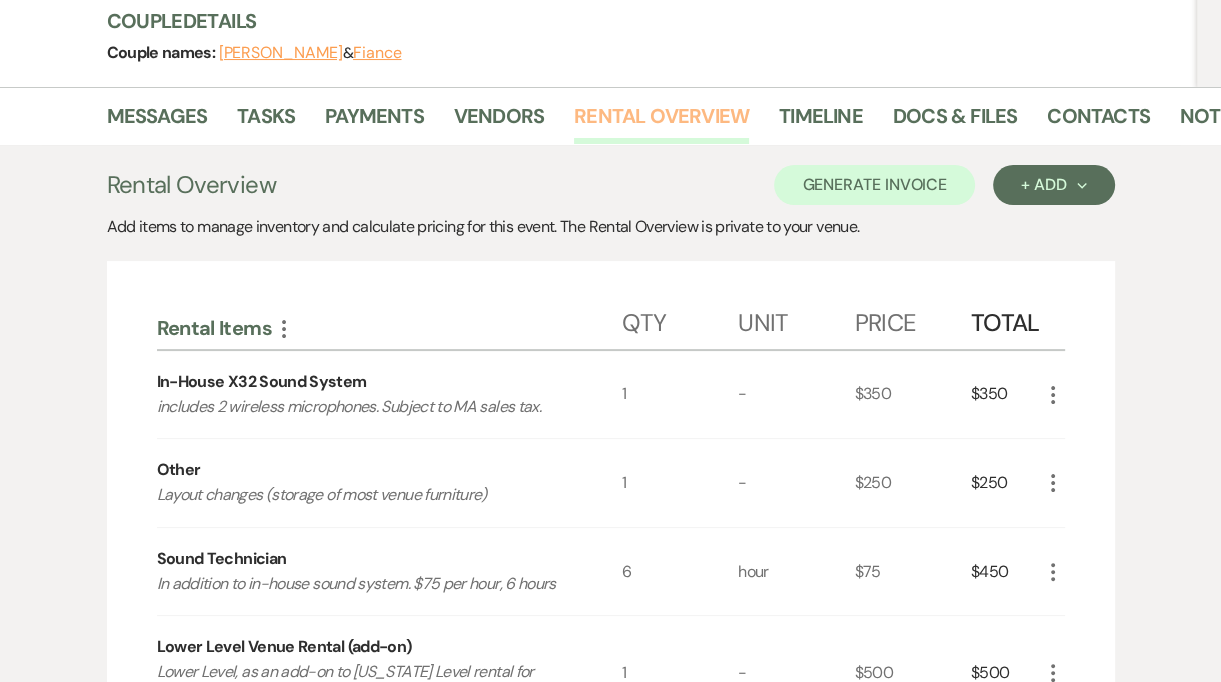 scroll, scrollTop: 526, scrollLeft: 0, axis: vertical 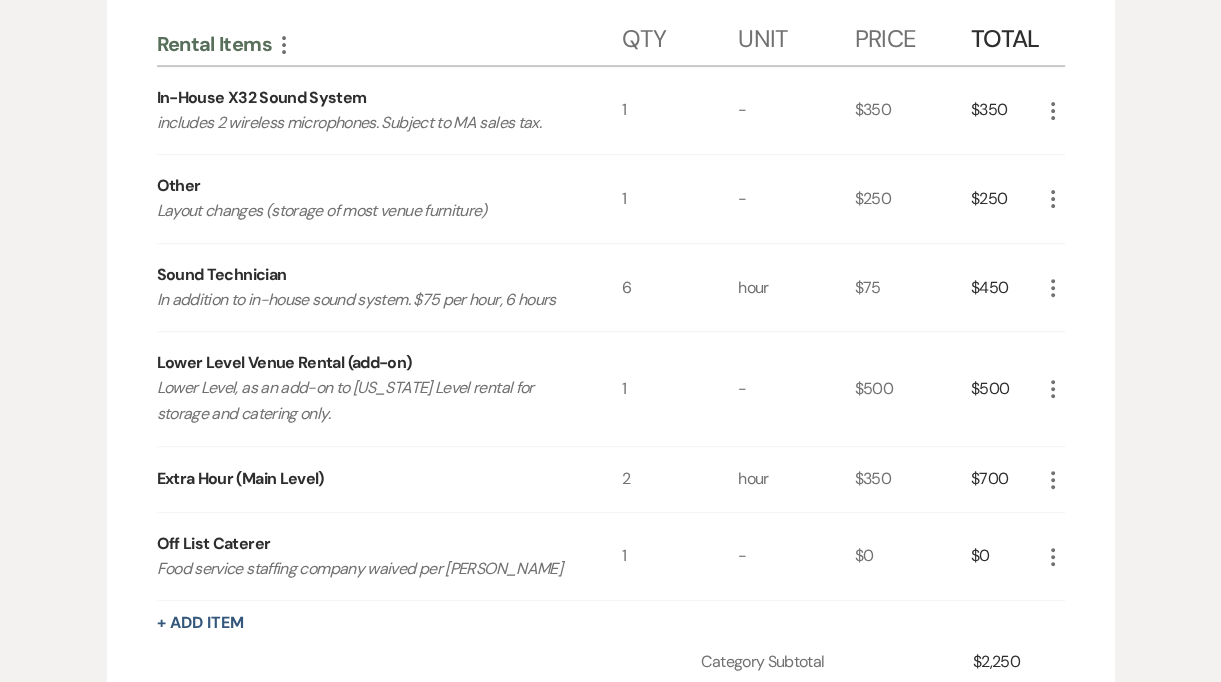 click on "More" 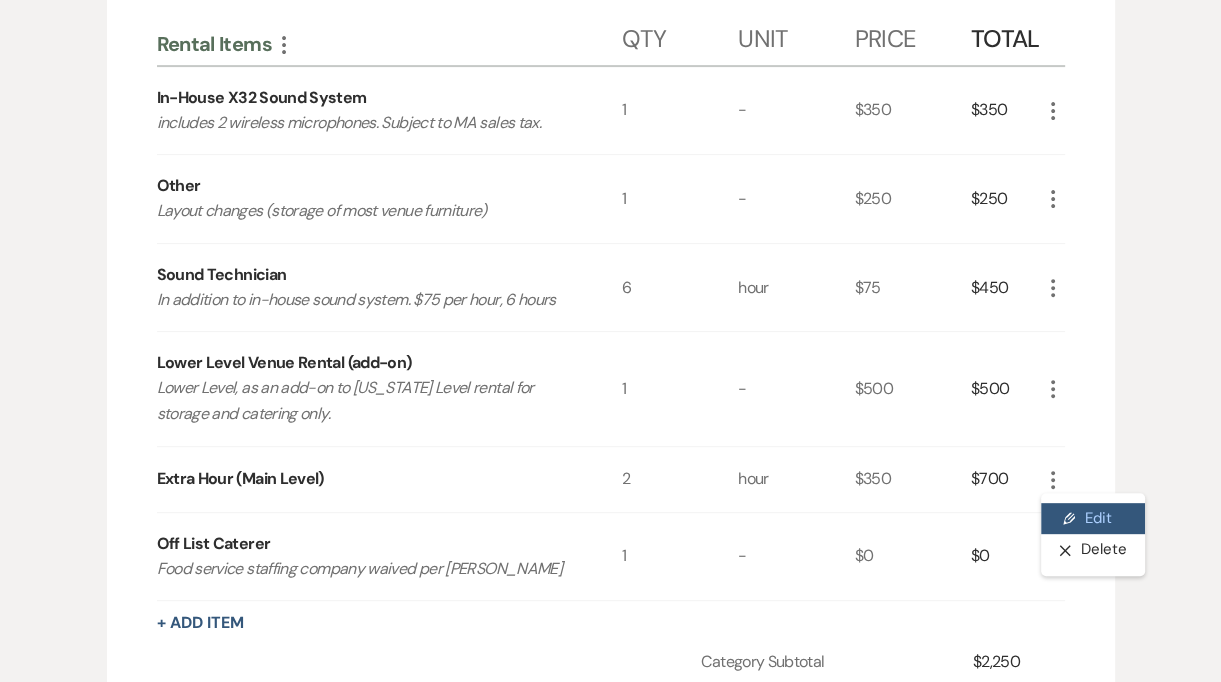 click on "Pencil Edit" at bounding box center [1093, 519] 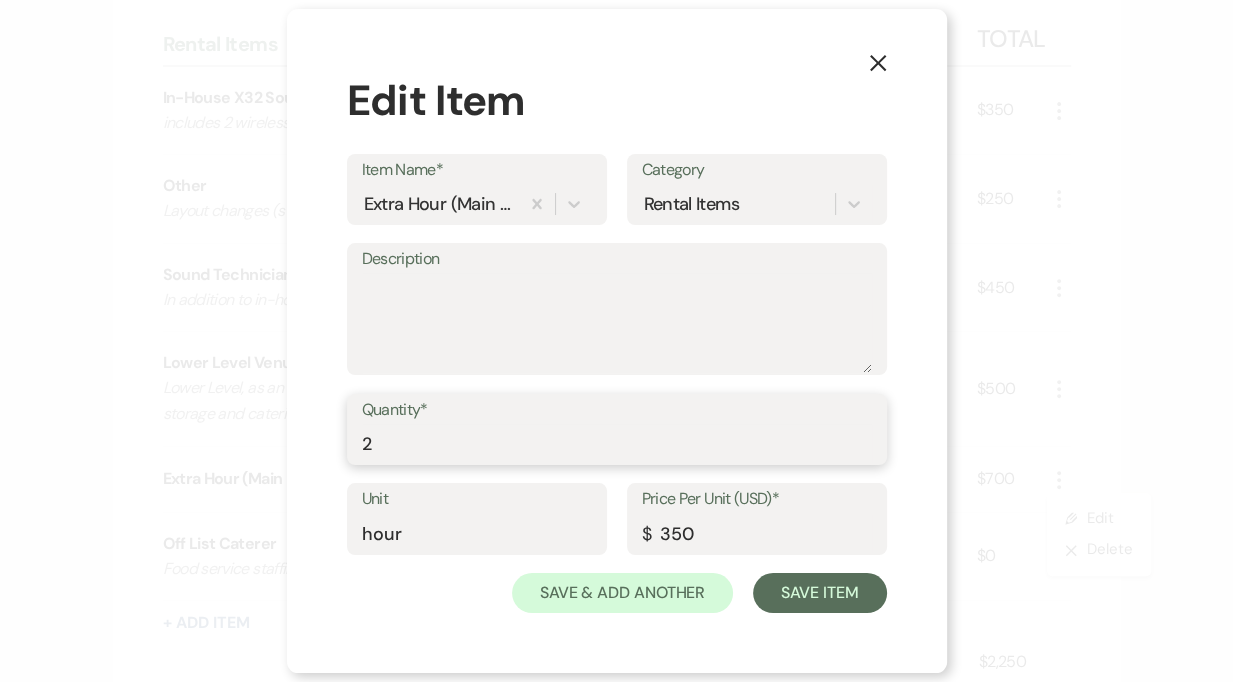 drag, startPoint x: 379, startPoint y: 446, endPoint x: 311, endPoint y: 443, distance: 68.06615 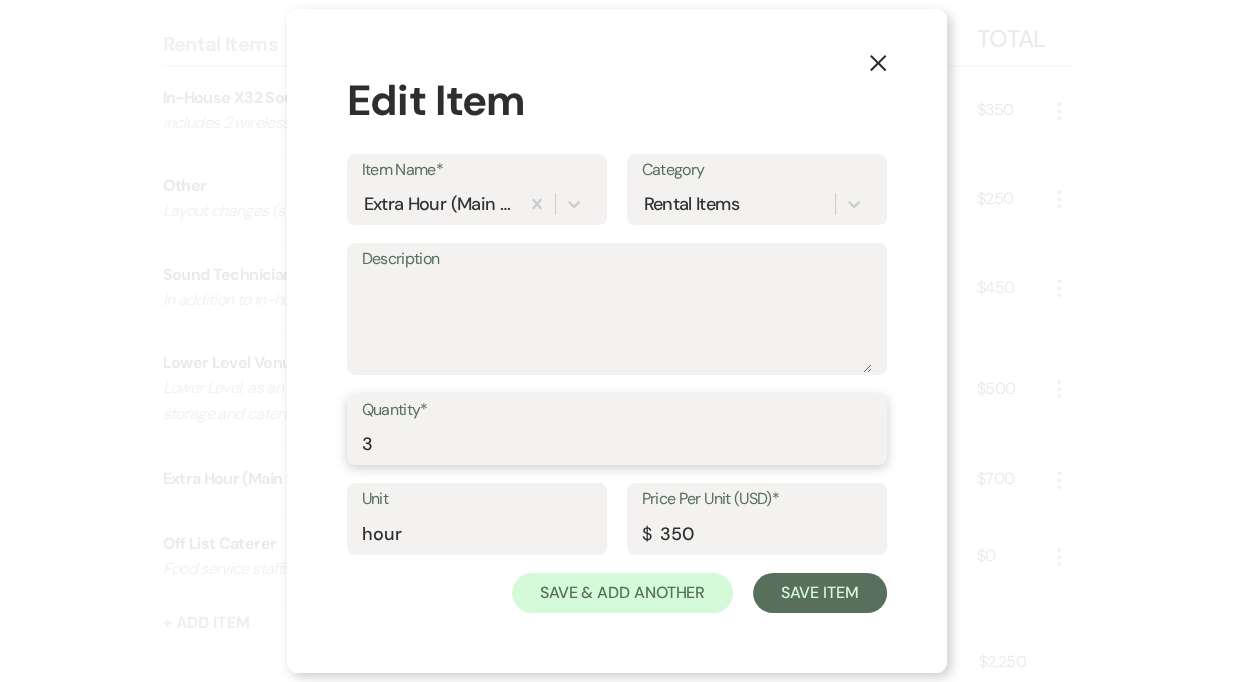type on "3" 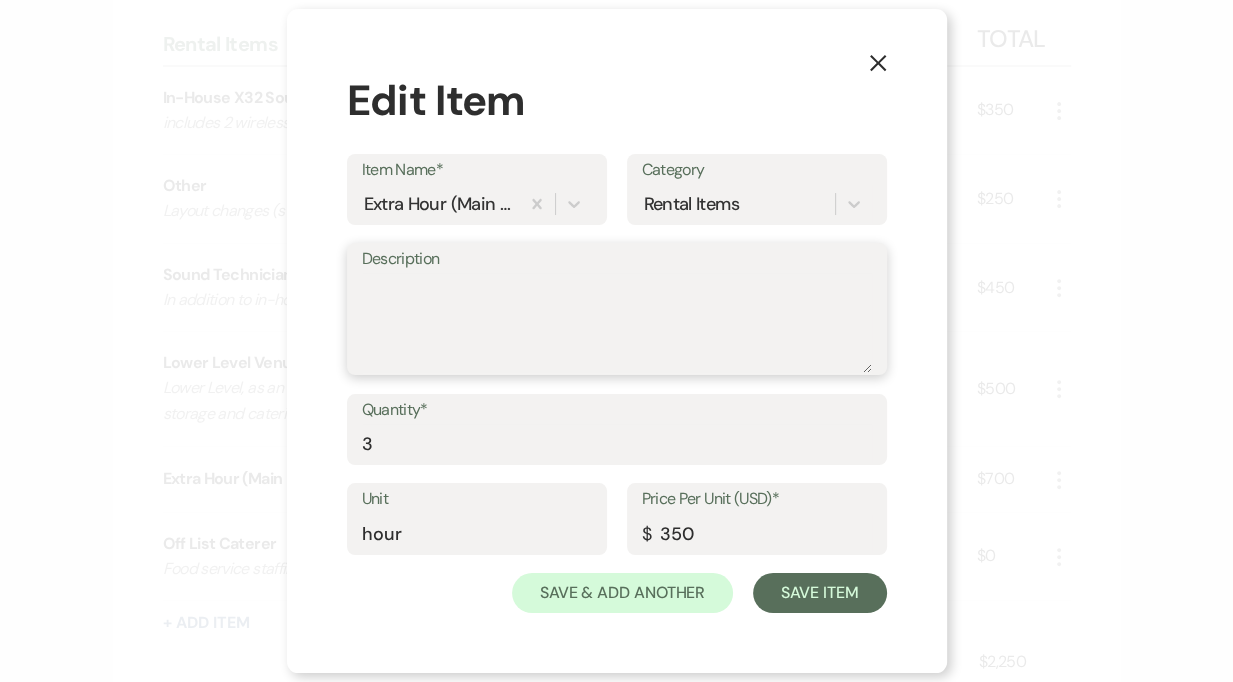 click on "Description" at bounding box center (617, 323) 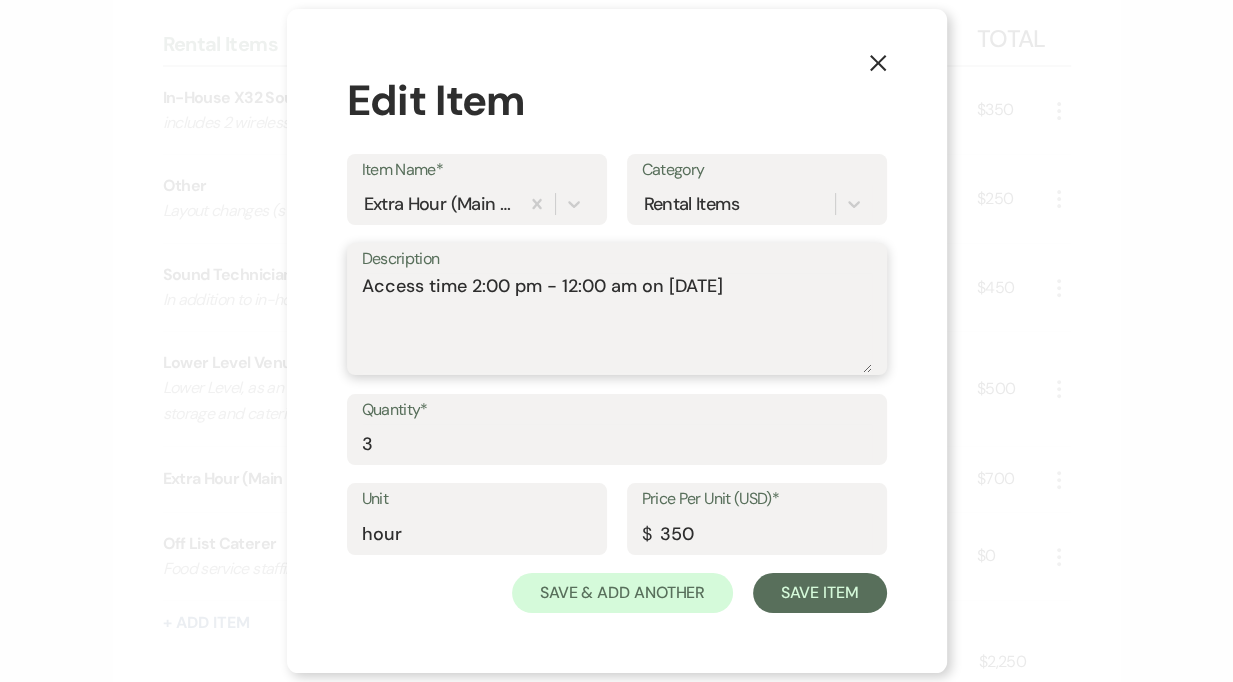 click on "Access time 2:00 pm - 12:00 am on August 28" at bounding box center [617, 323] 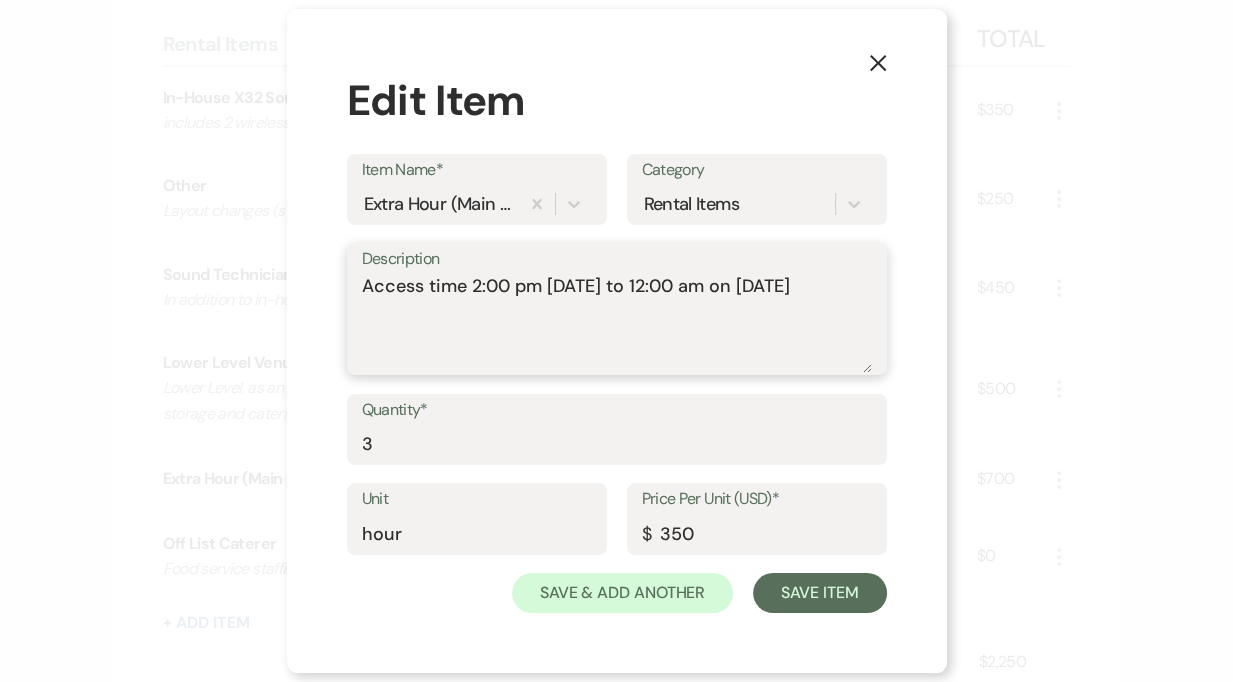 click on "Access time 2:00 pm August 27 to 12:00 am on August 28" at bounding box center (617, 323) 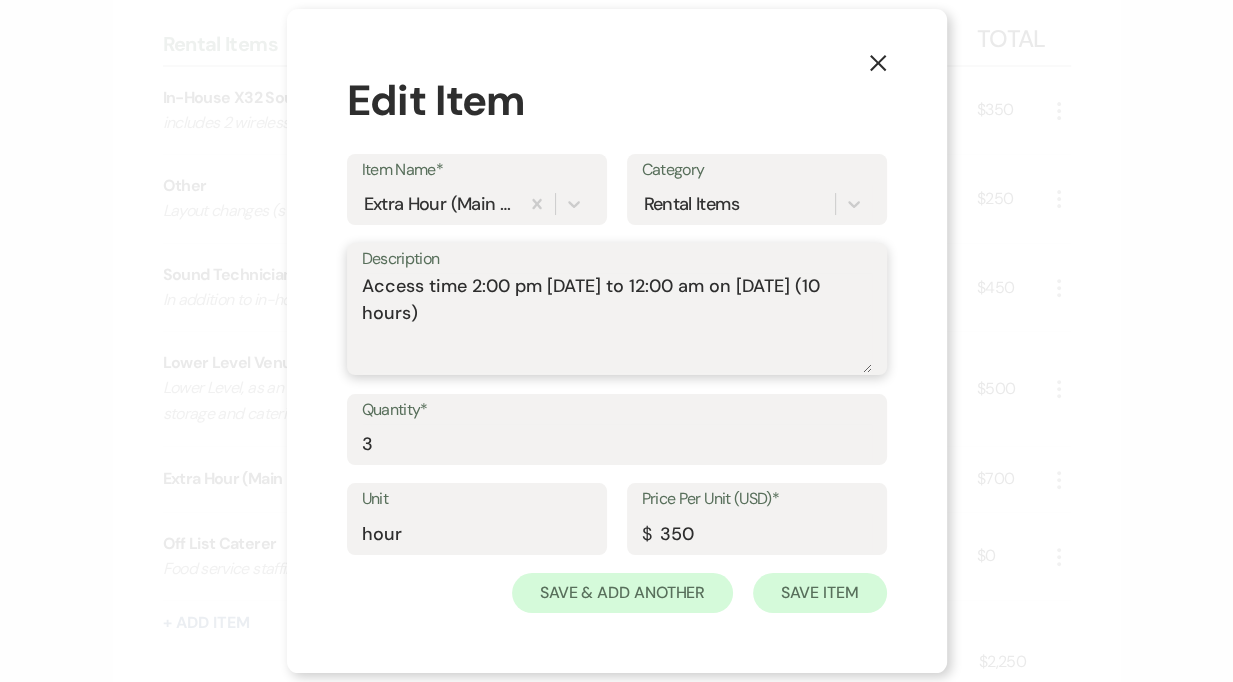 type on "Access time 2:00 pm August 27 to 12:00 am on August 28 (10 hours)" 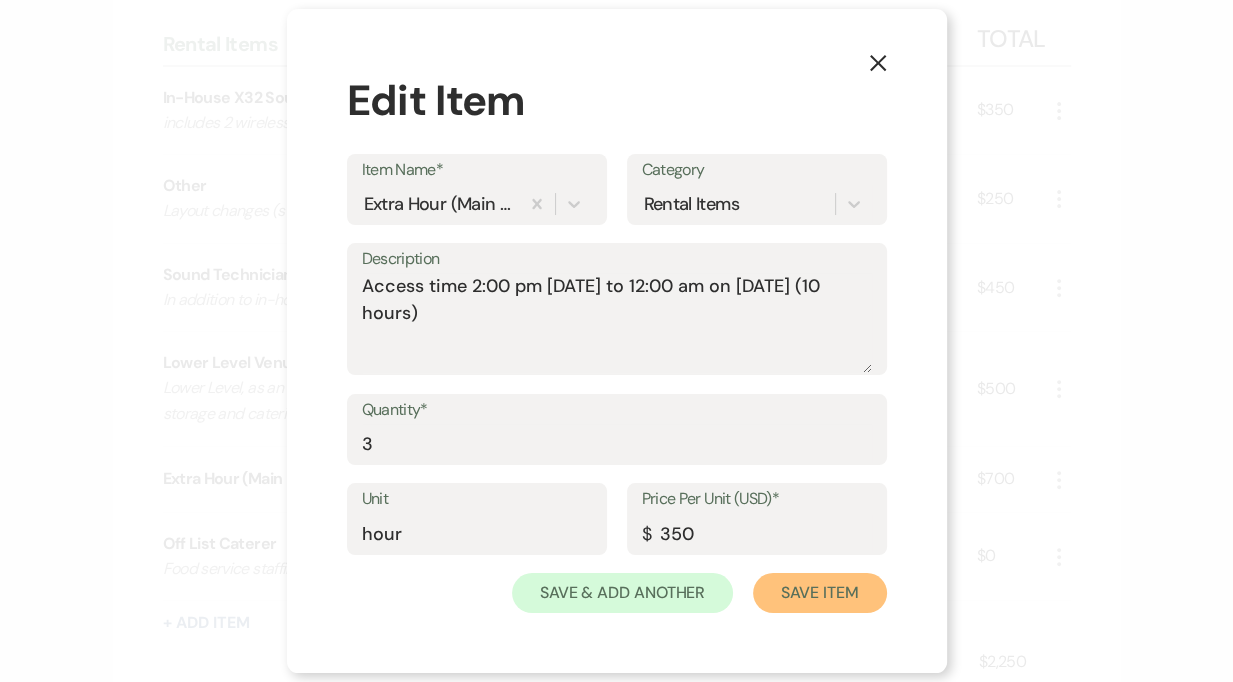 click on "Save Item" at bounding box center (819, 593) 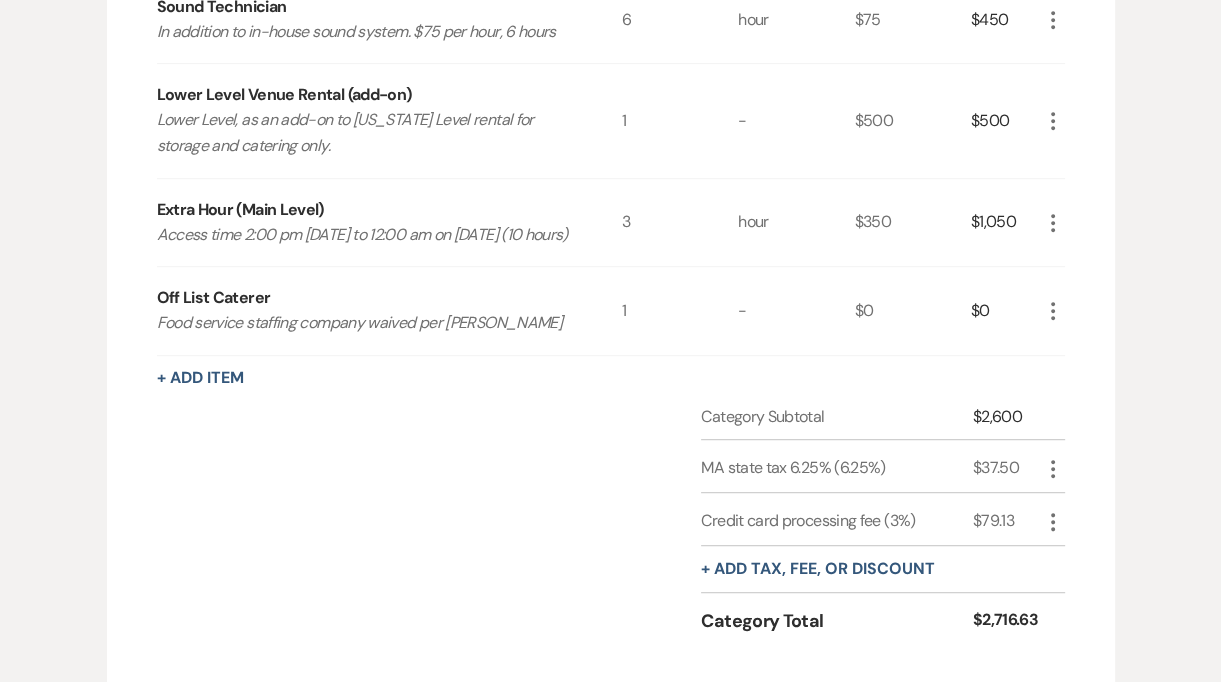 scroll, scrollTop: 1001, scrollLeft: 0, axis: vertical 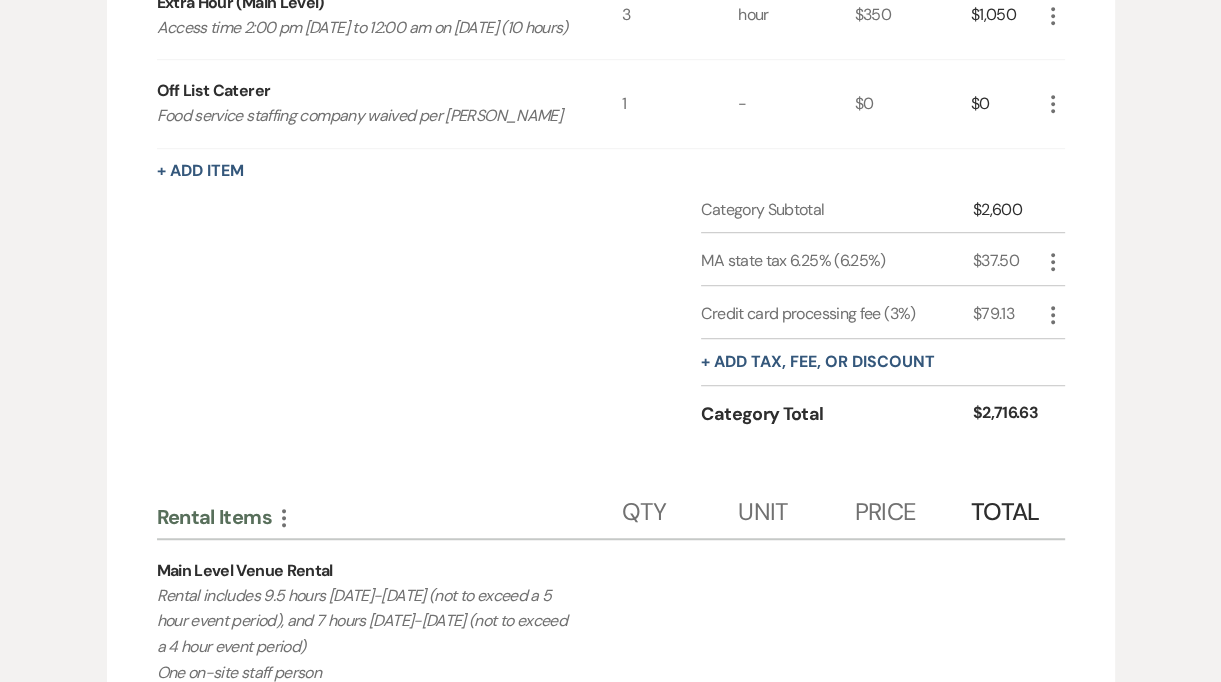 click on "Rental Items More Qty Unit Price Total In-House X32 Sound System includes 2 wireless microphones. Subject to MA sales tax. 1 - $350 $350 More Other Layout changes (storage of most venue furniture) 1 - $250 $250 More Sound Technician In addition to in-house sound system.  $75 per hour, 6 hours 6 hour $75 $450 More Lower Level Venue Rental (add-on) Lower Level, as an add-on to Maine Level rental for storage and catering only. 1 - $500 $500 More Extra Hour (Main Level) Access time 2:00 pm August 27 to 12:00 am on August 28 (10 hours) 3 hour $350 $1,050 More Off List Caterer Food service staffing company waived per Laura Charles 1 - $0 $0 More + Add Item Category Subtotal $2,600 MA state tax 6.25% (6.25%) $37.50 More Credit card processing fee (3%) $79.13 More + Add tax, fee, or discount Category Total $2,716.63 Rental Items More Qty Unit Price Total Main Level Venue Rental
One on-site staff person
Entertainment license
Room setup in one of our included layouts
Cleaning fee
Free WiFi  1 - $2,500 $2,500 More" at bounding box center [611, 329] 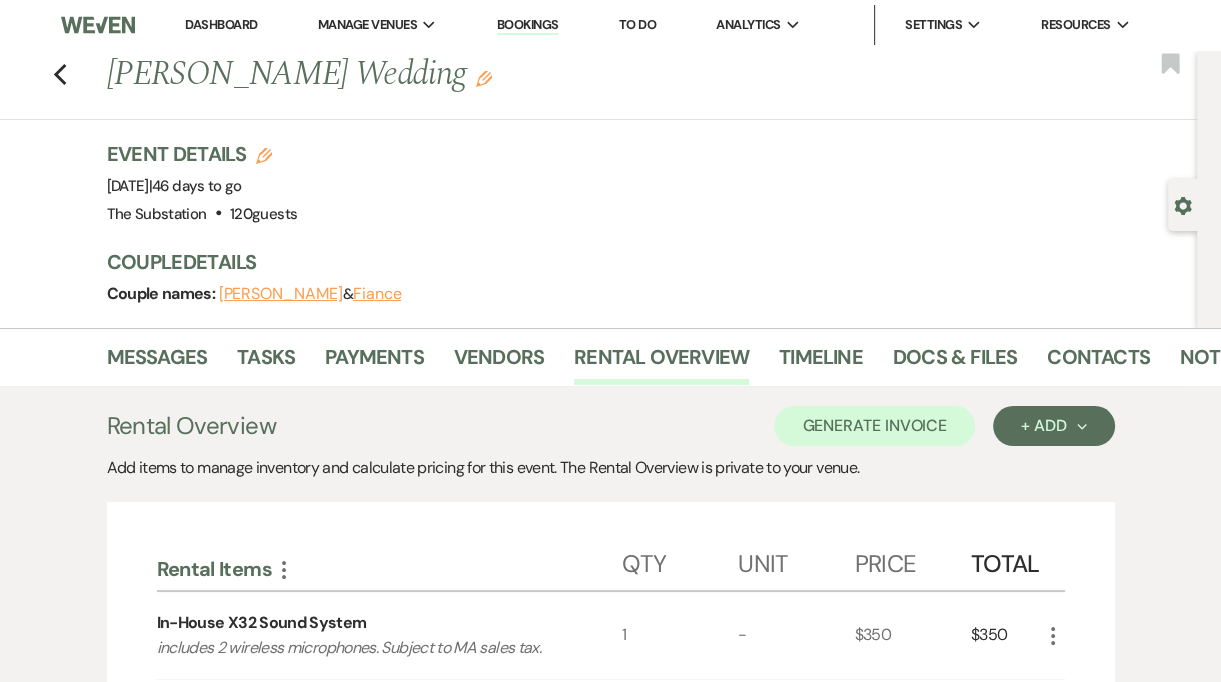 scroll, scrollTop: 0, scrollLeft: 0, axis: both 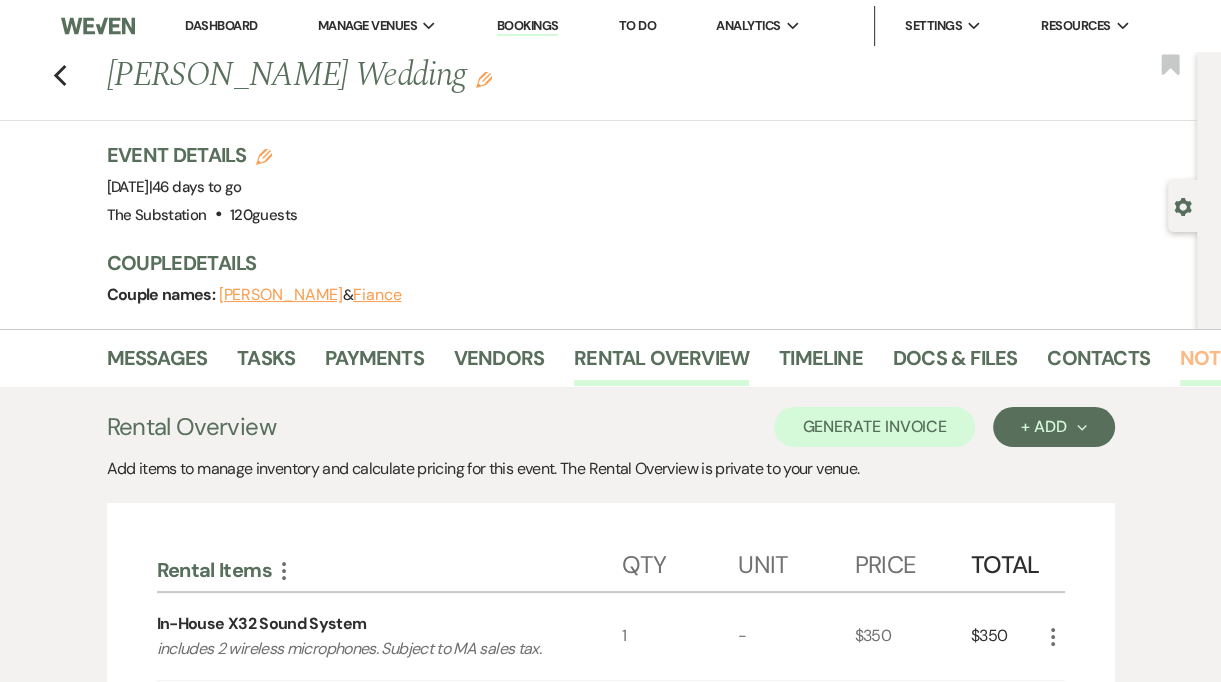 click on "Notes" at bounding box center [1211, 364] 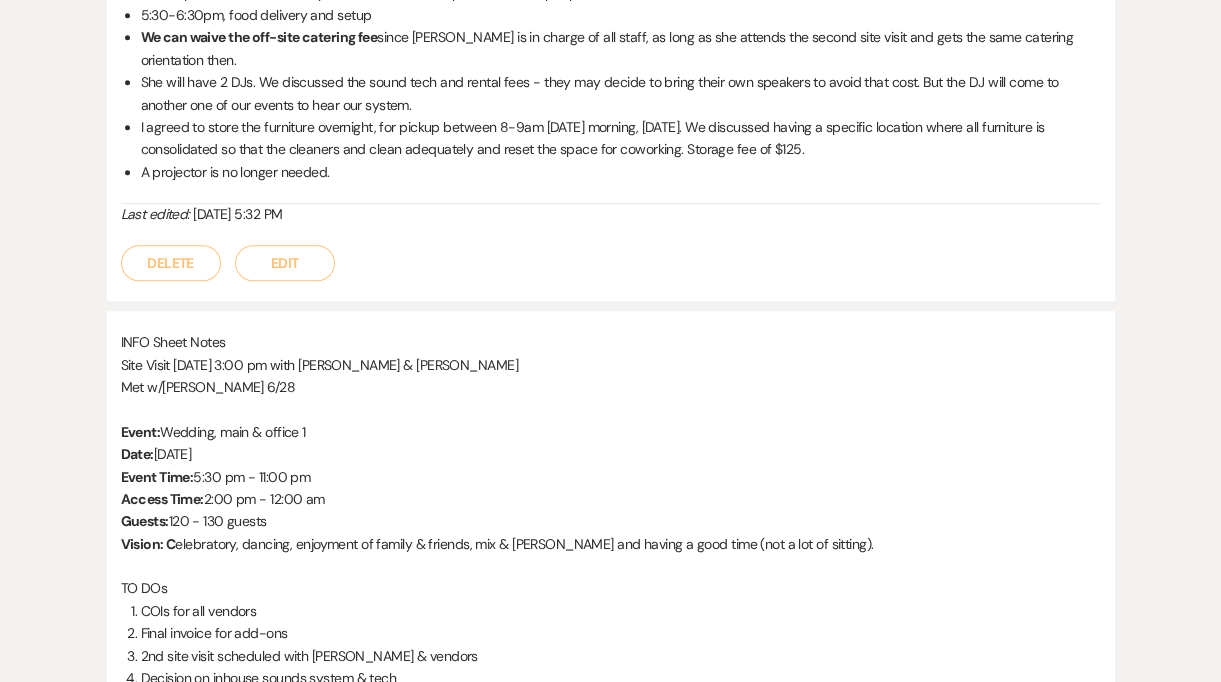 scroll, scrollTop: 1101, scrollLeft: 0, axis: vertical 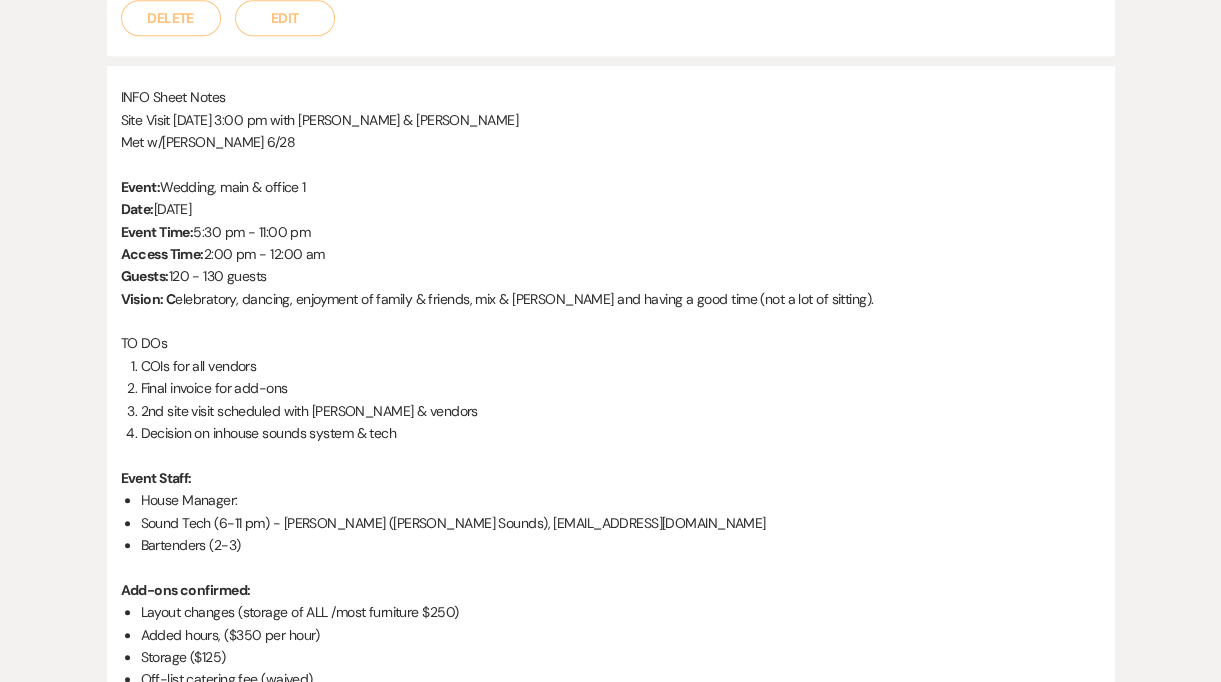 click on "Decision on inhouse sounds system & tech" at bounding box center (621, 433) 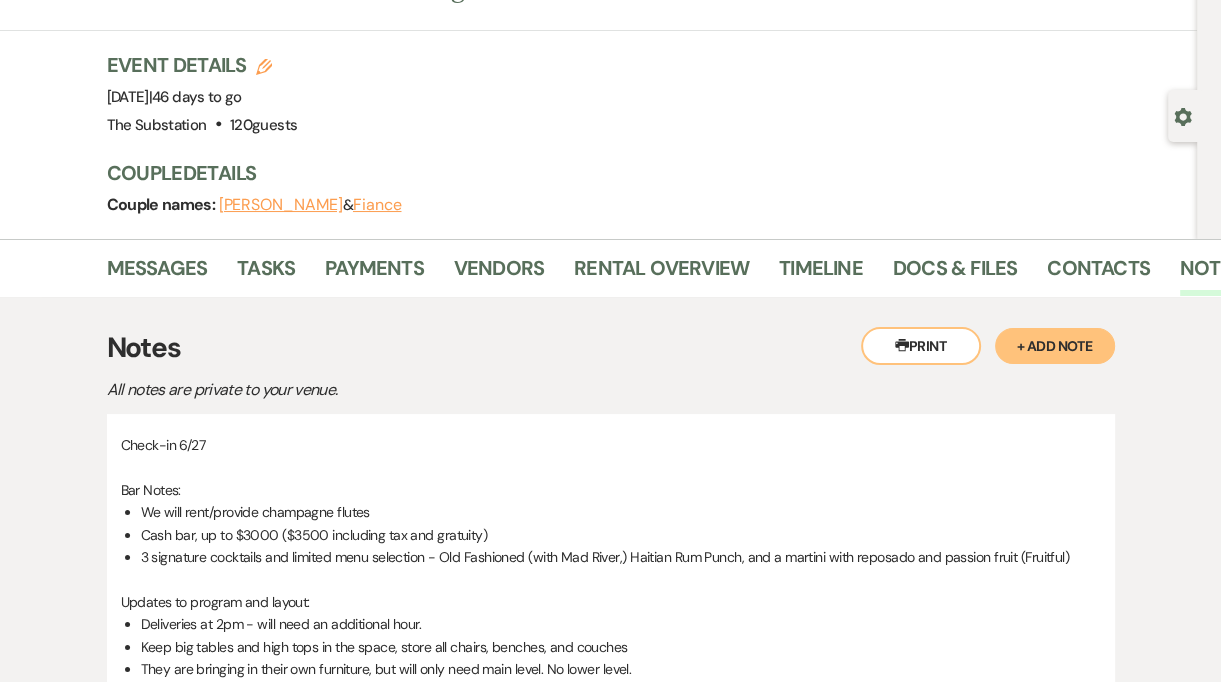 scroll, scrollTop: 0, scrollLeft: 0, axis: both 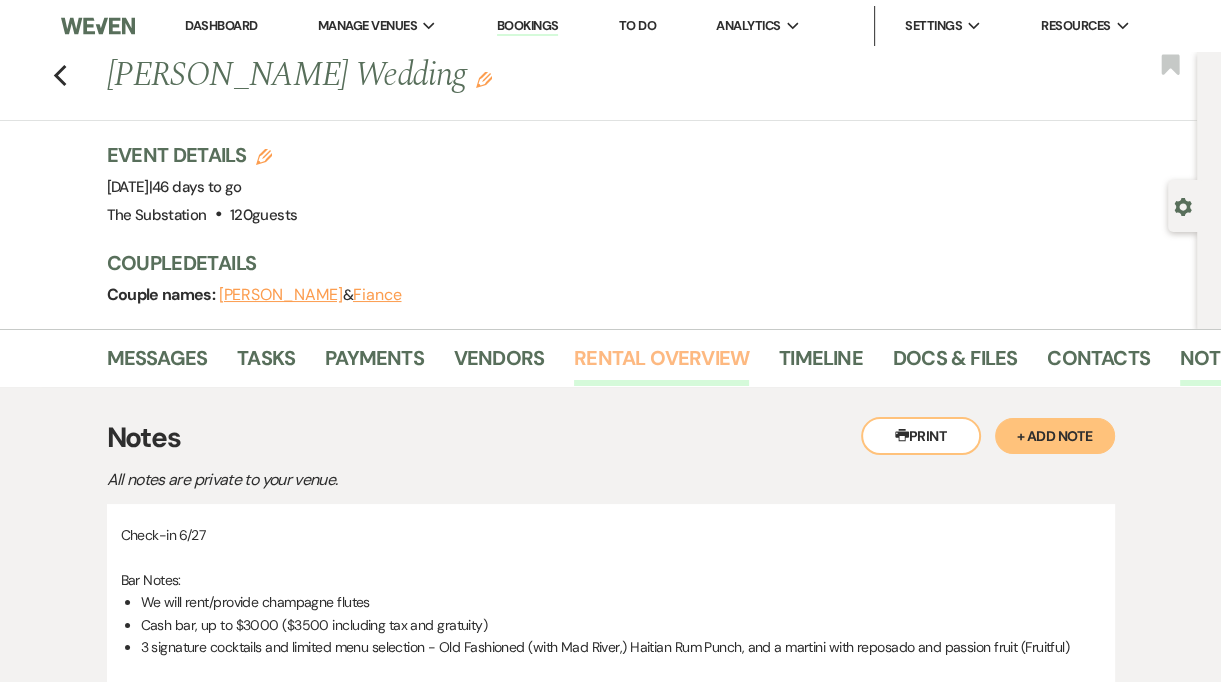 click on "Rental Overview" at bounding box center (661, 364) 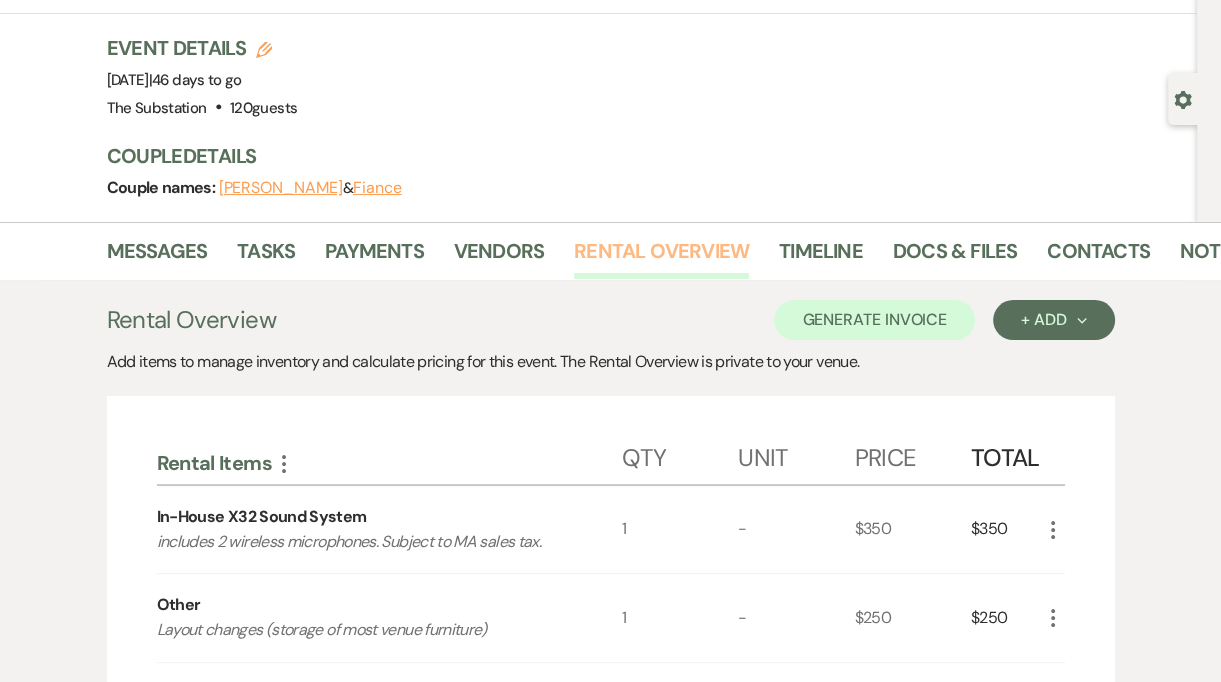 scroll, scrollTop: 470, scrollLeft: 0, axis: vertical 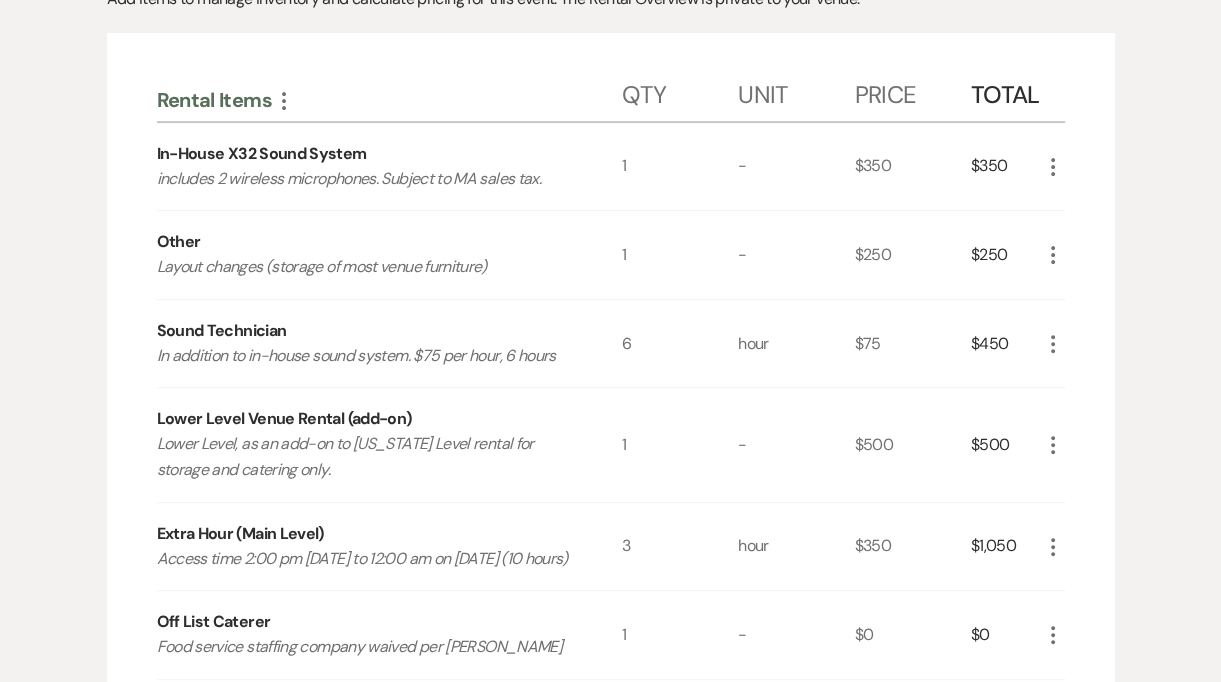 click on "More" 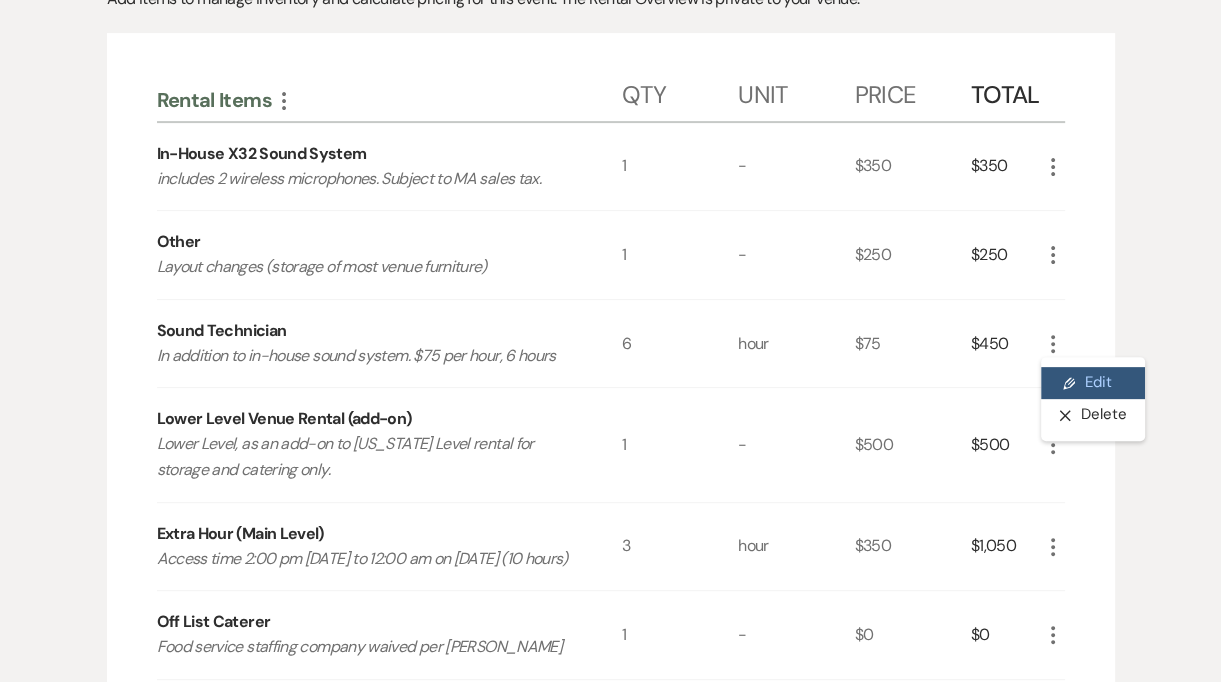 click on "Pencil Edit" at bounding box center [1093, 383] 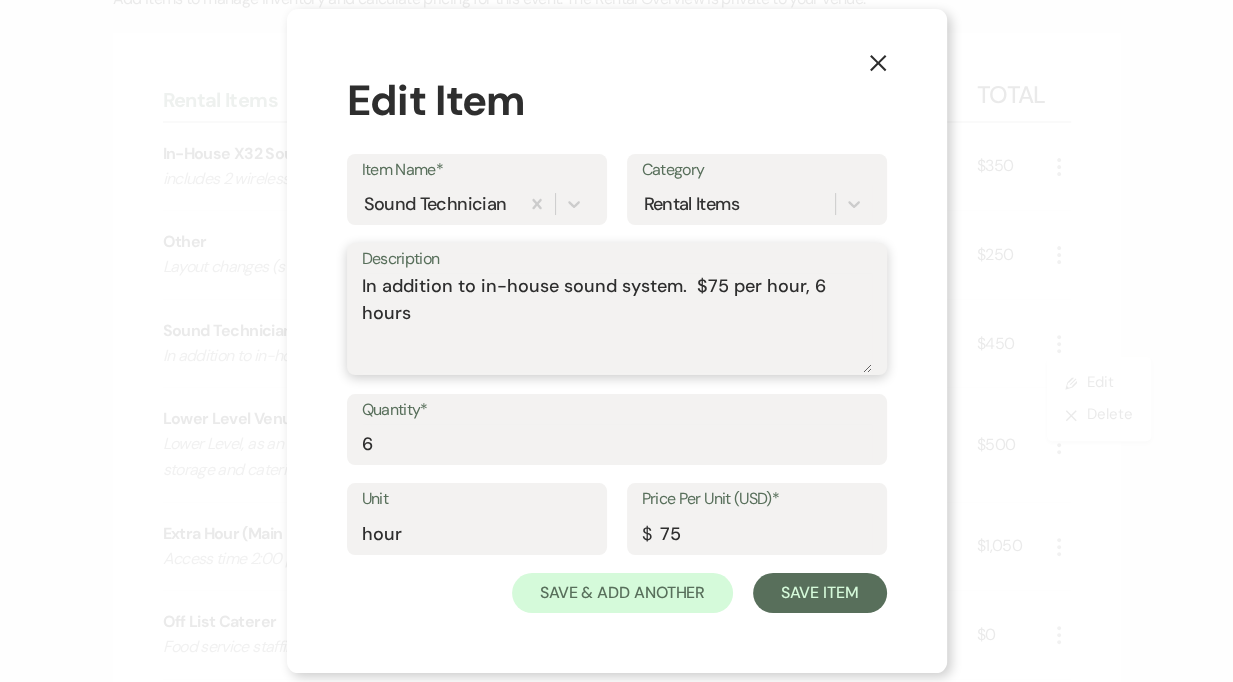 click on "In addition to in-house sound system.  $75 per hour, 6 hours" at bounding box center [617, 323] 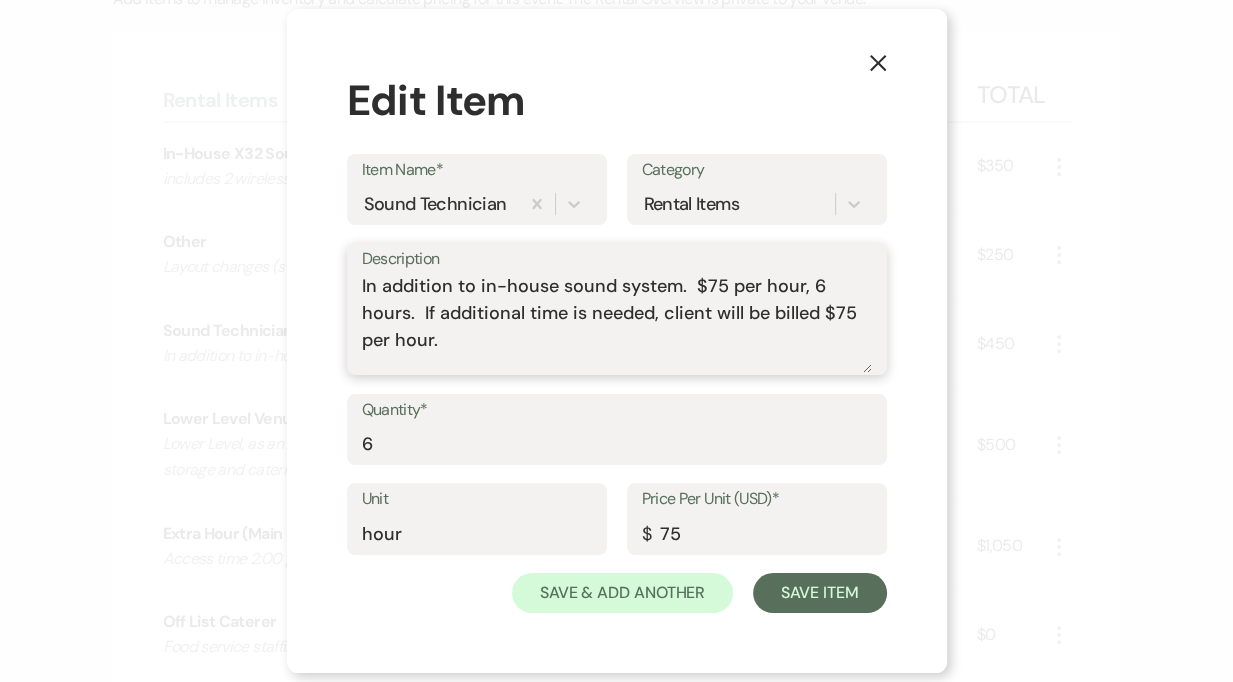 click on "In addition to in-house sound system.  $75 per hour, 6 hours.  If additional time is needed, client will be billed $75 per hour." at bounding box center (617, 323) 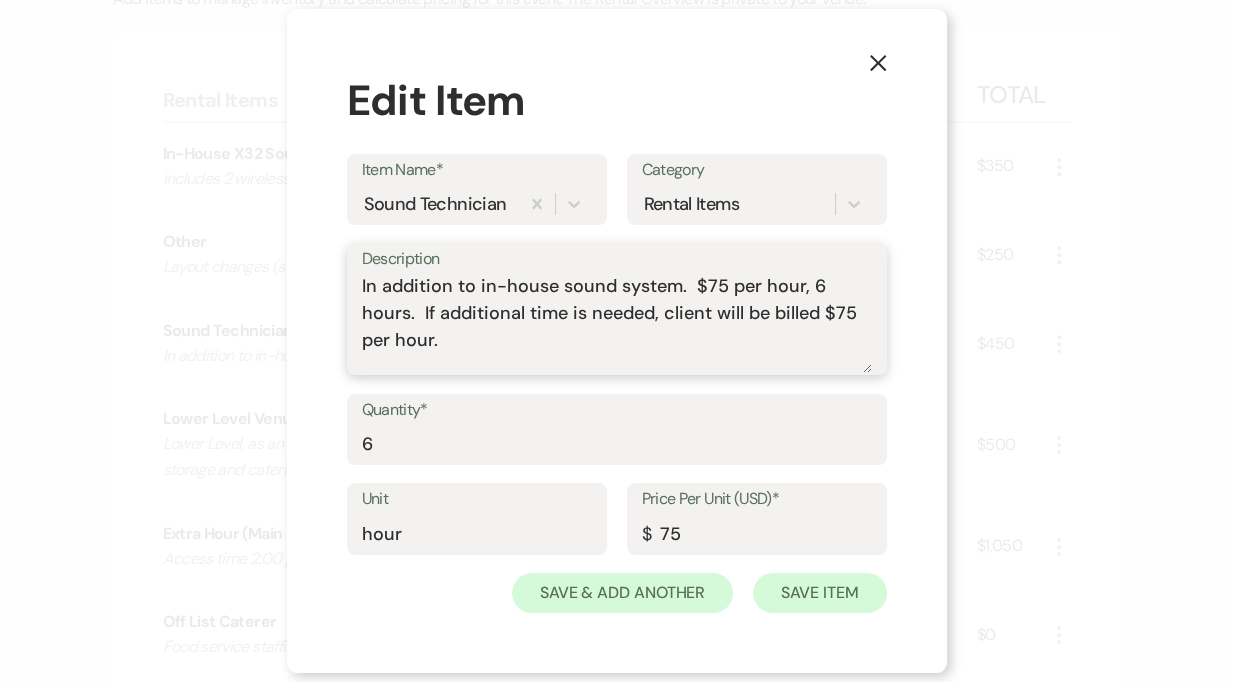 type on "In addition to in-house sound system.  $75 per hour, 6 hours.  If additional time is needed, client will be billed $75 per hour." 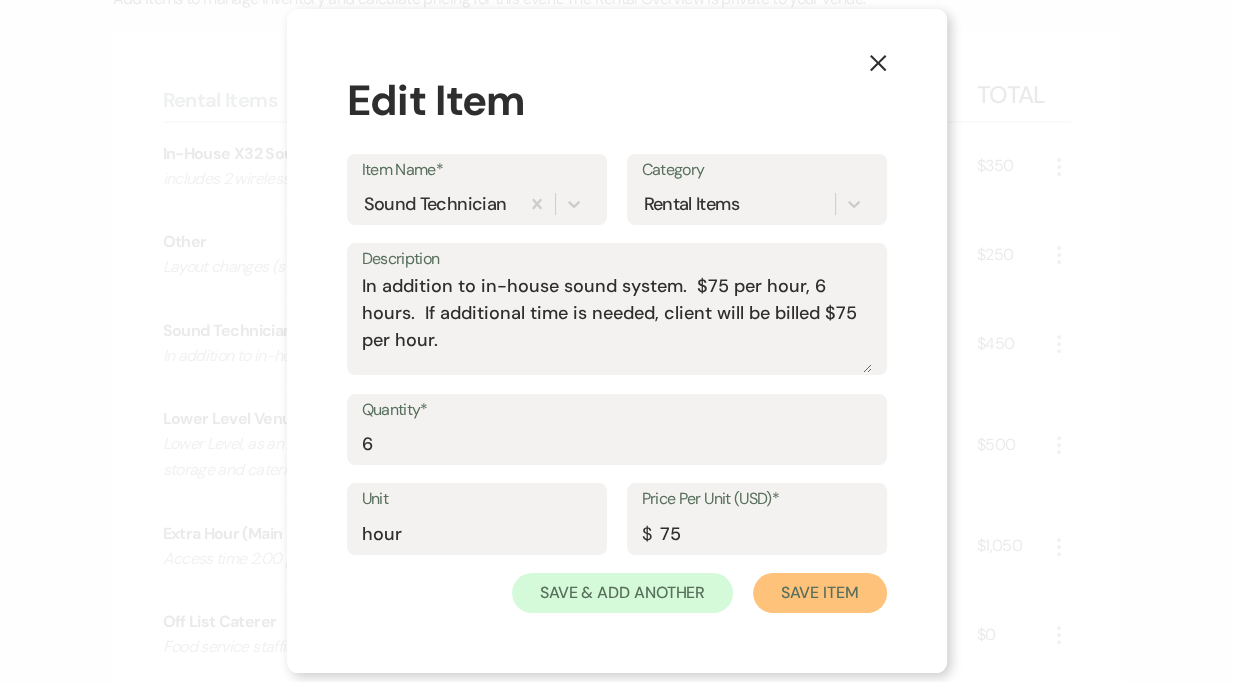 click on "Save Item" at bounding box center (819, 593) 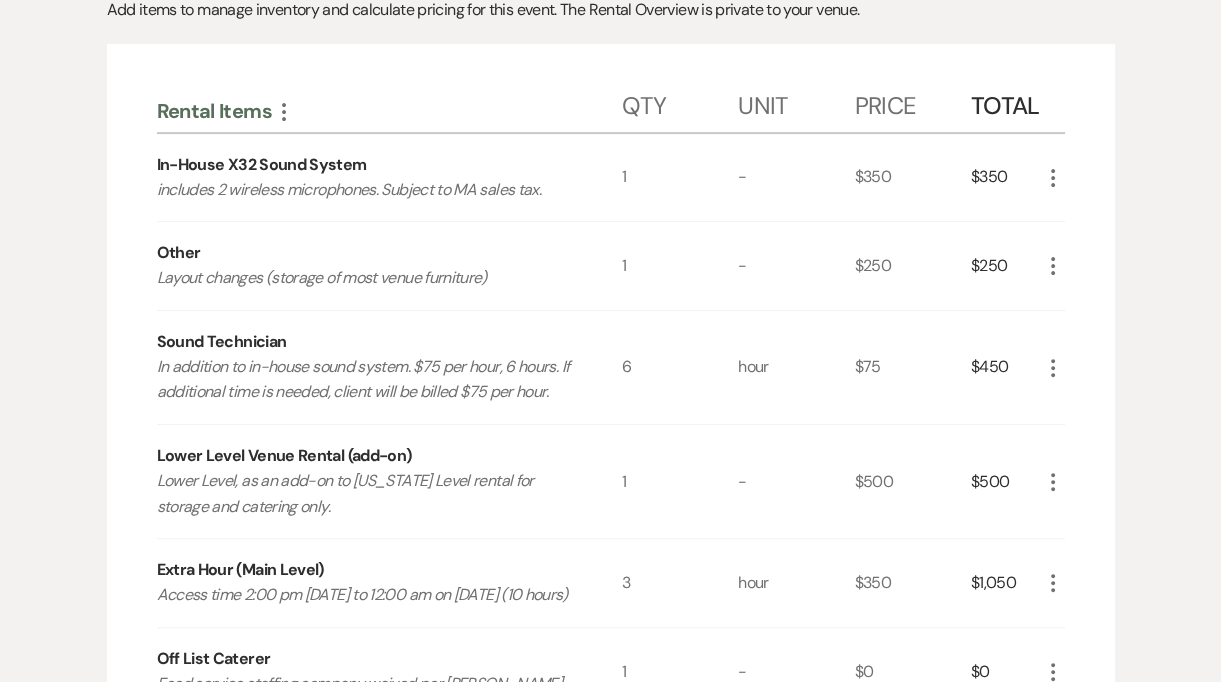scroll, scrollTop: 0, scrollLeft: 0, axis: both 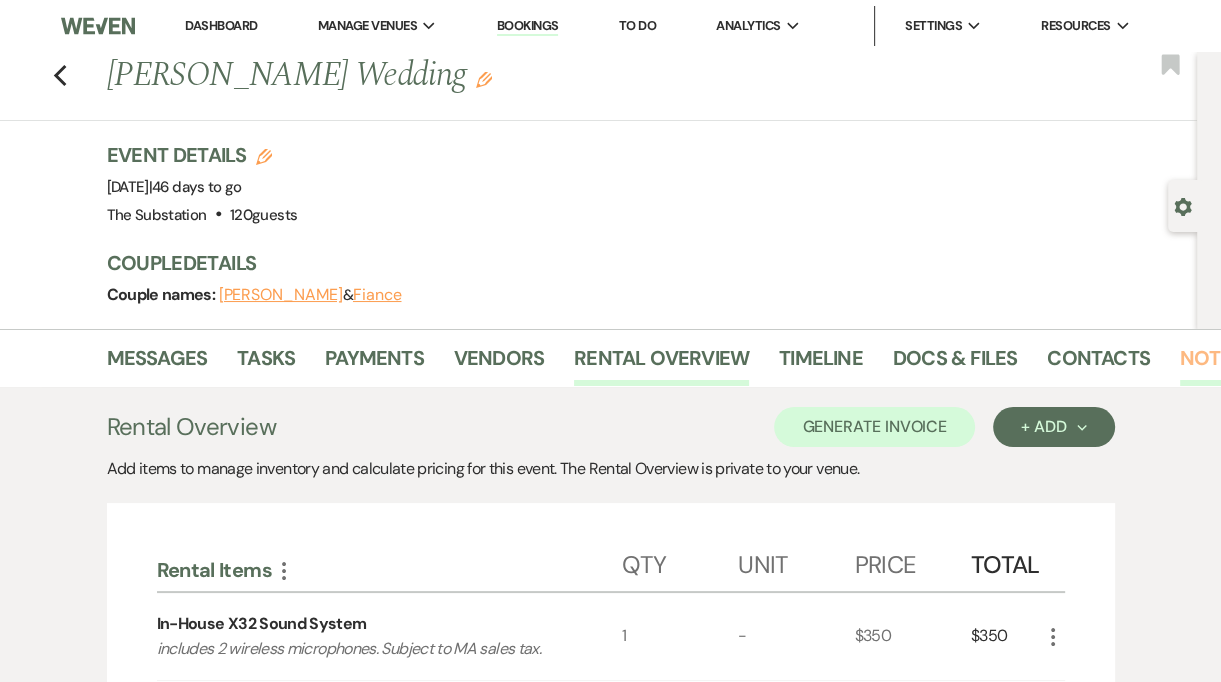 click on "Notes" at bounding box center (1211, 364) 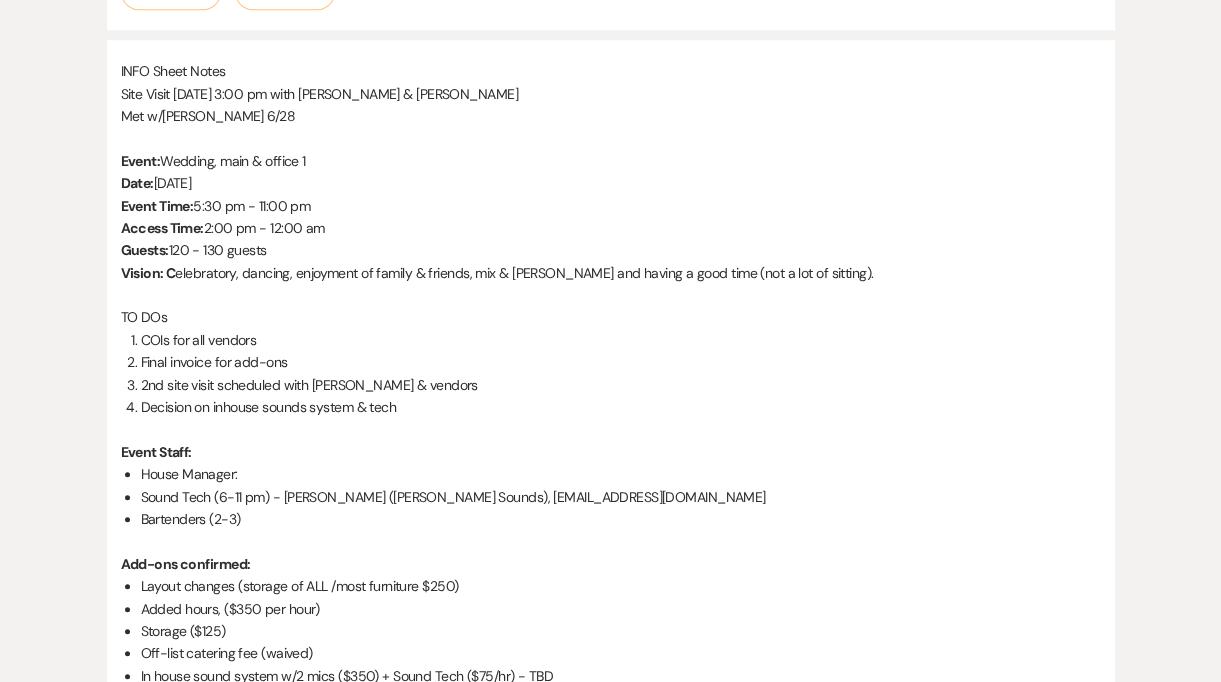 scroll, scrollTop: 1259, scrollLeft: 0, axis: vertical 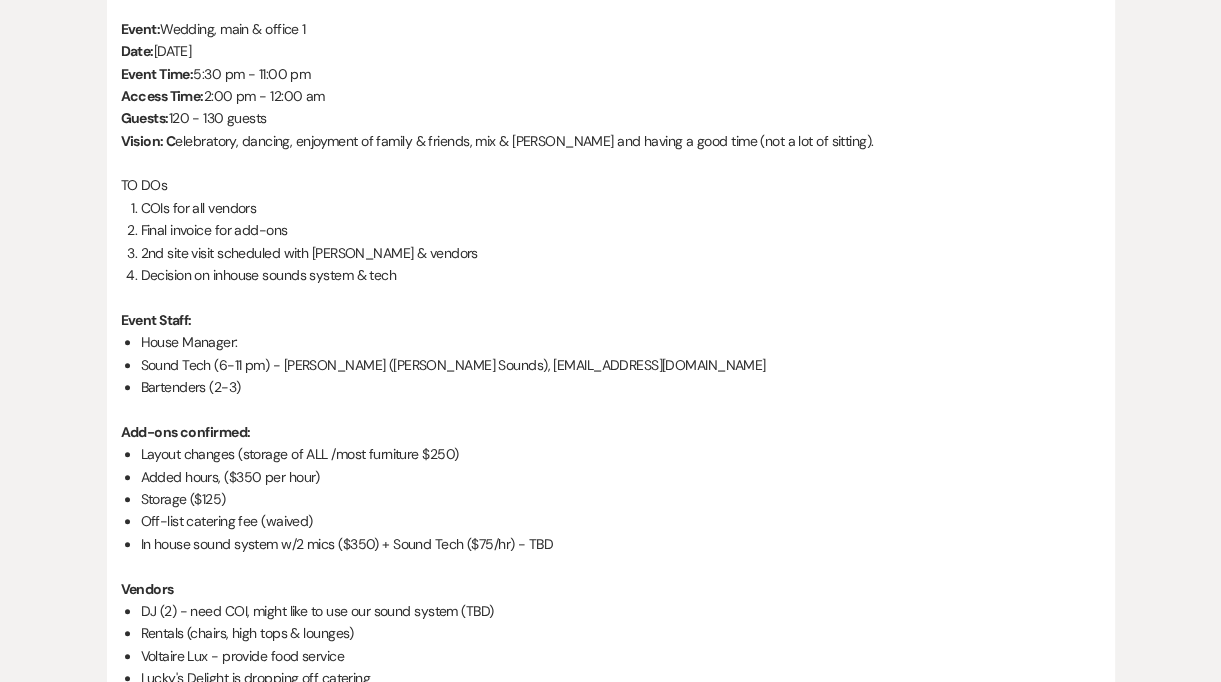 click on "Sound Tech (6-11 pm) - JB Brown (Motley Sounds), motleysounds@gmail.com" at bounding box center (621, 365) 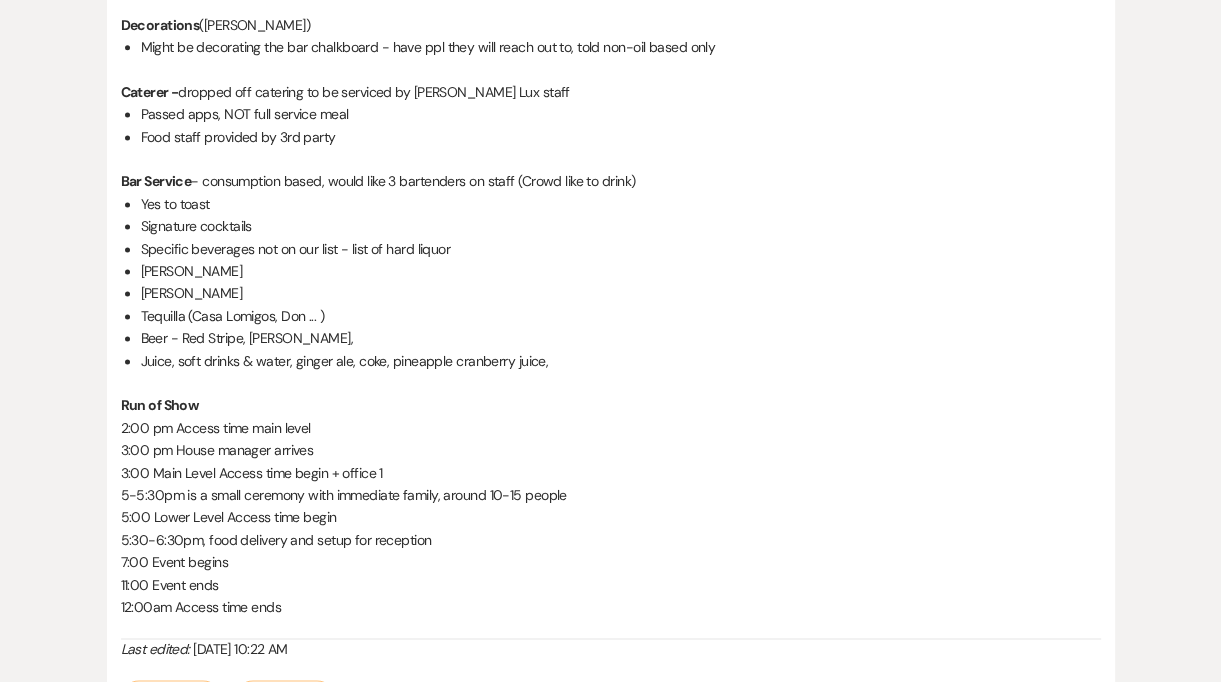 scroll, scrollTop: 2393, scrollLeft: 0, axis: vertical 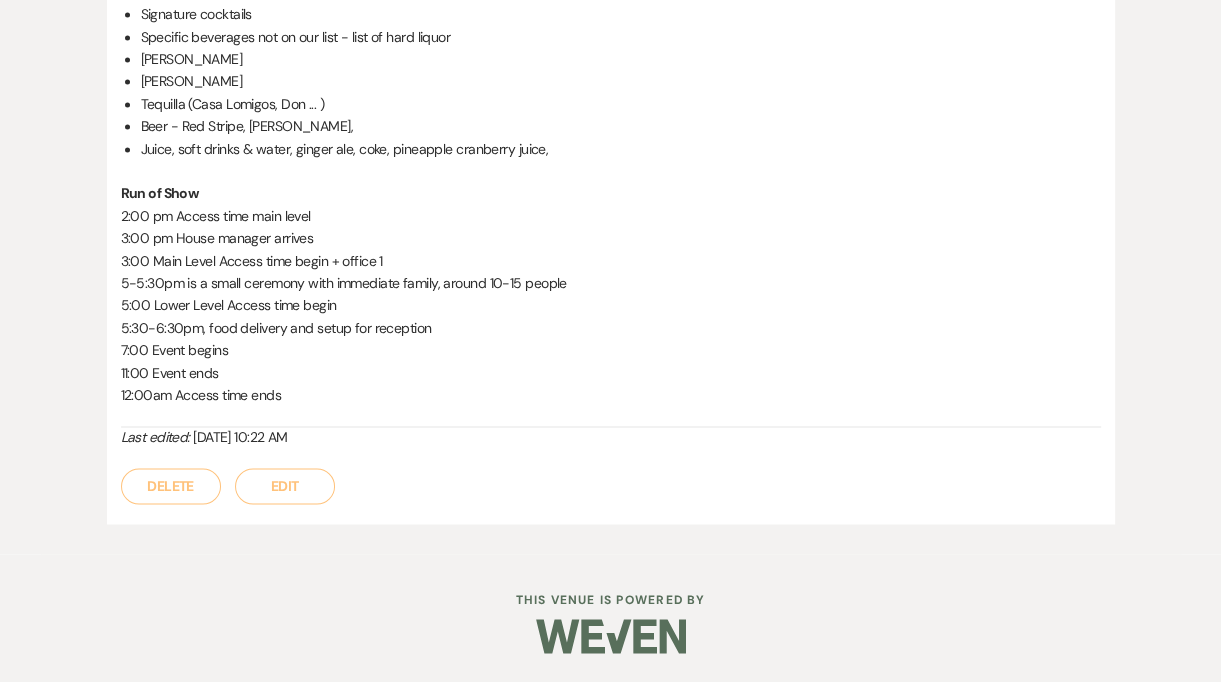 click on "Edit" at bounding box center [285, 486] 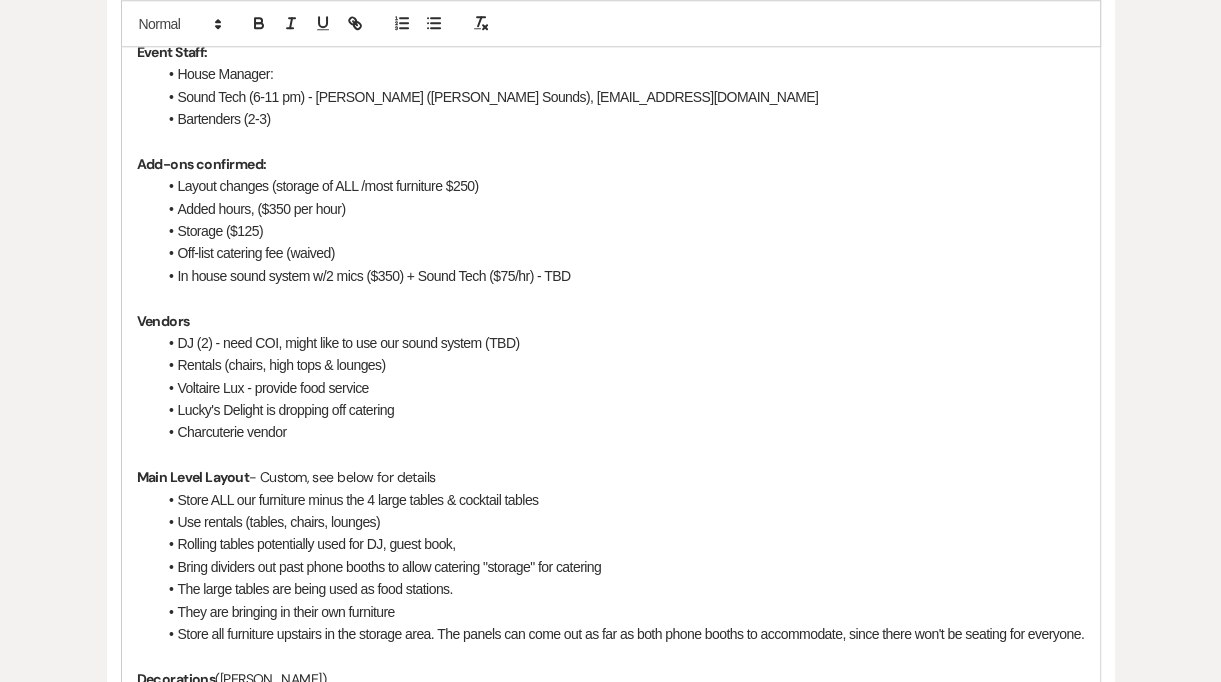 scroll, scrollTop: 1501, scrollLeft: 0, axis: vertical 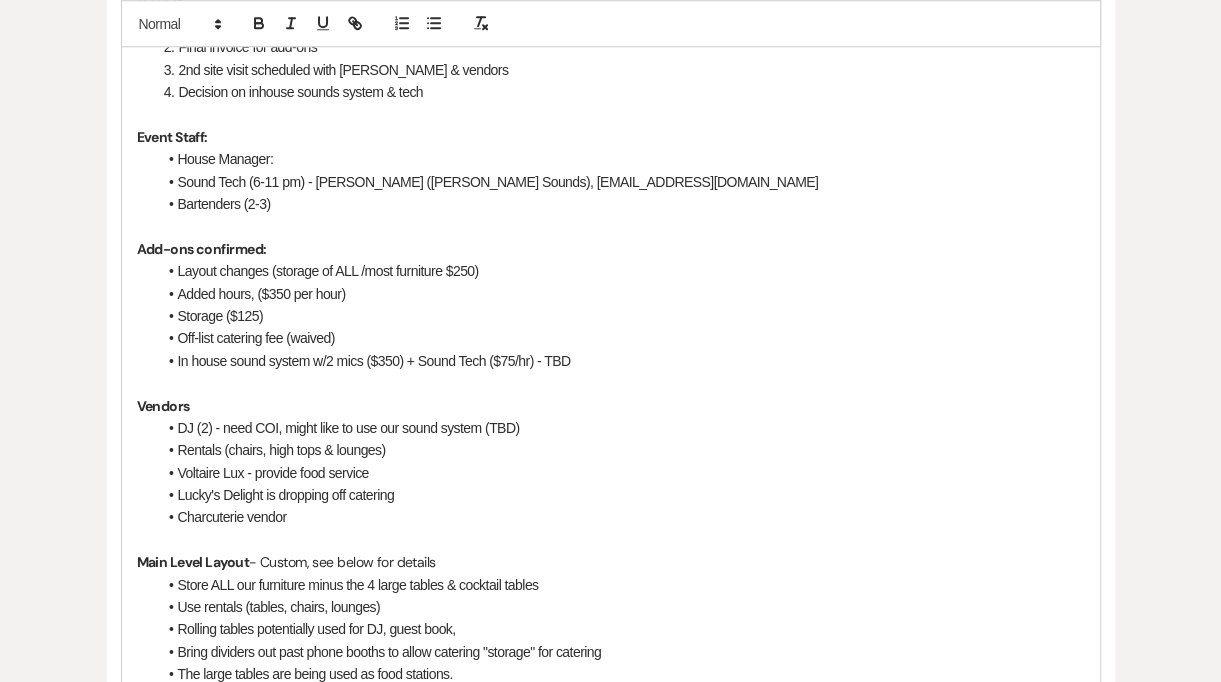 click on "Sound Tech (6-11 pm) - JB Brown (Motley Sounds), motleysounds@gmail.com" at bounding box center (621, 182) 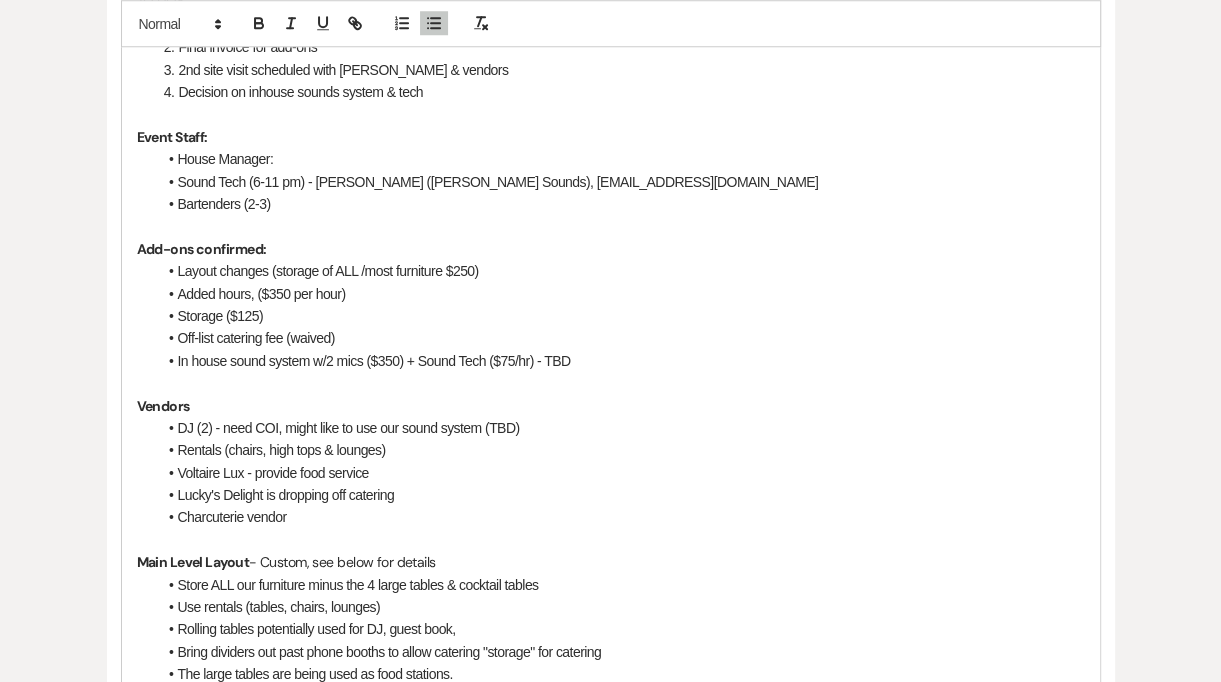 type 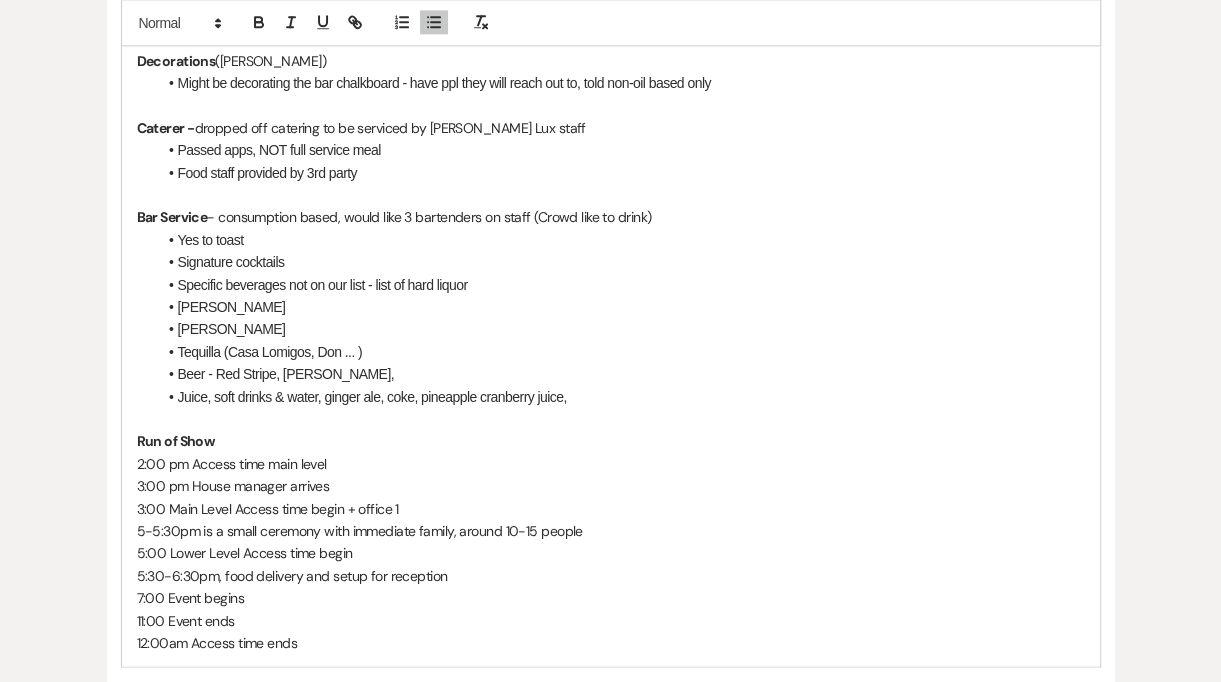 scroll, scrollTop: 2502, scrollLeft: 0, axis: vertical 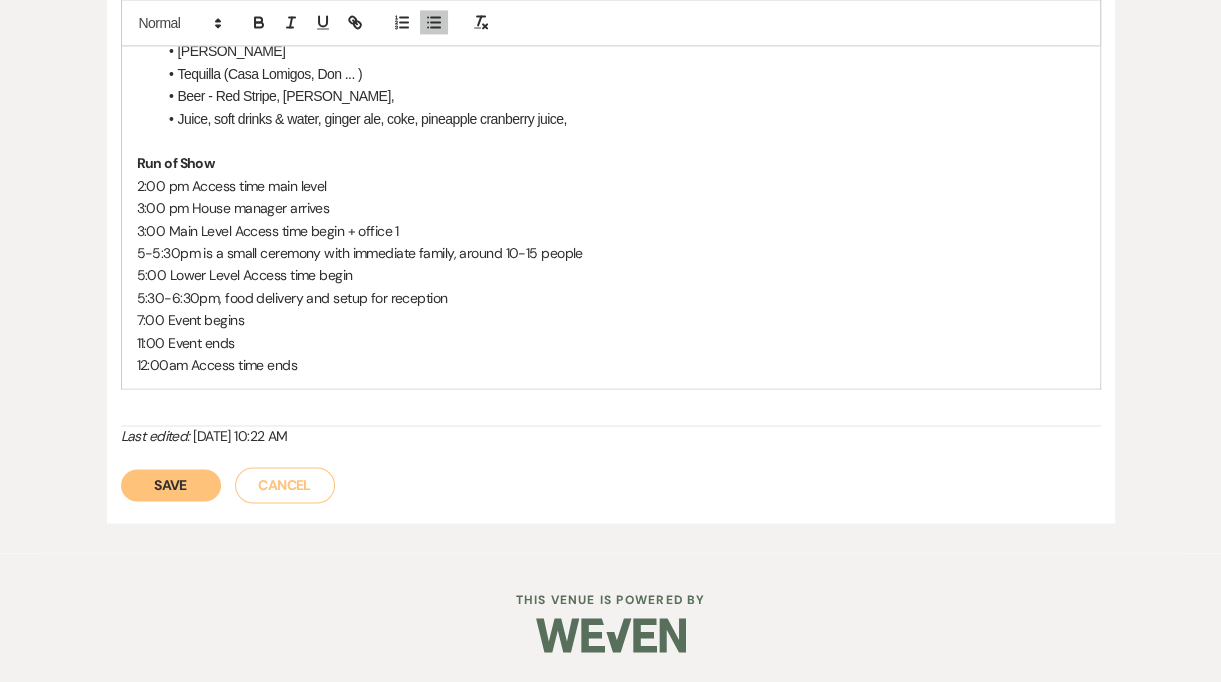 click on "Save" at bounding box center [171, 485] 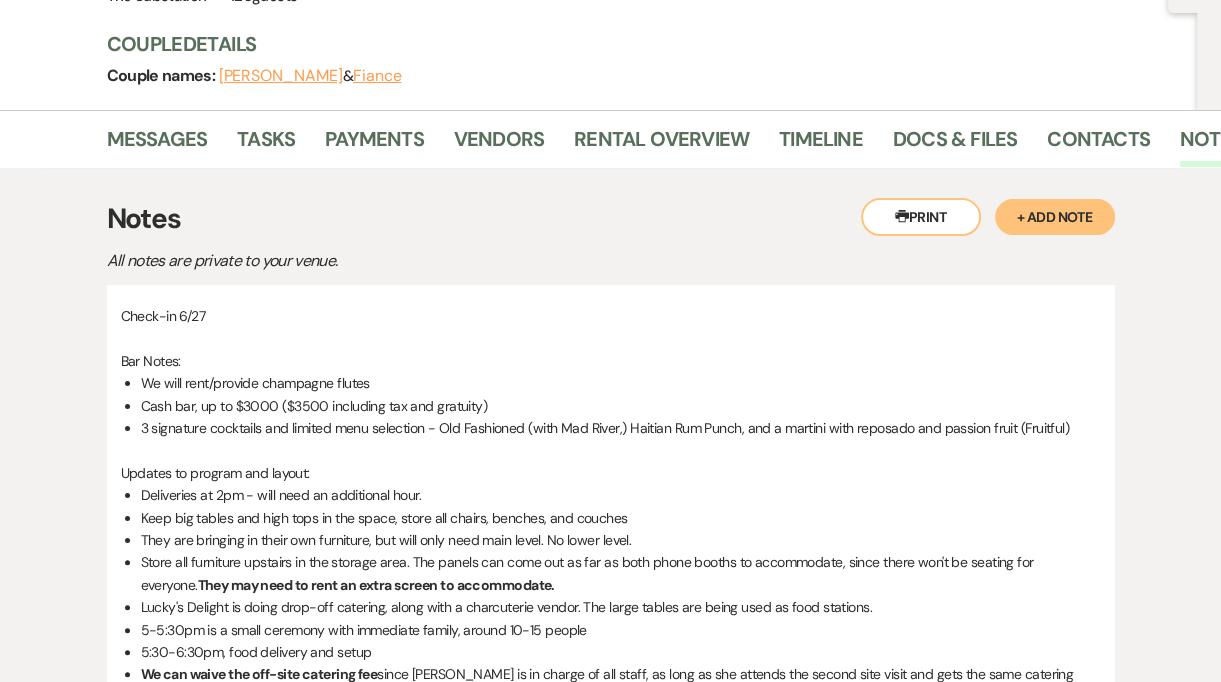 scroll, scrollTop: 0, scrollLeft: 0, axis: both 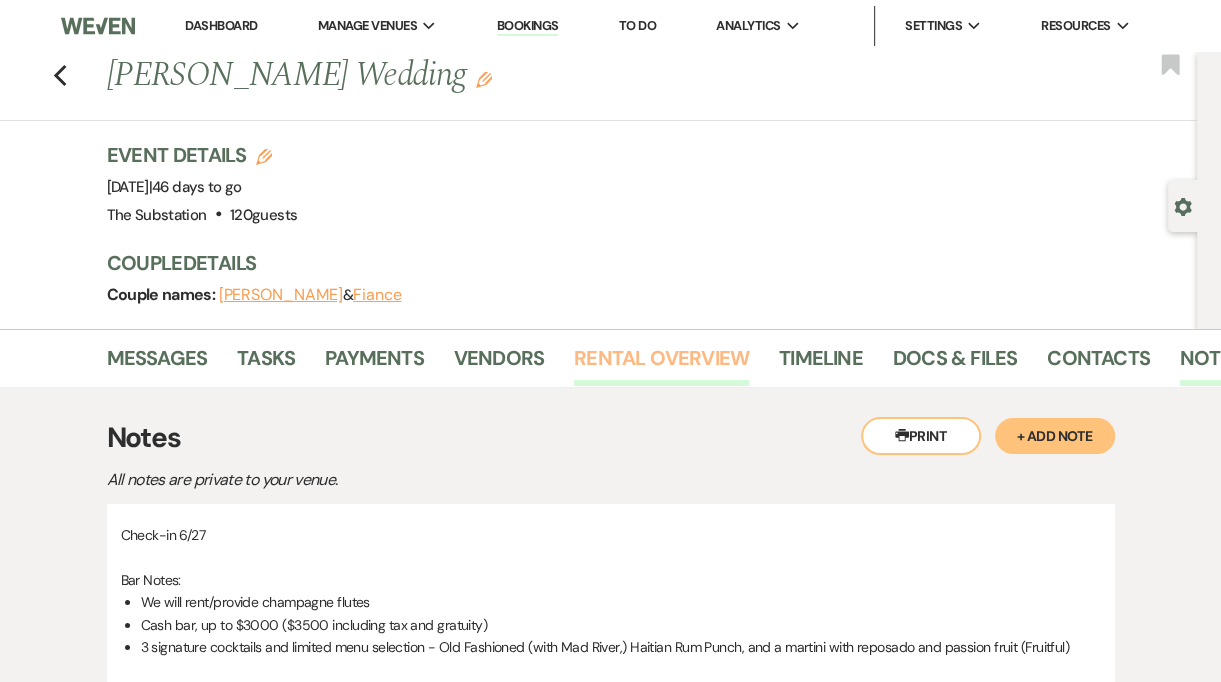 click on "Rental Overview" at bounding box center [661, 364] 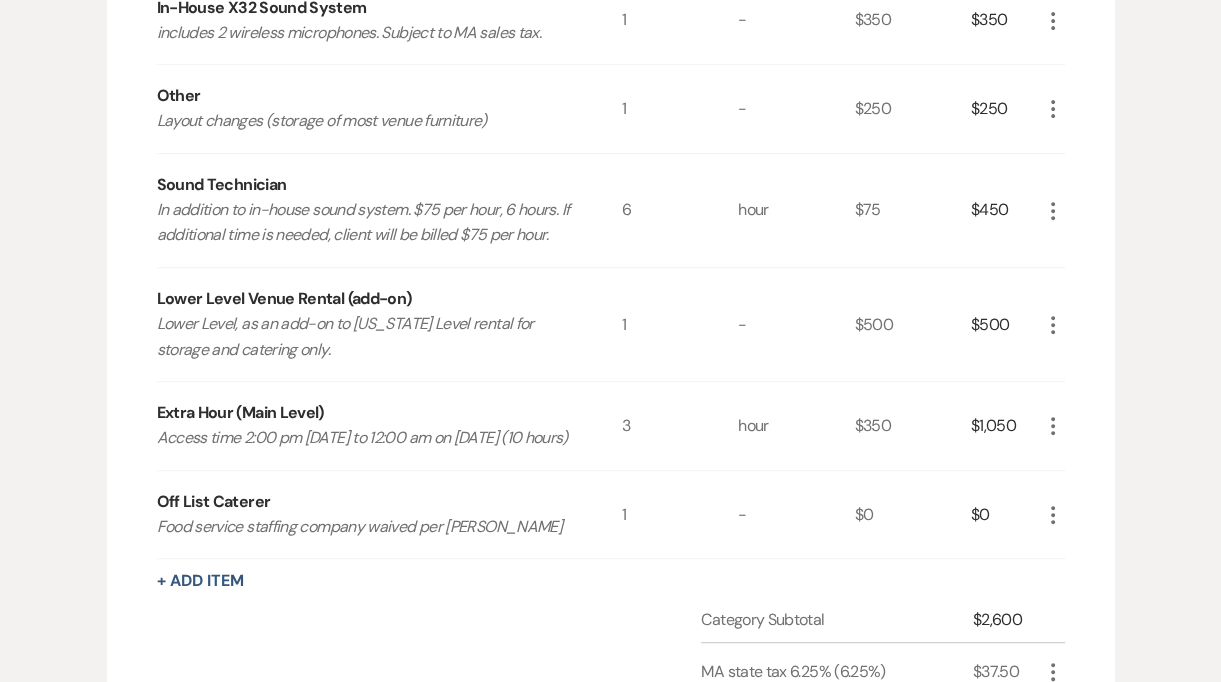 scroll, scrollTop: 614, scrollLeft: 0, axis: vertical 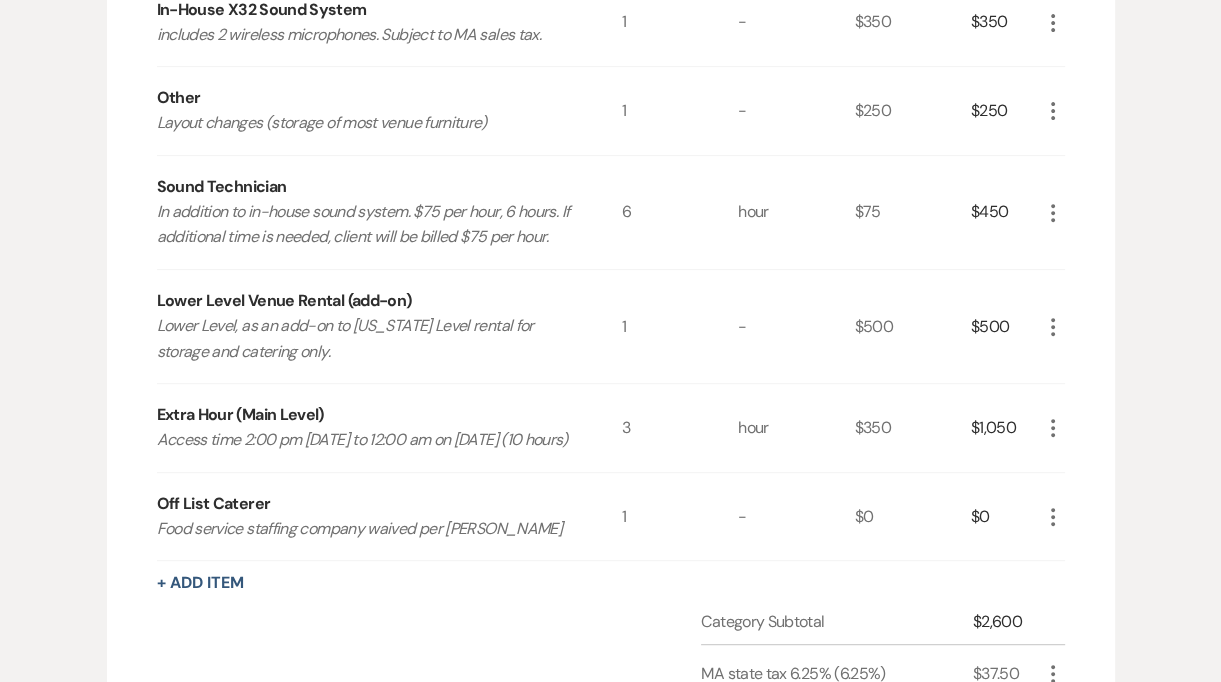 click 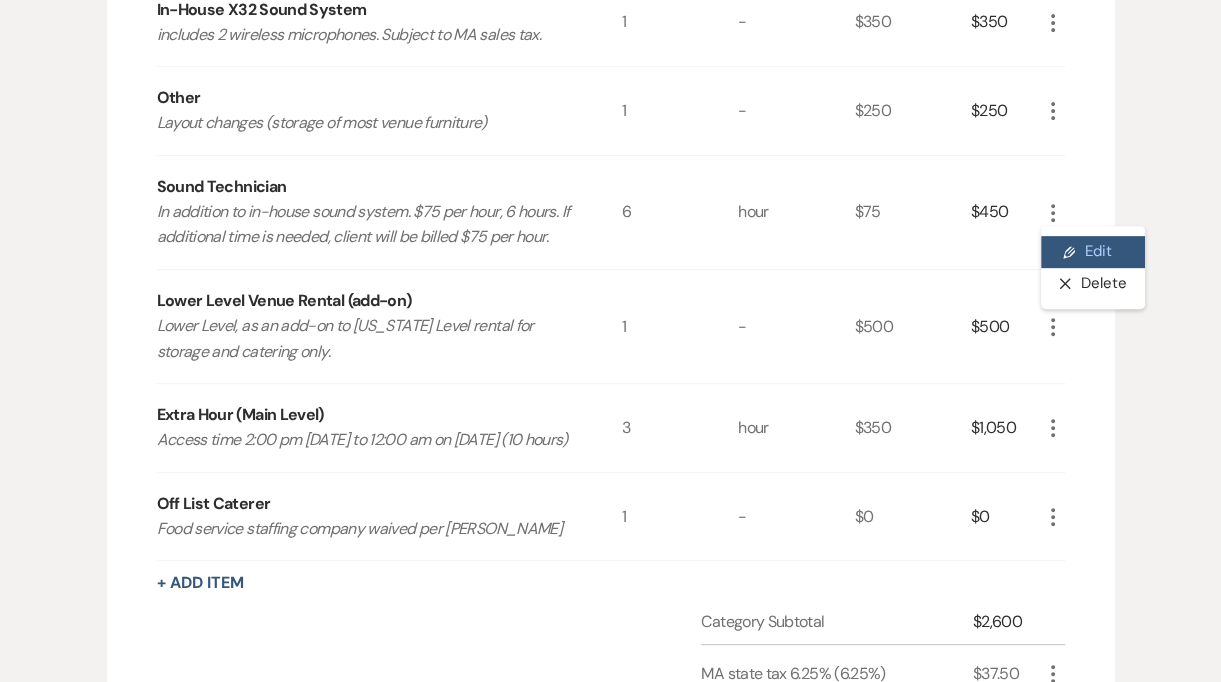 click 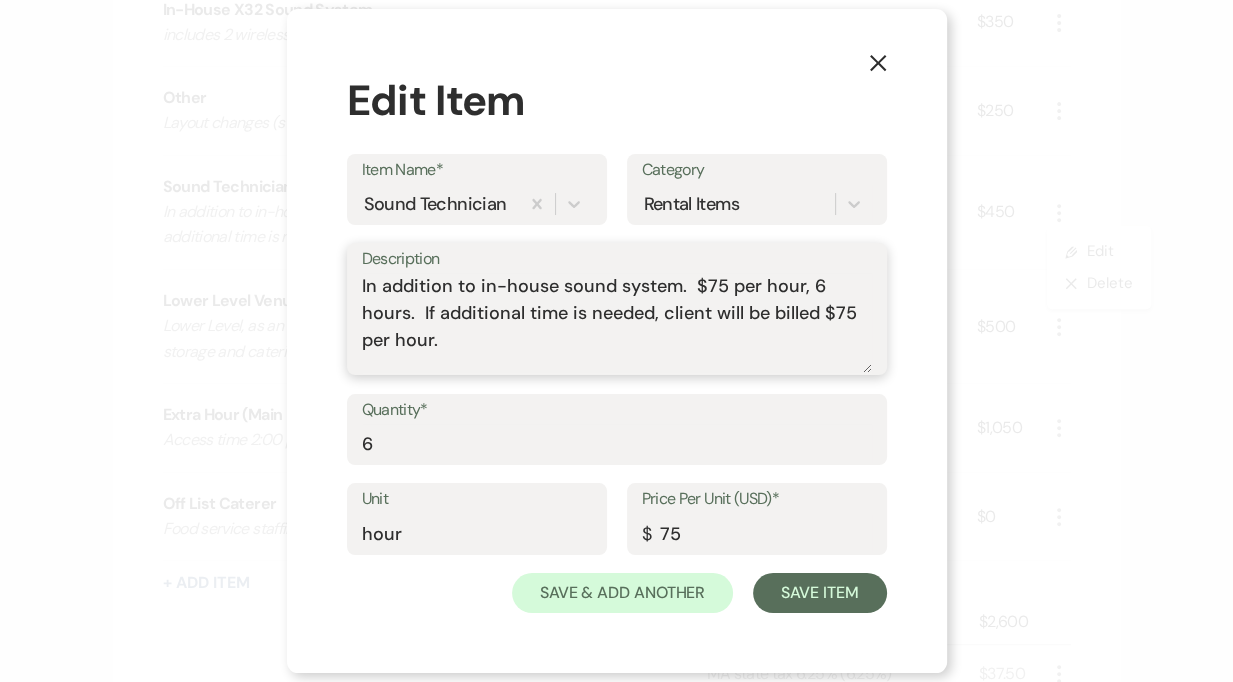 click on "In addition to in-house sound system.  $75 per hour, 6 hours.  If additional time is needed, client will be billed $75 per hour." at bounding box center (617, 323) 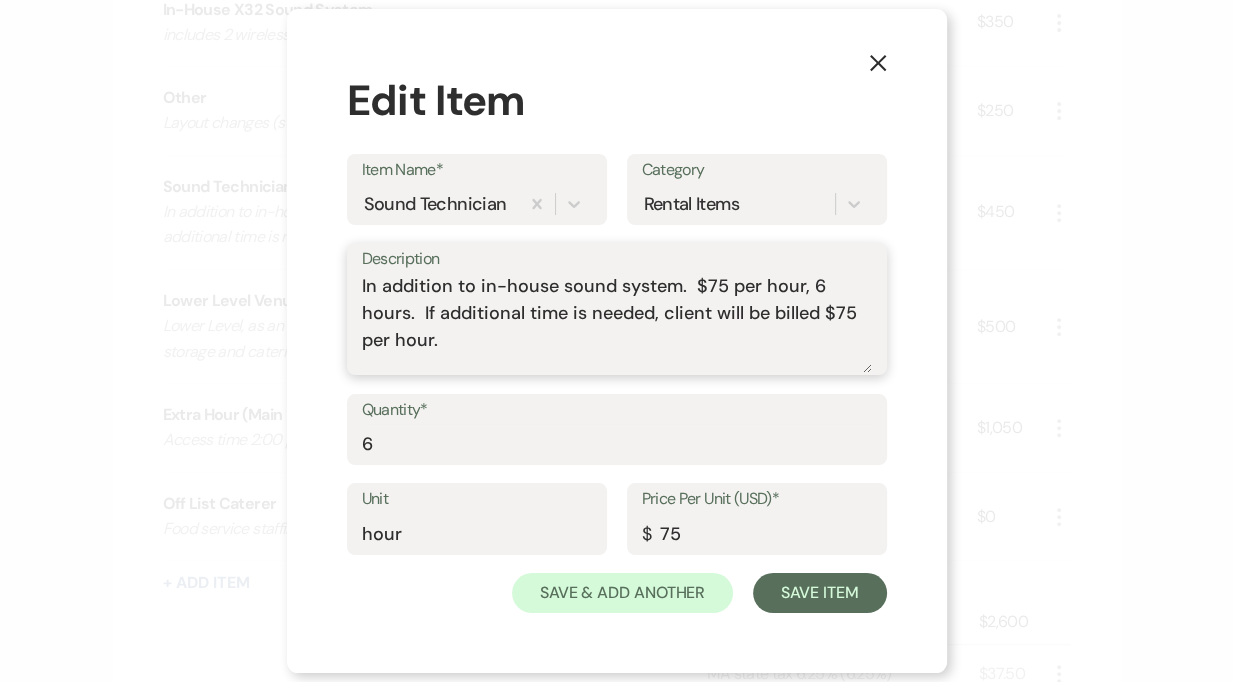 click on "In addition to in-house sound system.  $75 per hour, 6 hours.  If additional time is needed, client will be billed $75 per hour." at bounding box center [617, 323] 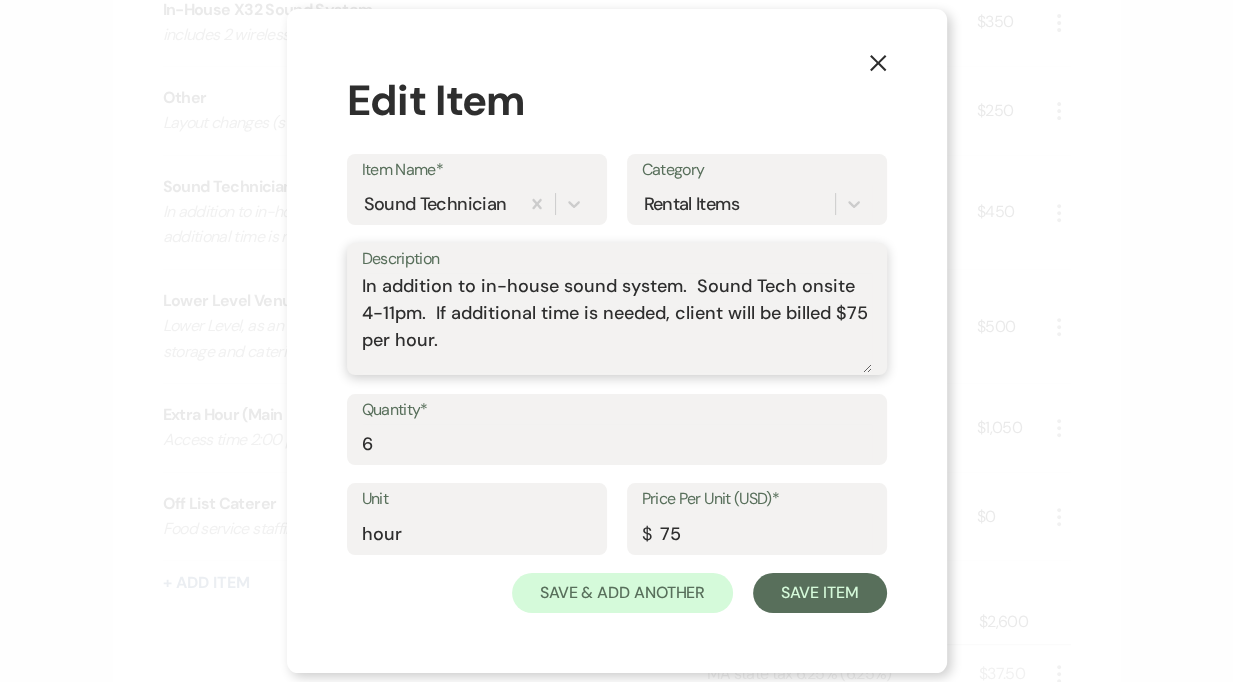 type on "In addition to in-house sound system.  Sound Tech onsite 4-11pm.  If additional time is needed, client will be billed $75 per hour." 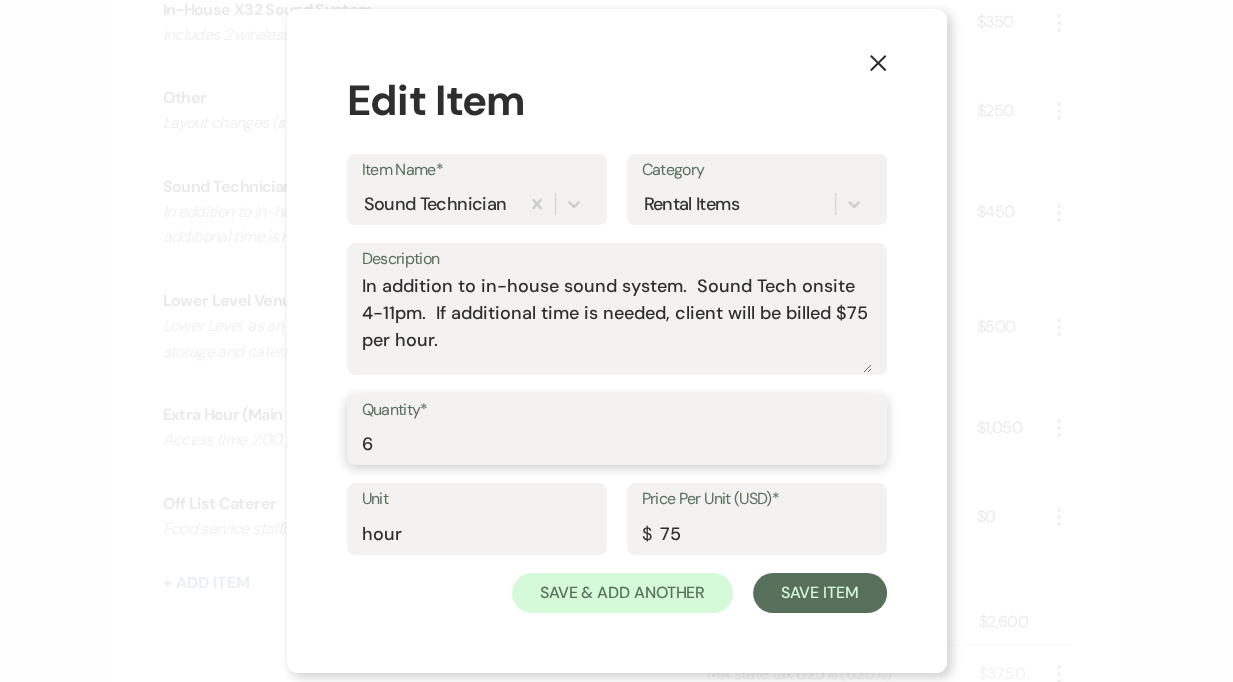 click on "6" at bounding box center (617, 443) 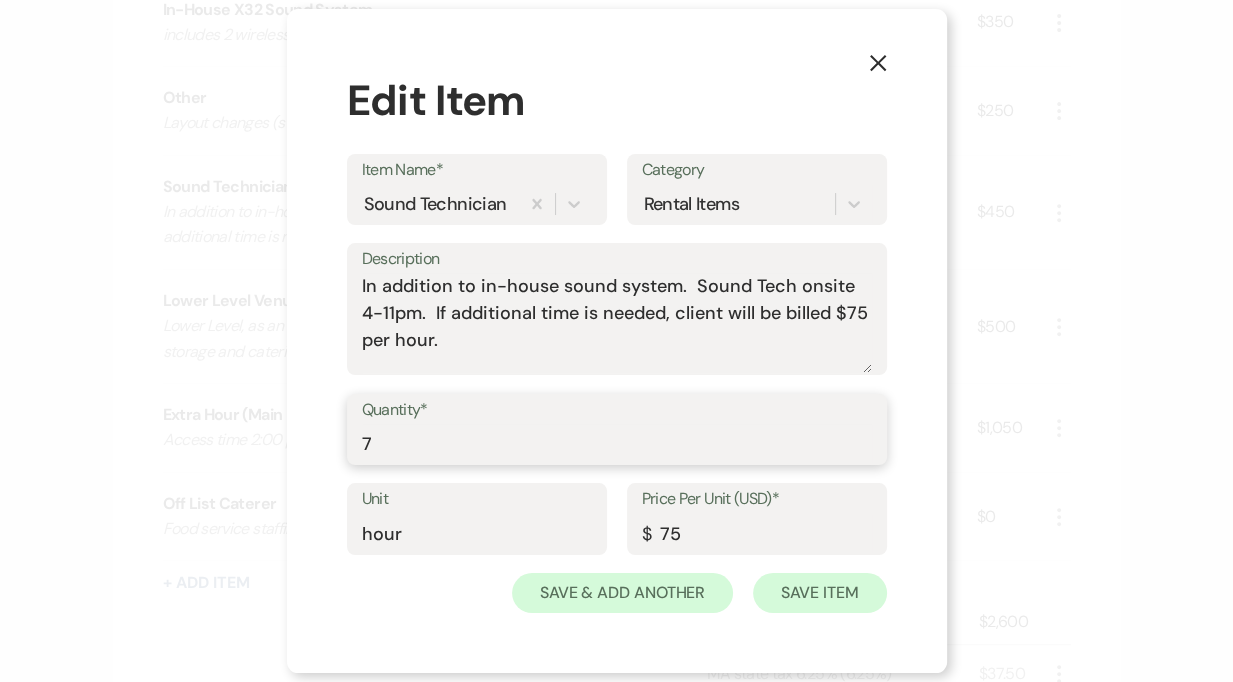 type on "7" 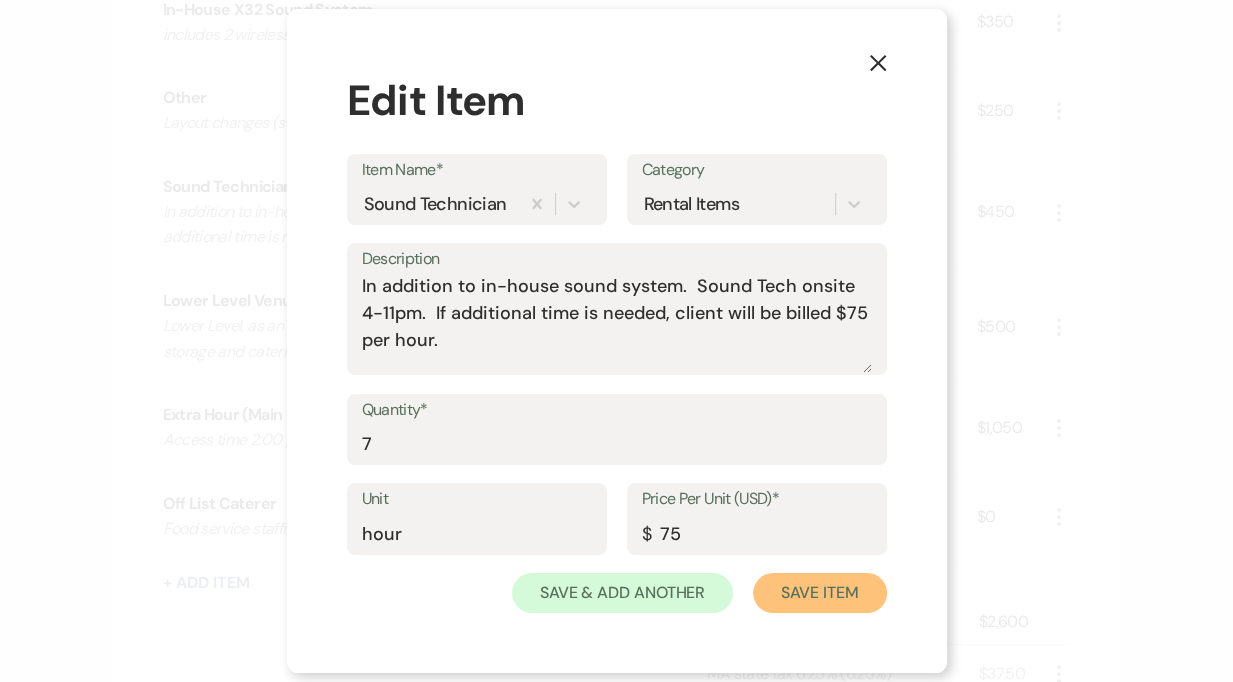 click on "Save Item" at bounding box center [819, 593] 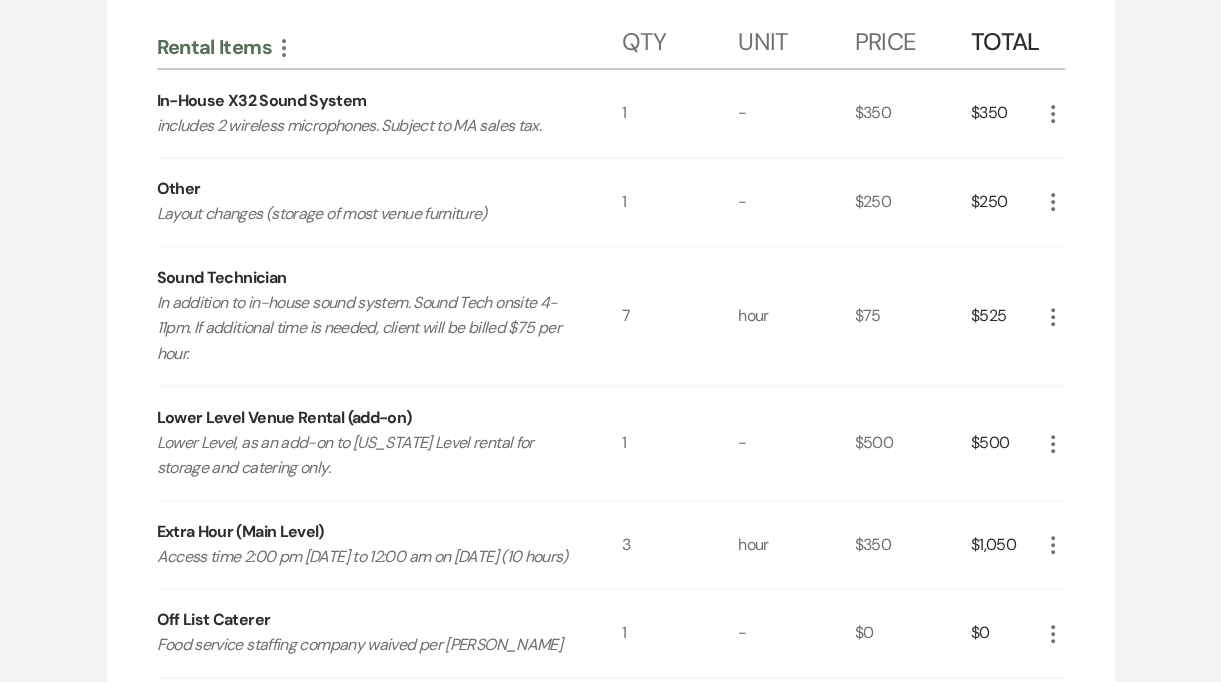scroll, scrollTop: 521, scrollLeft: 0, axis: vertical 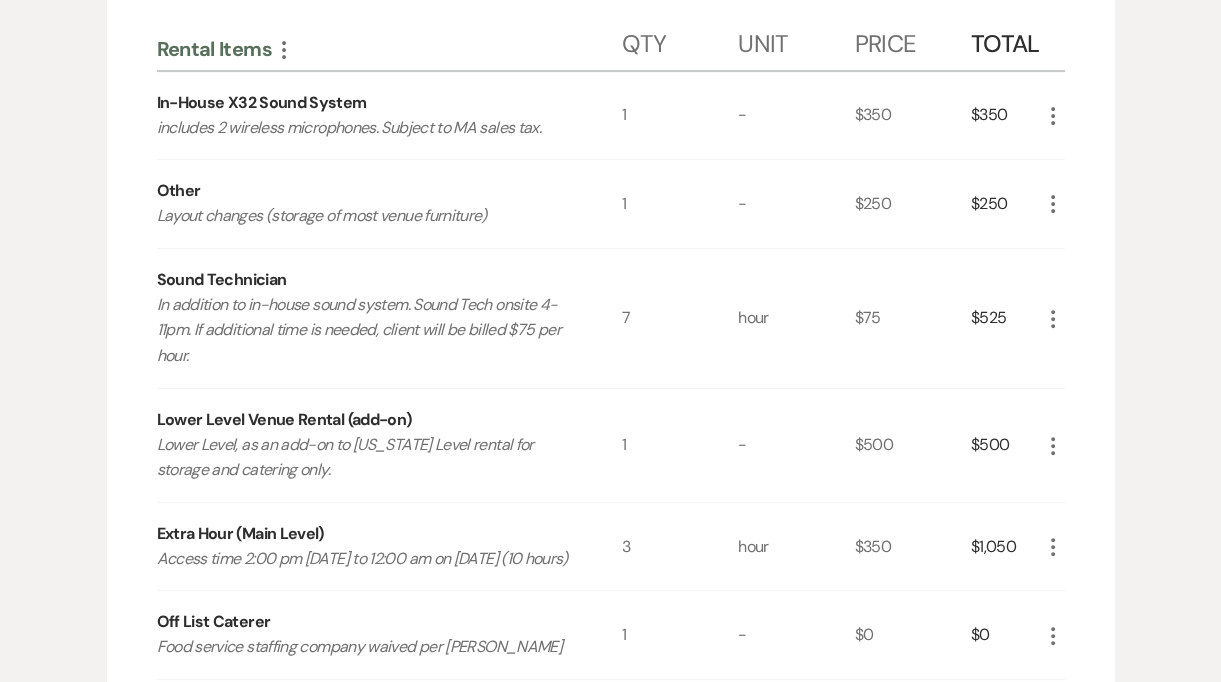 drag, startPoint x: 1052, startPoint y: 317, endPoint x: 1052, endPoint y: 205, distance: 112 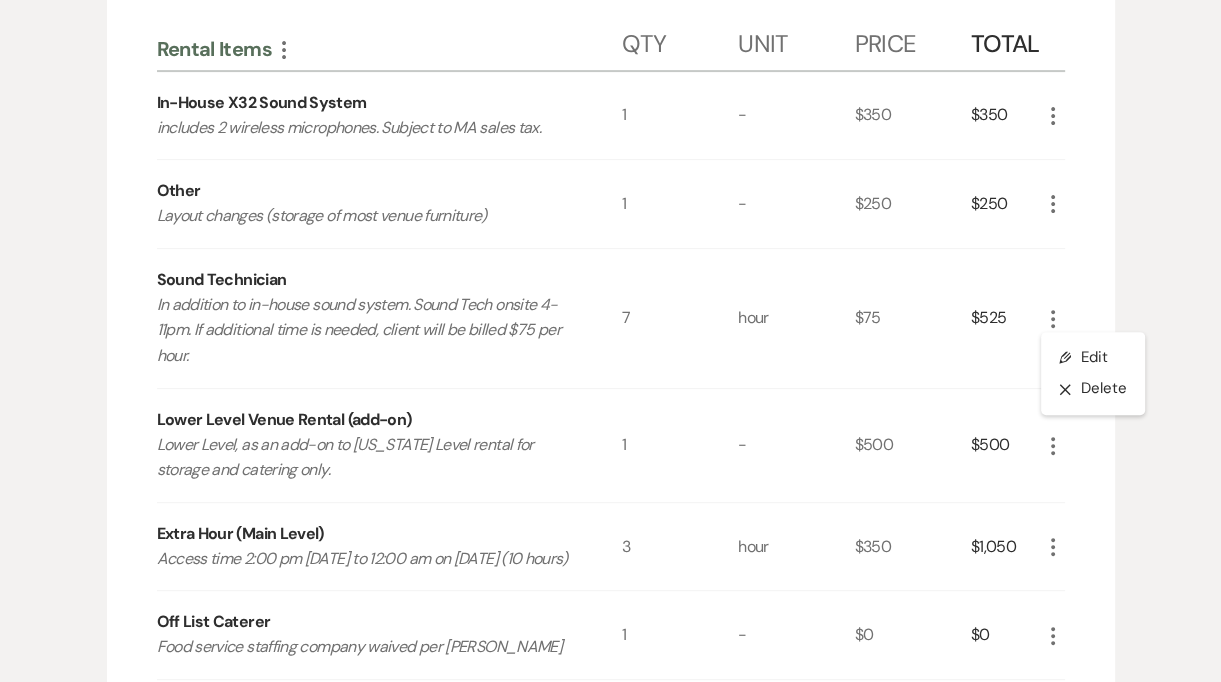 click on "Rental Items More Qty Unit Price Total In-House X32 Sound System includes 2 wireless microphones. Subject to MA sales tax. 1 - $350 $350 More Other Layout changes (storage of most venue furniture) 1 - $250 $250 More Sound Technician In addition to in-house sound system.  Sound Tech onsite 4-11pm.  If additional time is needed, client will be billed $75 per hour. 7 hour $75 $525 More Pencil Edit X Delete Lower Level Venue Rental (add-on) Lower Level, as an add-on to Maine Level rental for storage and catering only. 1 - $500 $500 More Extra Hour (Main Level) Access time 2:00 pm August 27 to 12:00 am on August 28 (10 hours) 3 hour $350 $1,050 More Off List Caterer Food service staffing company waived per Laura Charles 1 - $0 $0 More + Add Item Category Subtotal $2,675 MA state tax 6.25% (6.25%) $37.50 More Credit card processing fee (3%) $81.38 More + Add tax, fee, or discount Category Total $2,793.88 Rental Items More Qty Unit Price Total Main Level Venue Rental
One on-site staff person
Entertainment license" at bounding box center (611, 835) 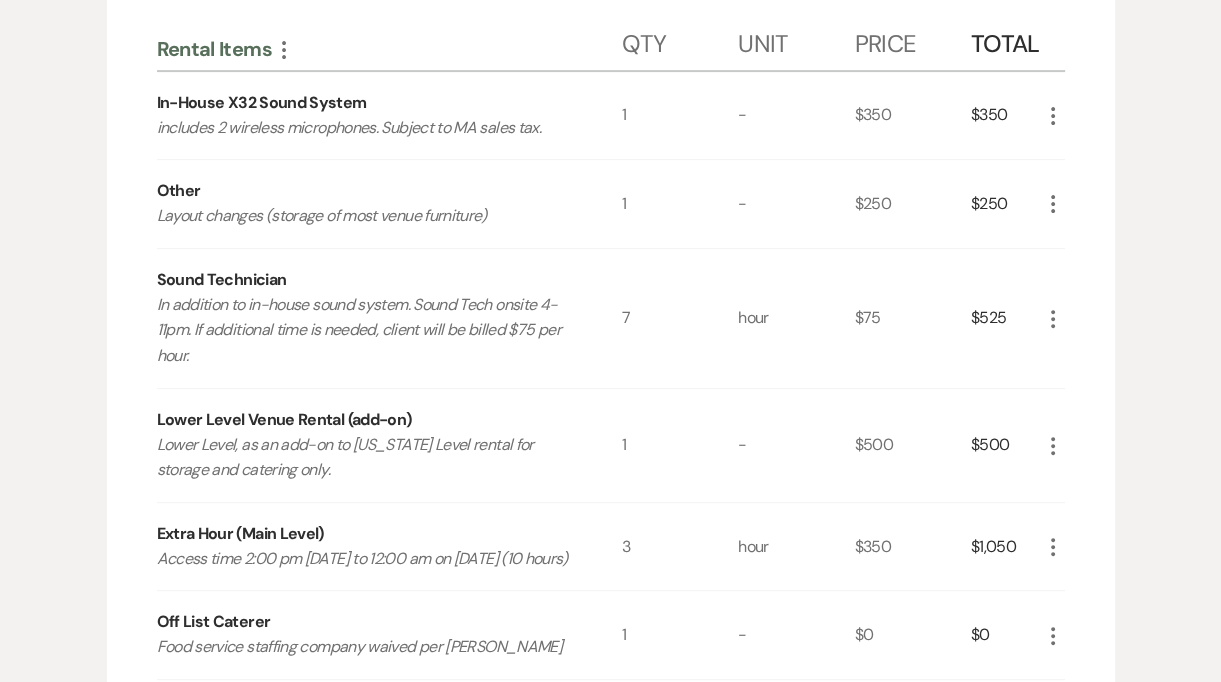 drag, startPoint x: 1053, startPoint y: 323, endPoint x: 1058, endPoint y: 198, distance: 125.09996 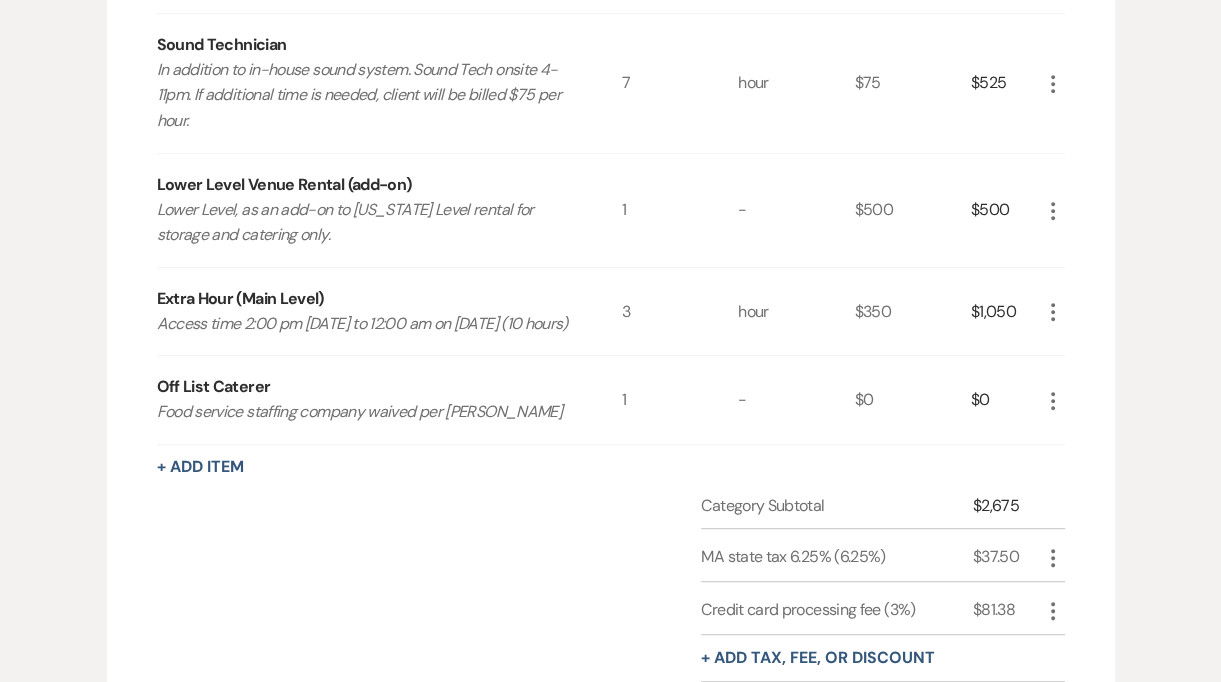 scroll, scrollTop: 0, scrollLeft: 0, axis: both 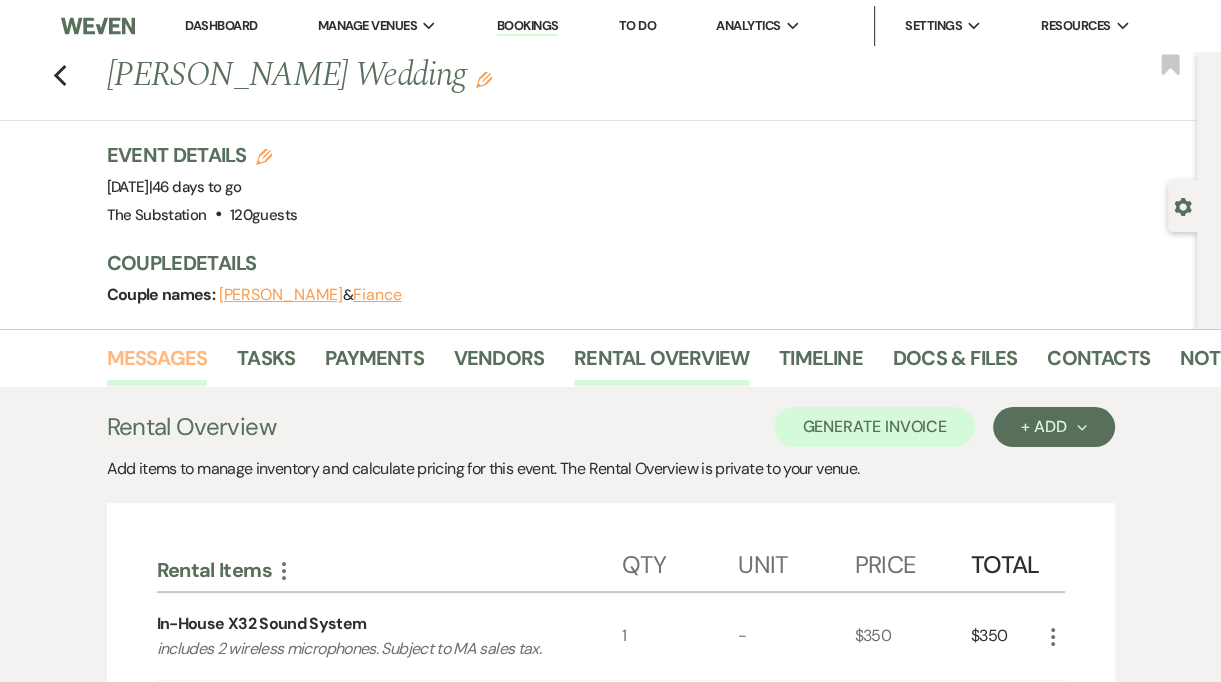 click on "Messages" at bounding box center (157, 364) 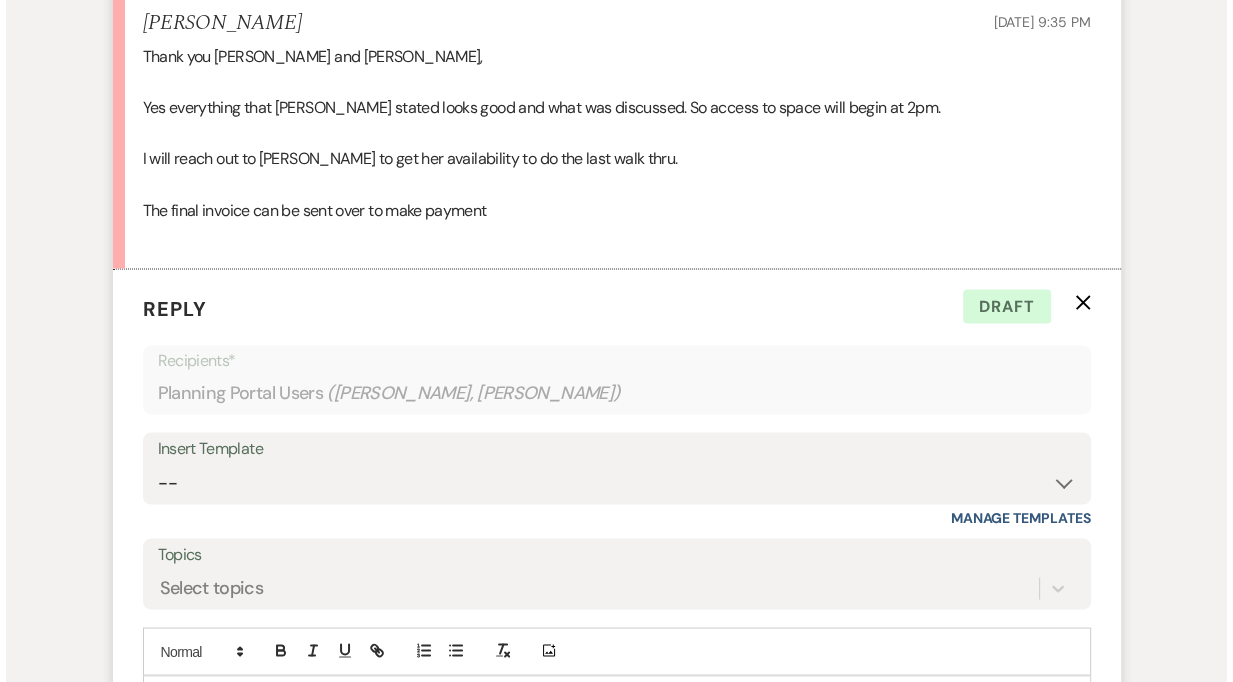 scroll, scrollTop: 3136, scrollLeft: 0, axis: vertical 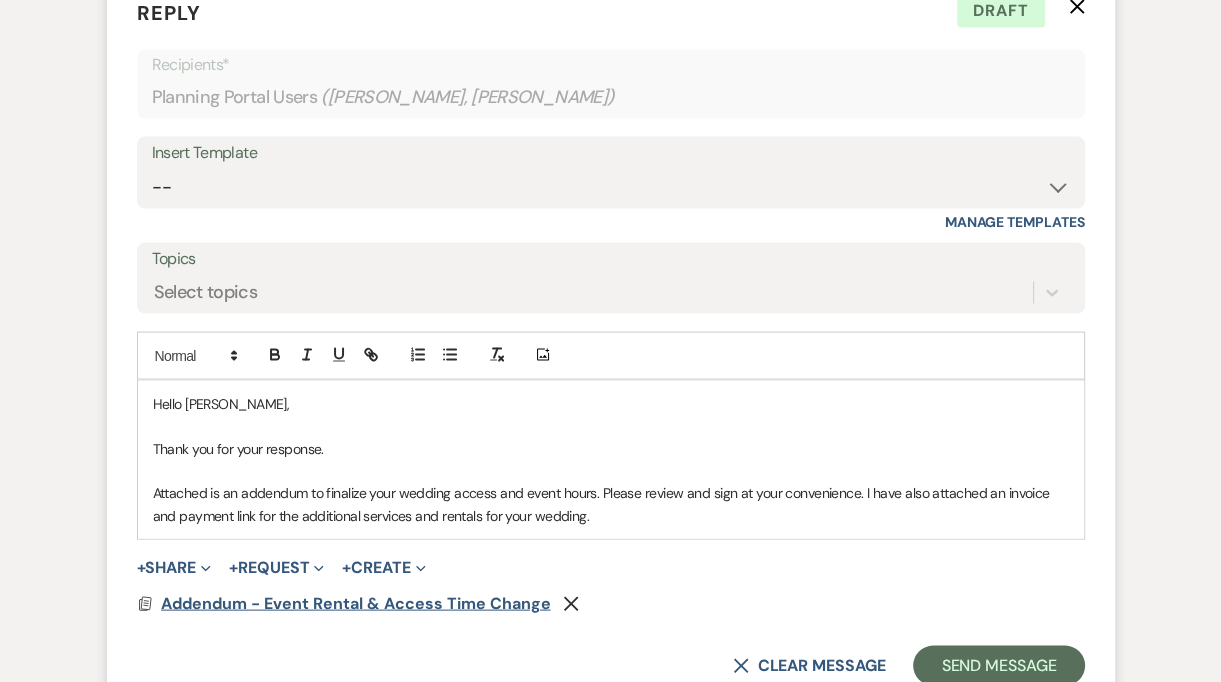 click on "Addendum - Event Rental & Access Time Change" at bounding box center (356, 603) 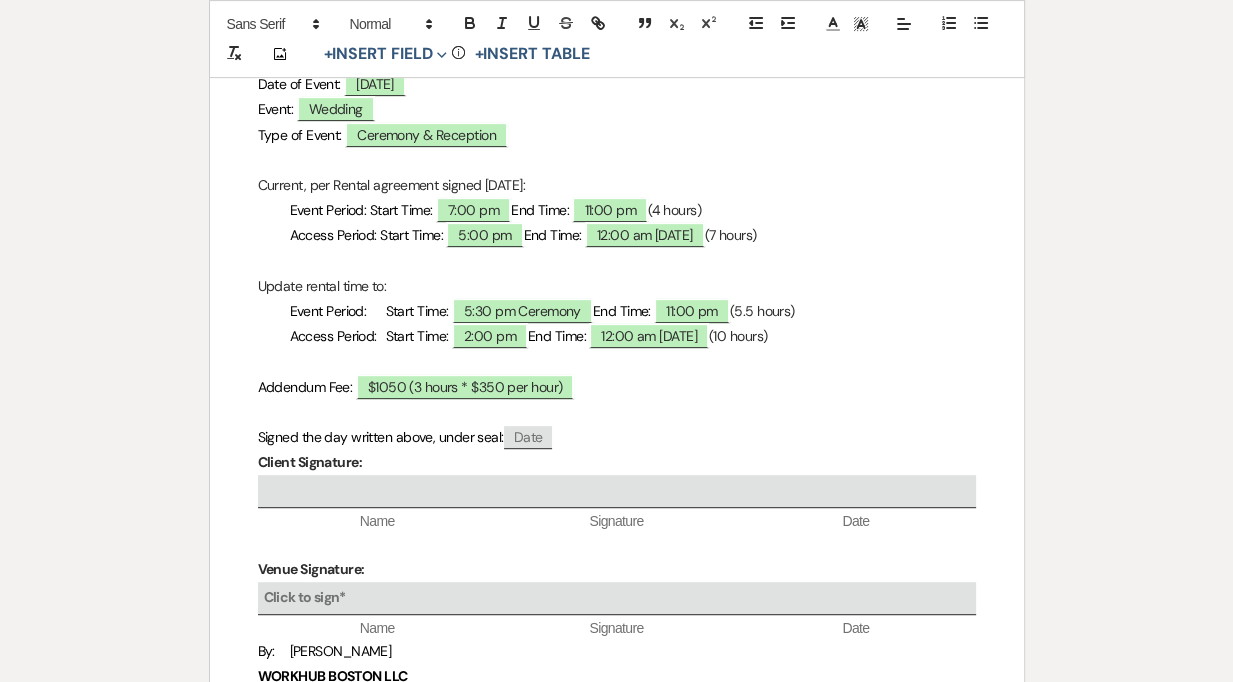scroll, scrollTop: 658, scrollLeft: 0, axis: vertical 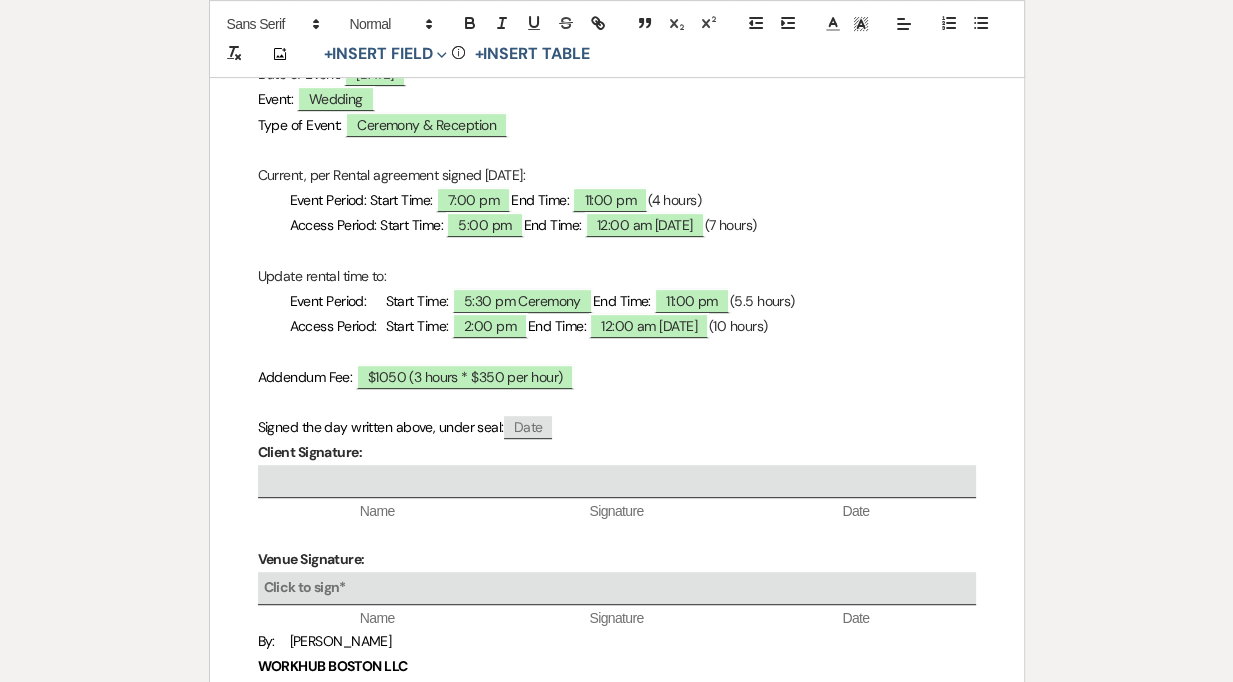 click on "Update rental time to:" at bounding box center (617, 276) 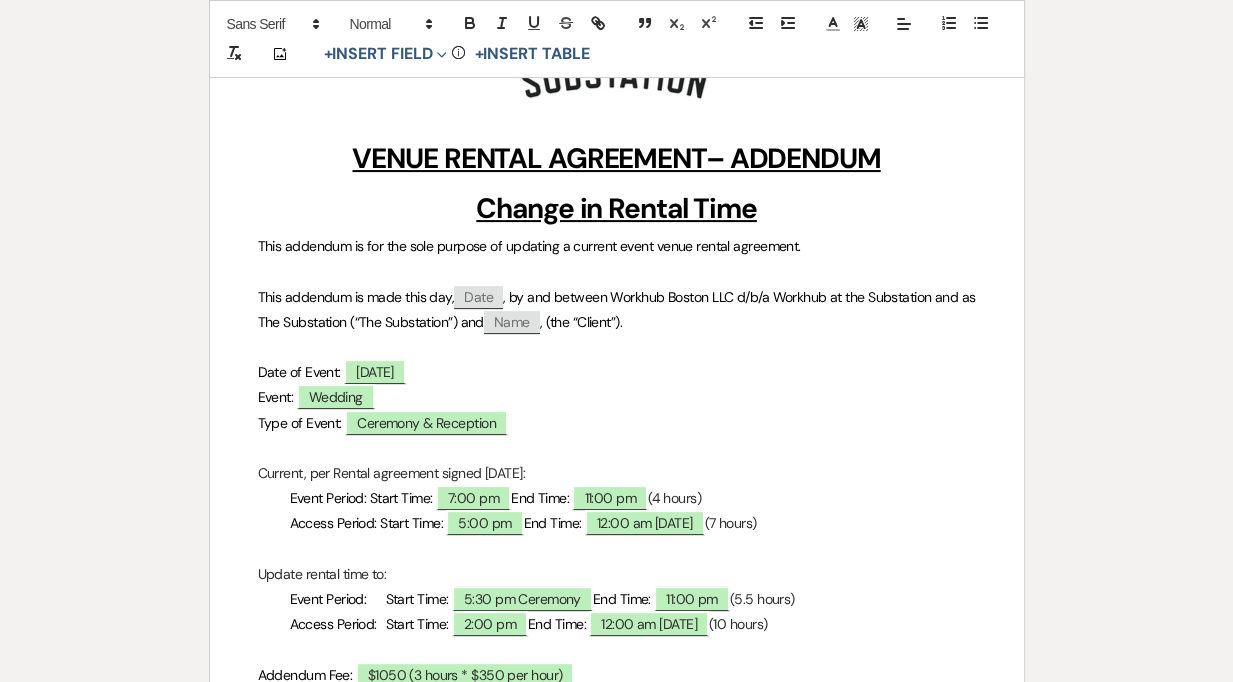 scroll, scrollTop: 113, scrollLeft: 0, axis: vertical 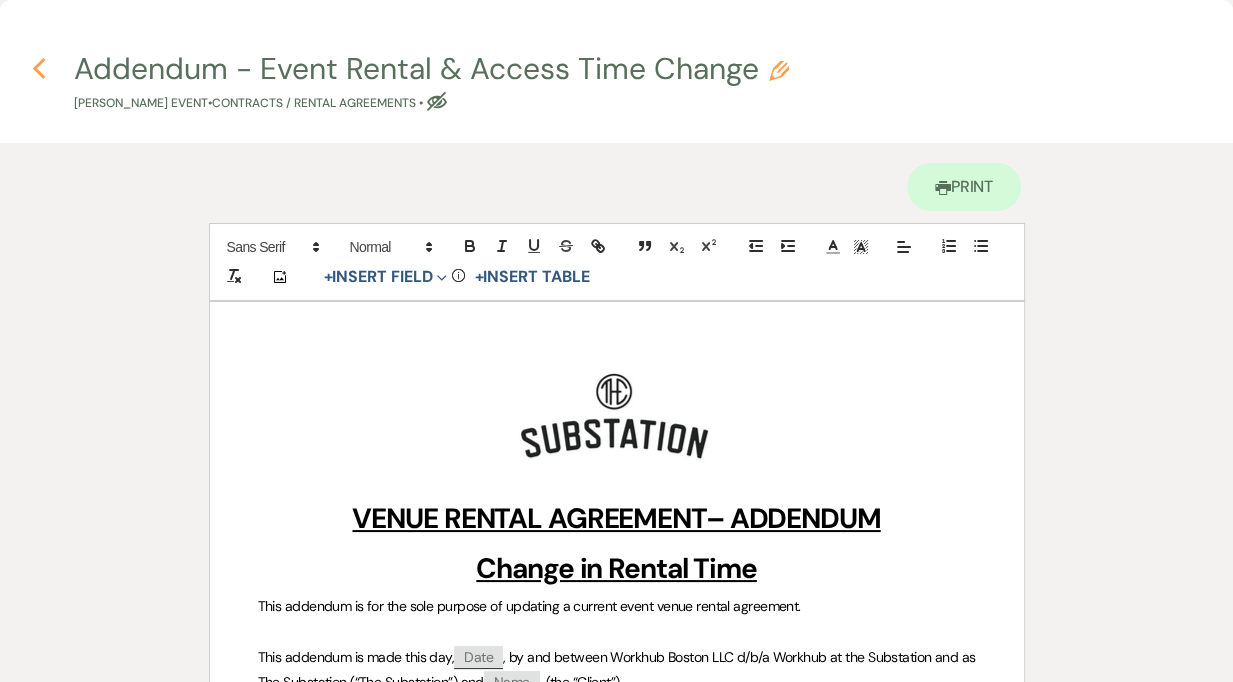 click on "Previous" 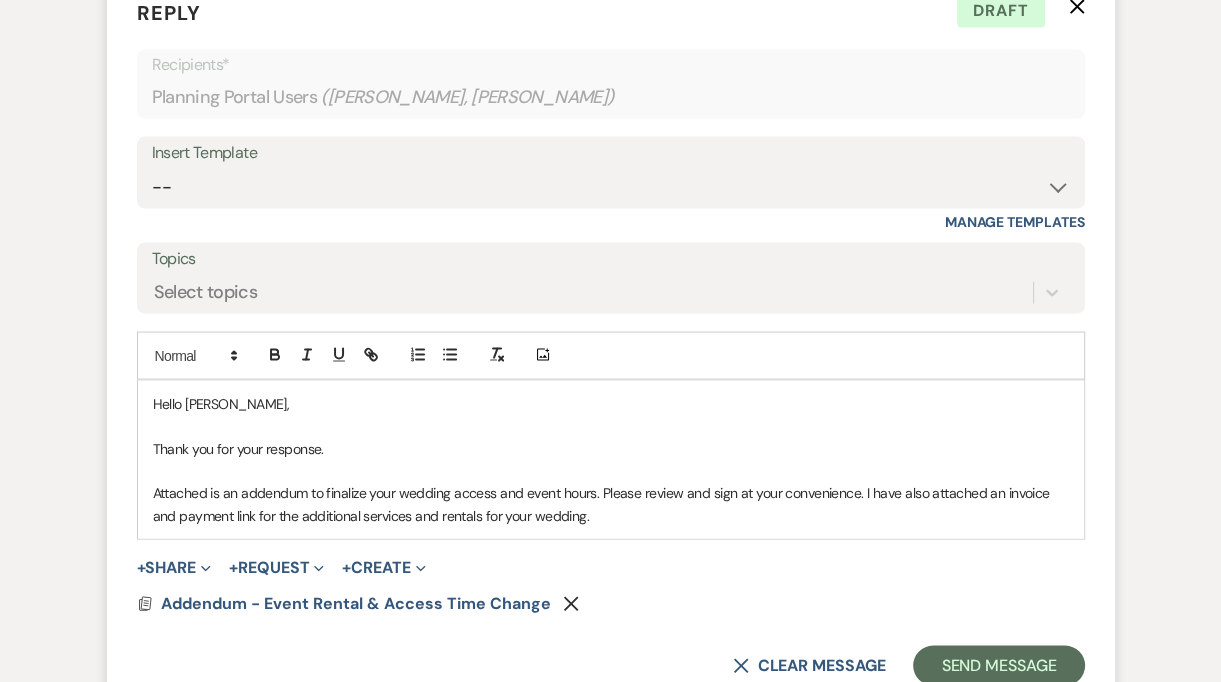 click on "Thank you for your response." at bounding box center (611, 449) 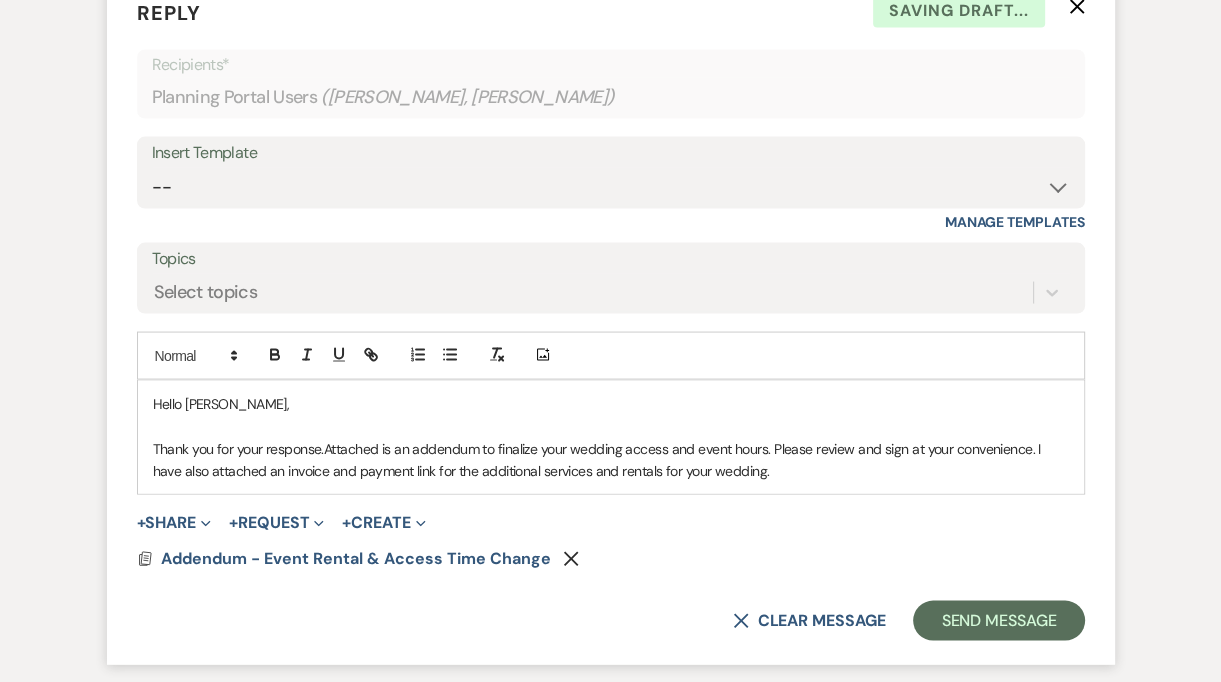 type 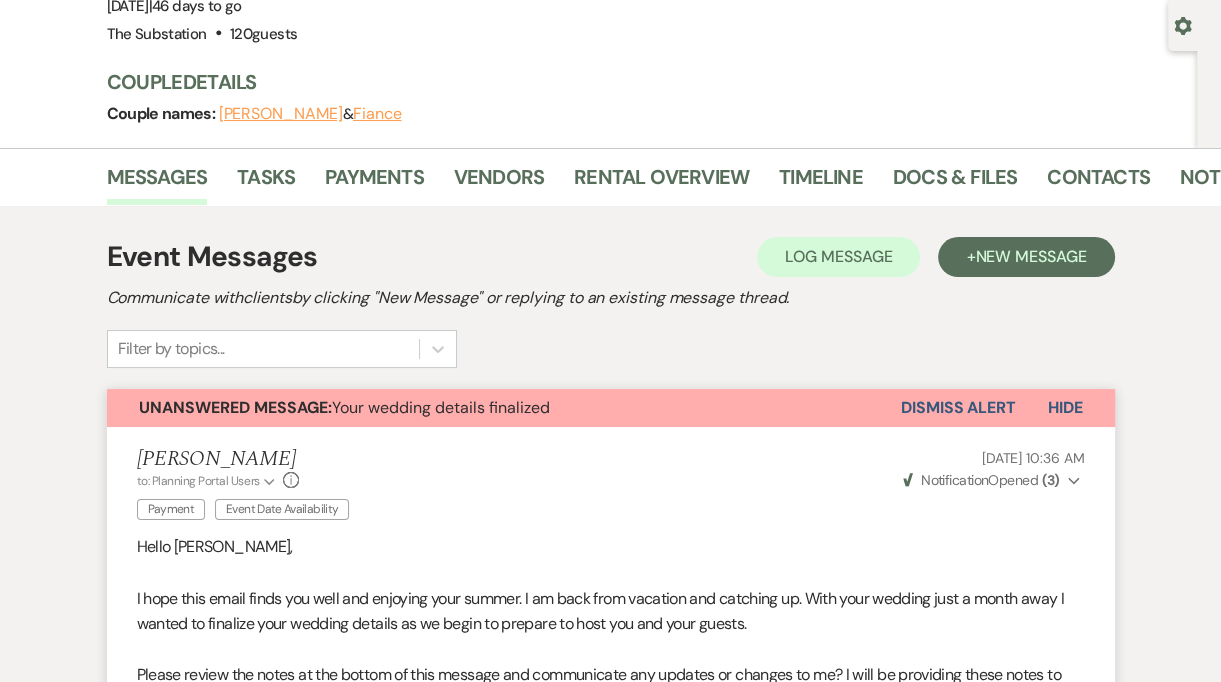 scroll, scrollTop: 180, scrollLeft: 0, axis: vertical 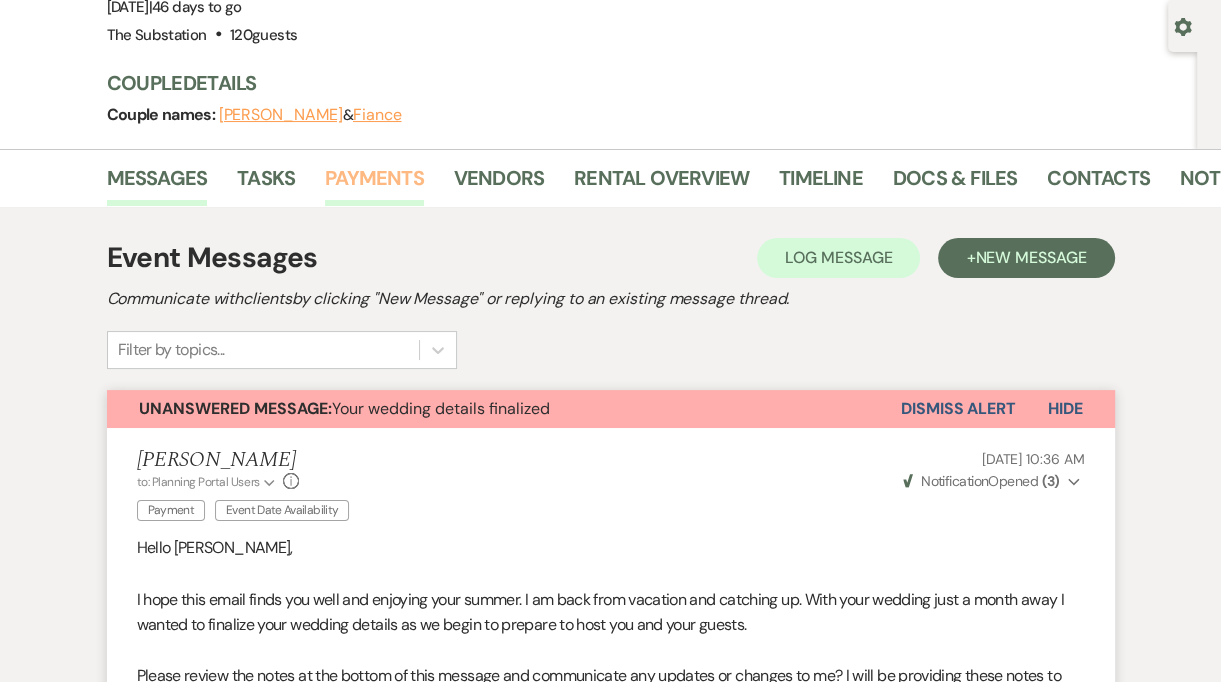 click on "Payments" at bounding box center (374, 184) 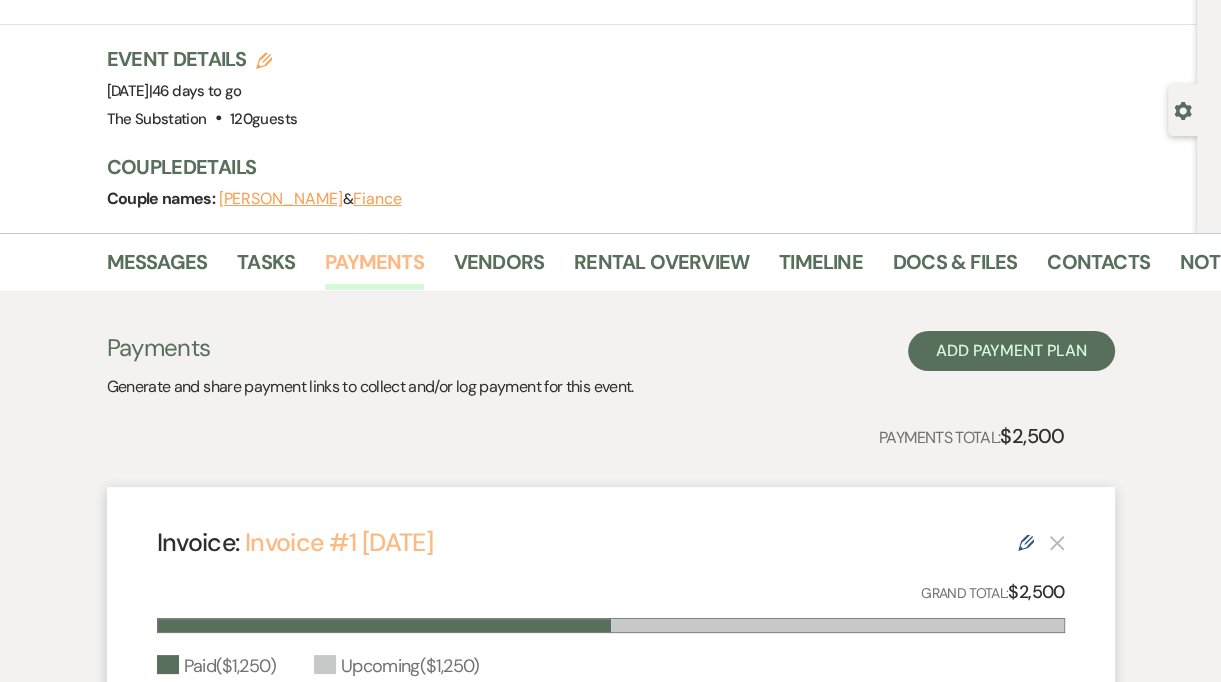 scroll, scrollTop: 0, scrollLeft: 0, axis: both 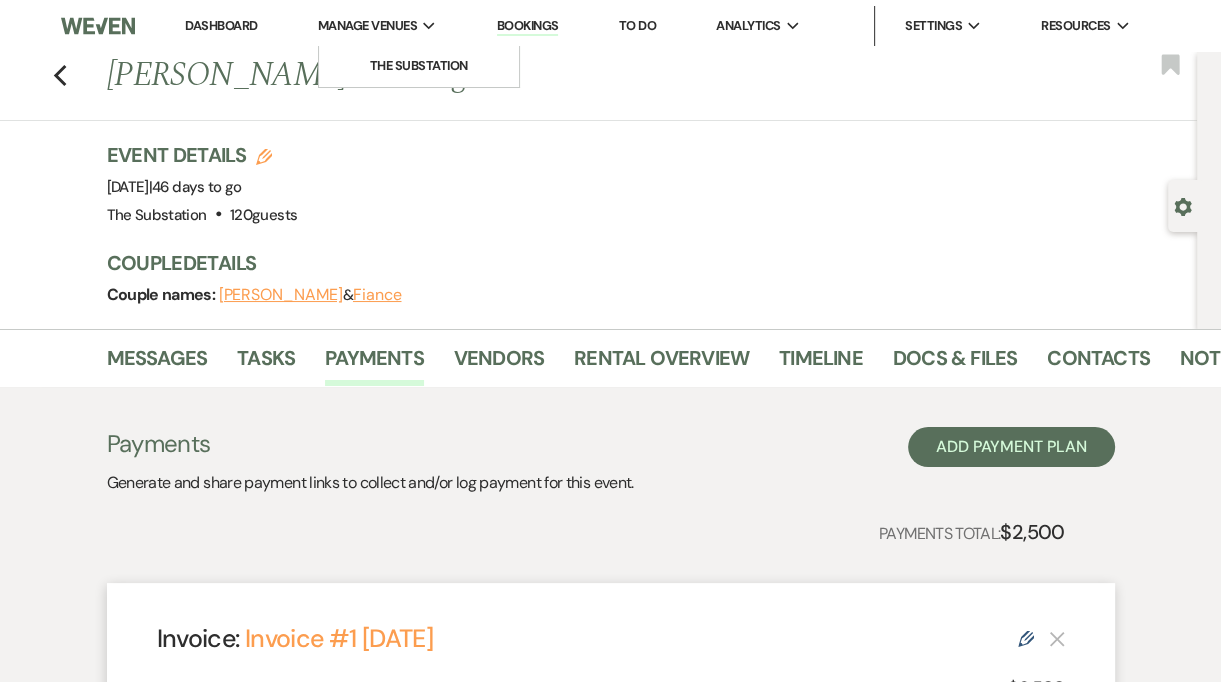 click on "Manage Venues" at bounding box center [367, 26] 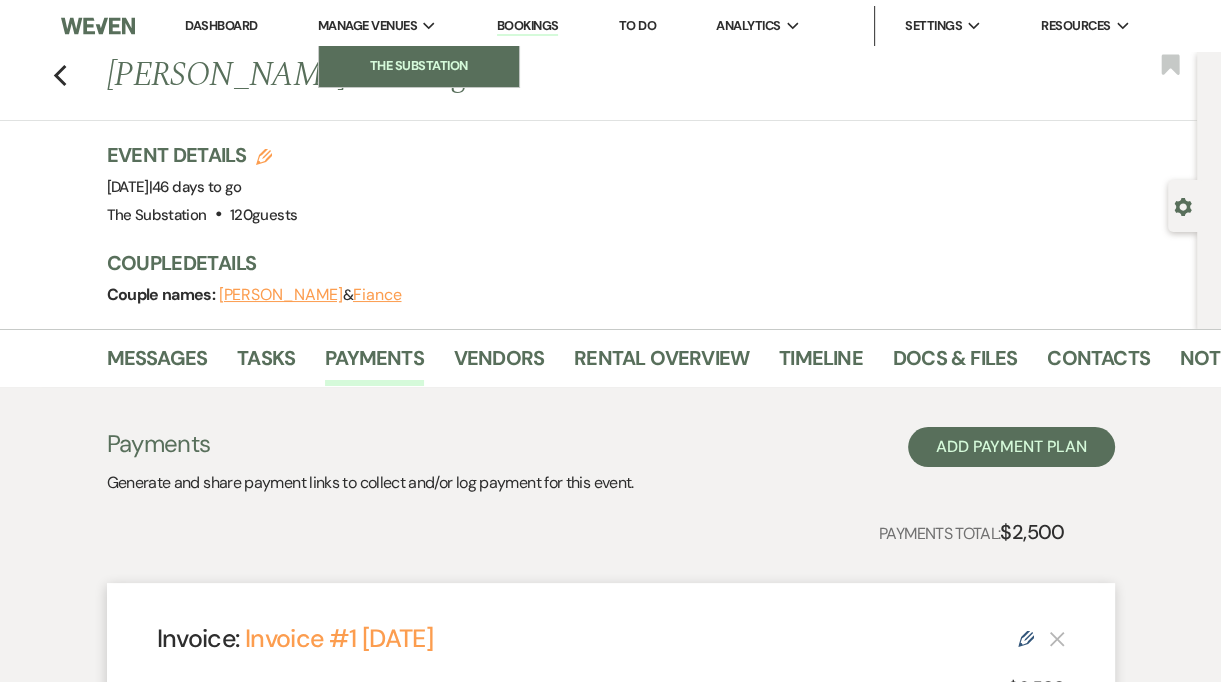 click on "The Substation" at bounding box center (419, 66) 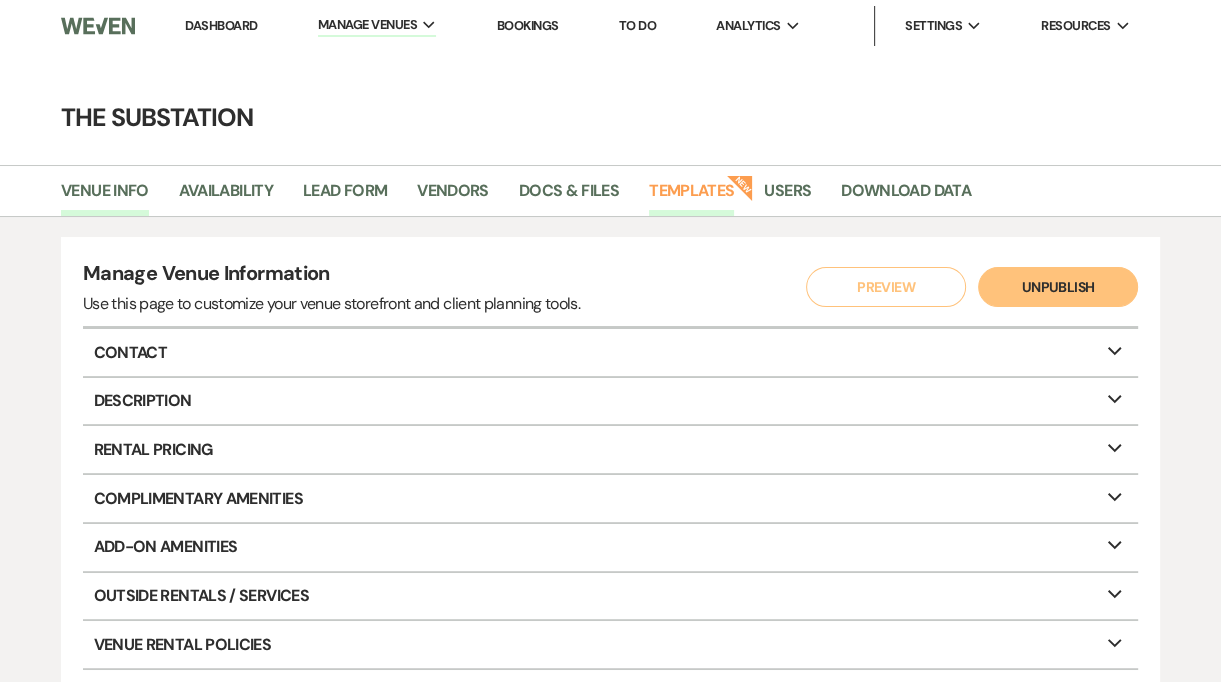 click on "Templates" at bounding box center (691, 197) 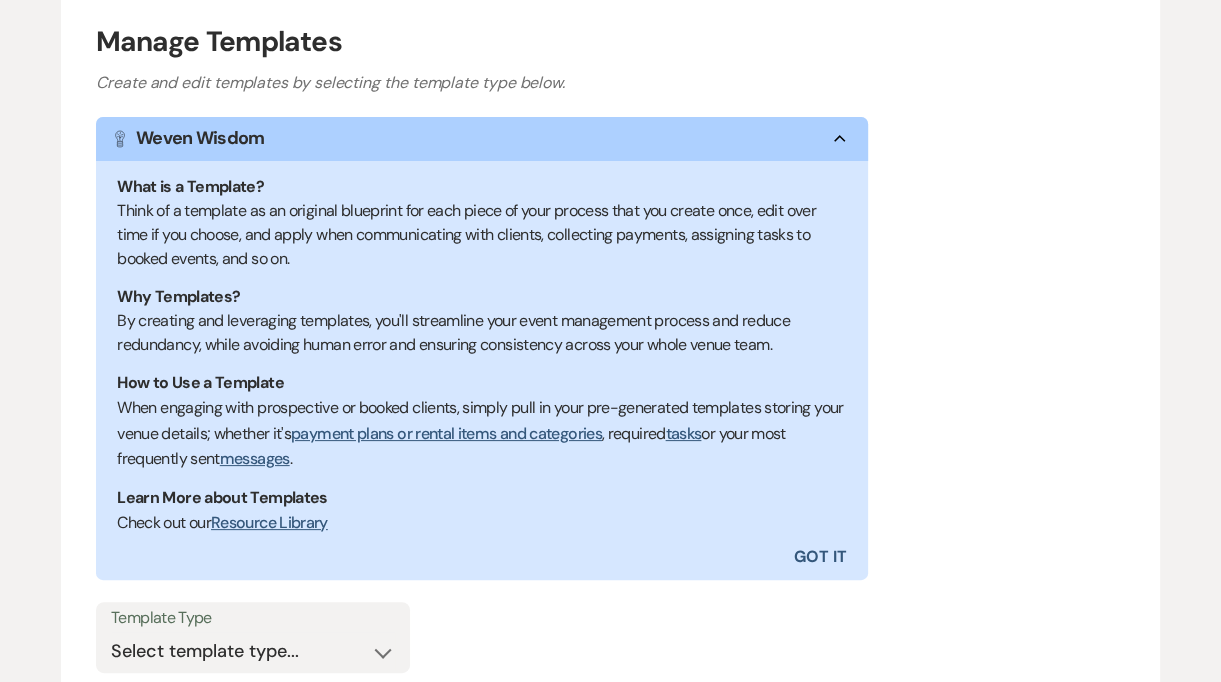 scroll, scrollTop: 443, scrollLeft: 0, axis: vertical 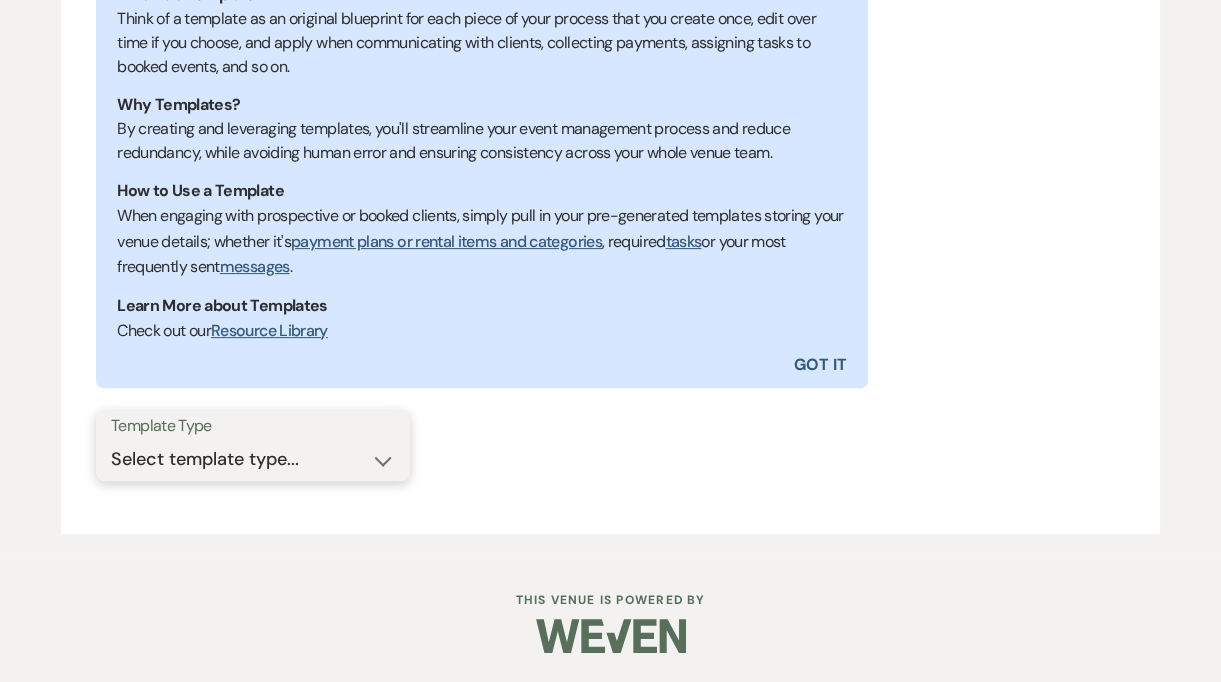 click on "Select template type... Task List Message Templates Payment Plan Inventory Items Categories" at bounding box center [253, 459] 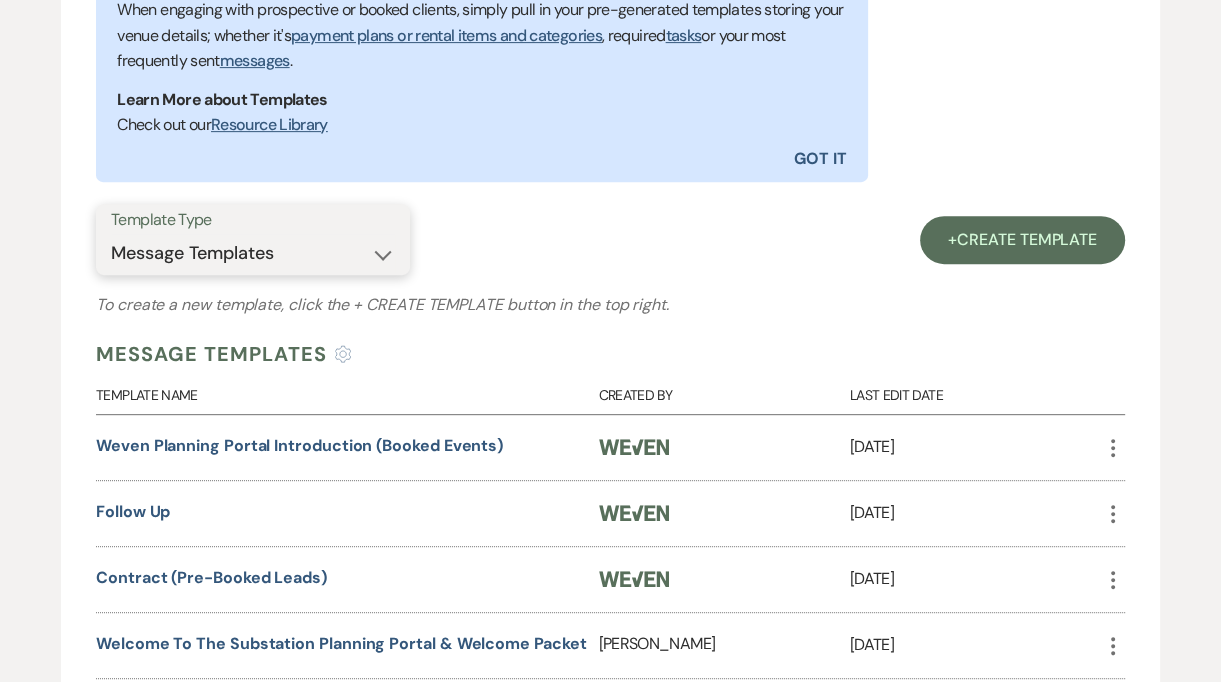 scroll, scrollTop: 760, scrollLeft: 0, axis: vertical 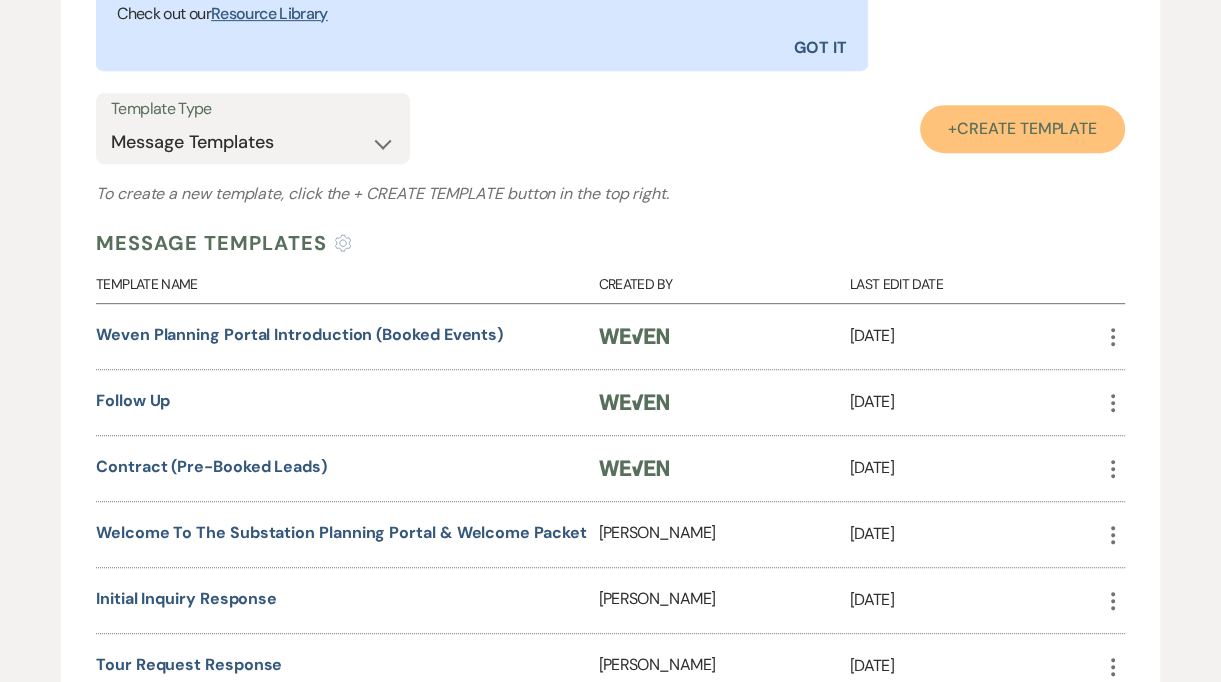 click on "Create Template" at bounding box center [1027, 128] 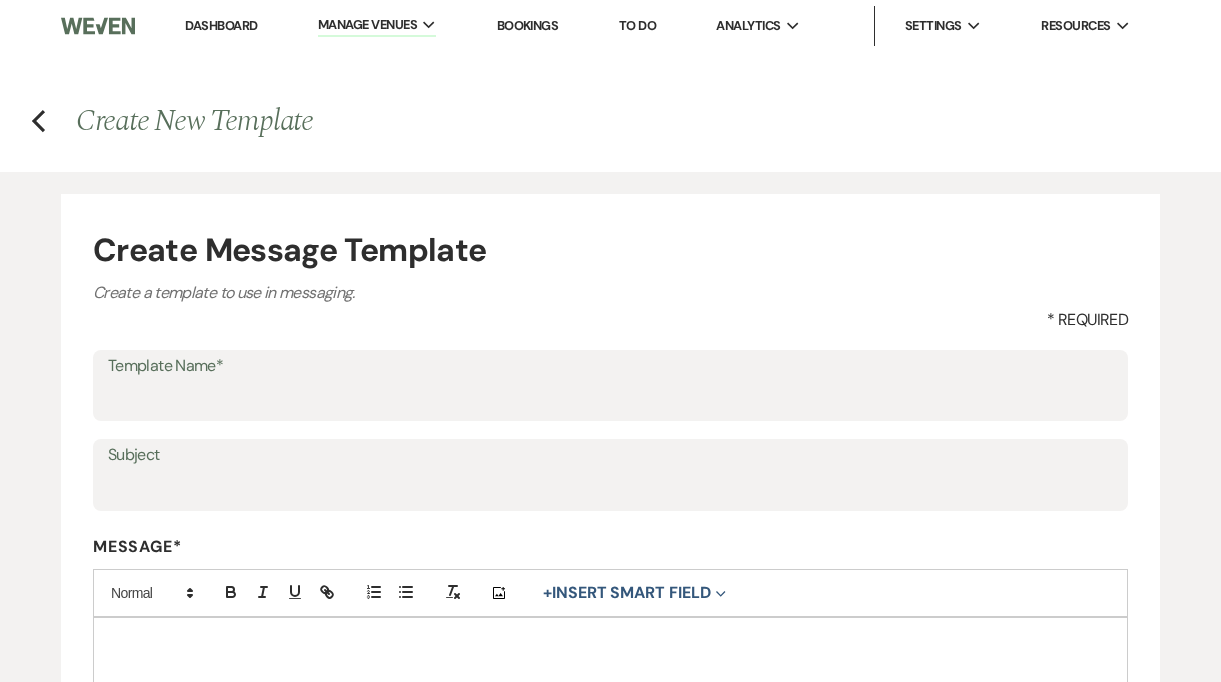 scroll, scrollTop: 0, scrollLeft: 0, axis: both 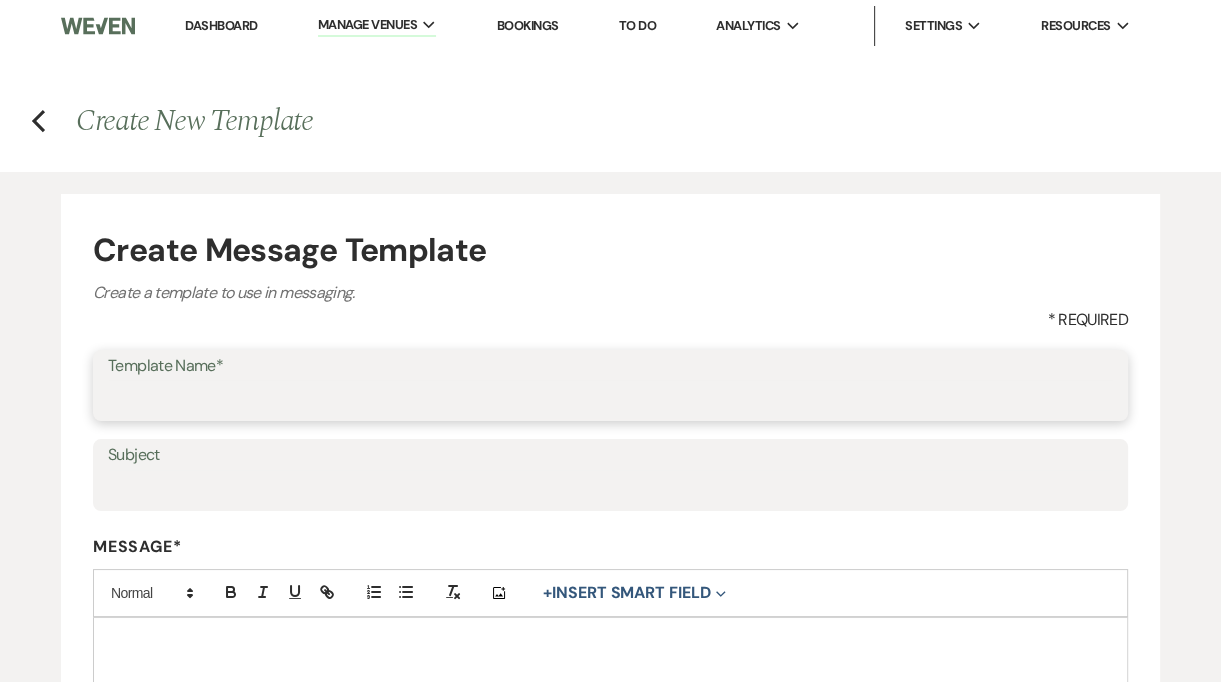 click on "Template Name*" at bounding box center (610, 399) 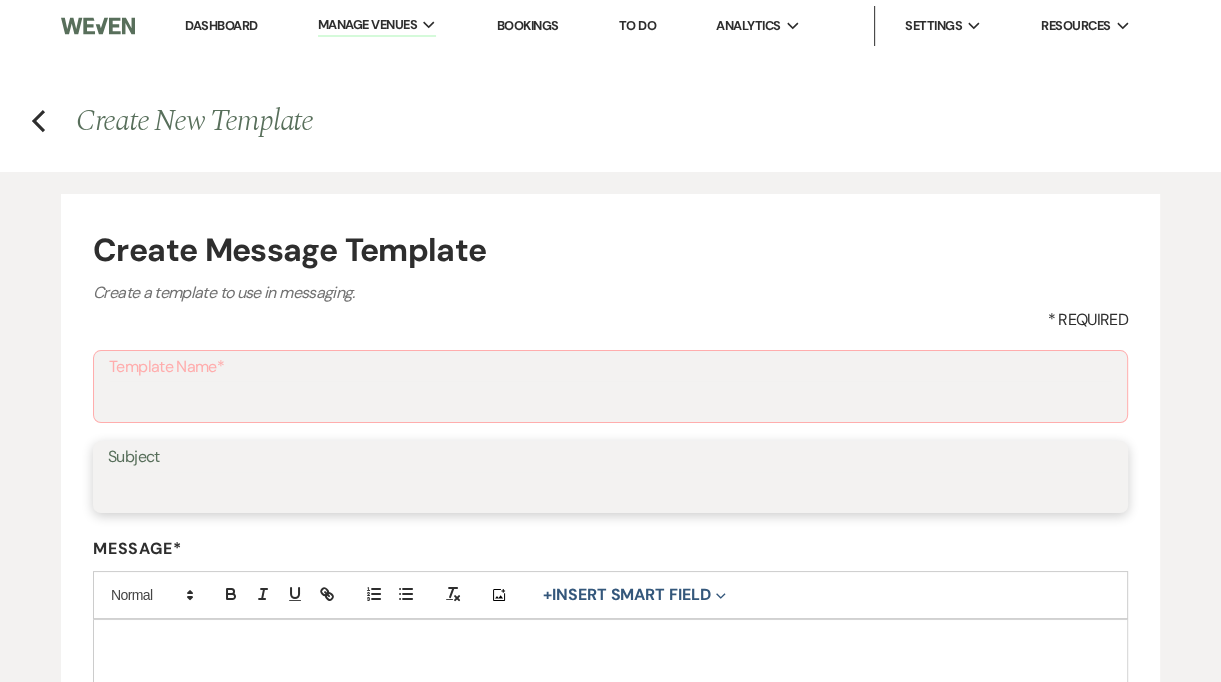 click on "Subject" at bounding box center [610, 491] 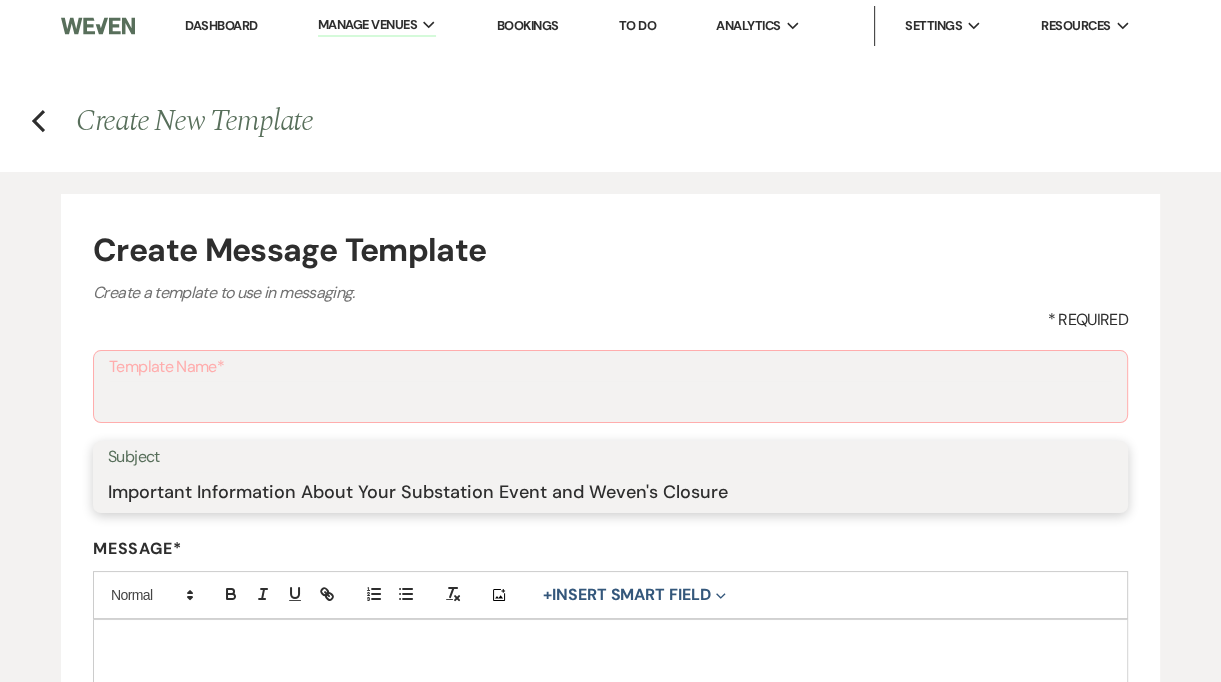 type on "Important Information About Your Substation Event and Weven's Closure" 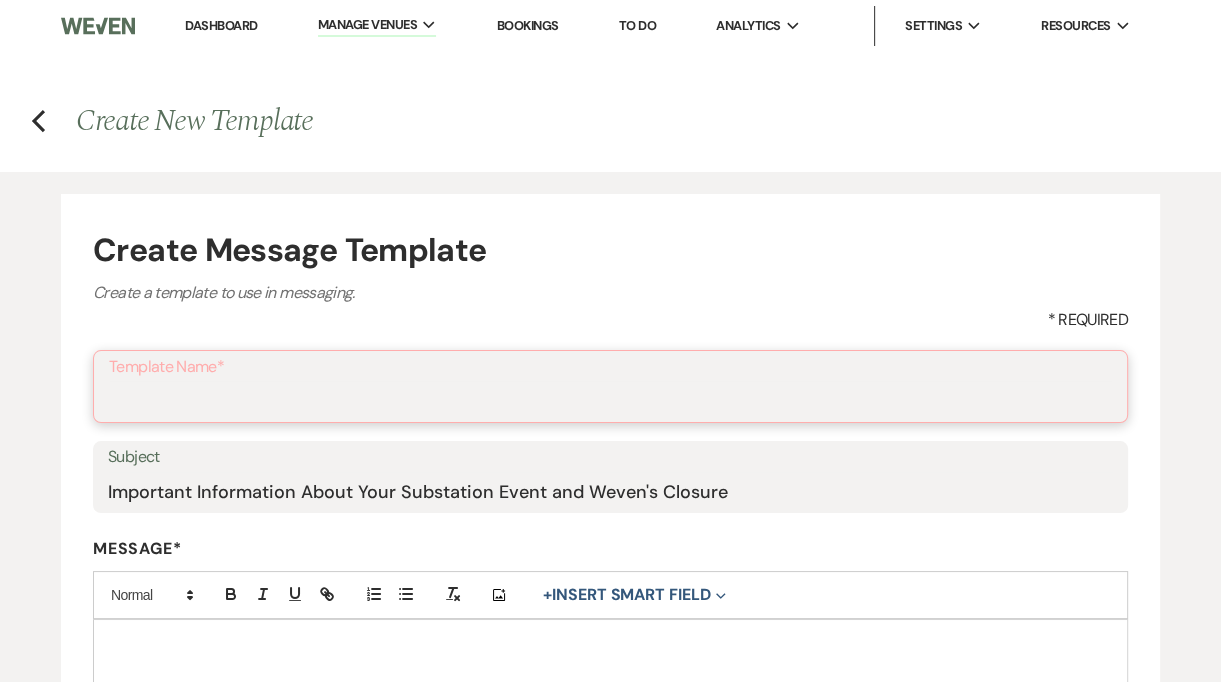 click on "Template Name*" at bounding box center [610, 400] 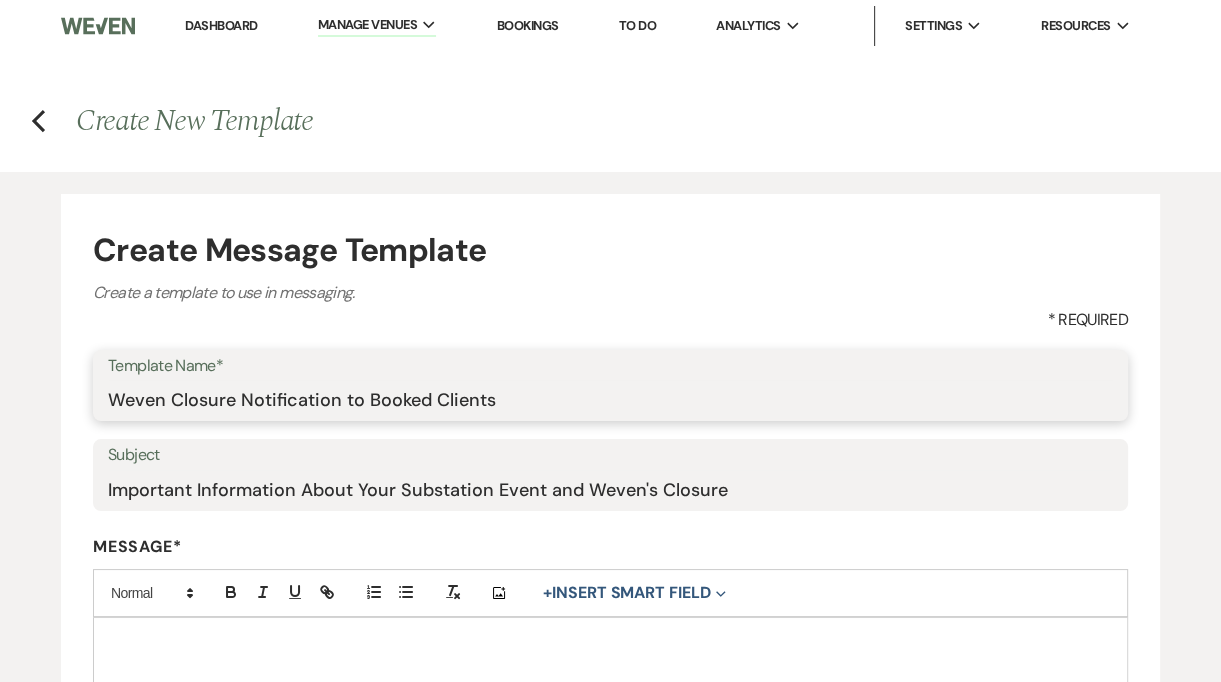 type on "Weven Closure Notification to Booked Clients" 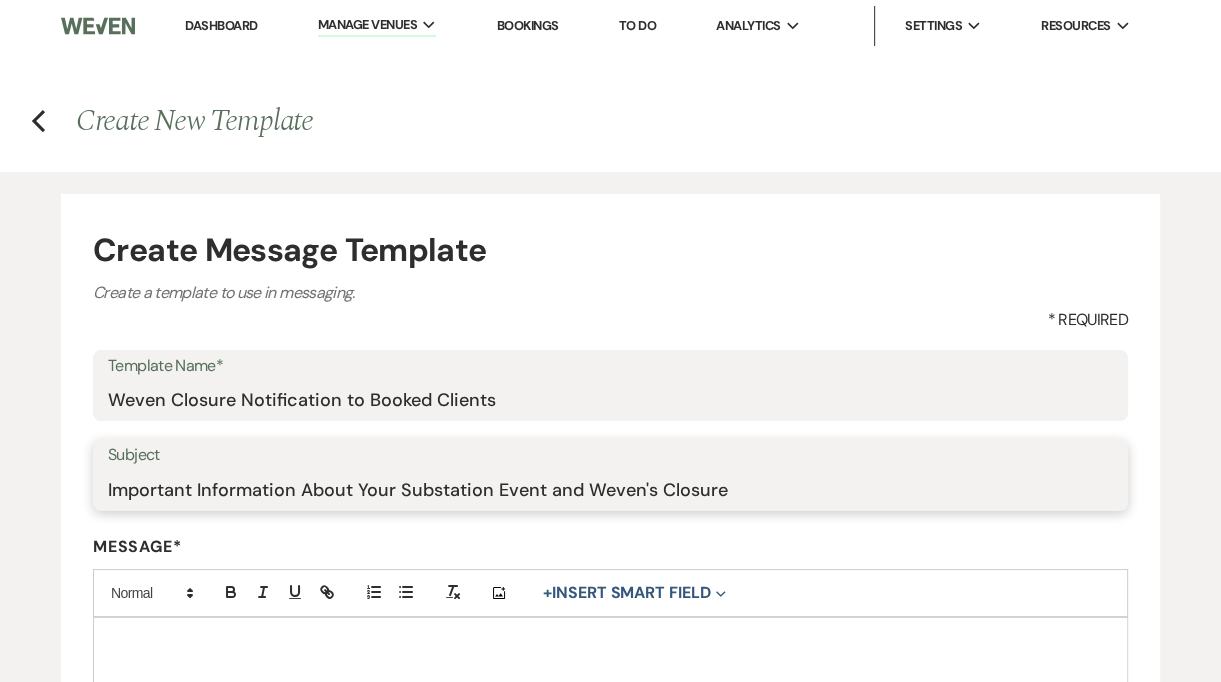 click on "Important Information About Your Substation Event and Weven's Closure" at bounding box center [610, 489] 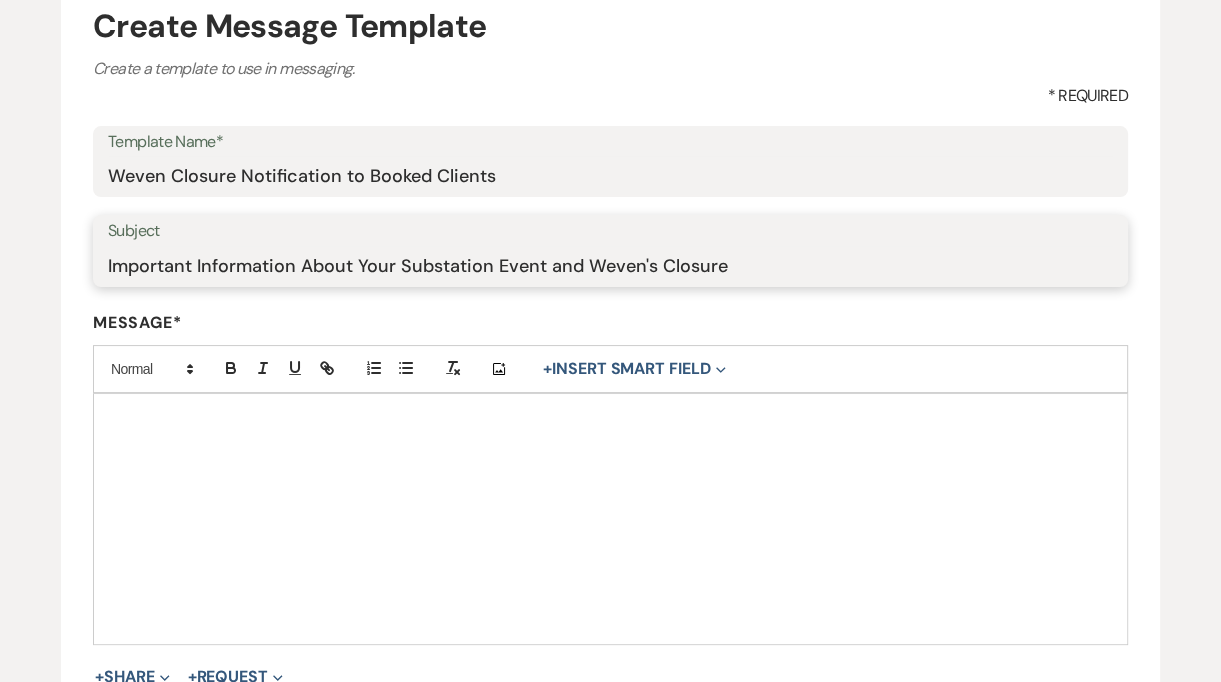 scroll, scrollTop: 278, scrollLeft: 0, axis: vertical 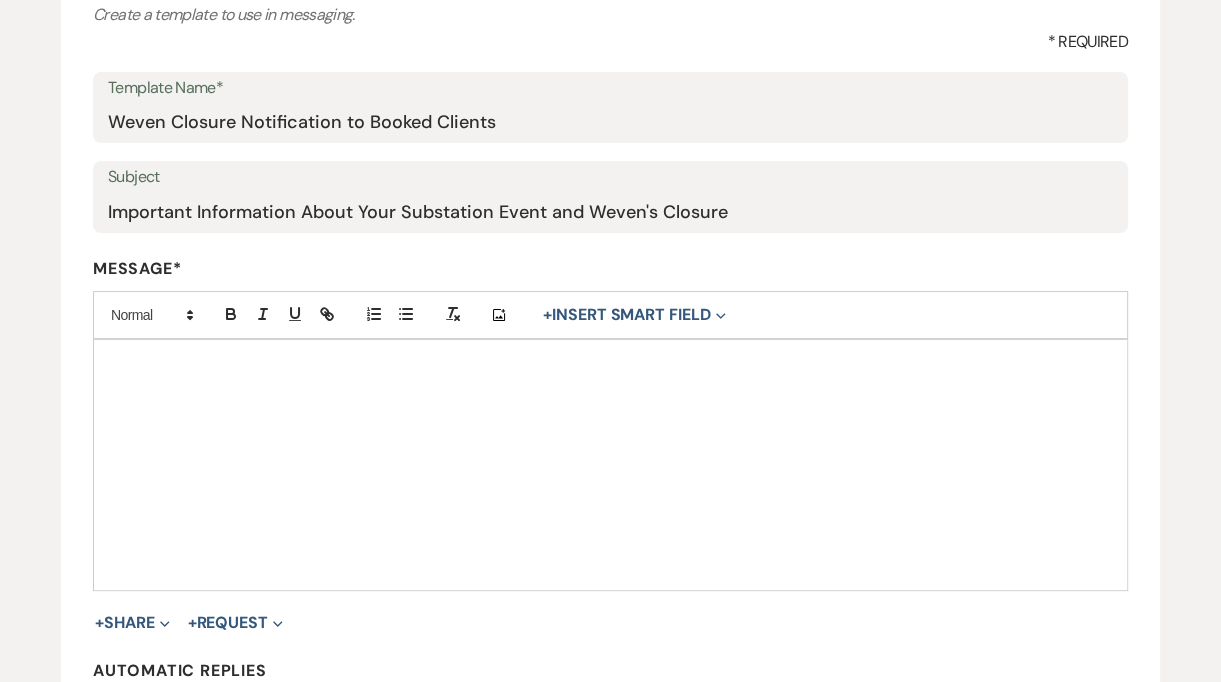 click at bounding box center [610, 465] 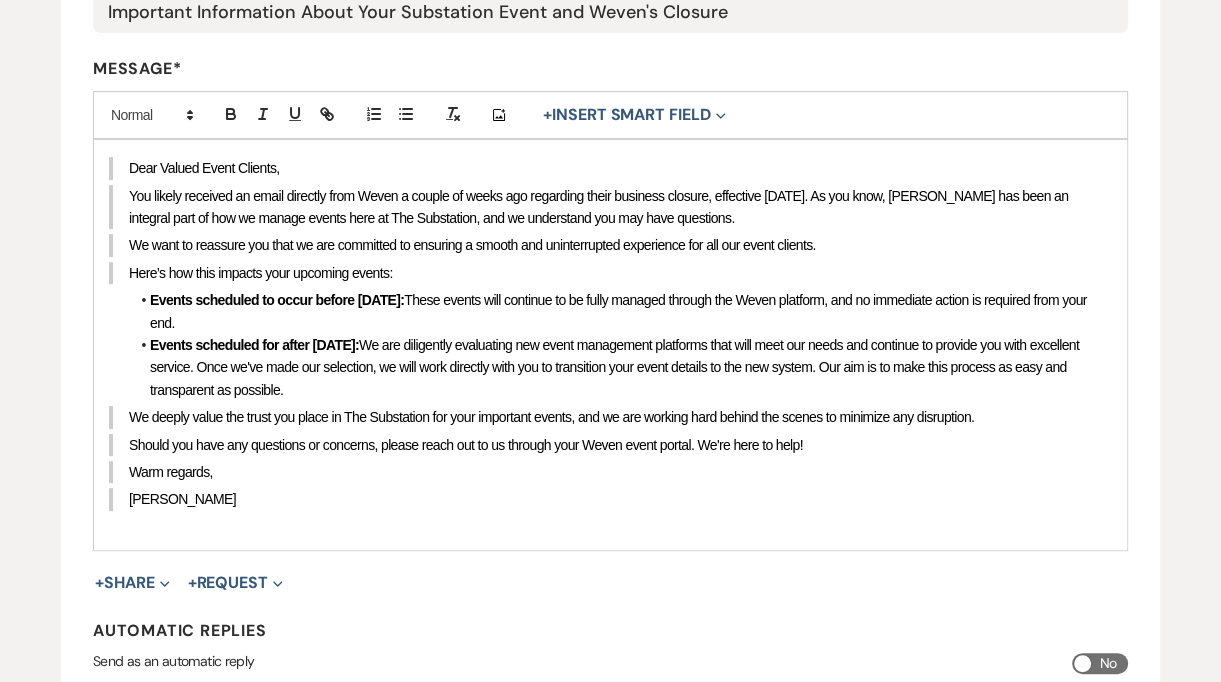 scroll, scrollTop: 578, scrollLeft: 0, axis: vertical 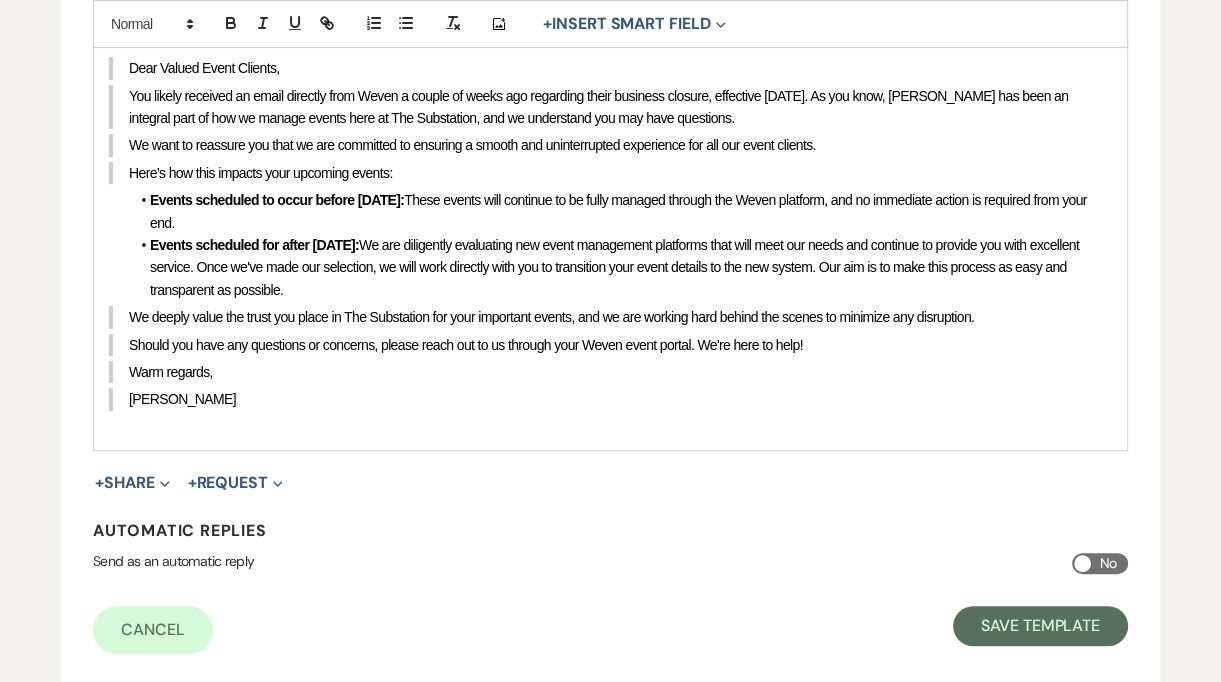 click on "[PERSON_NAME]" at bounding box center [610, 399] 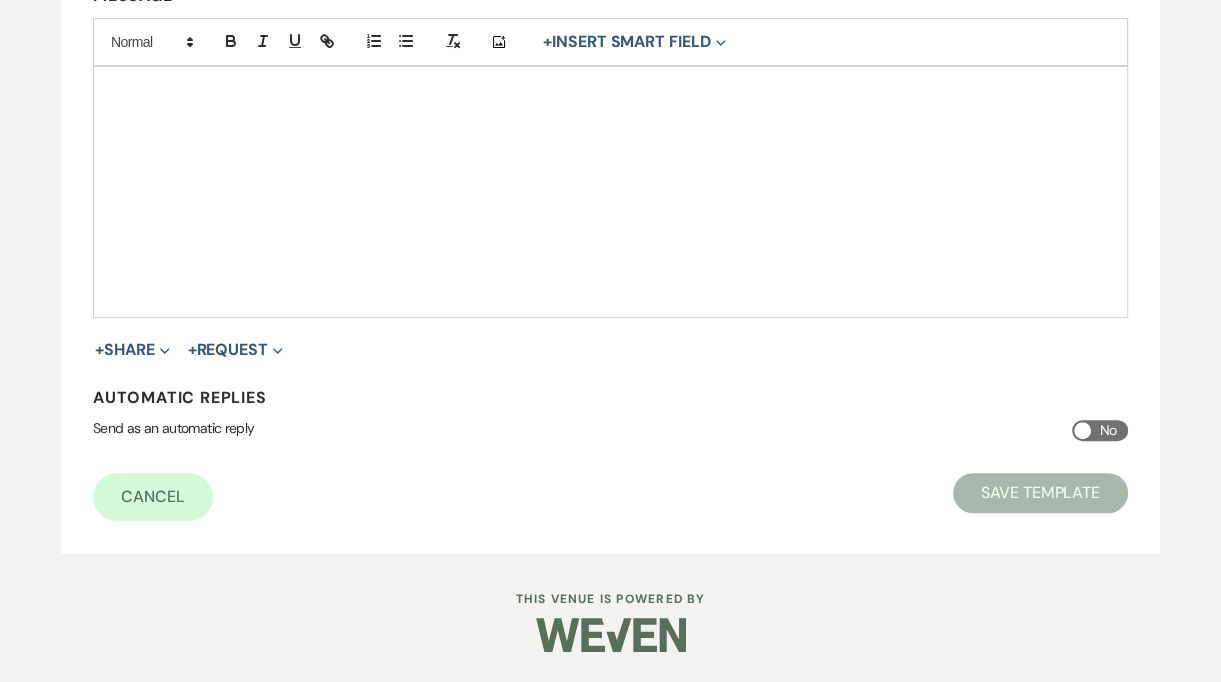 scroll, scrollTop: 548, scrollLeft: 0, axis: vertical 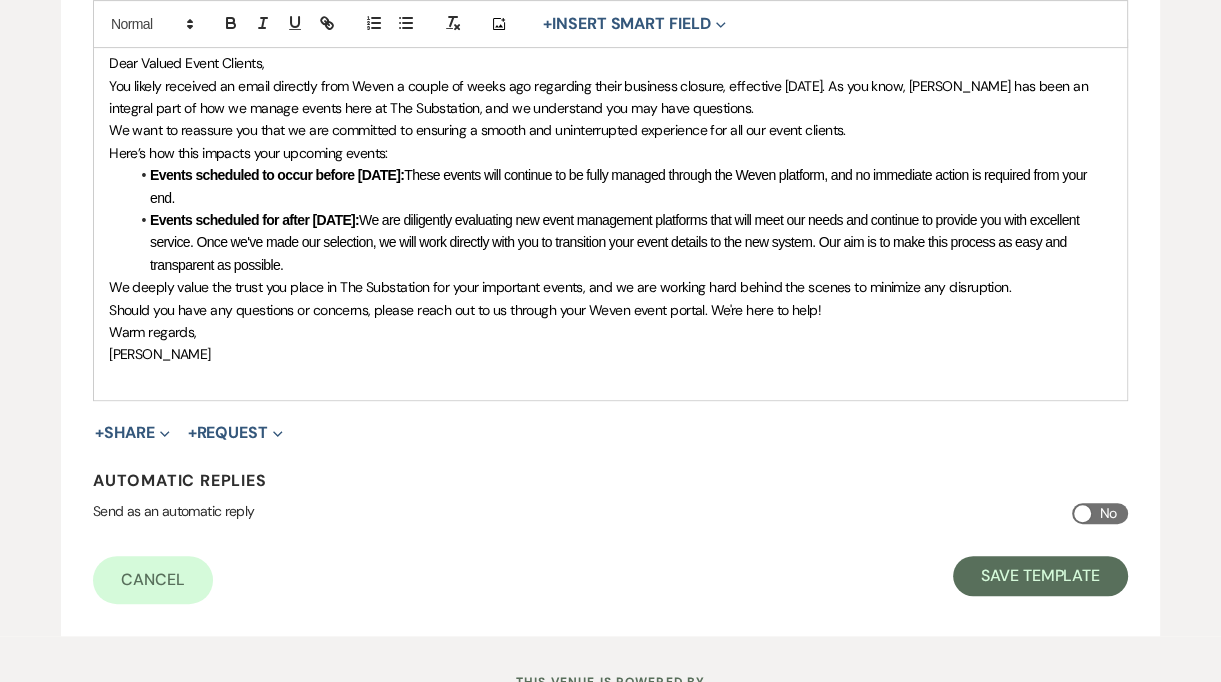 click on "Dear Valued Event Clients," at bounding box center [610, 63] 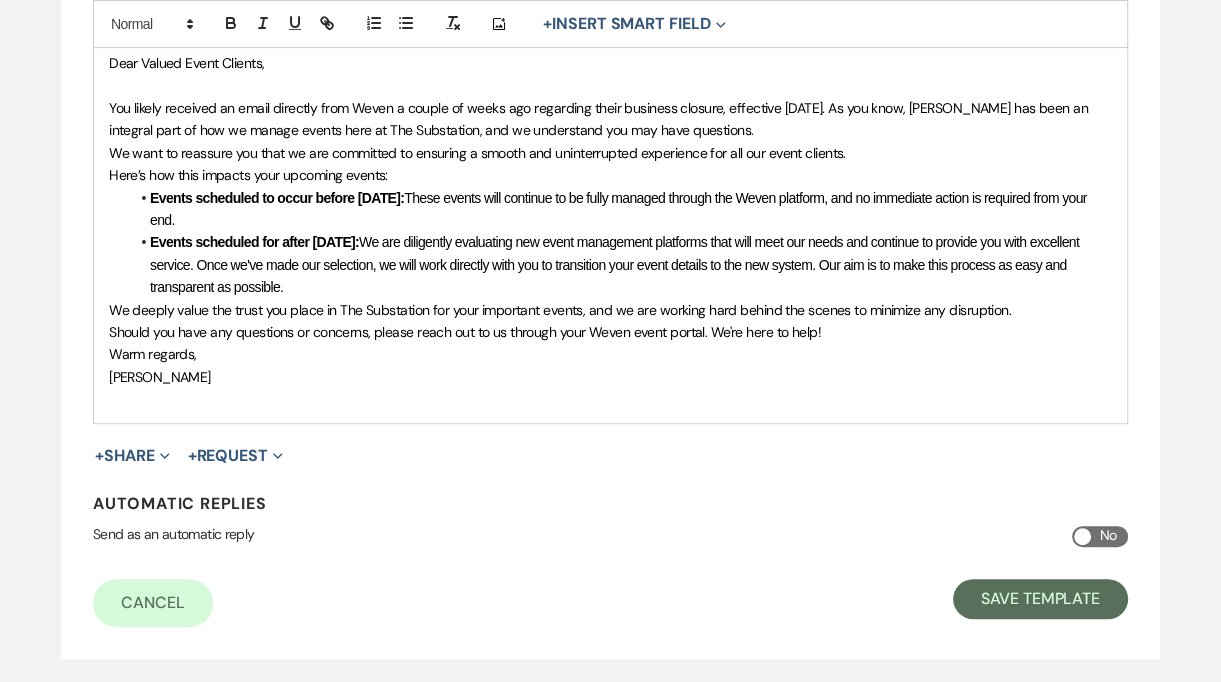 click on "You likely received an email directly from Weven a couple of weeks ago regarding their business closure, effective December 31, 2025. As you know, Weven has been an integral part of how we manage events here at The Substation, and we understand you may have questions." at bounding box center [610, 119] 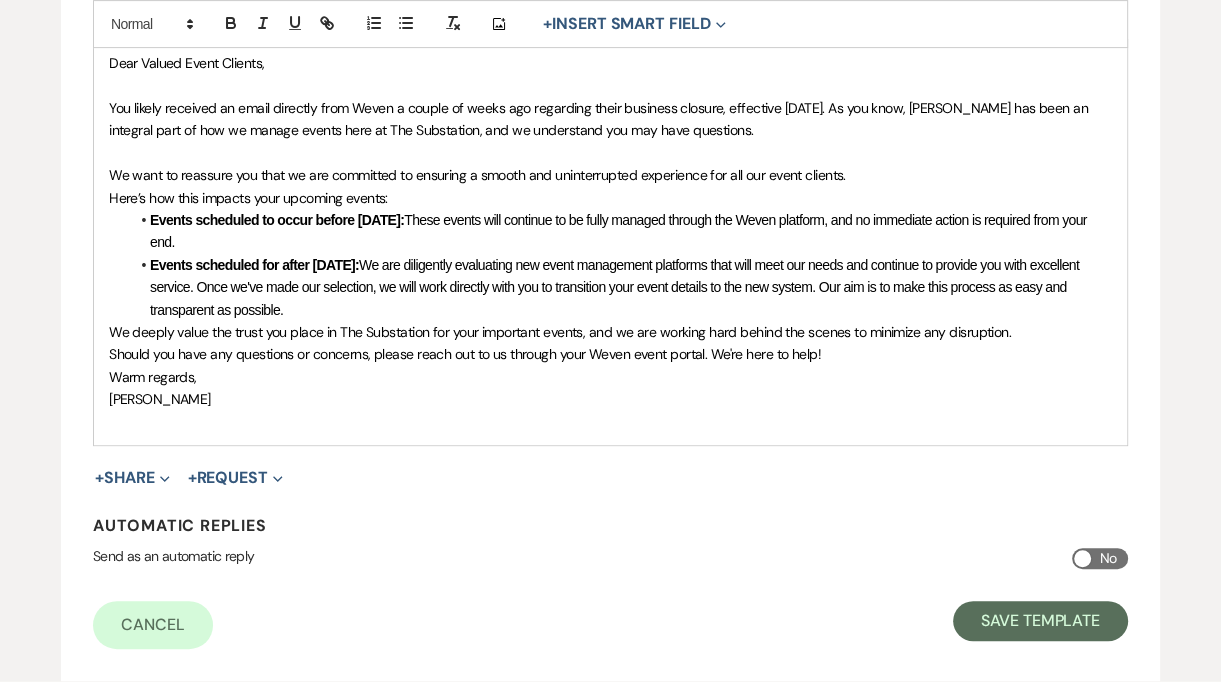 click on "We want to reassure you that we are committed to ensuring a smooth and uninterrupted experience for all our event clients." at bounding box center [610, 175] 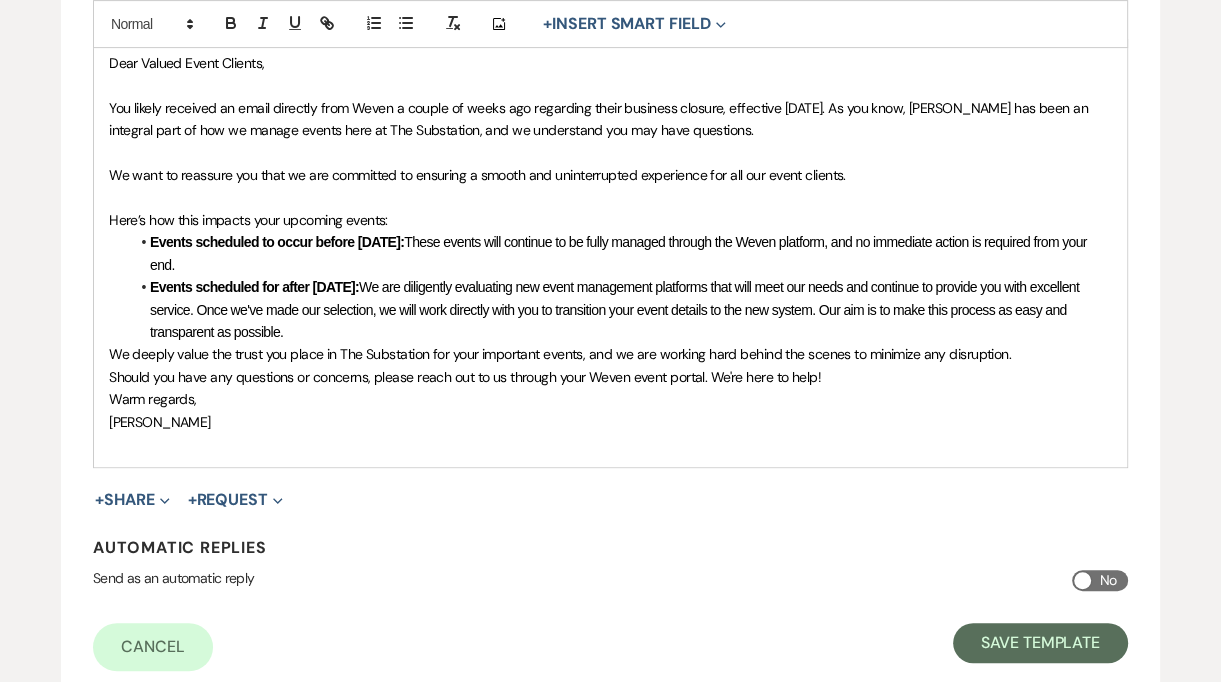 click on "Dear Valued Event Clients, You likely received an email directly from Weven a couple of weeks ago regarding their business closure, effective December 31, 2025. As you know, Weven has been an integral part of how we manage events here at The Substation, and we understand you may have questions. We want to reassure you that we are committed to ensuring a smooth and uninterrupted experience for all our event clients. ﻿ Here’s how this impacts your upcoming events: Events scheduled to occur before December 31, 2025:  These events will continue to be fully managed through the Weven platform, and no immediate action is required from your end. Events scheduled for after December 31, 2025:  We are diligently evaluating new event management platforms that will meet our needs and continue to provide you with excellent service. Once we've made our selection, we will work directly with you to transition your event details to the new system. Our aim is to make this process as easy and transparent as possible." at bounding box center (610, 253) 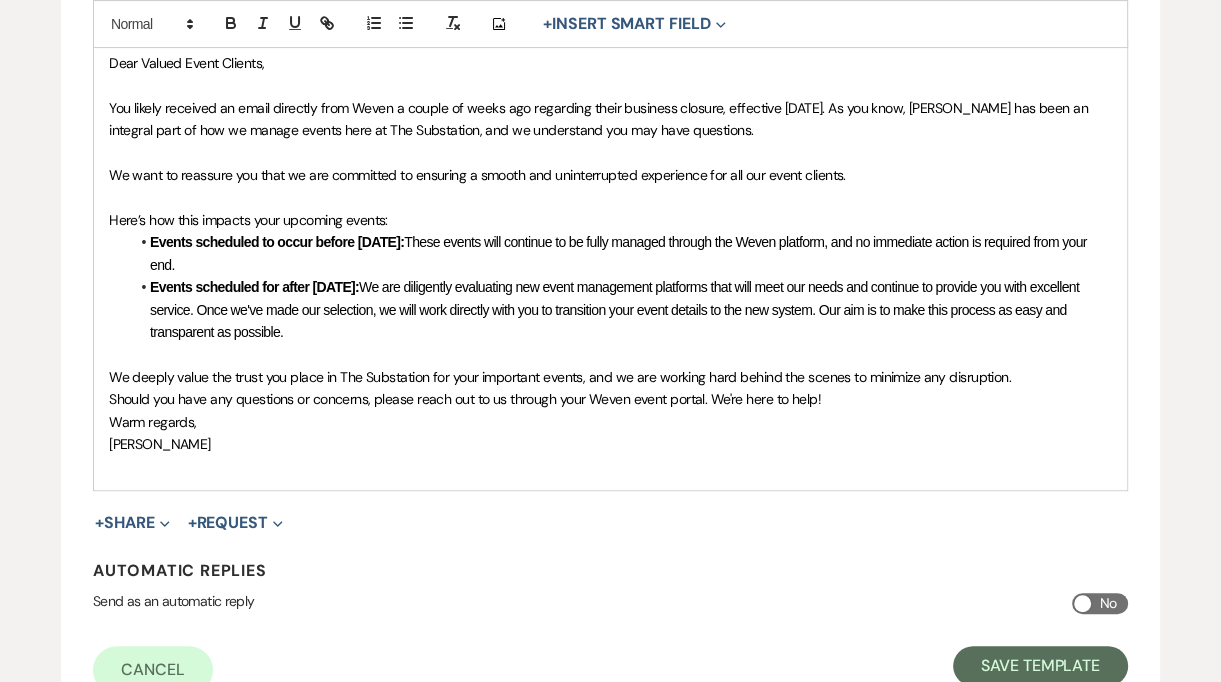 click on "Here’s how this impacts your upcoming events:" at bounding box center (610, 220) 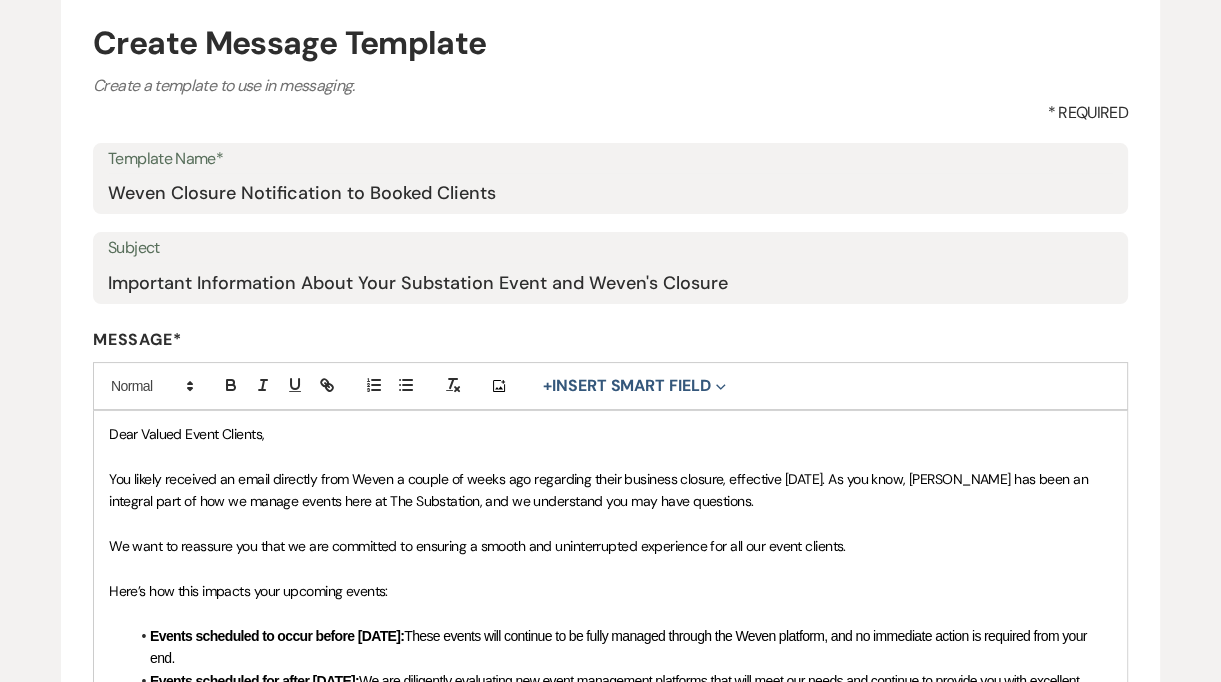 scroll, scrollTop: 500, scrollLeft: 0, axis: vertical 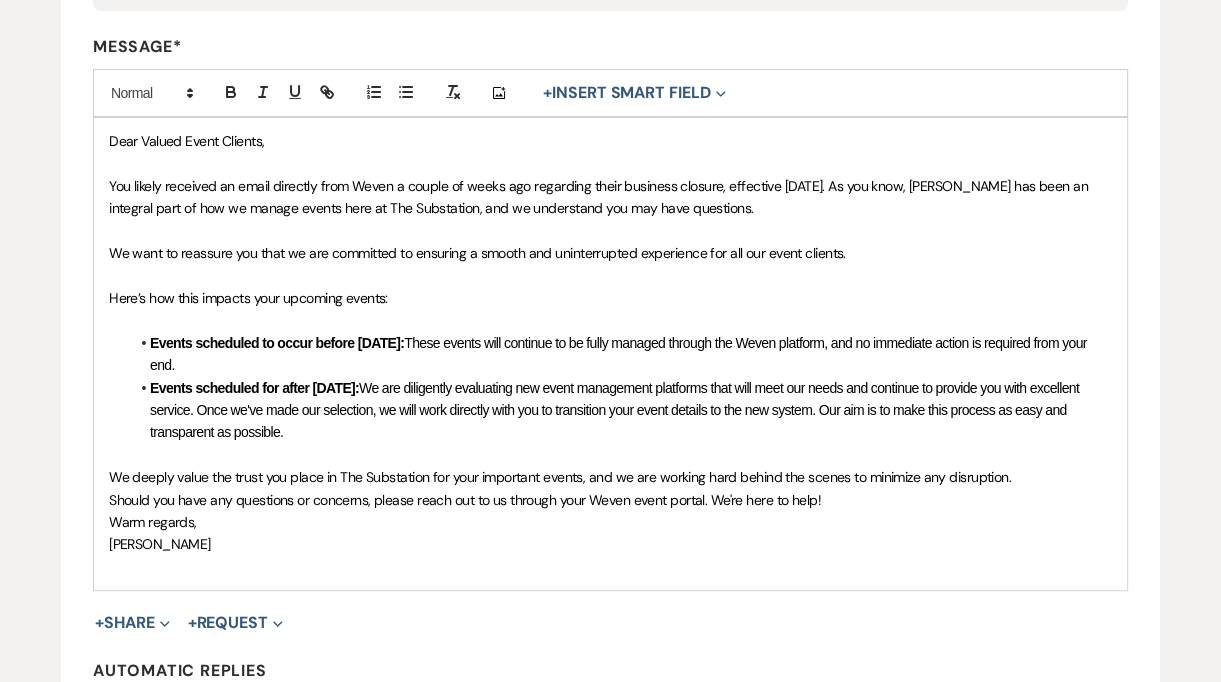 click on "Dear Valued Event Clients, You likely received an email directly from Weven a couple of weeks ago regarding their business closure, effective December 31, 2025. As you know, Weven has been an integral part of how we manage events here at The Substation, and we understand you may have questions. We want to reassure you that we are committed to ensuring a smooth and uninterrupted experience for all our event clients. Here’s how this impacts your upcoming events: ﻿ Events scheduled to occur before December 31, 2025:  These events will continue to be fully managed through the Weven platform, and no immediate action is required from your end. Events scheduled for after December 31, 2025:  We are diligently evaluating new event management platforms that will meet our needs and continue to provide you with excellent service. Once we've made our selection, we will work directly with you to transition your event details to the new system. Our aim is to make this process as easy and transparent as possible." at bounding box center (610, 354) 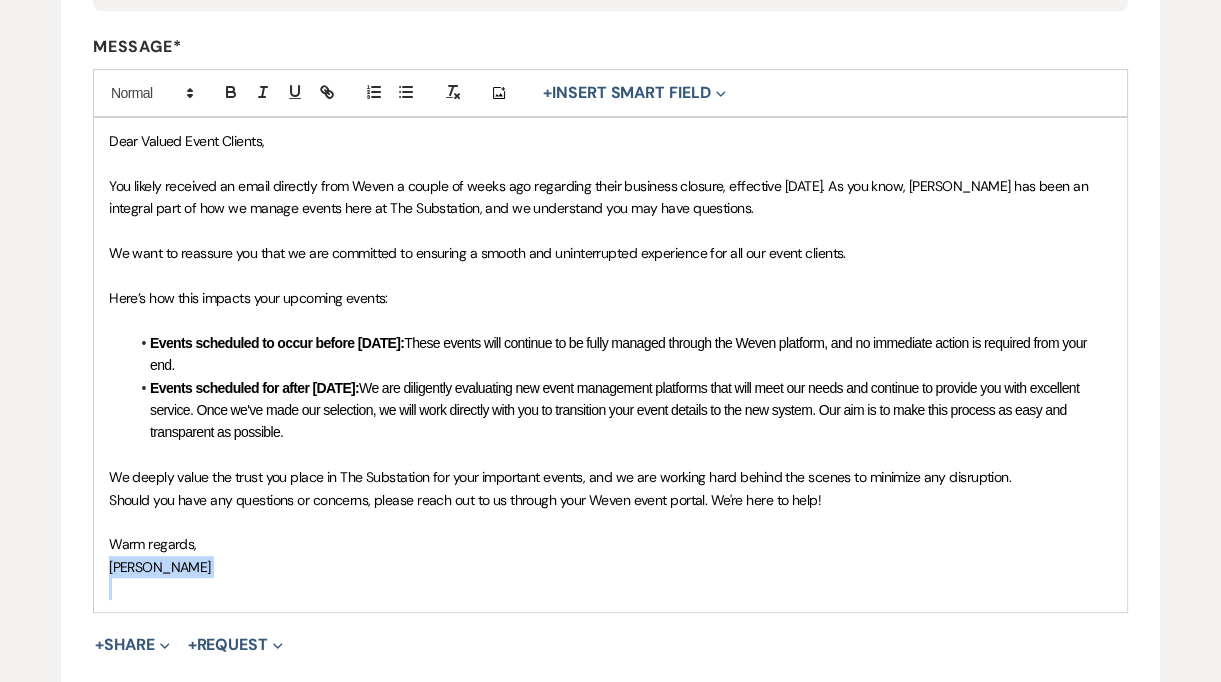type 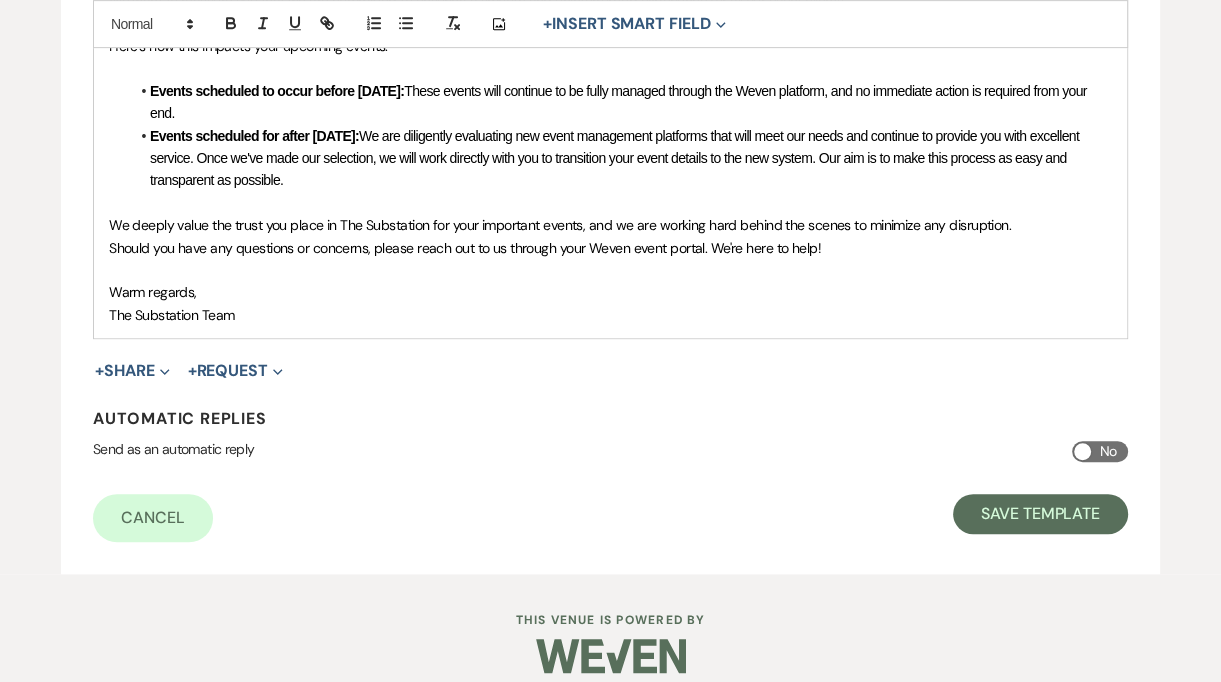 scroll, scrollTop: 762, scrollLeft: 0, axis: vertical 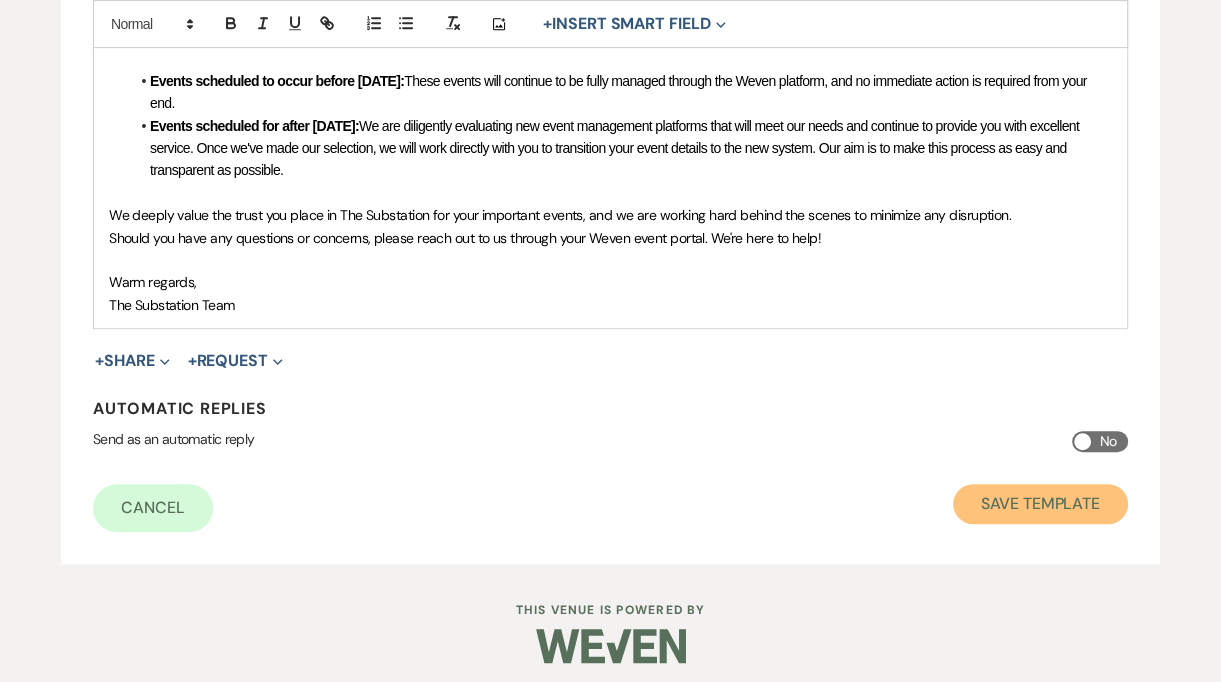 click on "Save Template" at bounding box center [1040, 504] 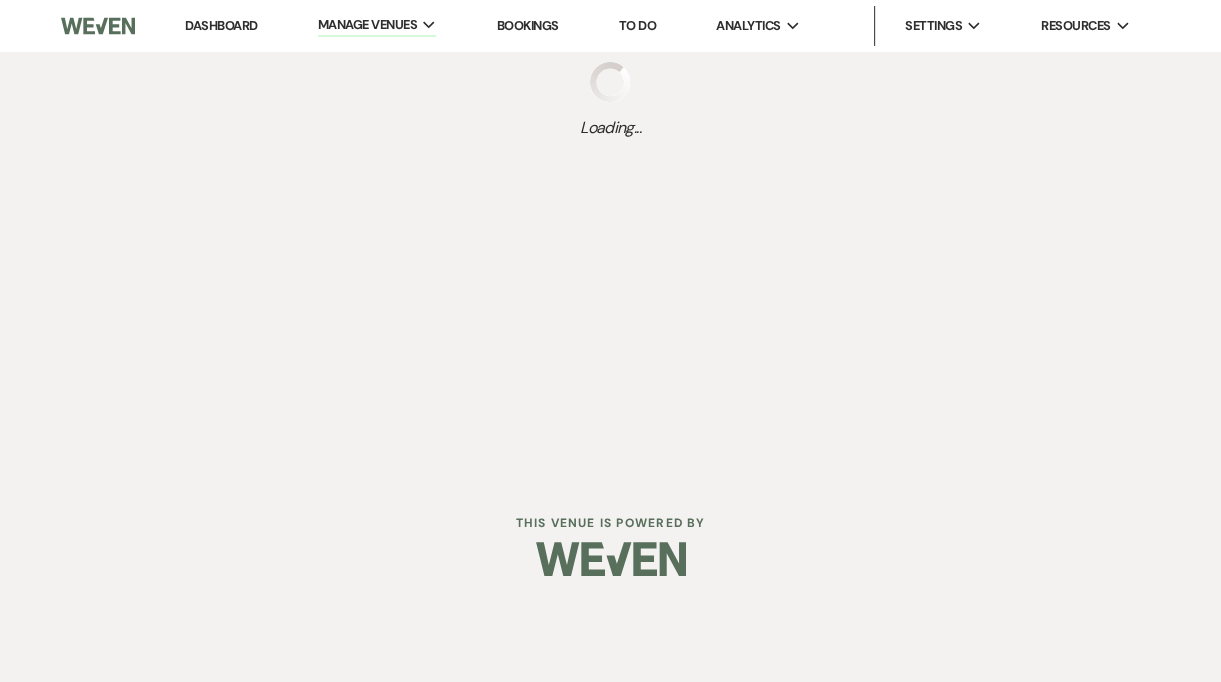 scroll, scrollTop: 0, scrollLeft: 0, axis: both 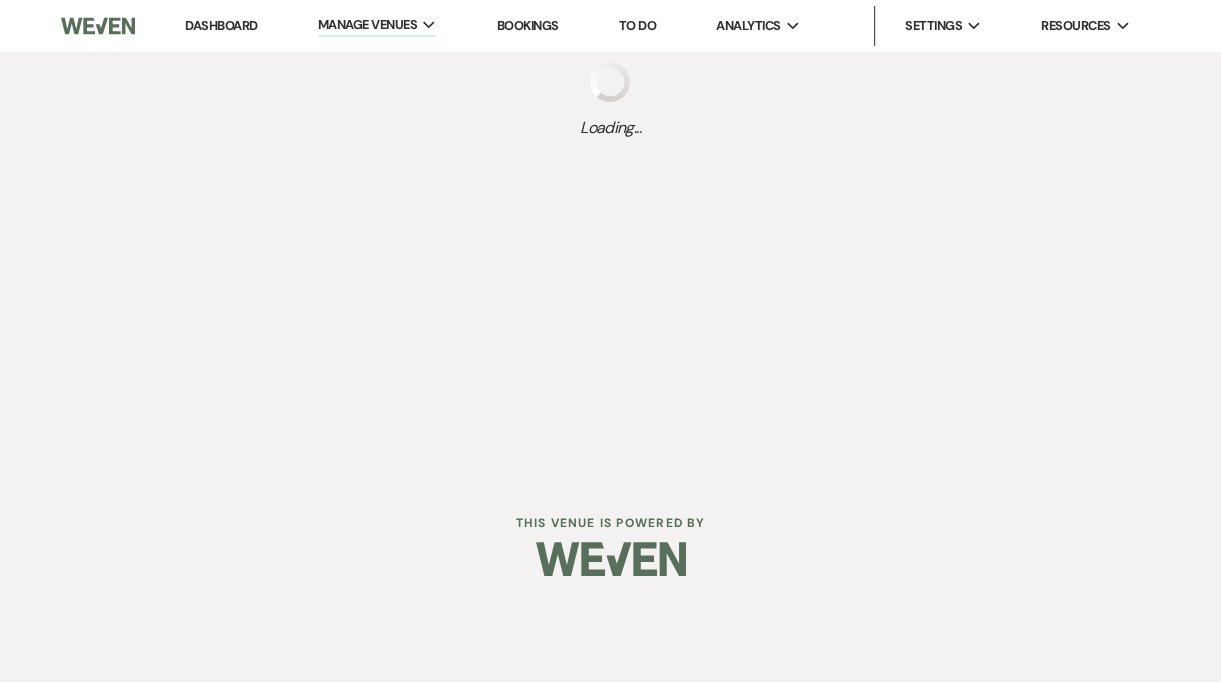 select on "Message Templates" 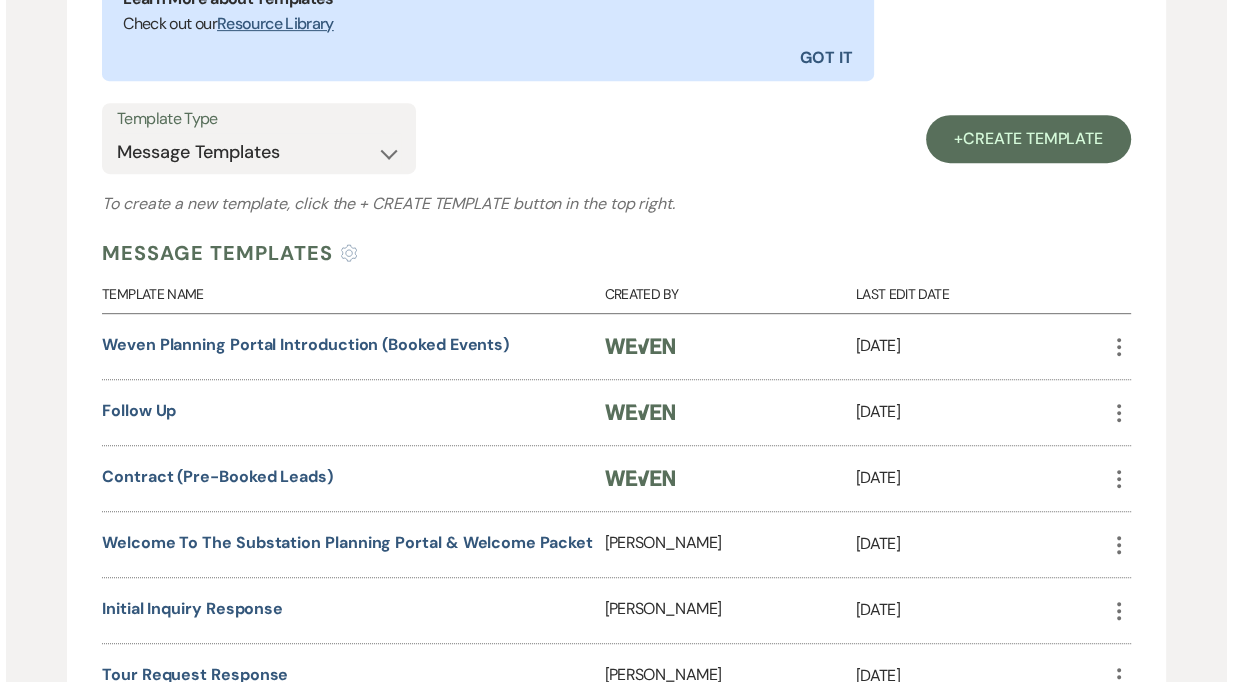 scroll, scrollTop: 0, scrollLeft: 0, axis: both 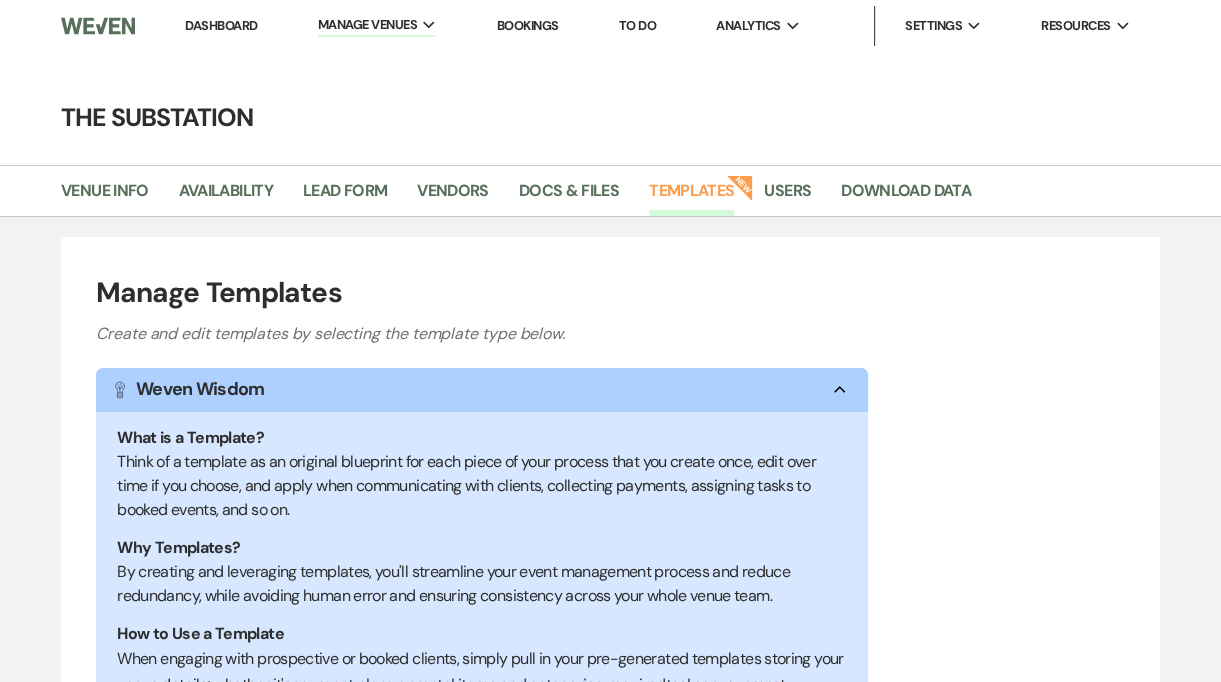 click on "Dashboard" at bounding box center (221, 25) 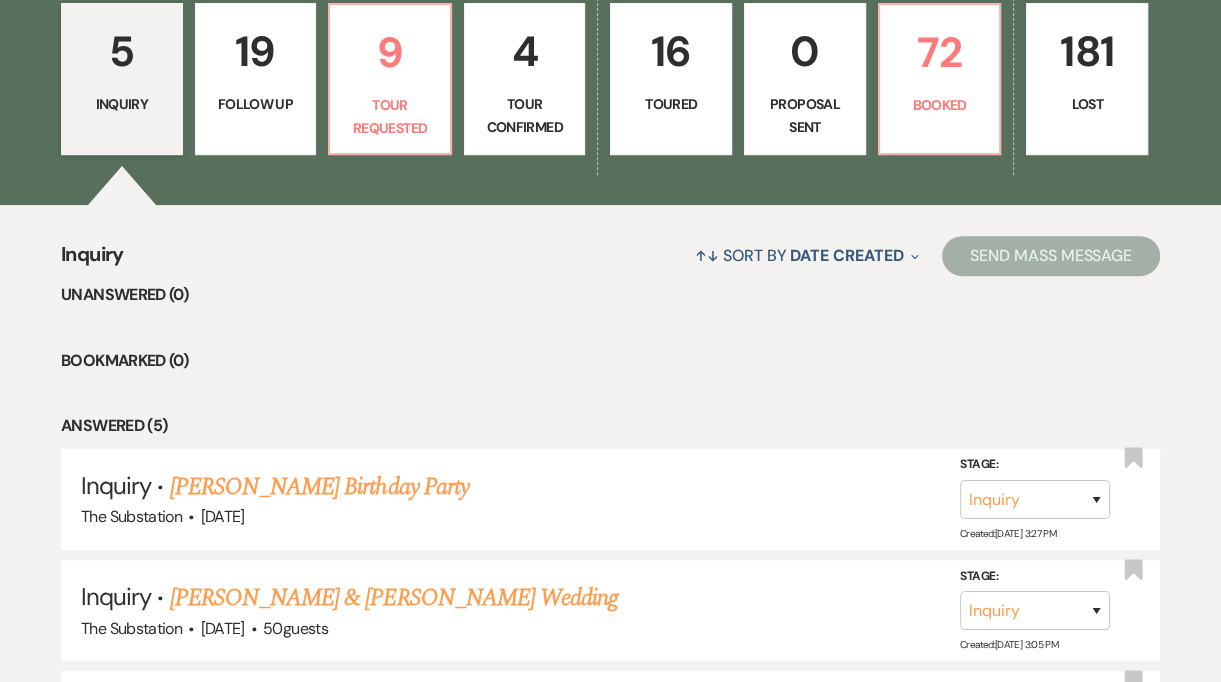 scroll, scrollTop: 556, scrollLeft: 0, axis: vertical 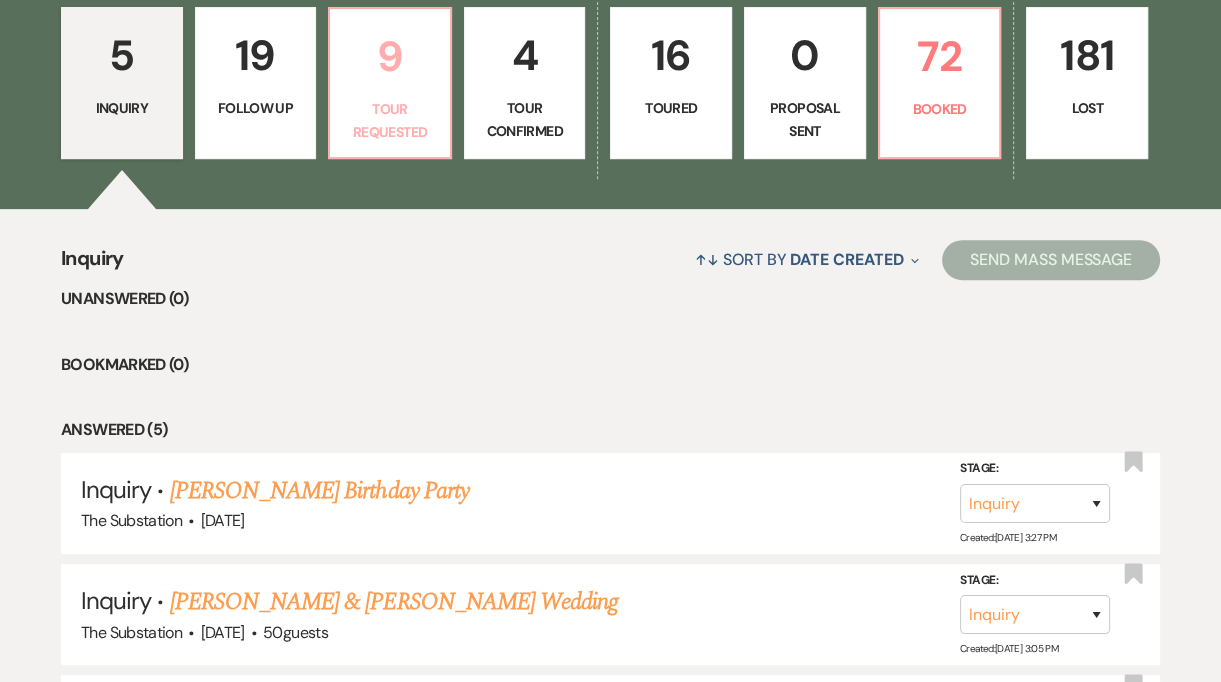 click on "Tour Requested" at bounding box center (390, 120) 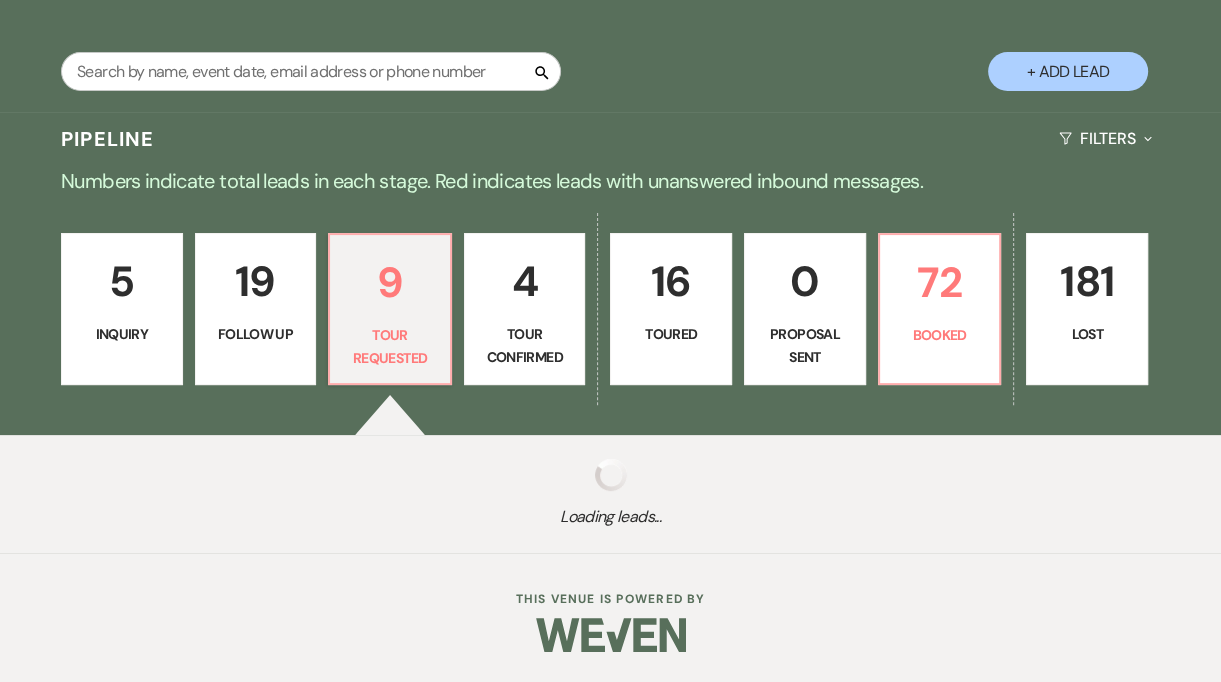select on "2" 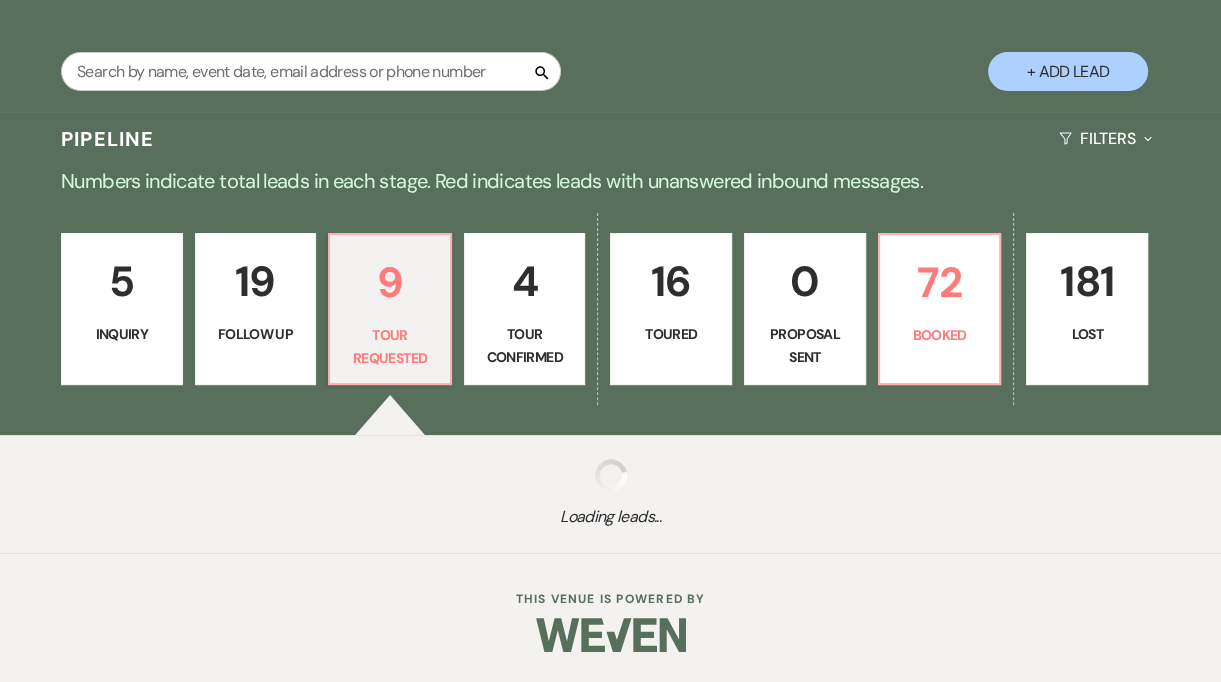select on "2" 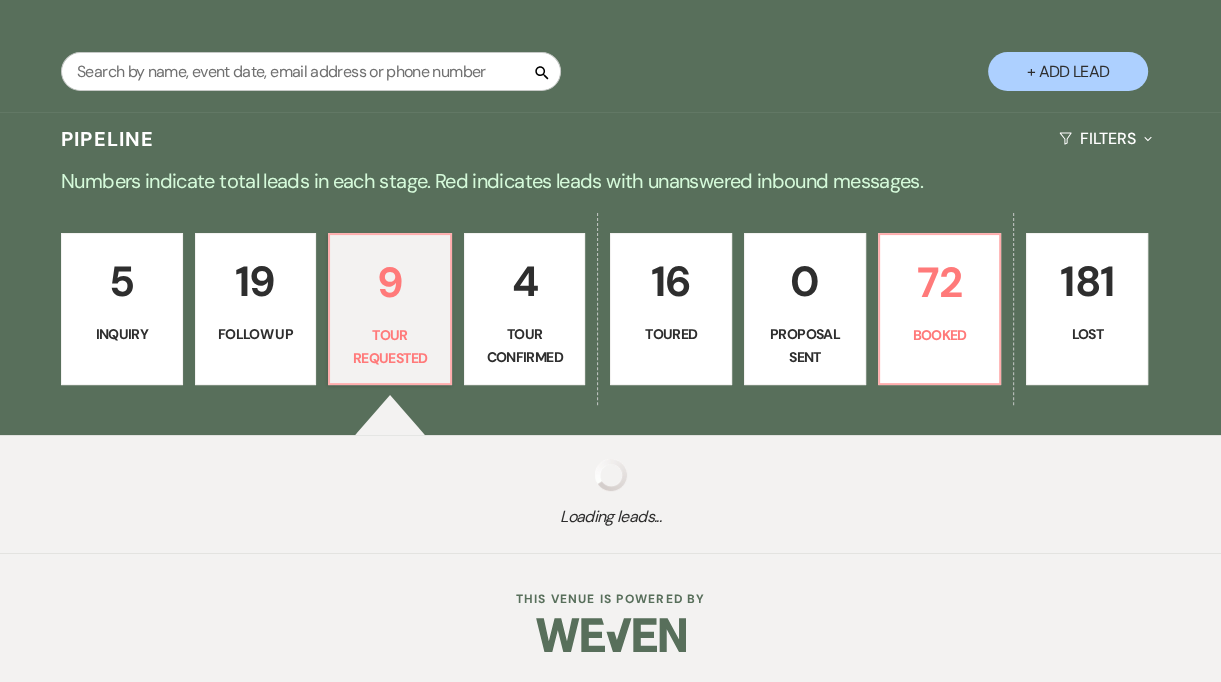 select on "2" 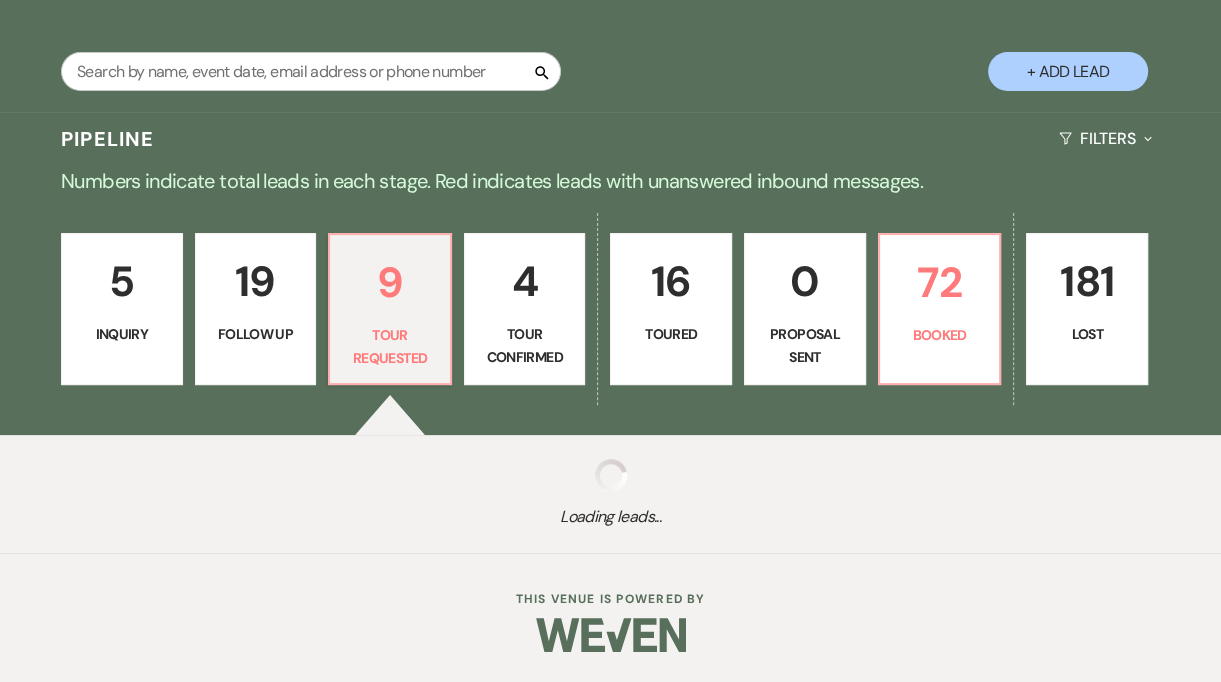 select on "2" 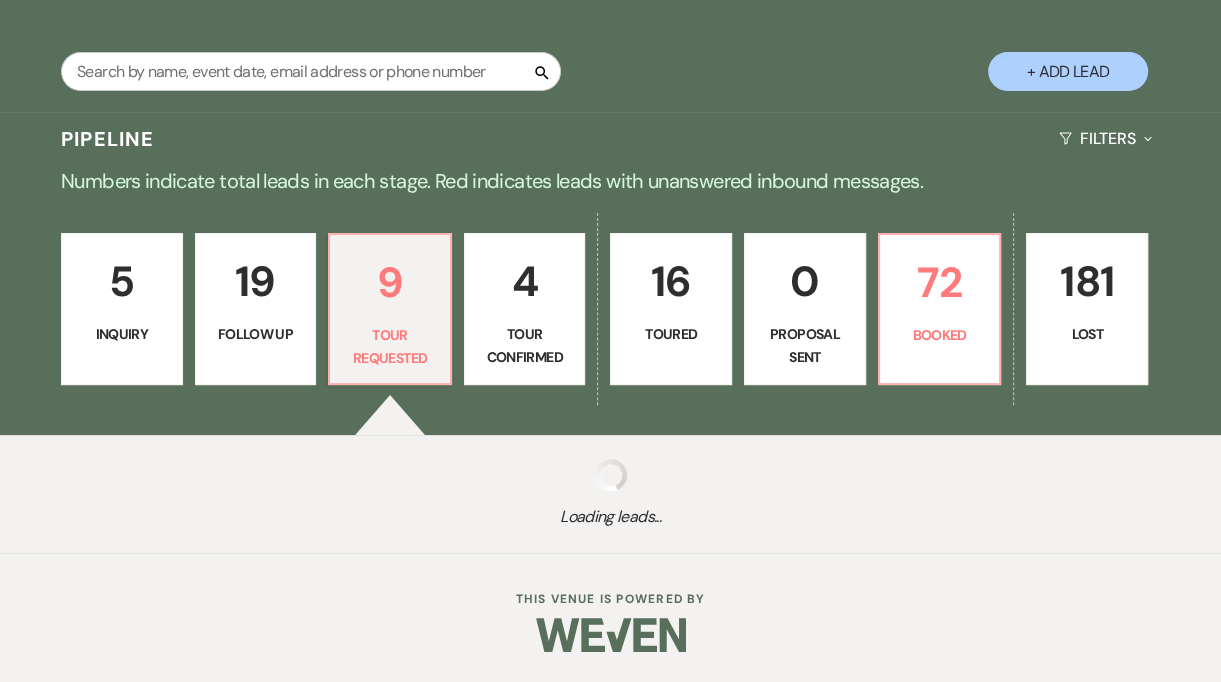 select on "2" 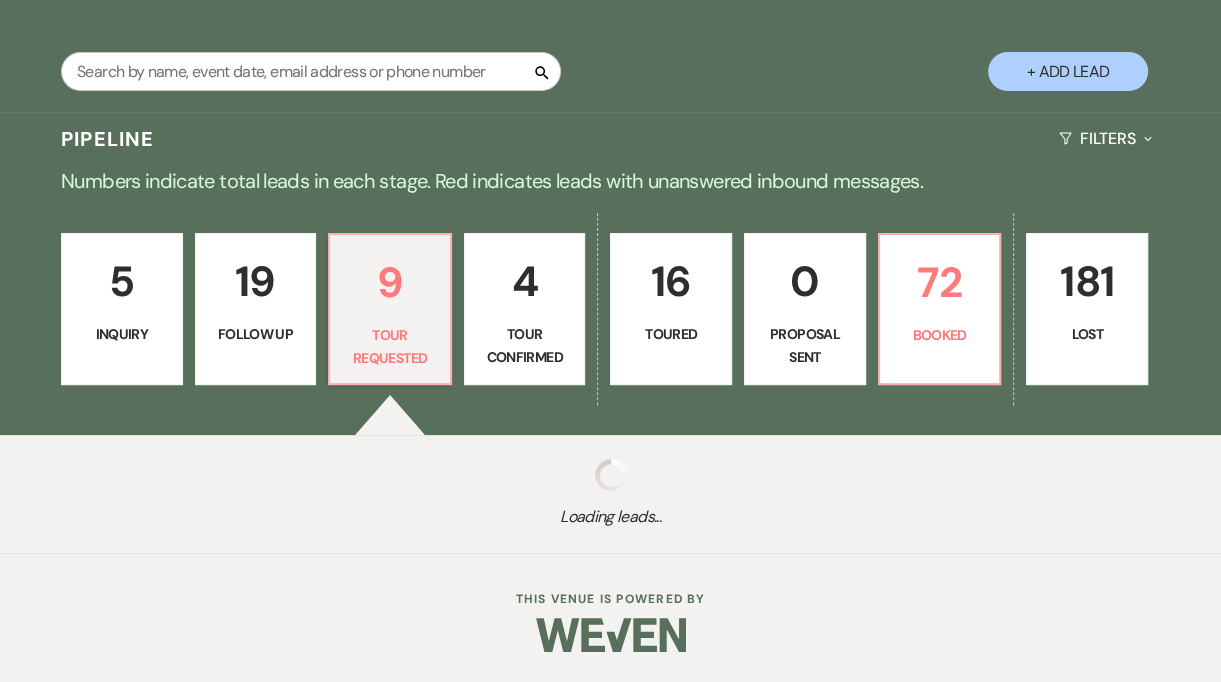 select on "2" 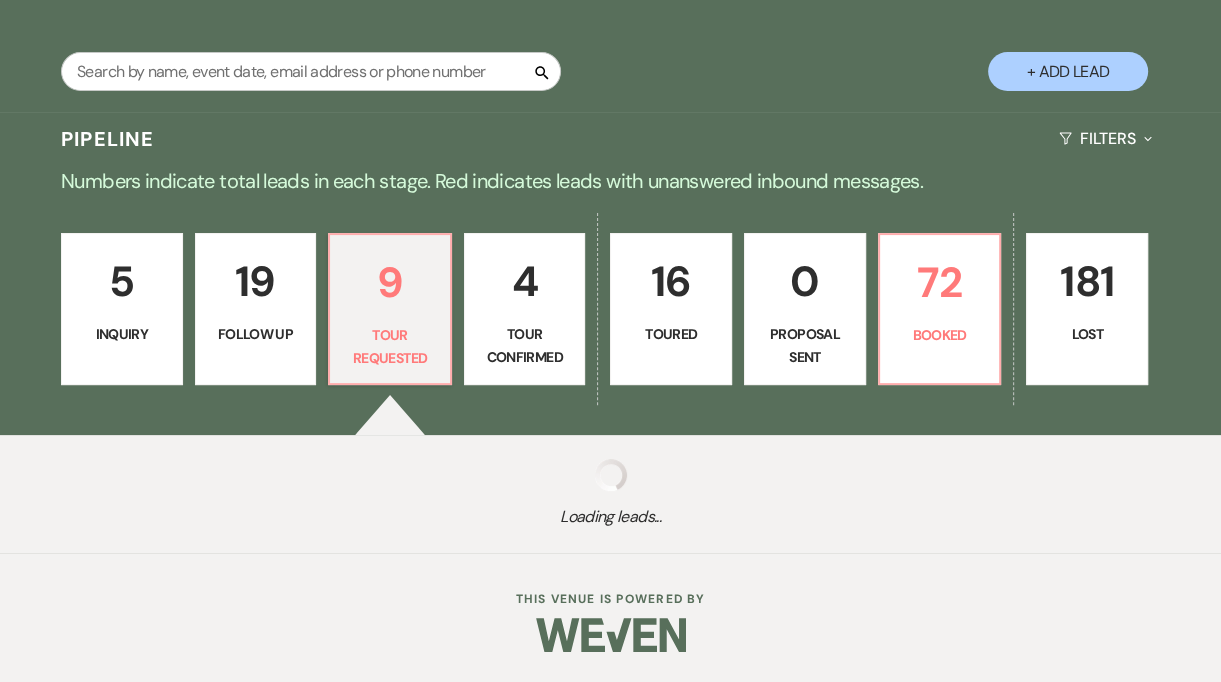 select on "2" 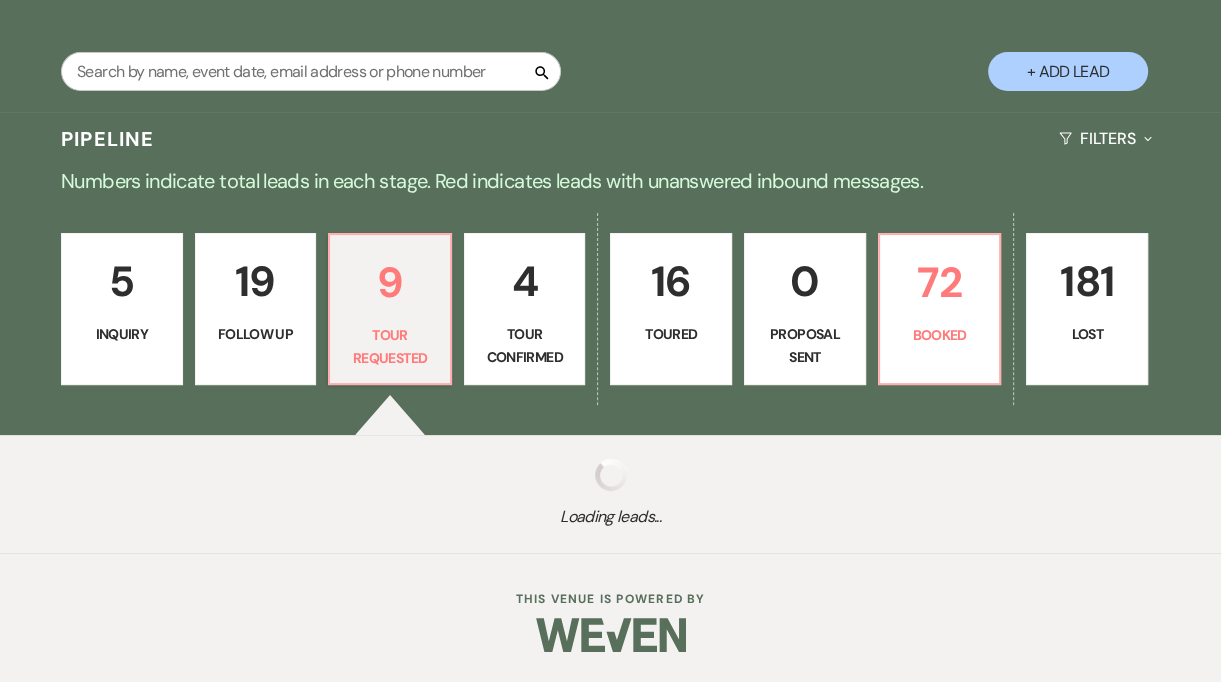 select on "2" 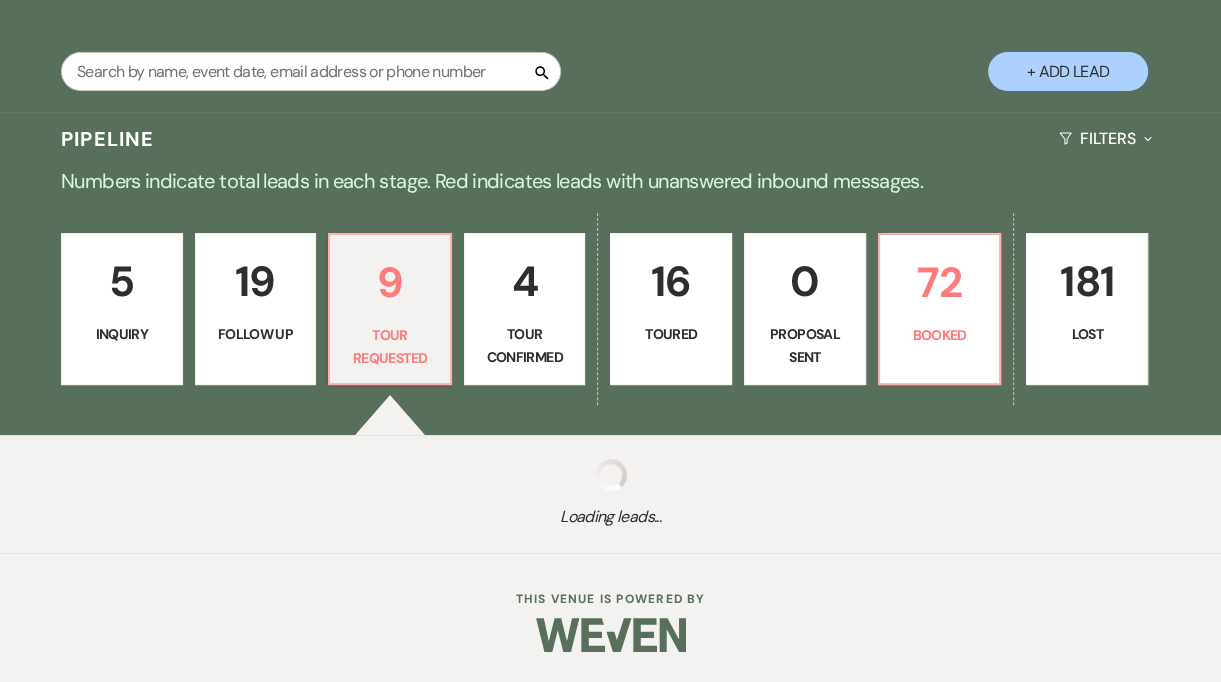 select on "2" 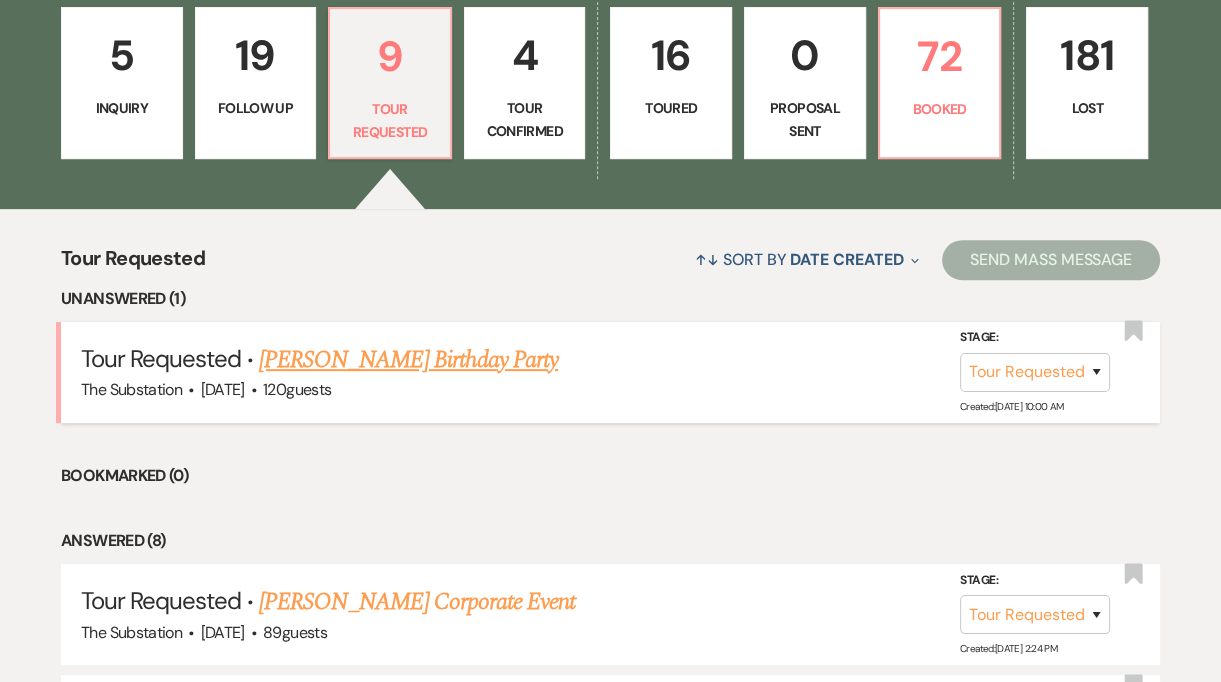 click on "Ebony Milton's Birthday Party" at bounding box center (408, 360) 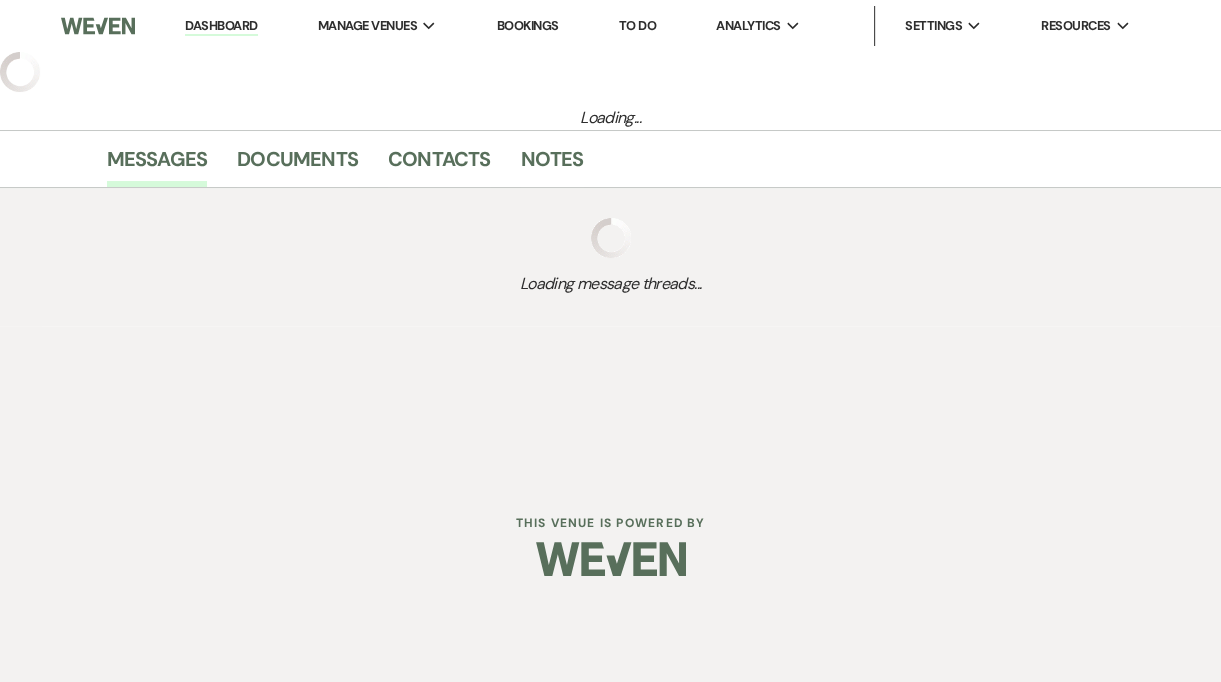 select on "2" 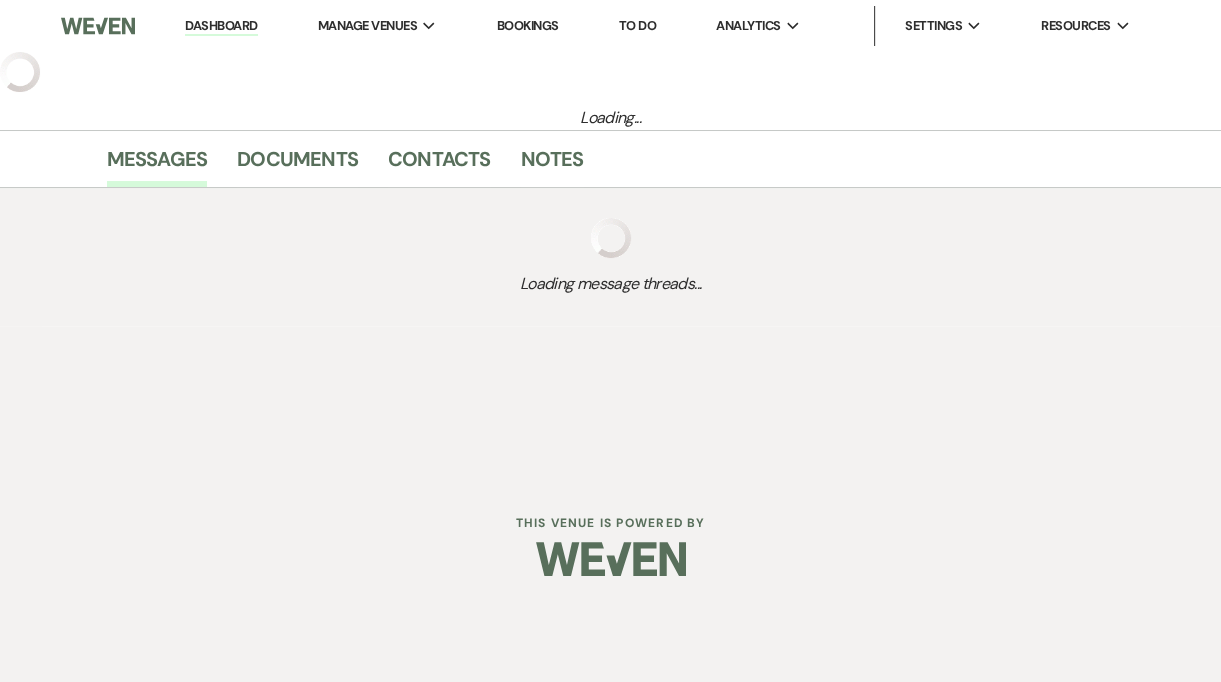 select on "5" 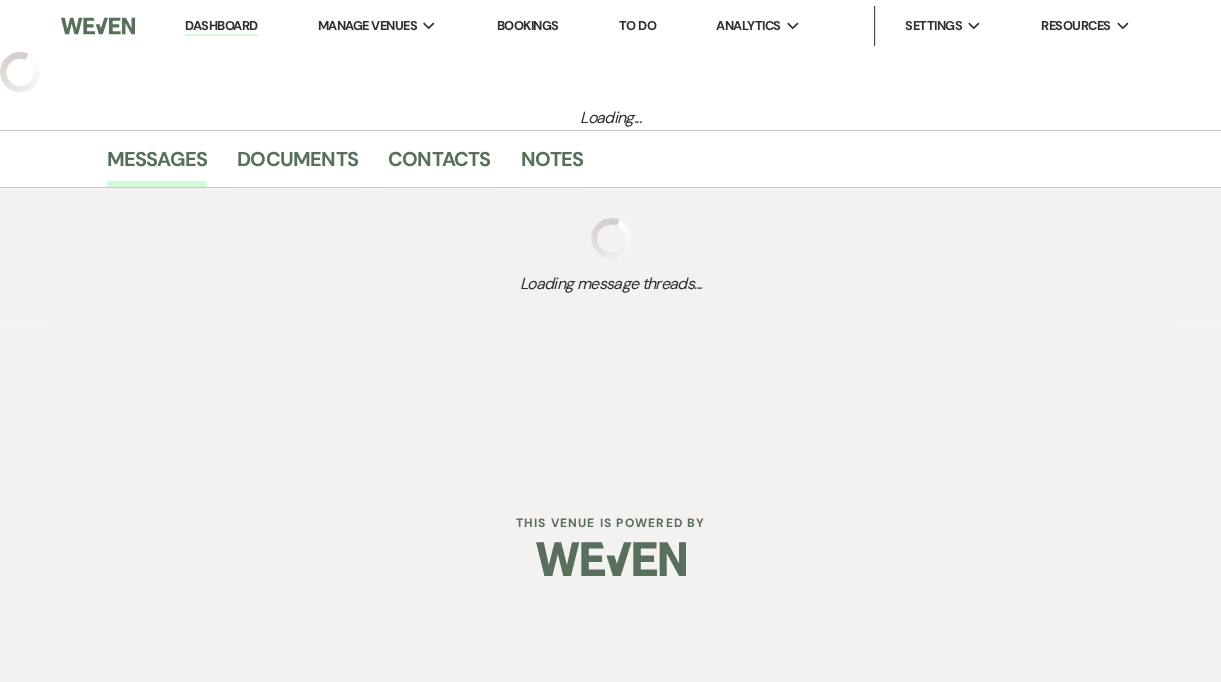 select on "4" 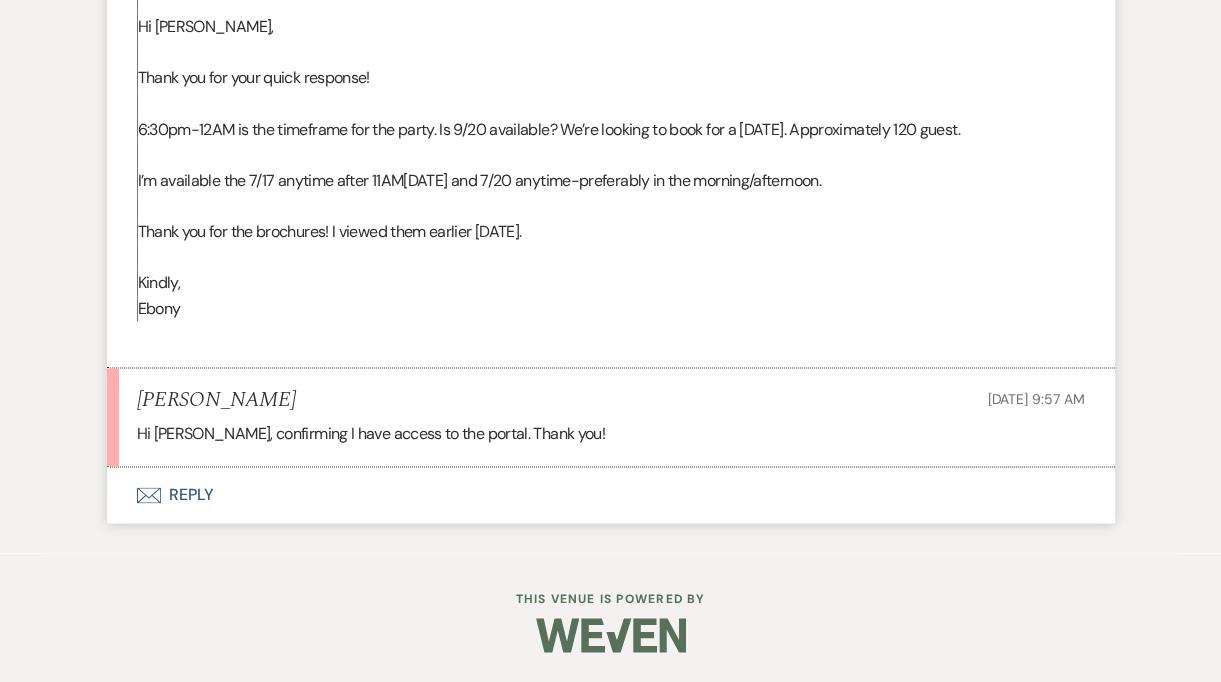 scroll, scrollTop: 2367, scrollLeft: 0, axis: vertical 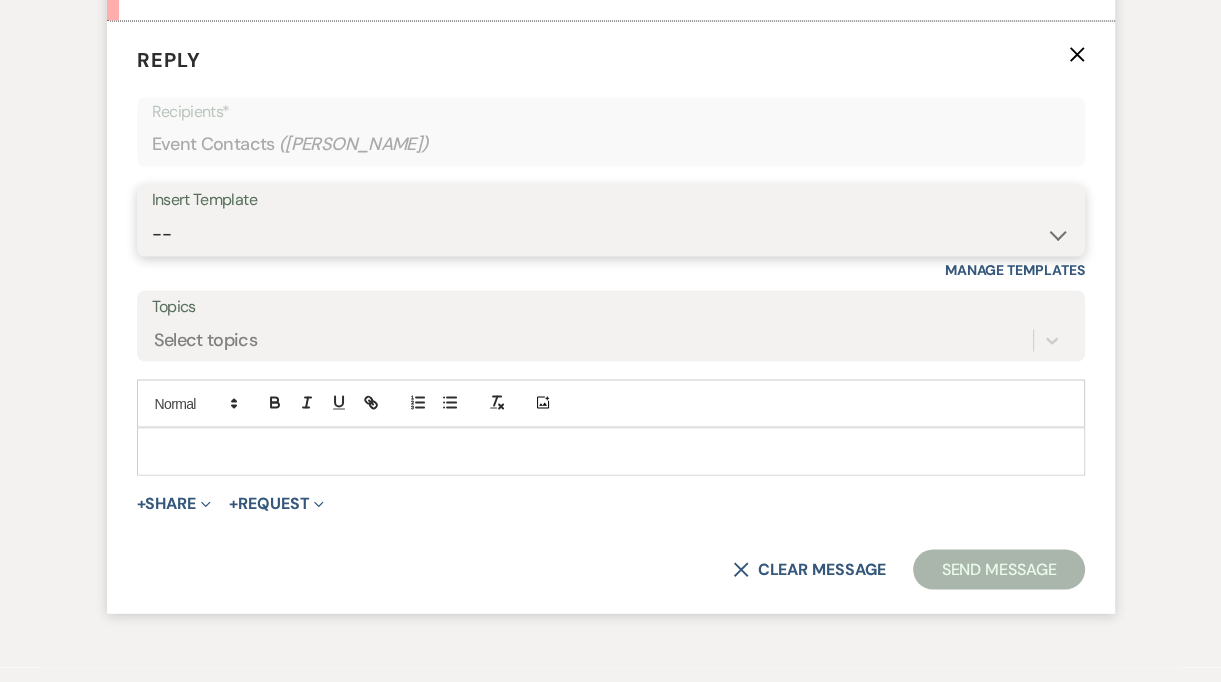click on "-- Weven Planning Portal Introduction (Booked Events) Follow Up Contract (Pre-Booked Leads) Welcome to The Substation Planning Portal & Welcome Packet Initial Inquiry Response Tour Request Response Email from Vickie Rules of Conduct & Site Visit (90-60 days out) Finalizing Details for Your Upcoming Event (1+ week prior to event date) Additional Services to Event - Send invoice for payment 30 days Request for Credit Card on File Introduction after booking 60-90 Day Re-Introduction Email Inquiry 1st Response (Vickie) Touch Point / Checkin - Vickie Touch Point #2+  Celebrate at the Substation: Partner Showcase Weven Closure Notification to Booked Clients" at bounding box center (611, 234) 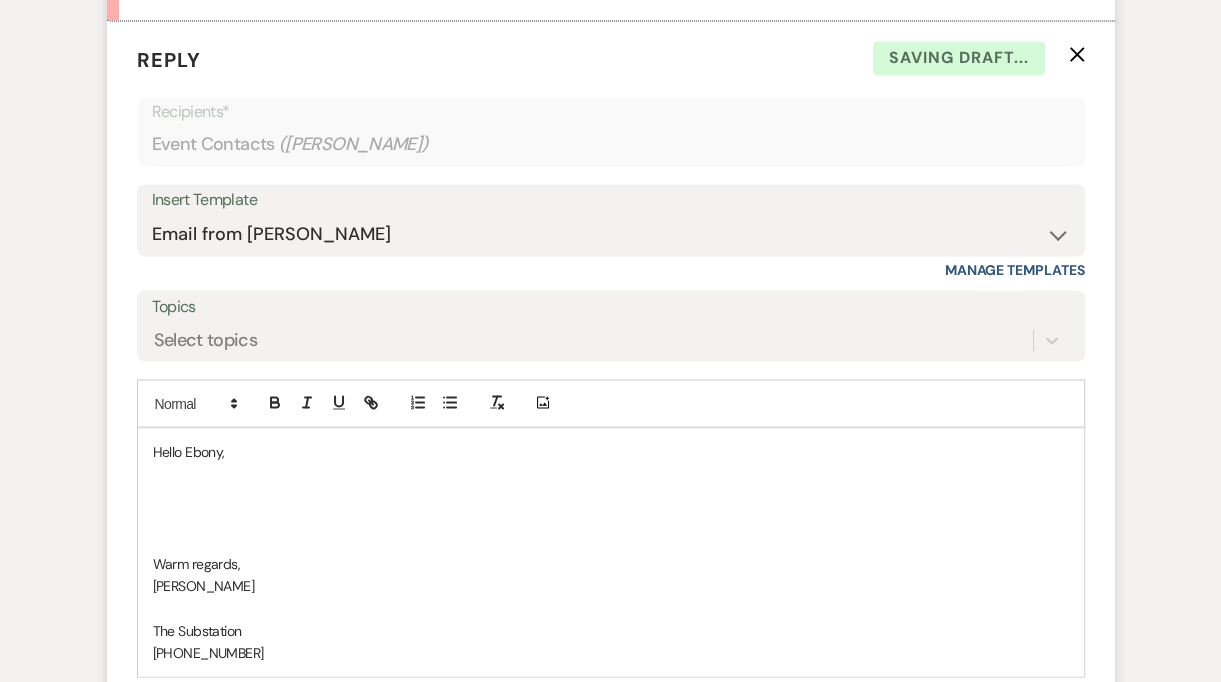 click at bounding box center (611, 495) 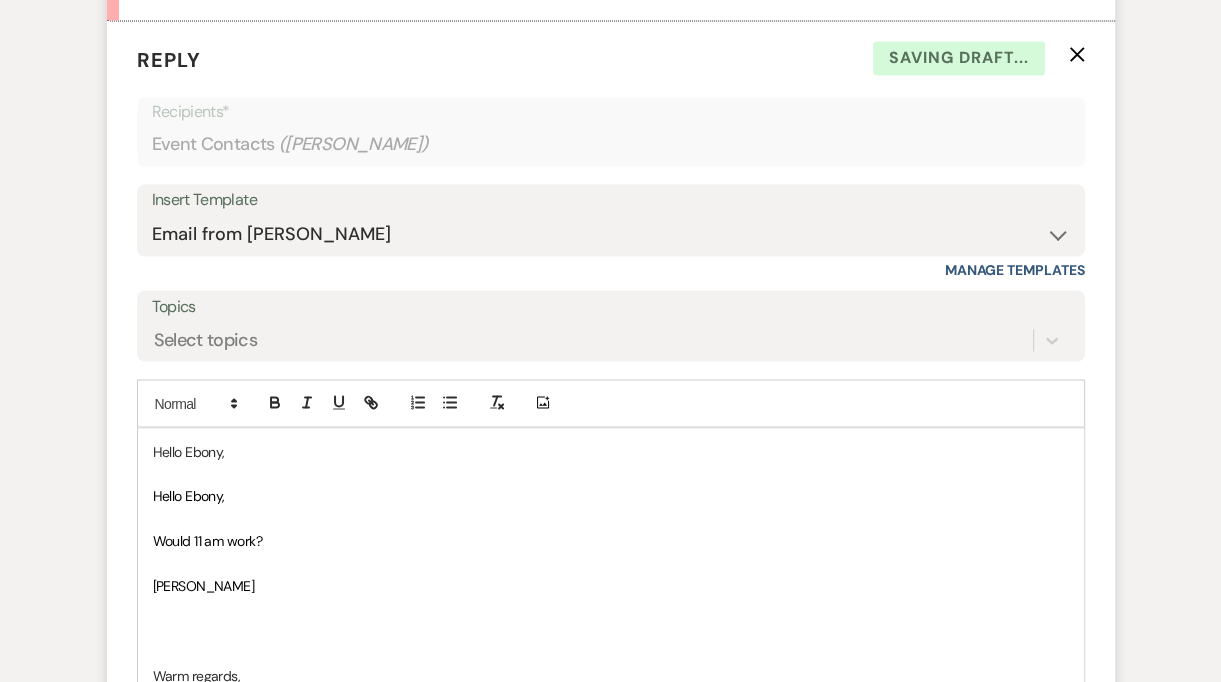 click at bounding box center [611, 473] 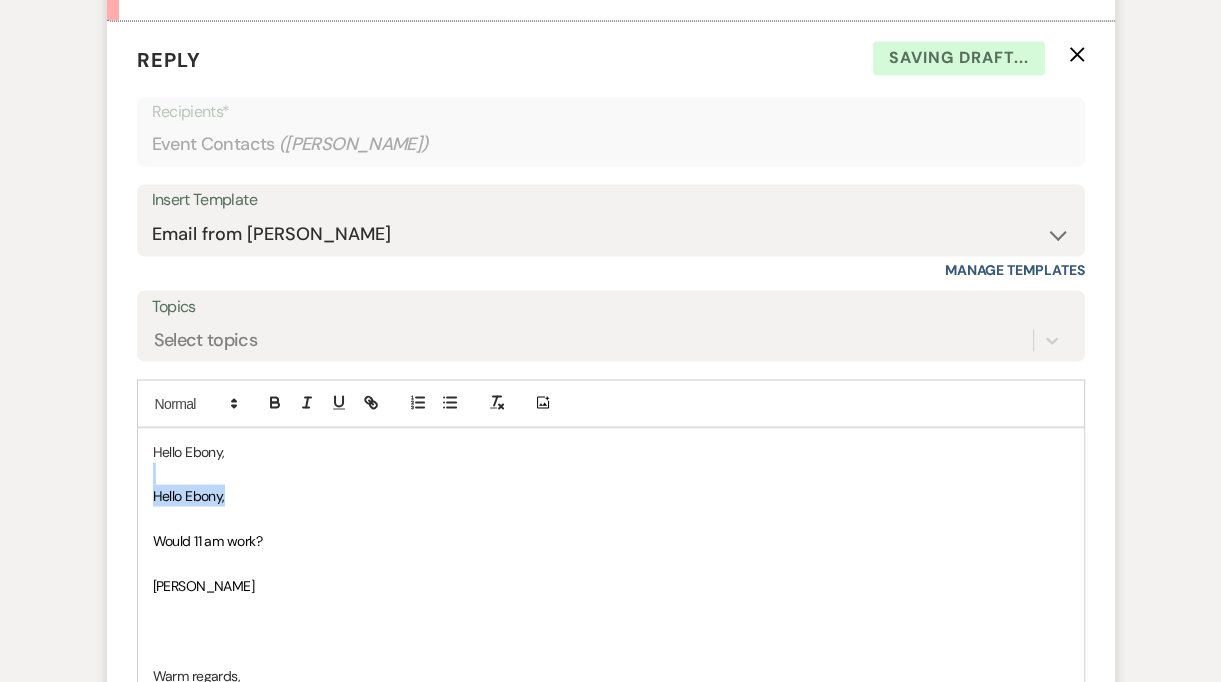 drag, startPoint x: 184, startPoint y: 494, endPoint x: 271, endPoint y: 511, distance: 88.64536 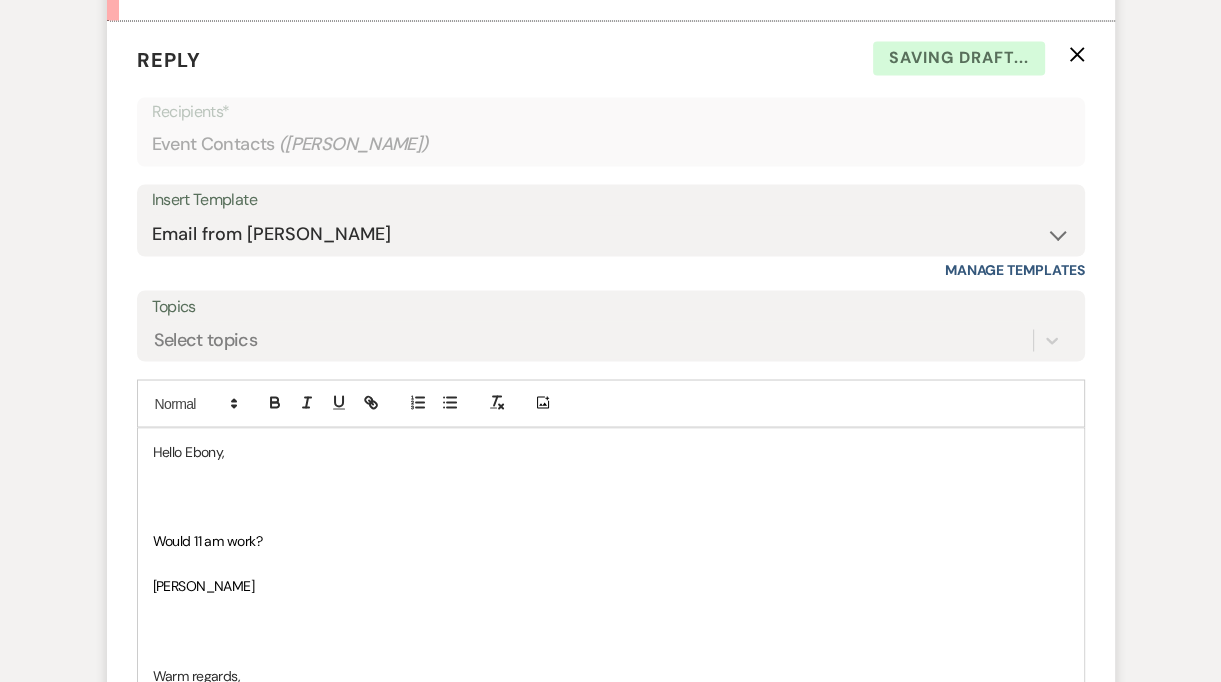 type 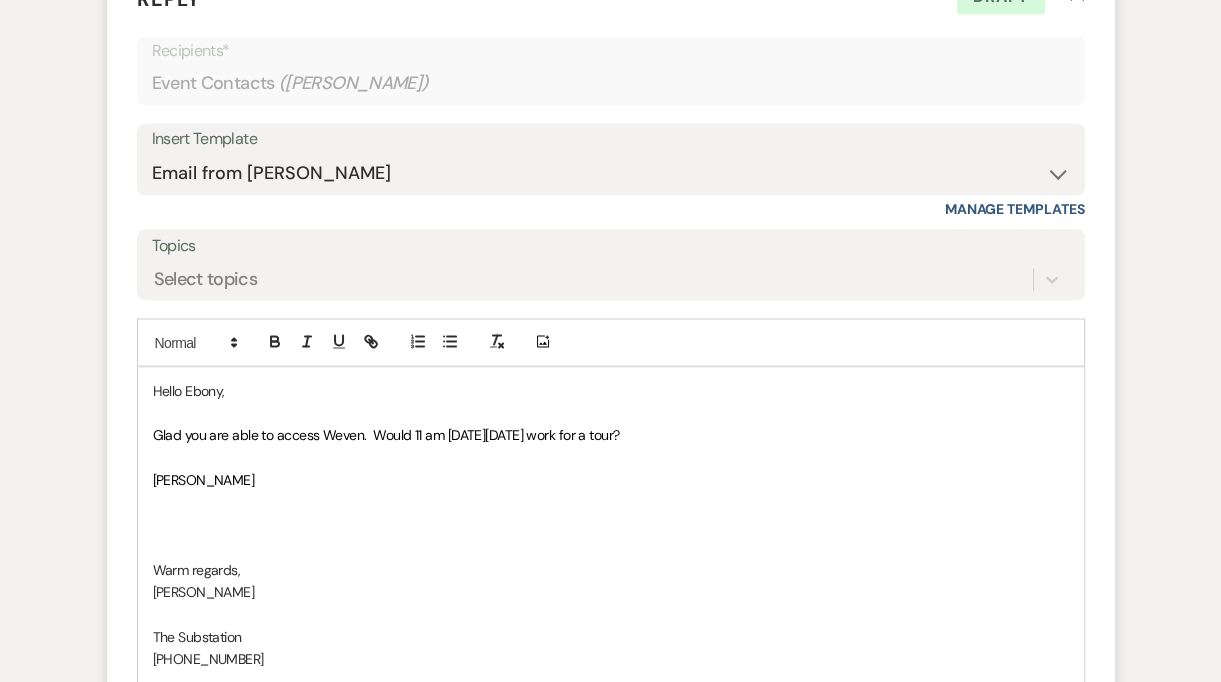 scroll, scrollTop: 3059, scrollLeft: 0, axis: vertical 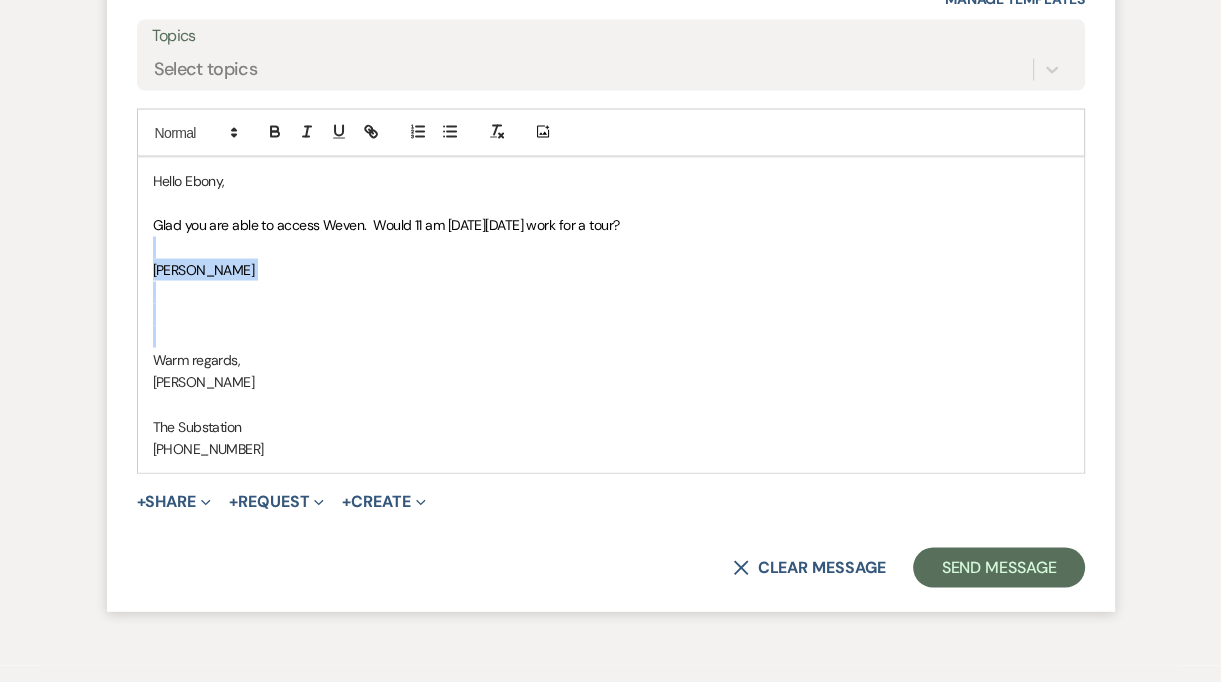 drag, startPoint x: 189, startPoint y: 276, endPoint x: 276, endPoint y: 371, distance: 128.8177 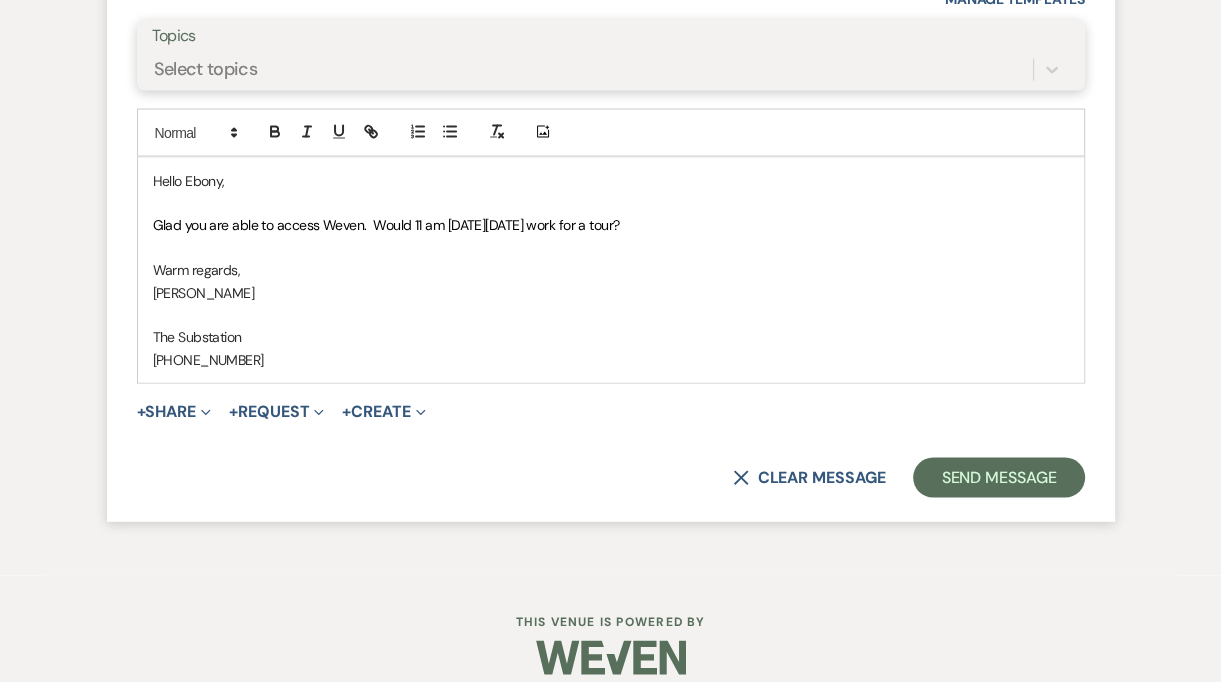 click on "Select topics" at bounding box center [592, 69] 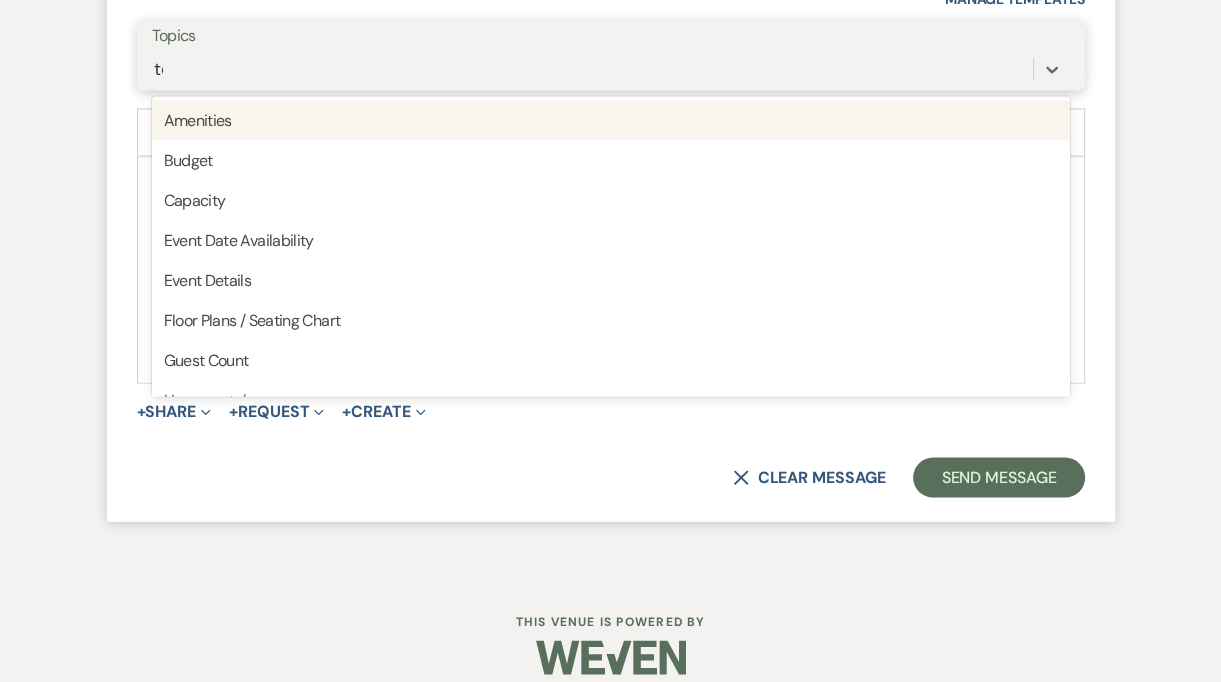 type on "tour" 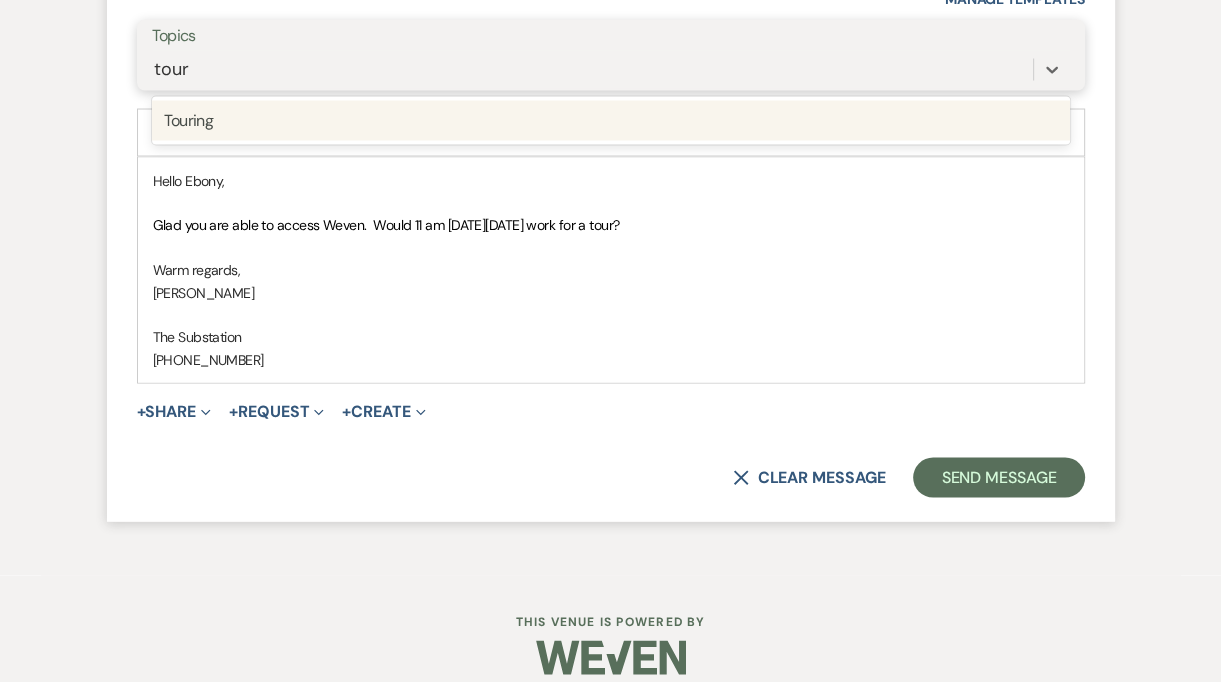 click on "Touring" at bounding box center [611, 121] 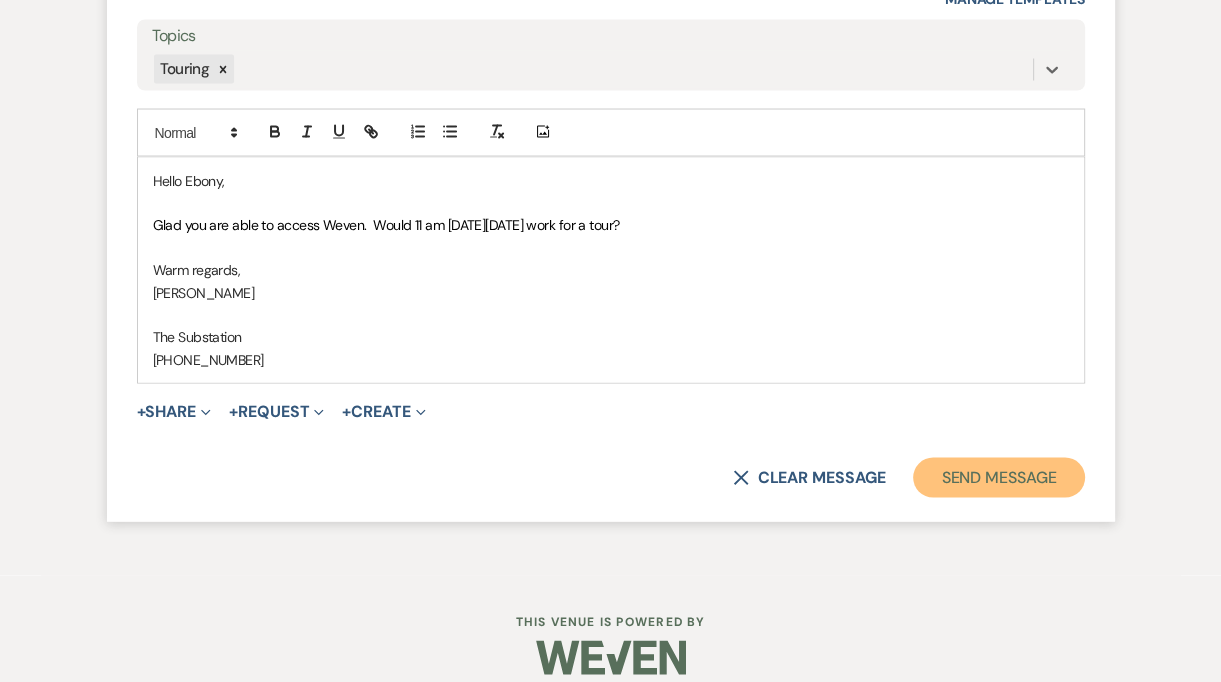 click on "Send Message" at bounding box center (998, 478) 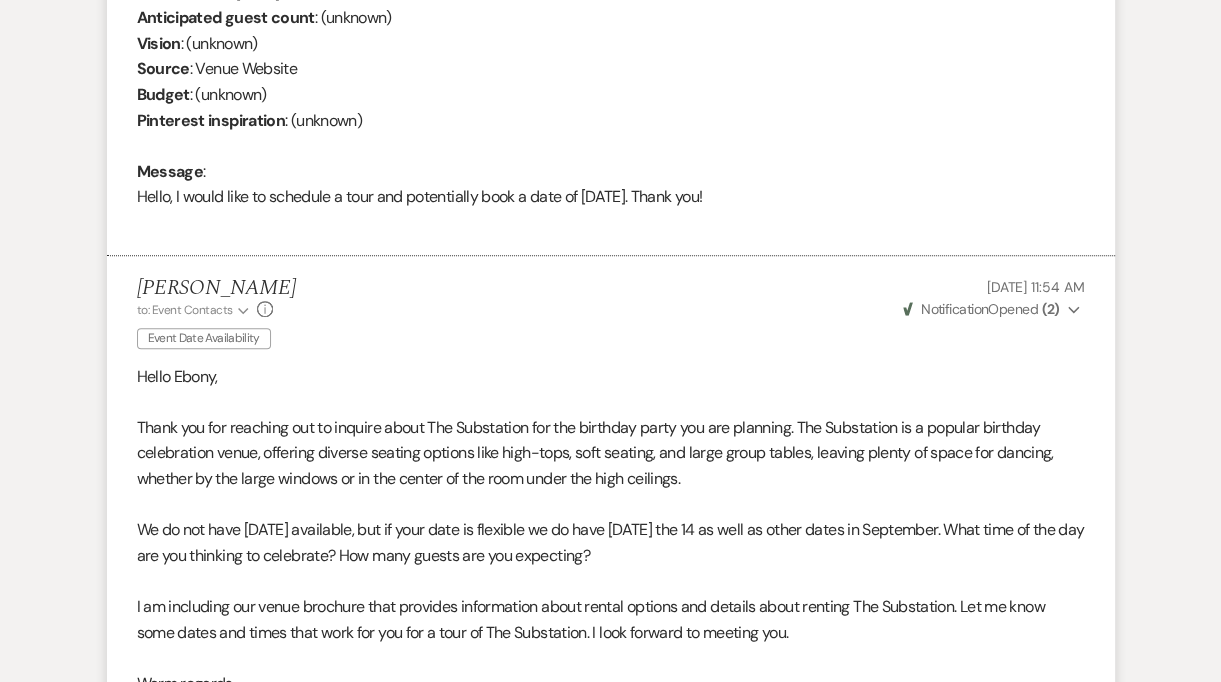 scroll, scrollTop: 0, scrollLeft: 0, axis: both 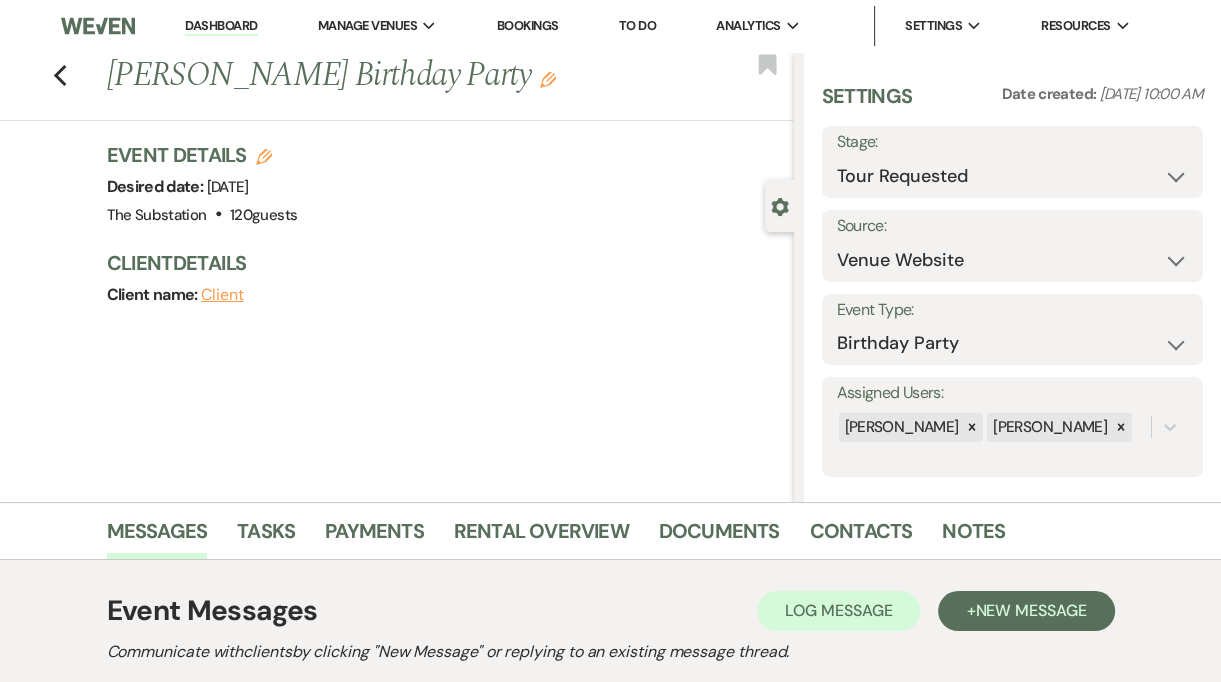 click on "Stage:" at bounding box center (1012, 142) 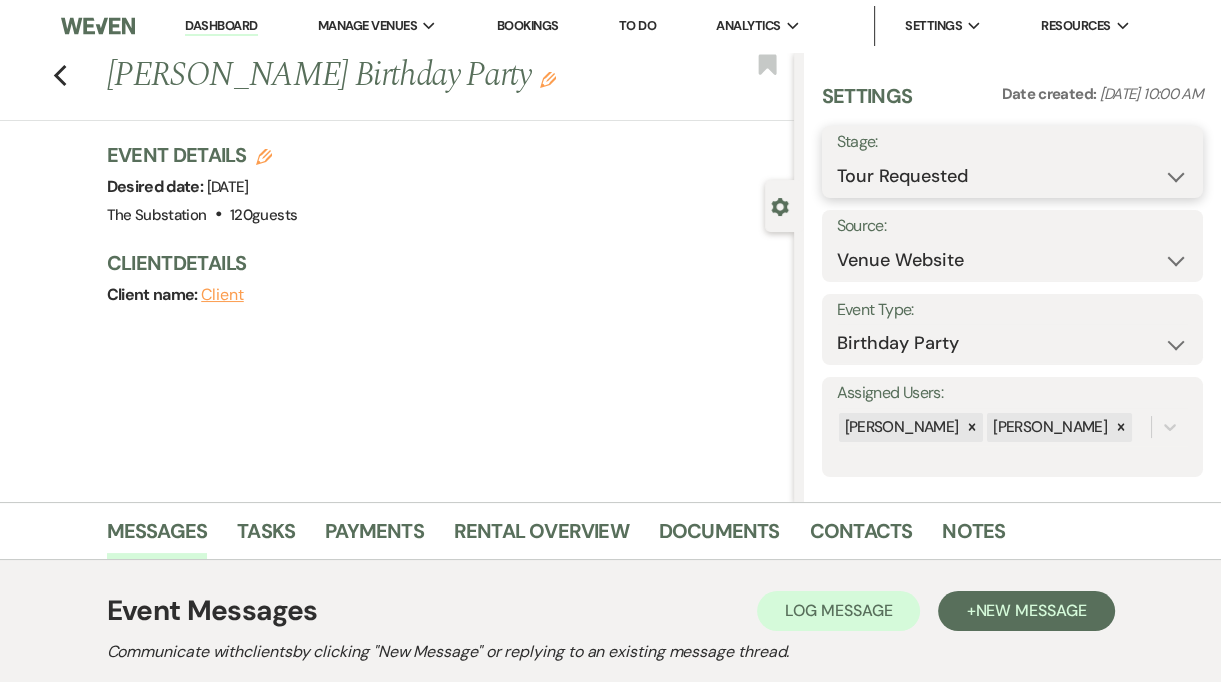 click on "Inquiry Follow Up Tour Requested Tour Confirmed Toured Proposal Sent Booked Lost" at bounding box center (1012, 176) 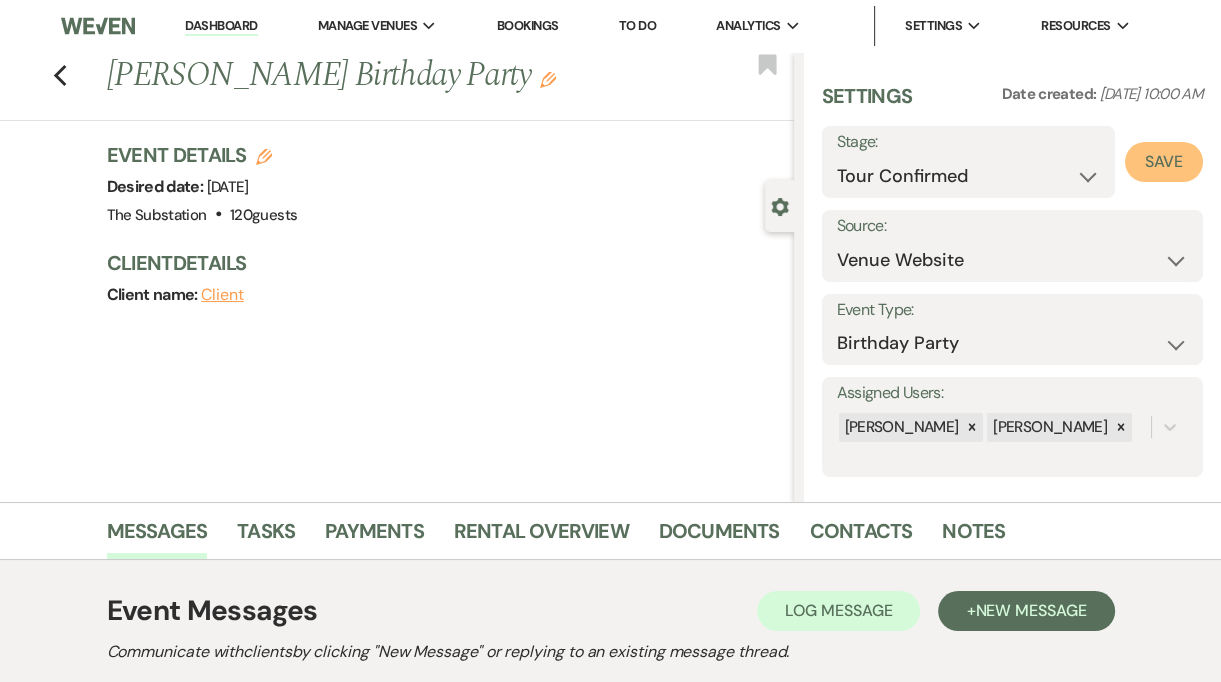click on "Save" at bounding box center [1164, 162] 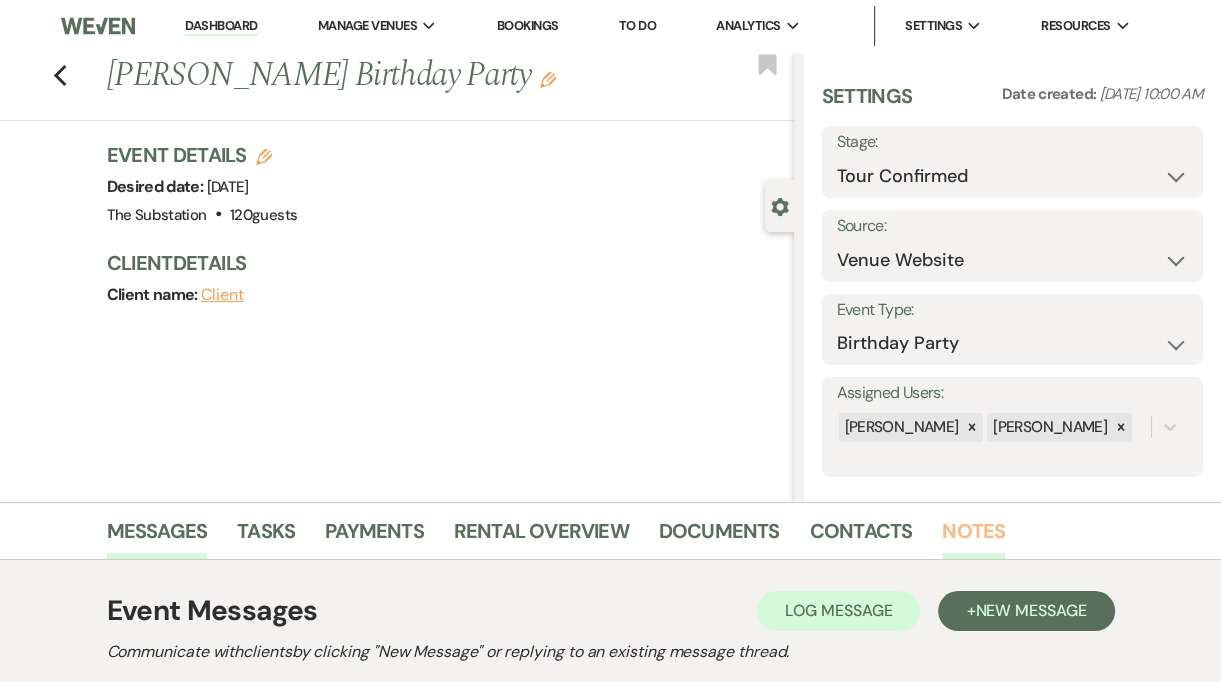 click on "Notes" at bounding box center [973, 537] 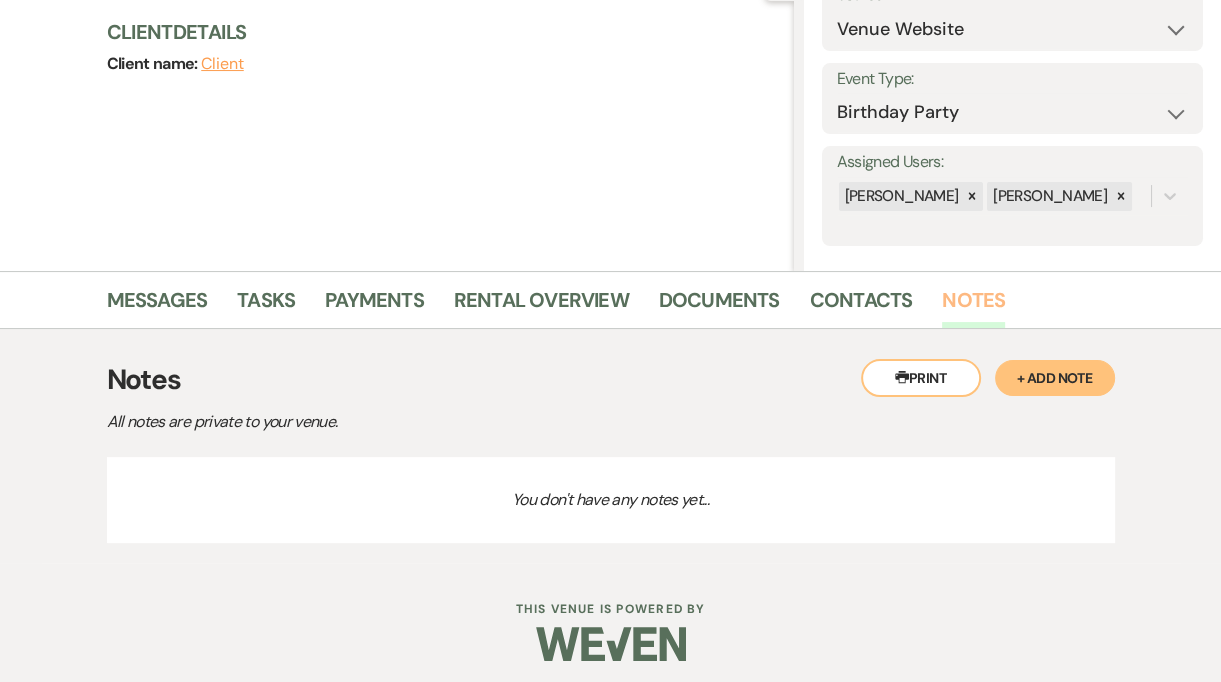 scroll, scrollTop: 239, scrollLeft: 0, axis: vertical 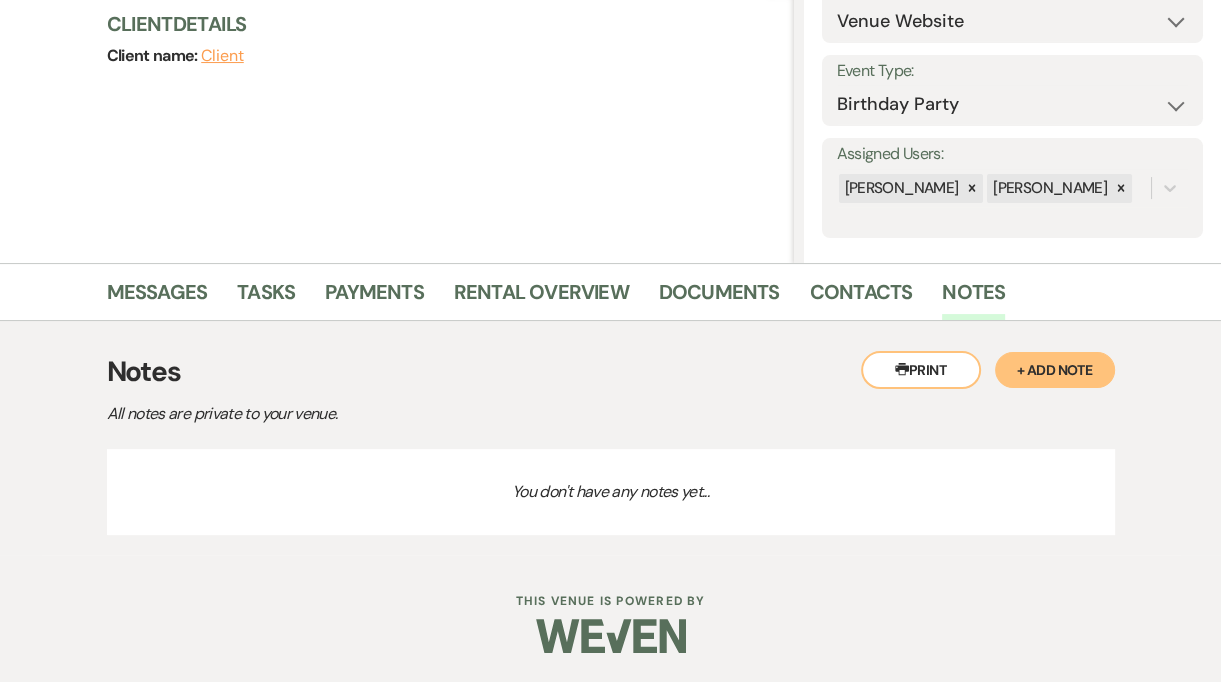 click on "+ Add Note" at bounding box center [1055, 370] 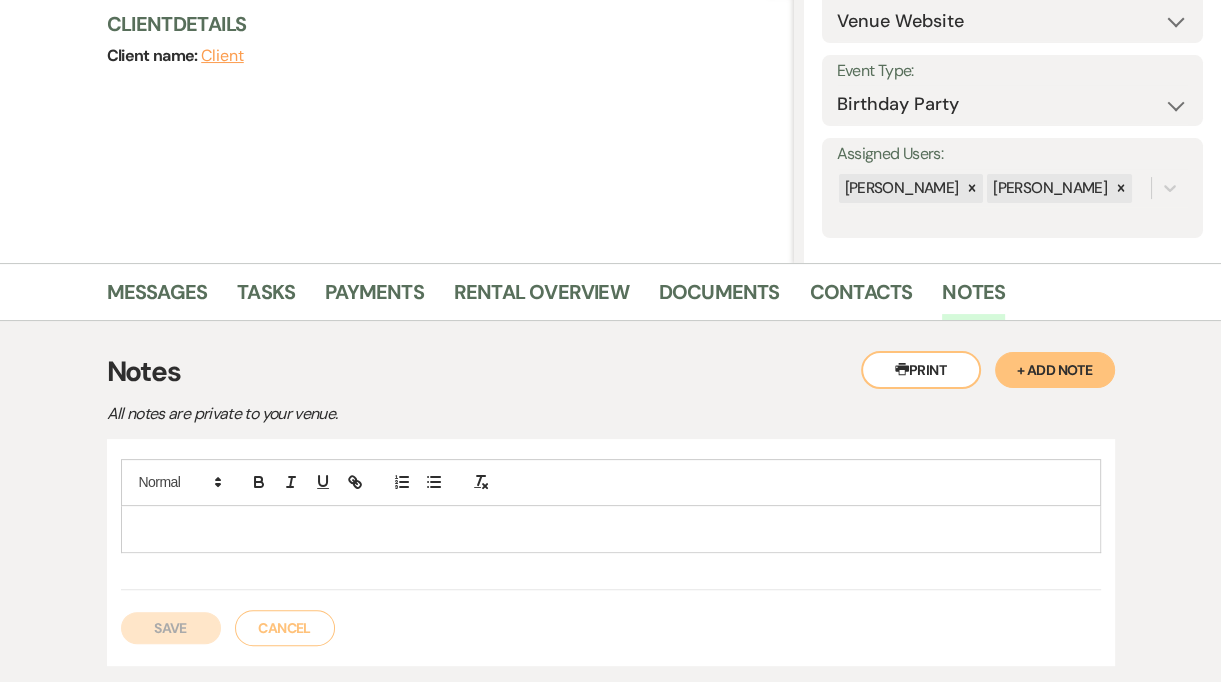 click at bounding box center (611, 529) 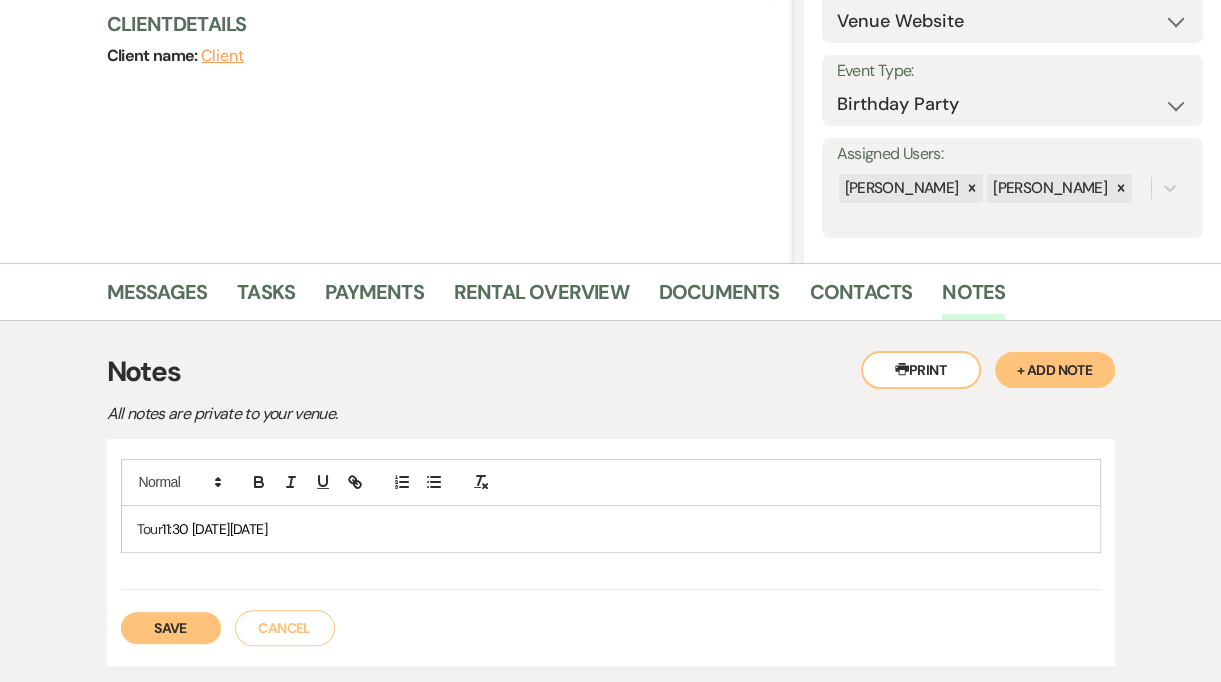 click on "Save" at bounding box center [171, 628] 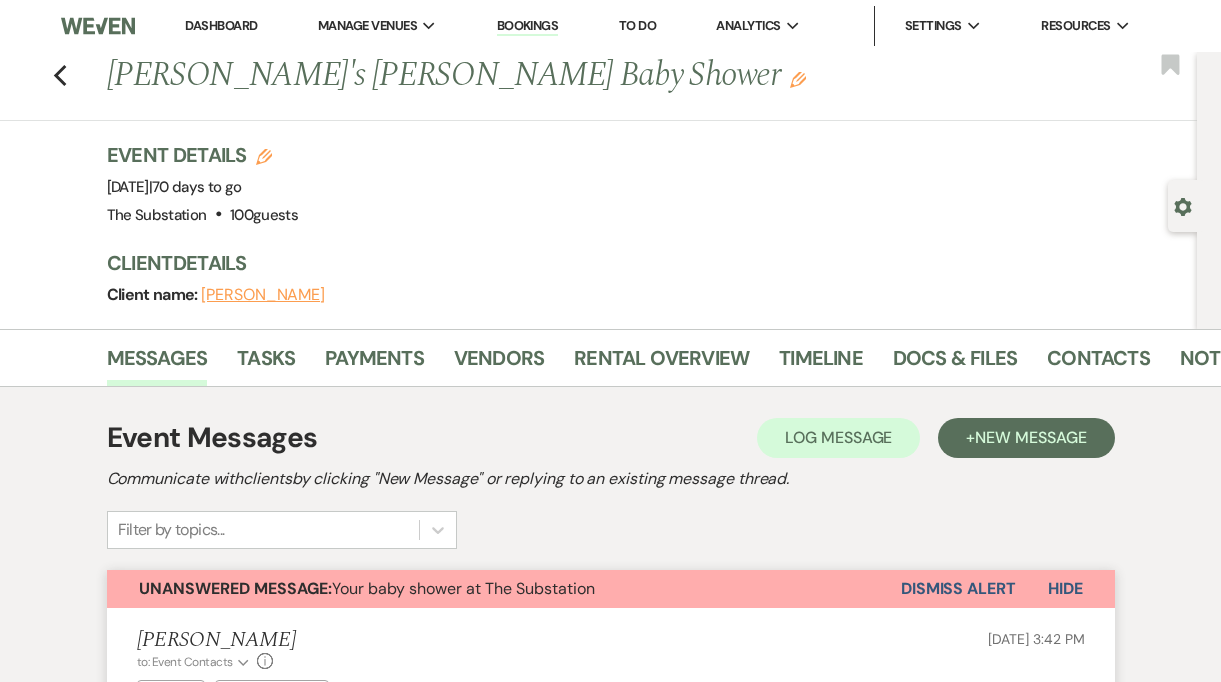 scroll, scrollTop: 0, scrollLeft: 0, axis: both 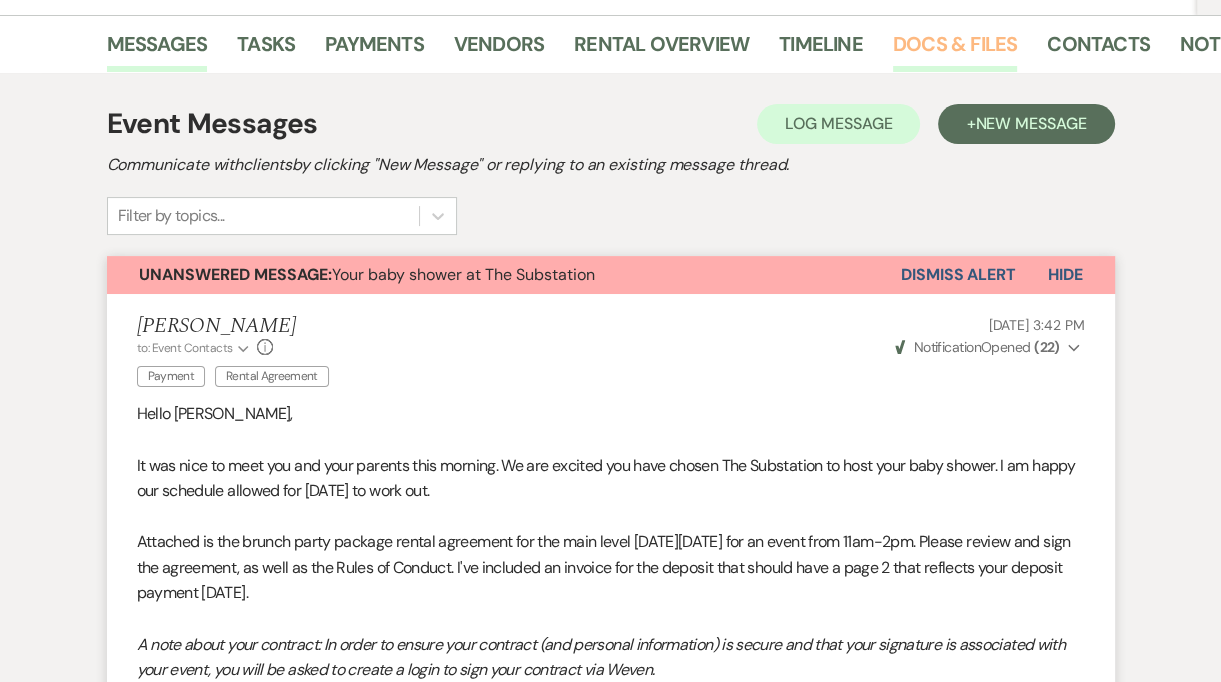 click on "Docs & Files" at bounding box center (955, 50) 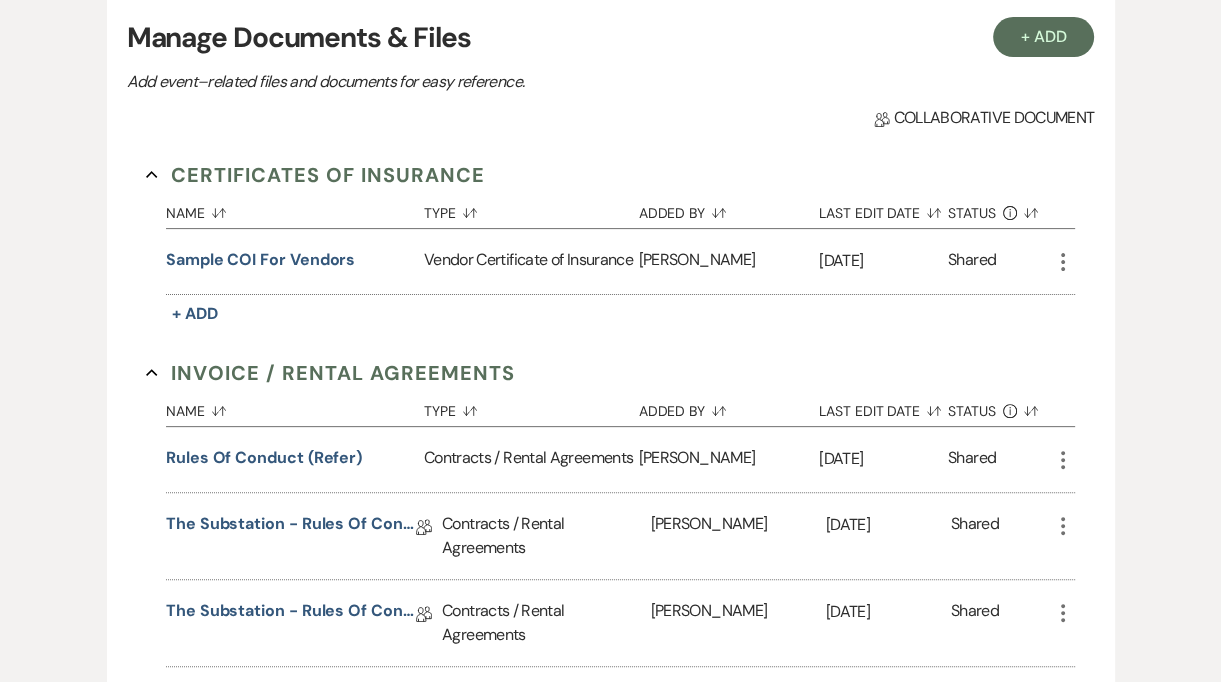 scroll, scrollTop: 625, scrollLeft: 0, axis: vertical 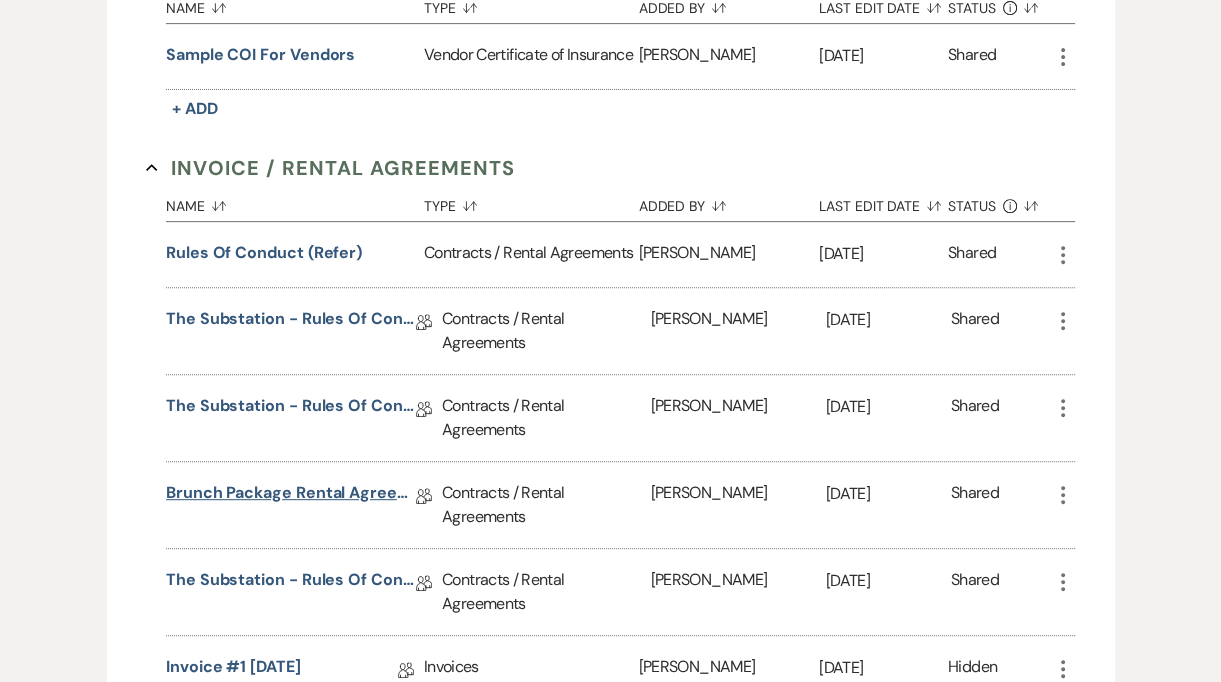 click on "Brunch Package Rental Agreement (2025)" at bounding box center [291, 496] 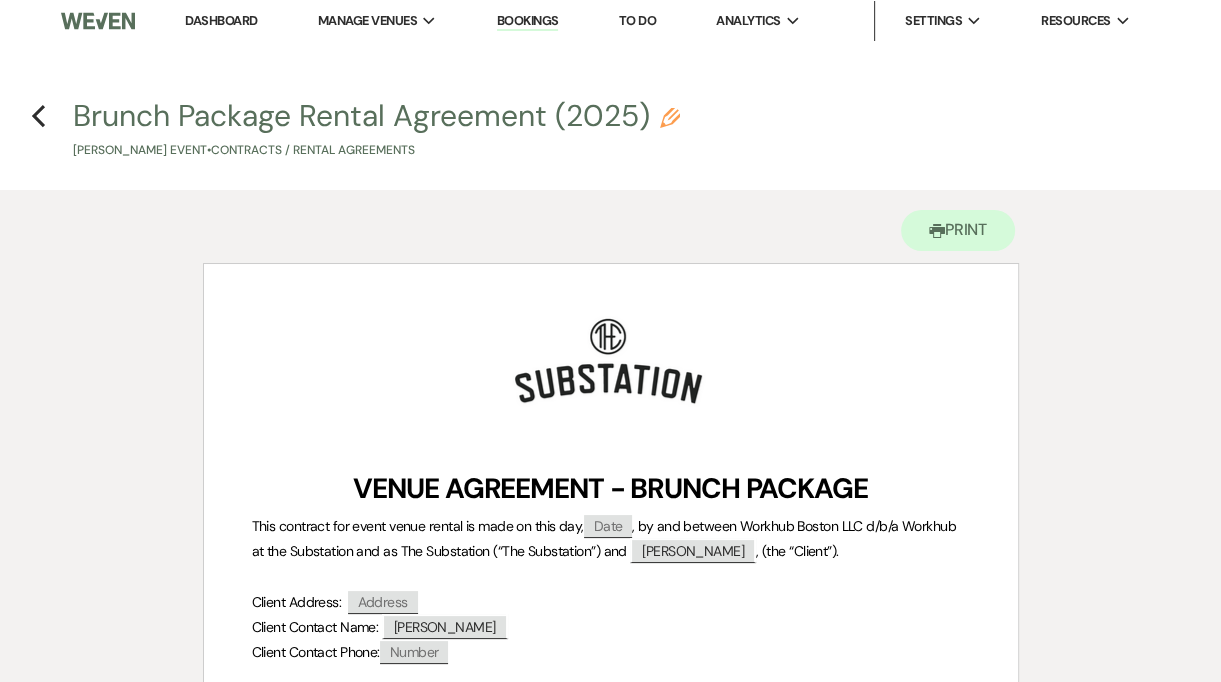 scroll, scrollTop: 0, scrollLeft: 0, axis: both 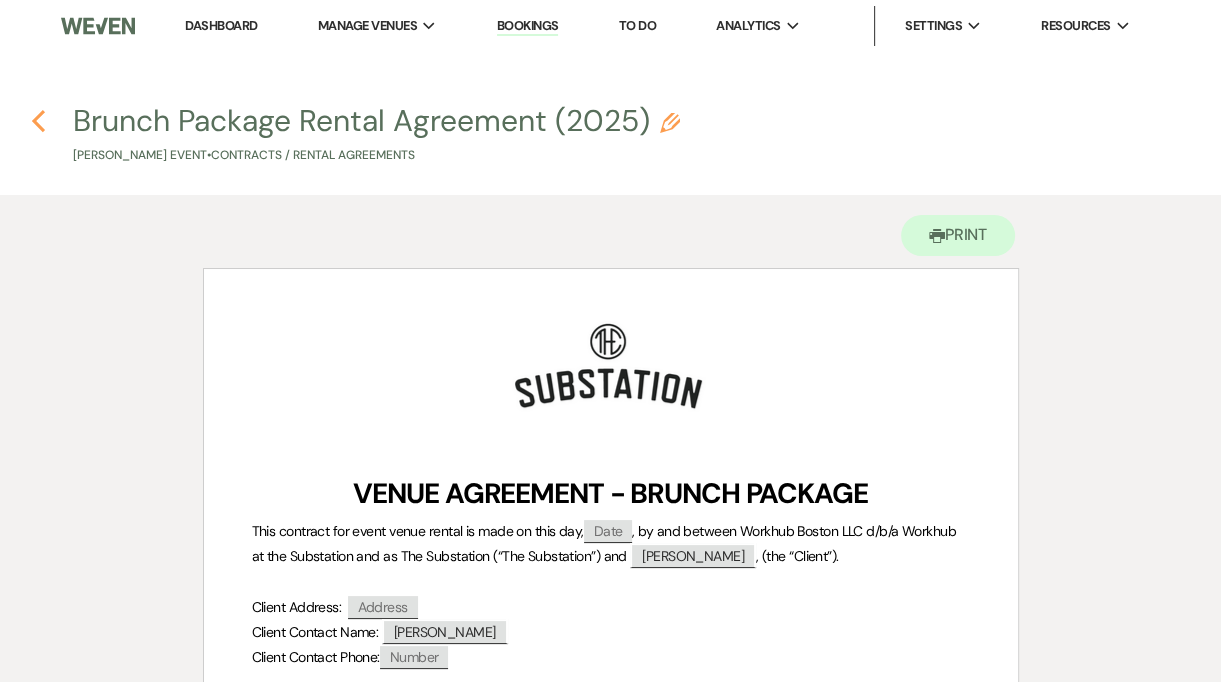 click on "Previous" 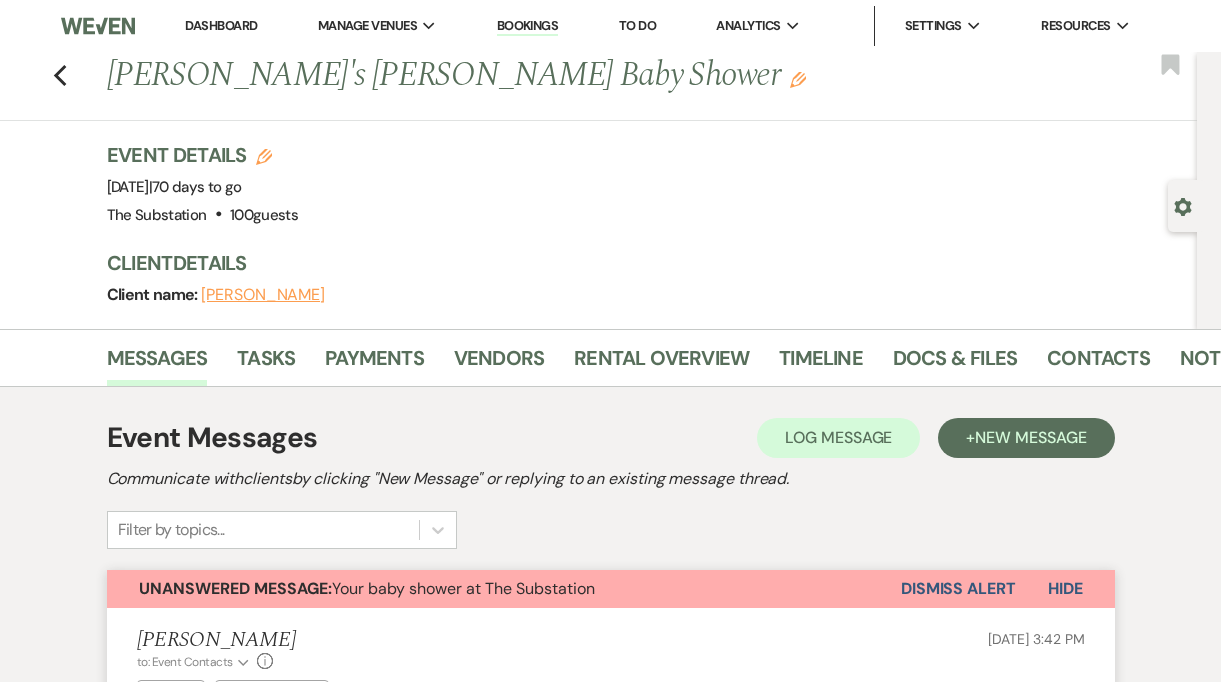 scroll, scrollTop: 0, scrollLeft: 0, axis: both 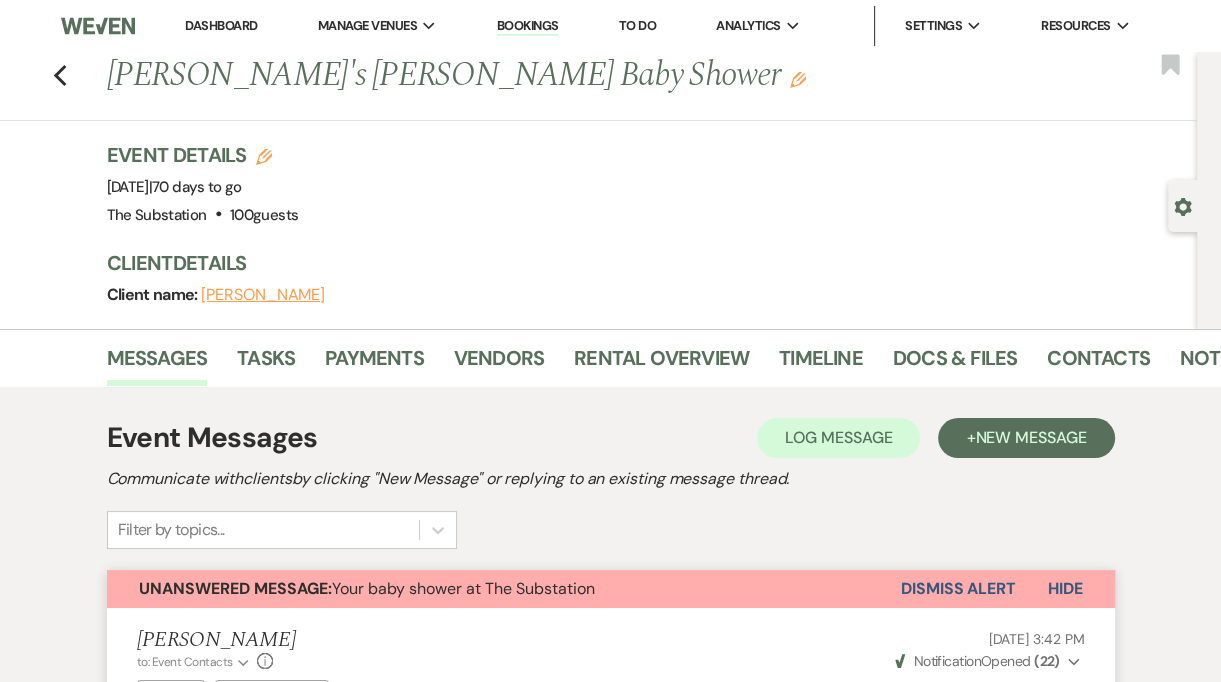 click 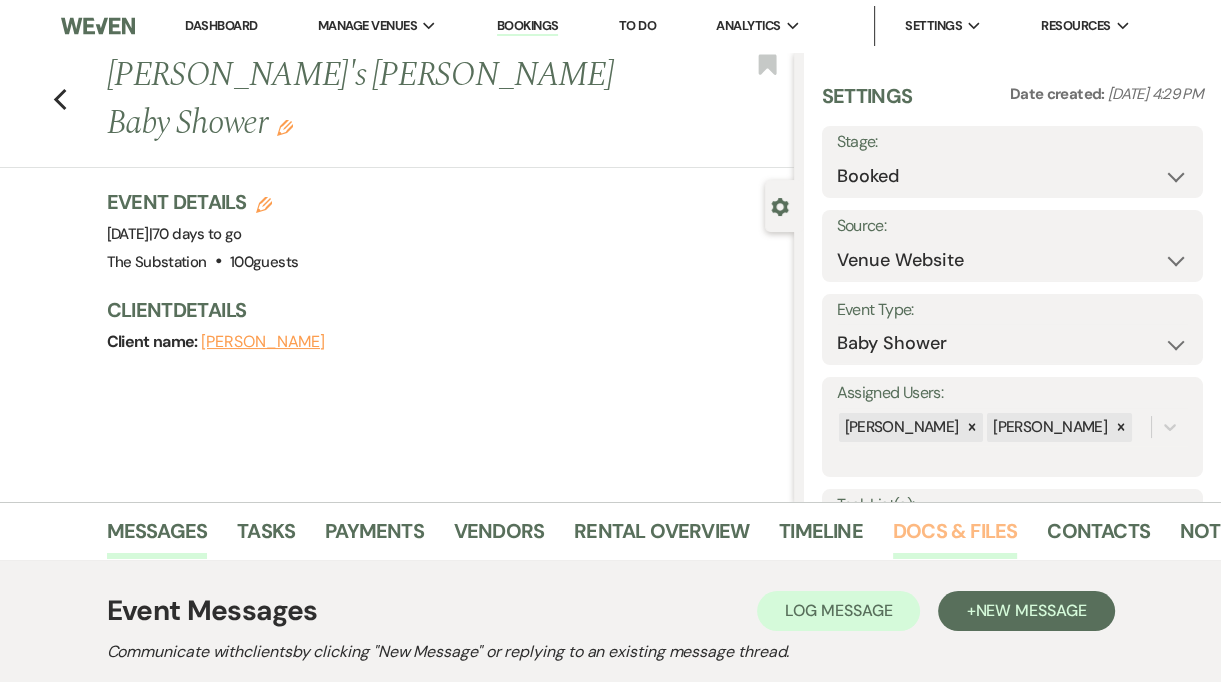 click on "Docs & Files" at bounding box center [955, 537] 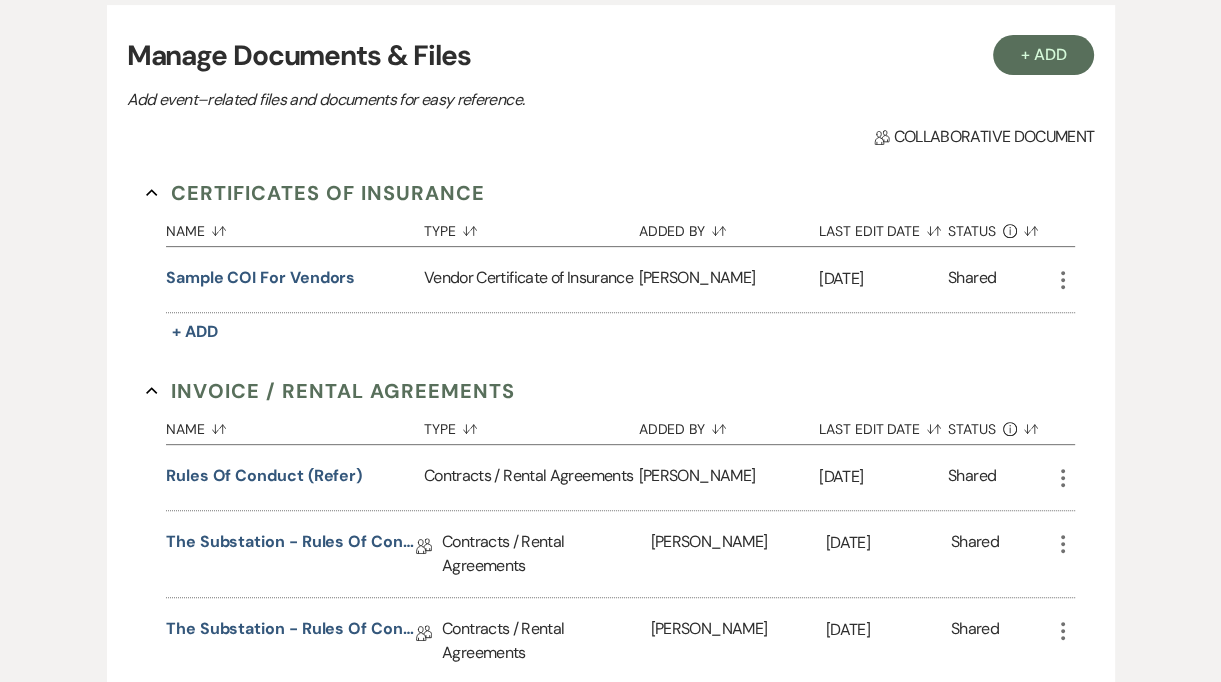 scroll, scrollTop: 813, scrollLeft: 0, axis: vertical 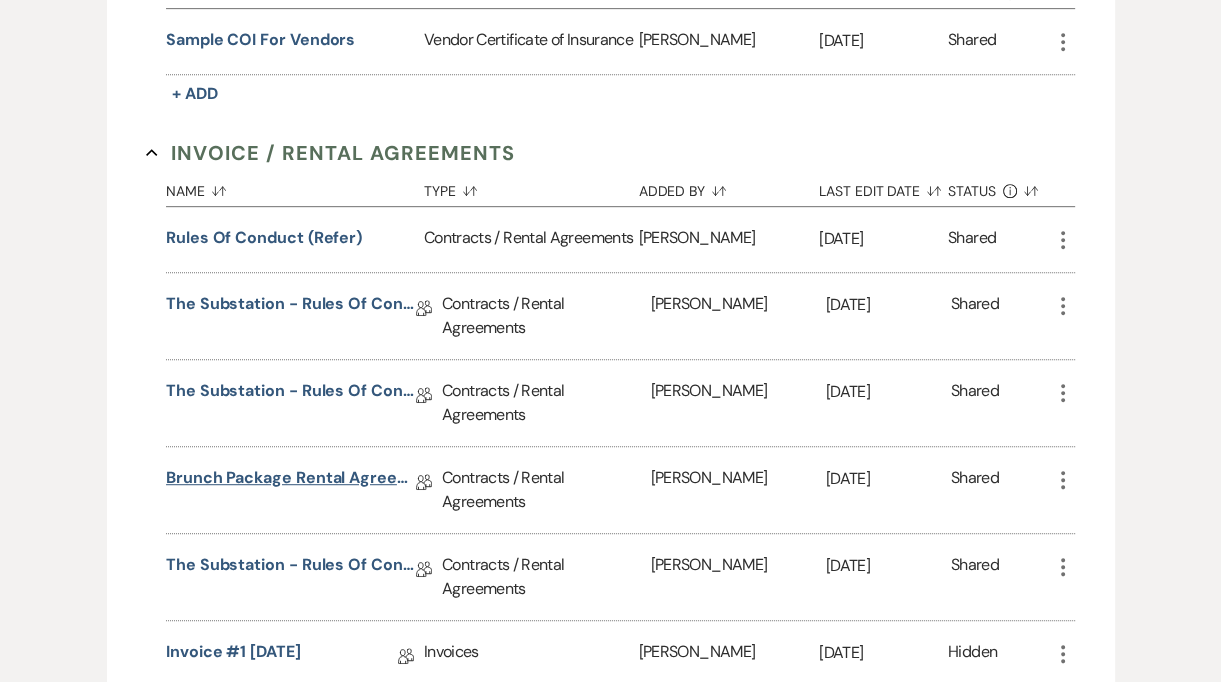 click on "Brunch Package Rental Agreement (2025)" at bounding box center (291, 481) 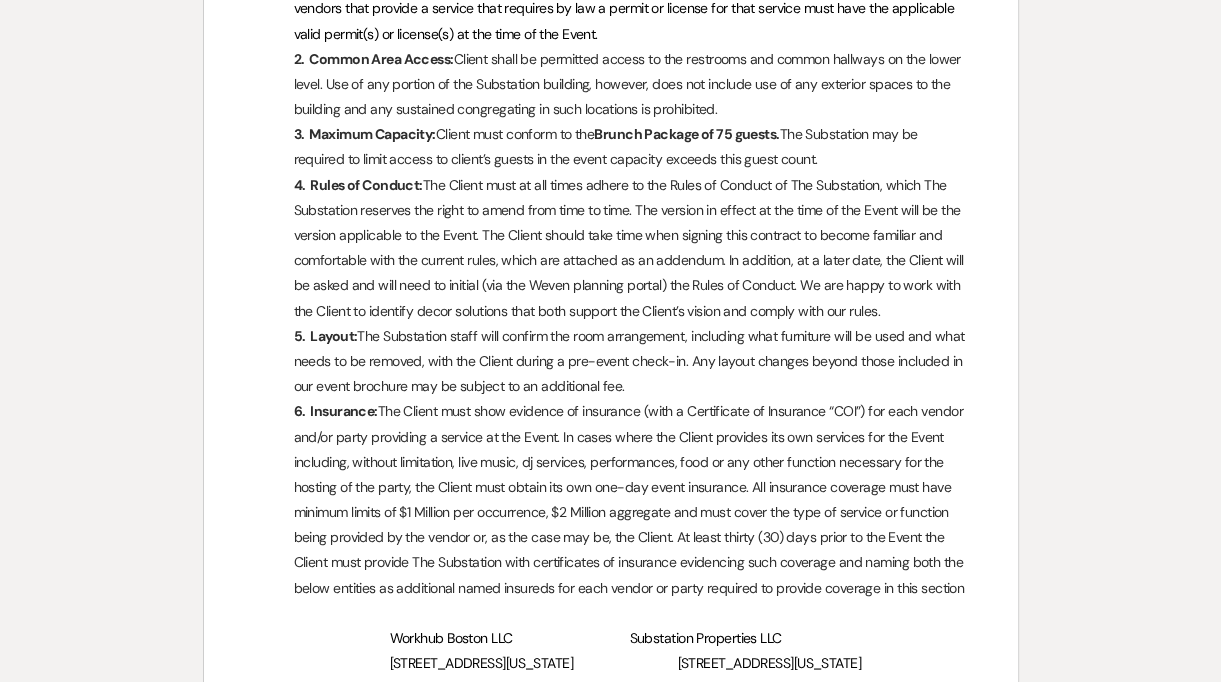 scroll, scrollTop: 0, scrollLeft: 0, axis: both 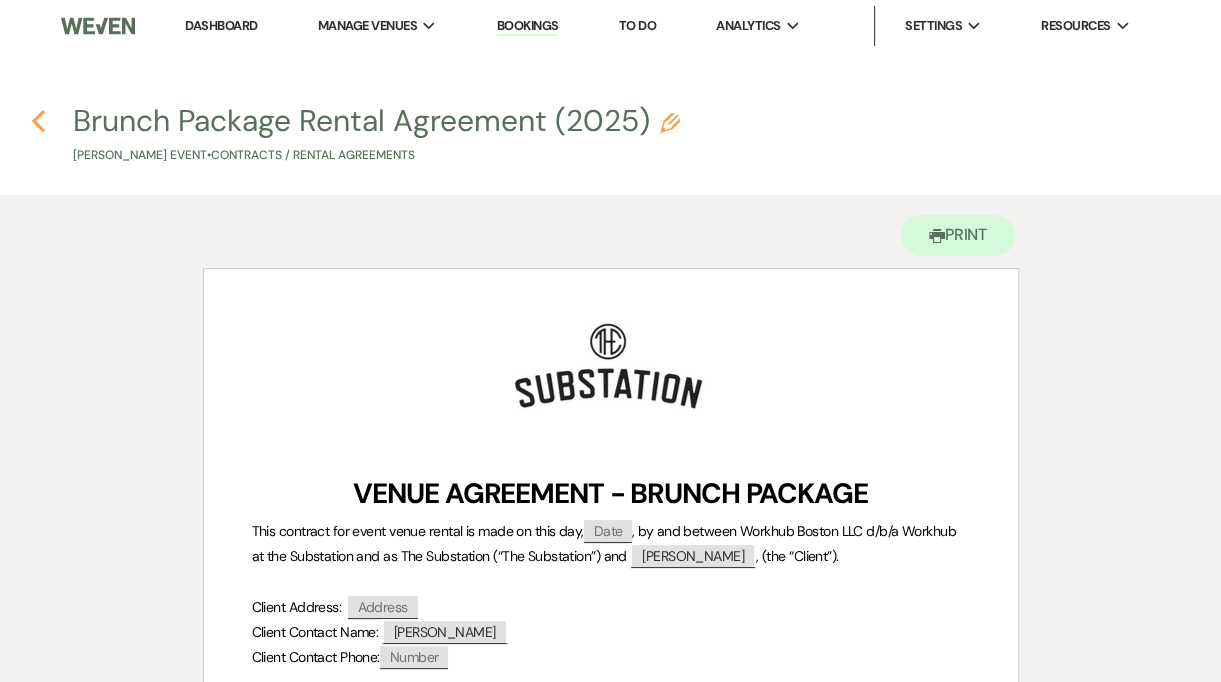 click 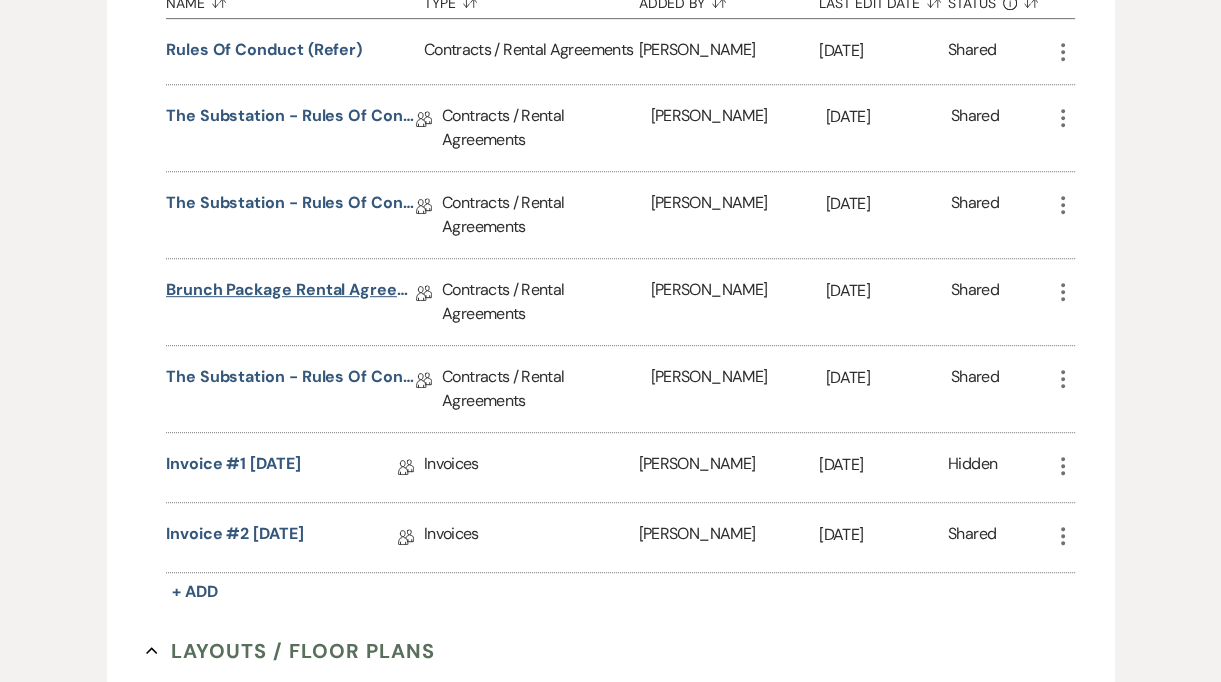scroll, scrollTop: 286, scrollLeft: 0, axis: vertical 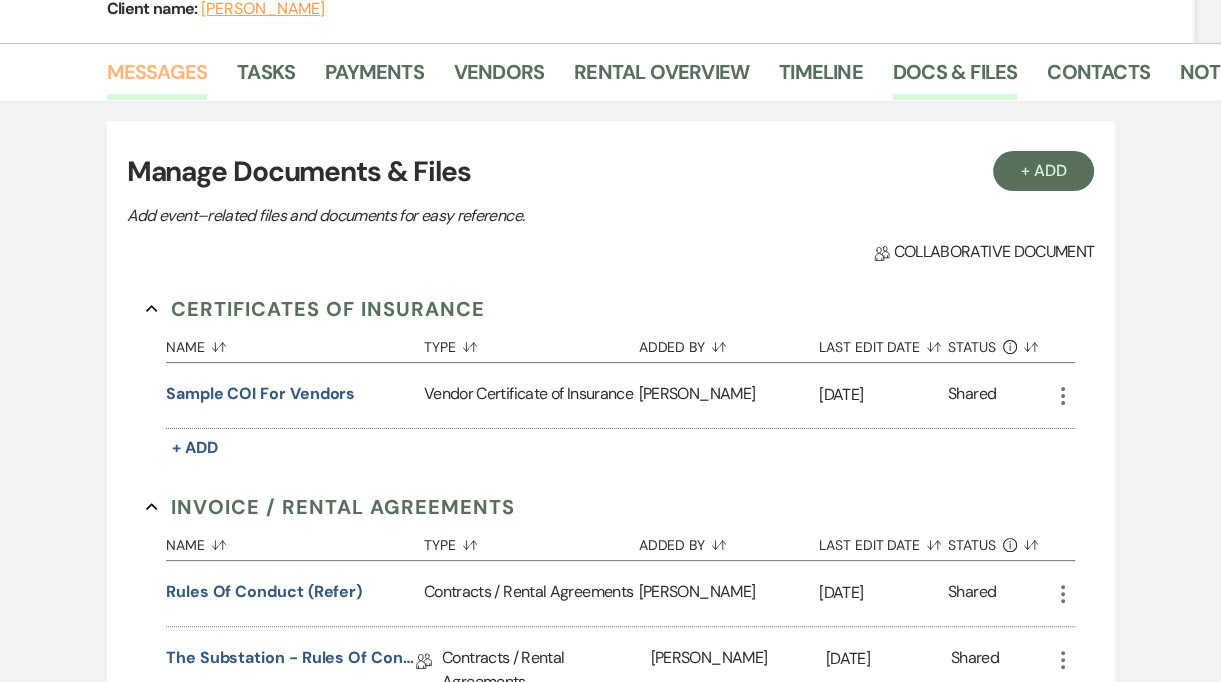 click on "Messages" at bounding box center (157, 78) 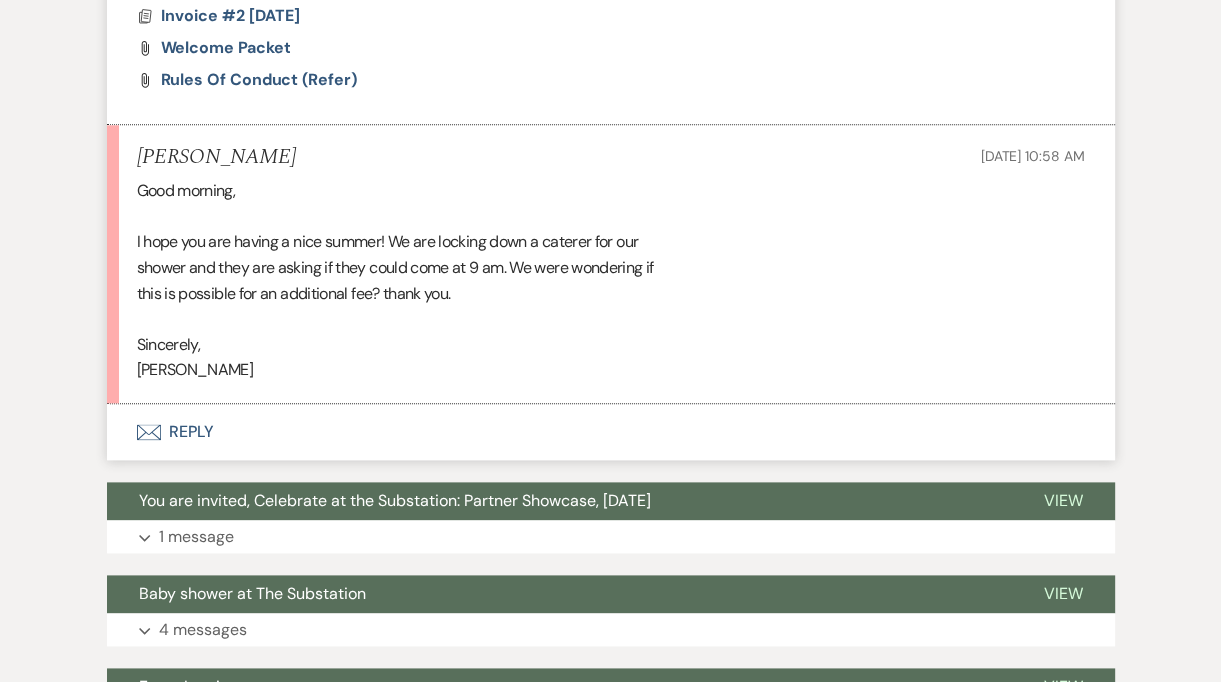 scroll, scrollTop: 1886, scrollLeft: 0, axis: vertical 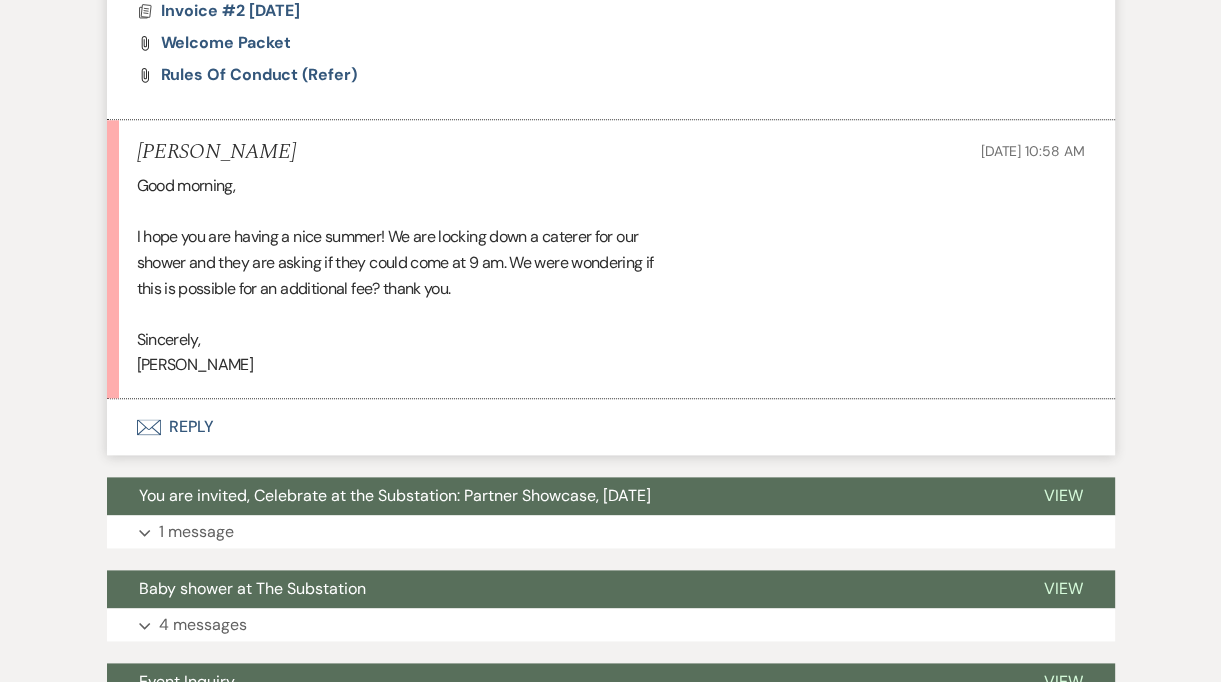 click on "Envelope Reply" at bounding box center [611, 427] 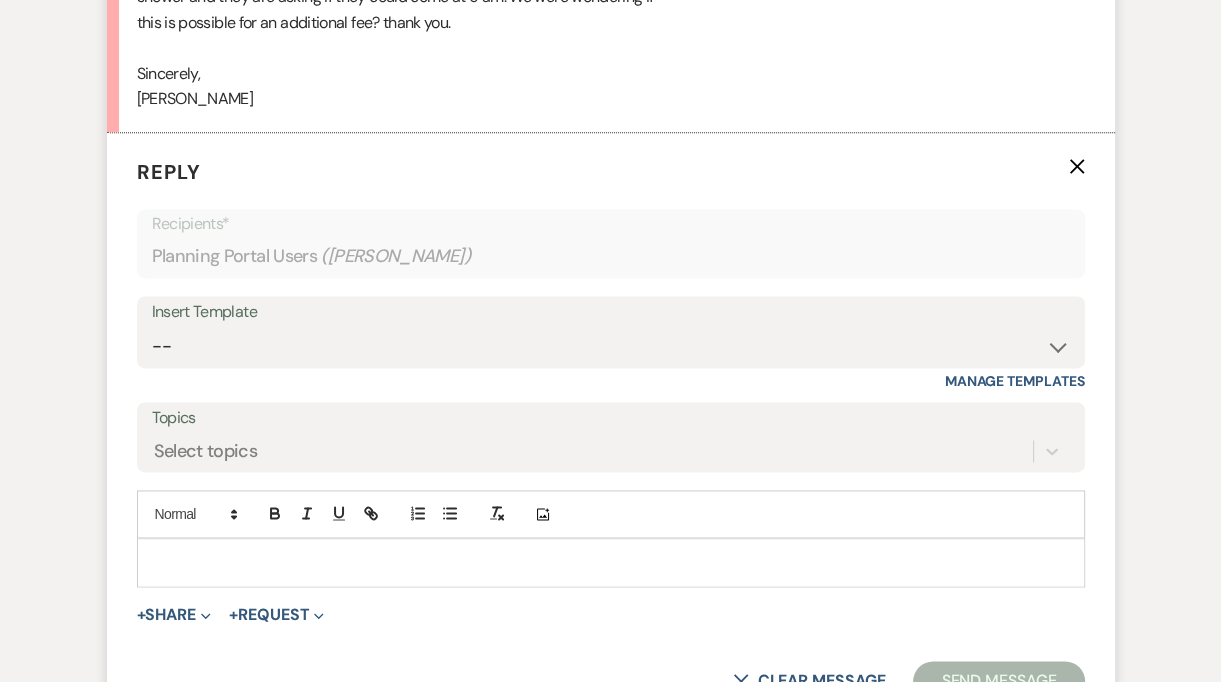 scroll, scrollTop: 2186, scrollLeft: 0, axis: vertical 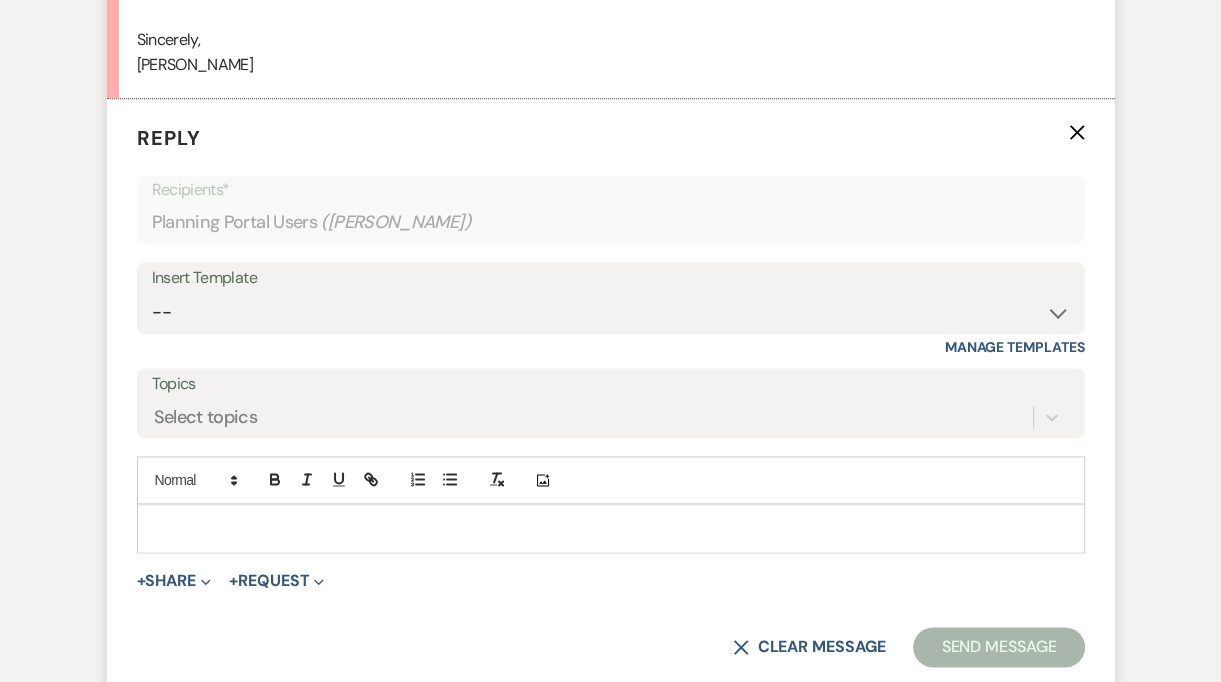 click at bounding box center [611, 528] 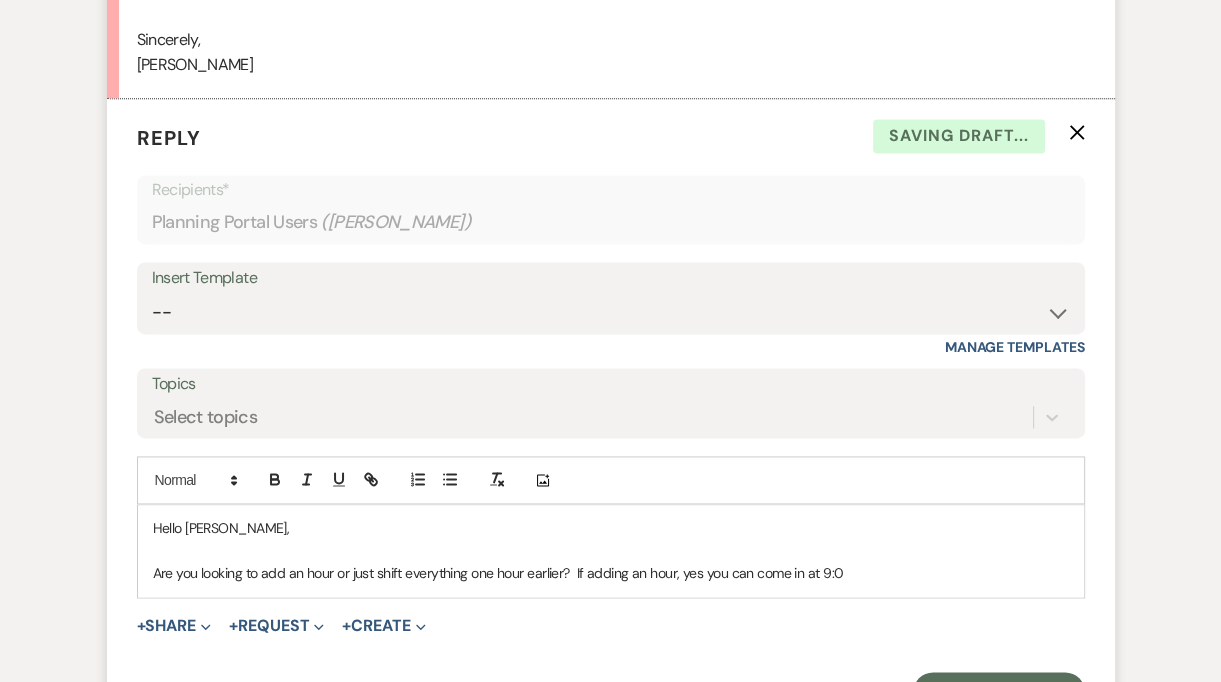 click on "Are you looking to add an hour or just shift everything one hour earlier?  If adding an hour, yes you can come in at 9:0" at bounding box center [611, 573] 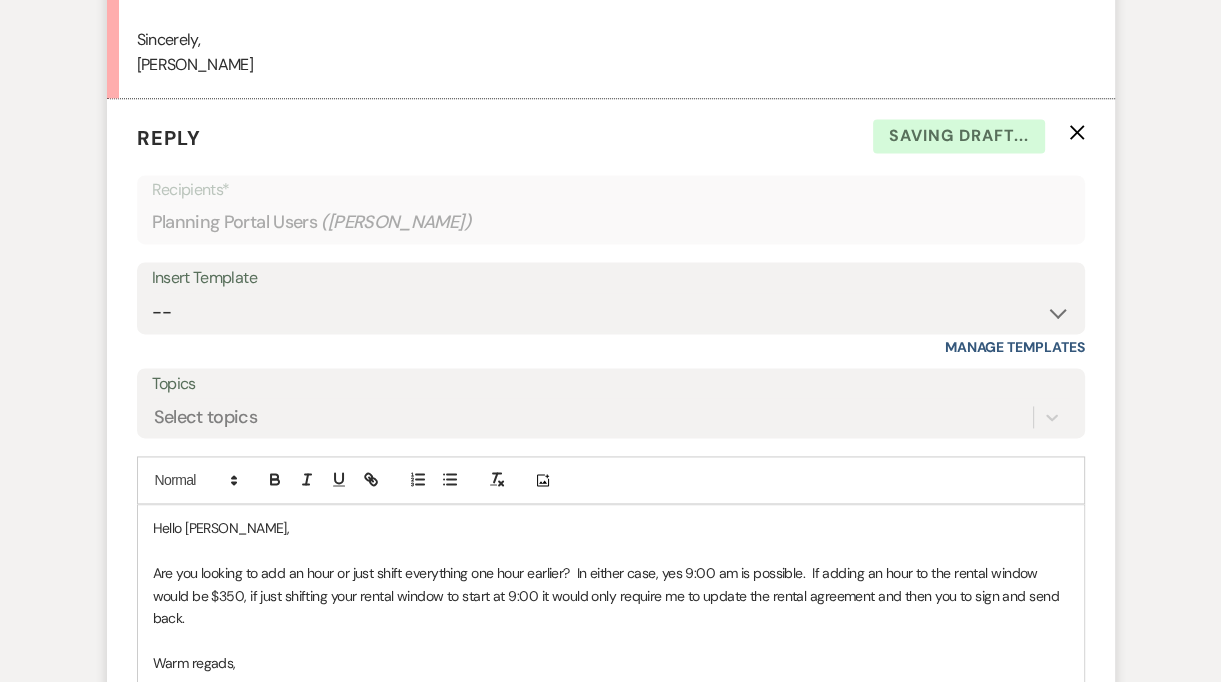 scroll, scrollTop: 2196, scrollLeft: 0, axis: vertical 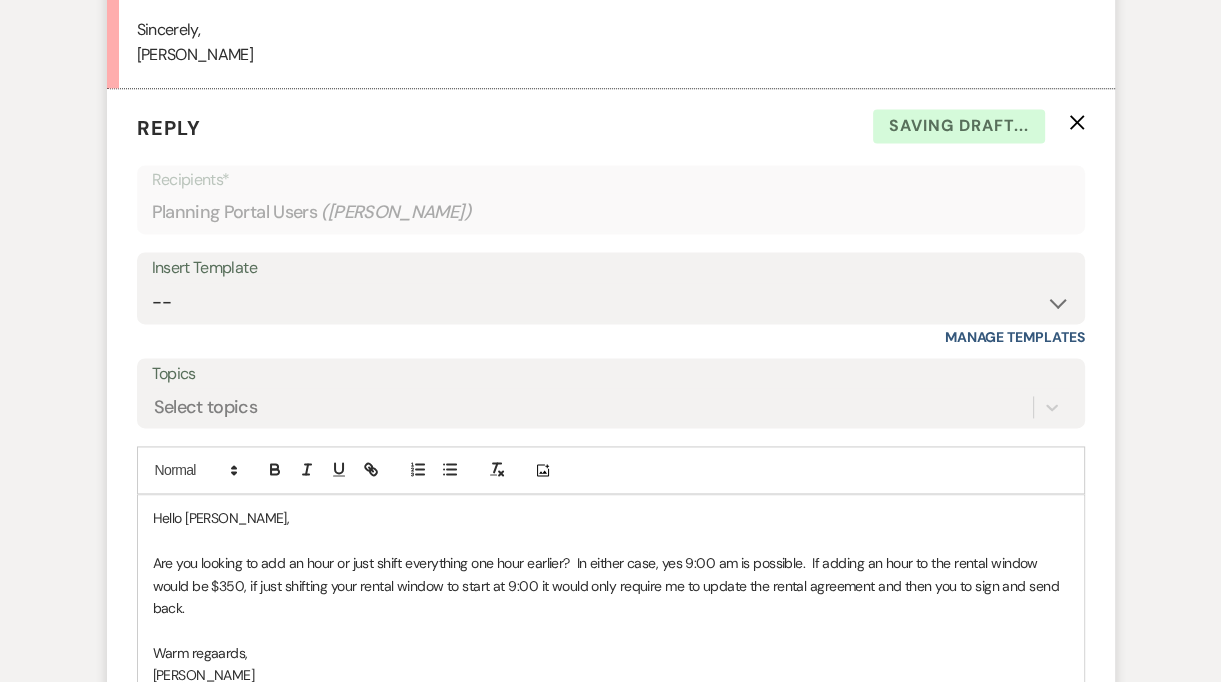 click on "Hello Stephanie, Are you looking to add an hour or just shift everything one hour earlier?  In either case, yes 9:00 am is possible.  If adding an hour to the rental window would be $350, if just shifting your rental window to start at 9:00 it would only require me to update the rental agreement and then you to sign and send back.  Warm regaards, Vickie" at bounding box center (611, 596) 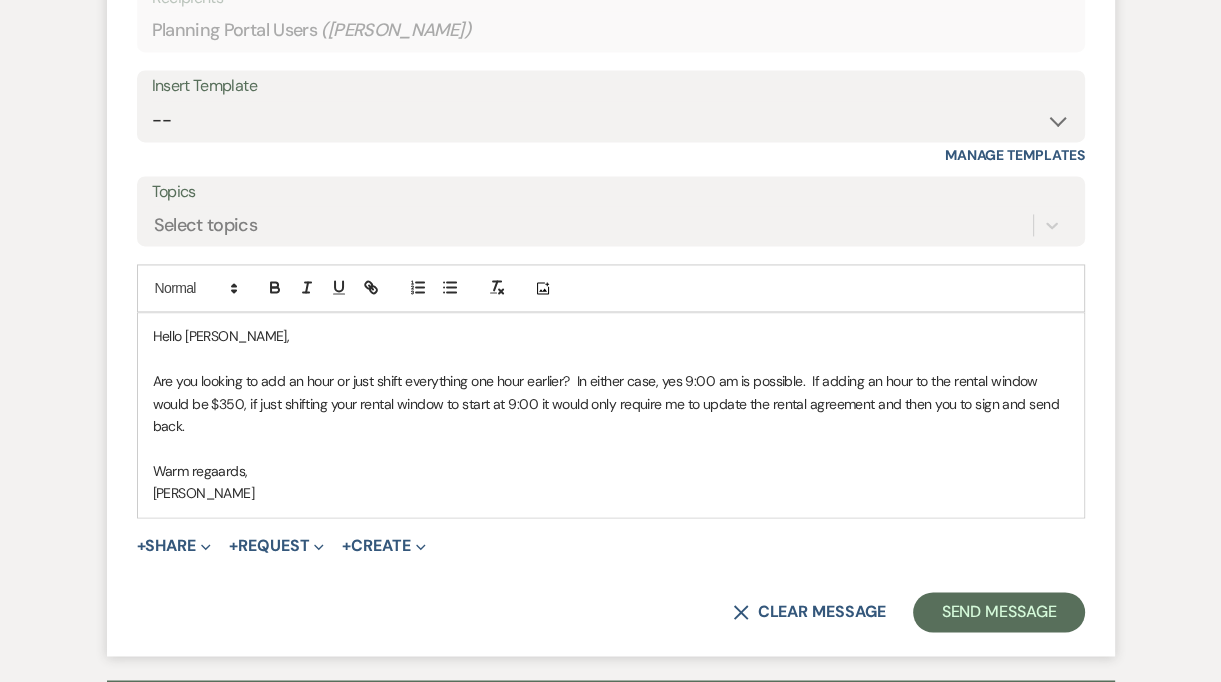 scroll, scrollTop: 2611, scrollLeft: 0, axis: vertical 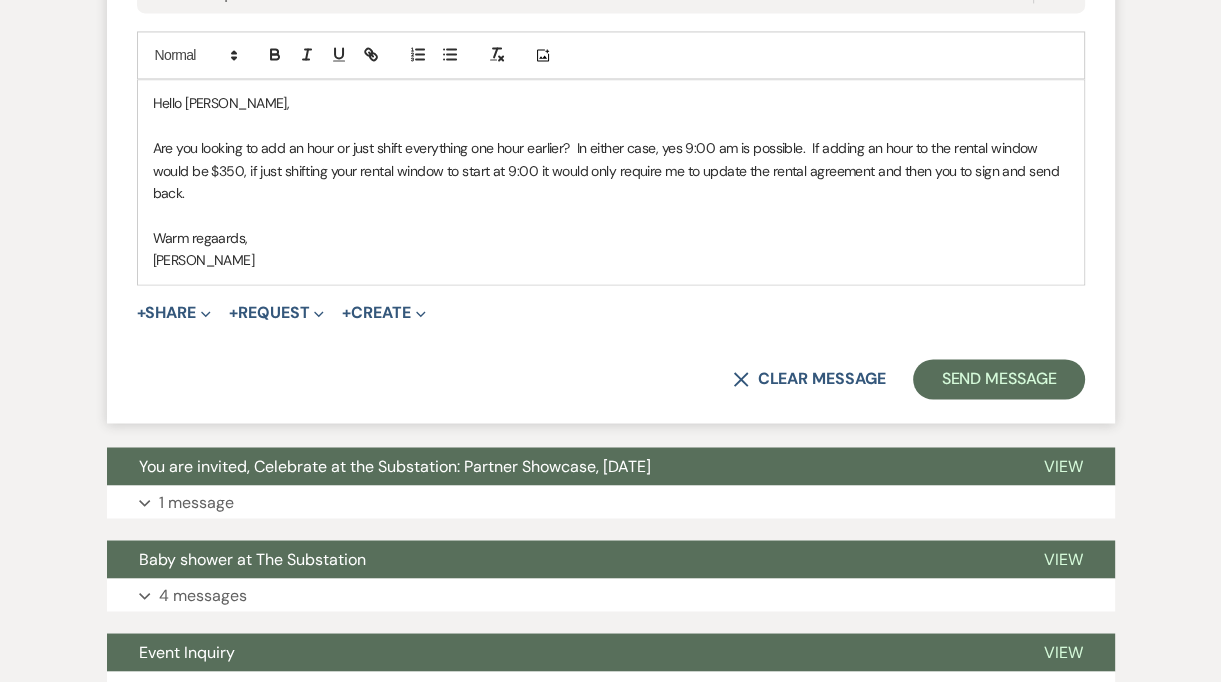 click on "Hello [PERSON_NAME]," at bounding box center [611, 103] 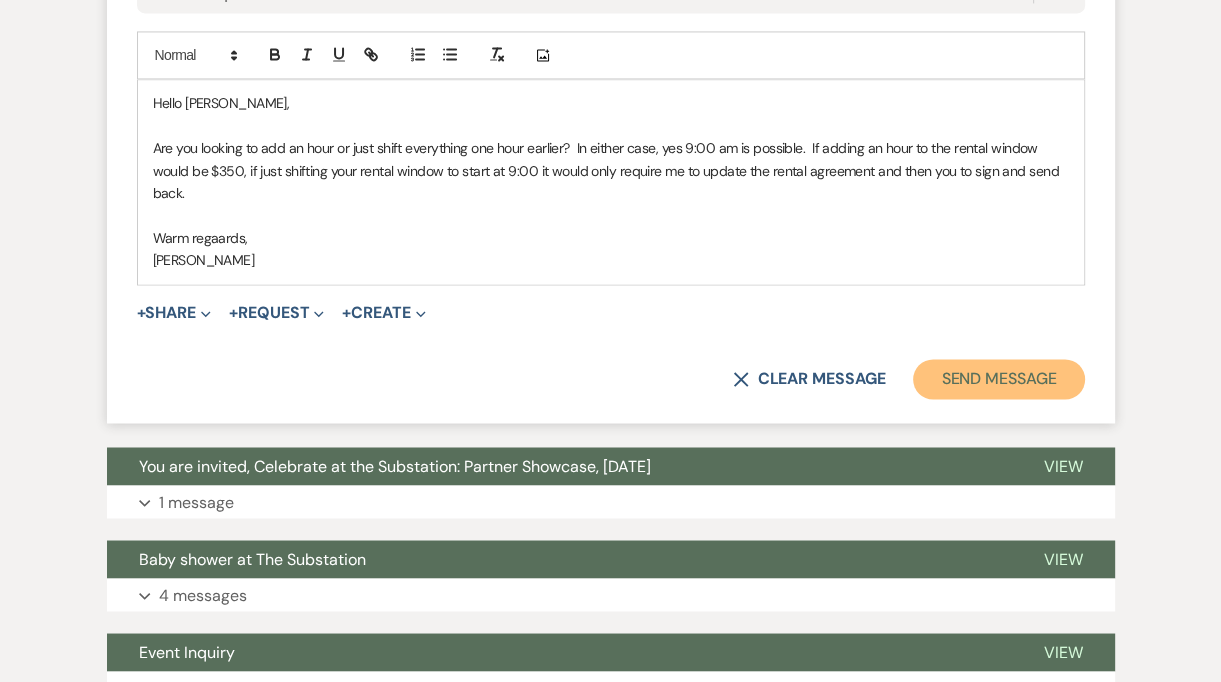 click on "Send Message" at bounding box center [998, 379] 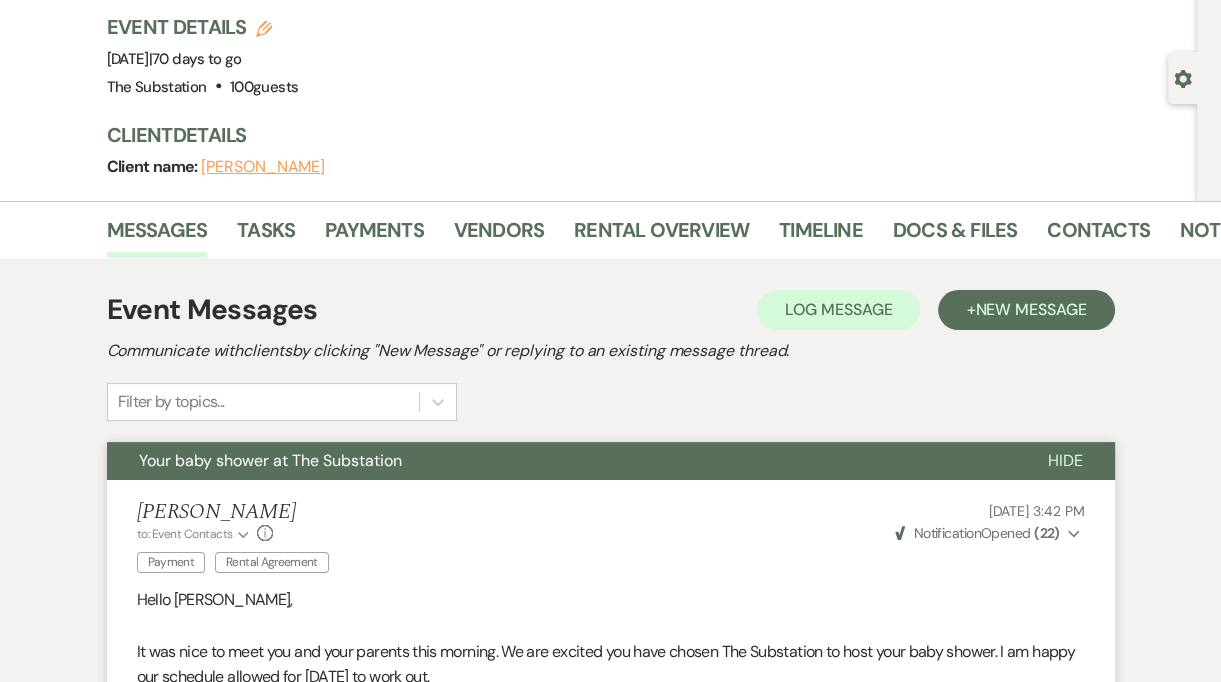 scroll, scrollTop: 0, scrollLeft: 0, axis: both 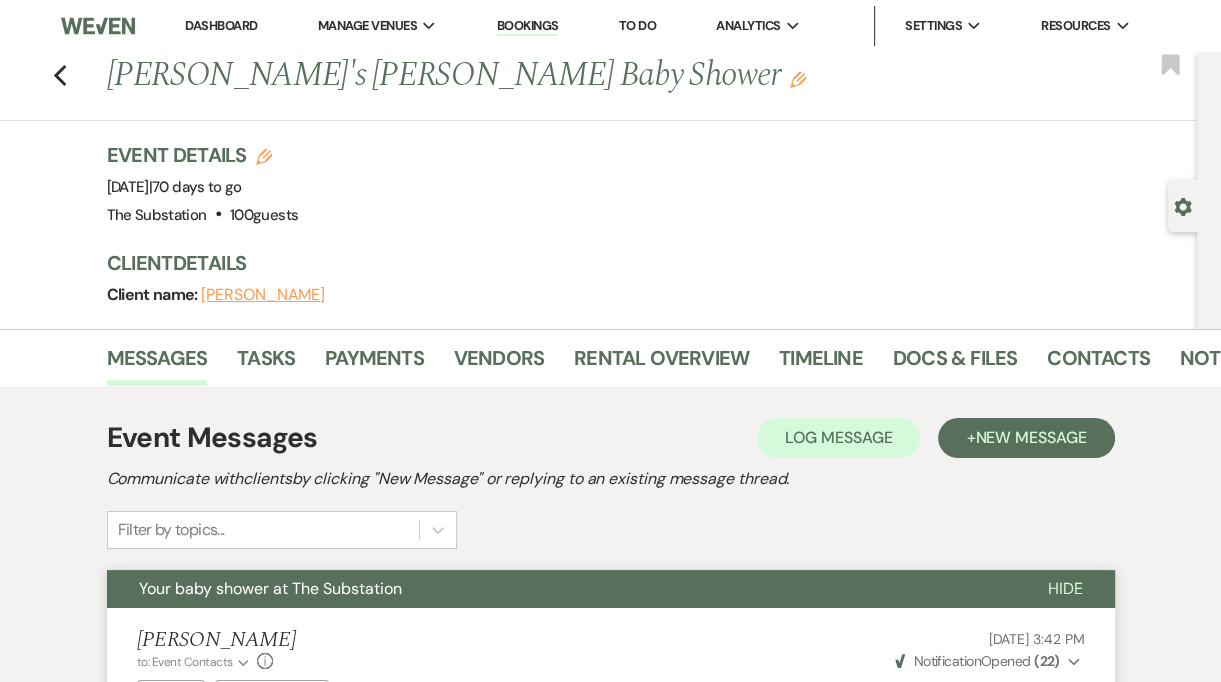 click on "Dashboard" at bounding box center [221, 26] 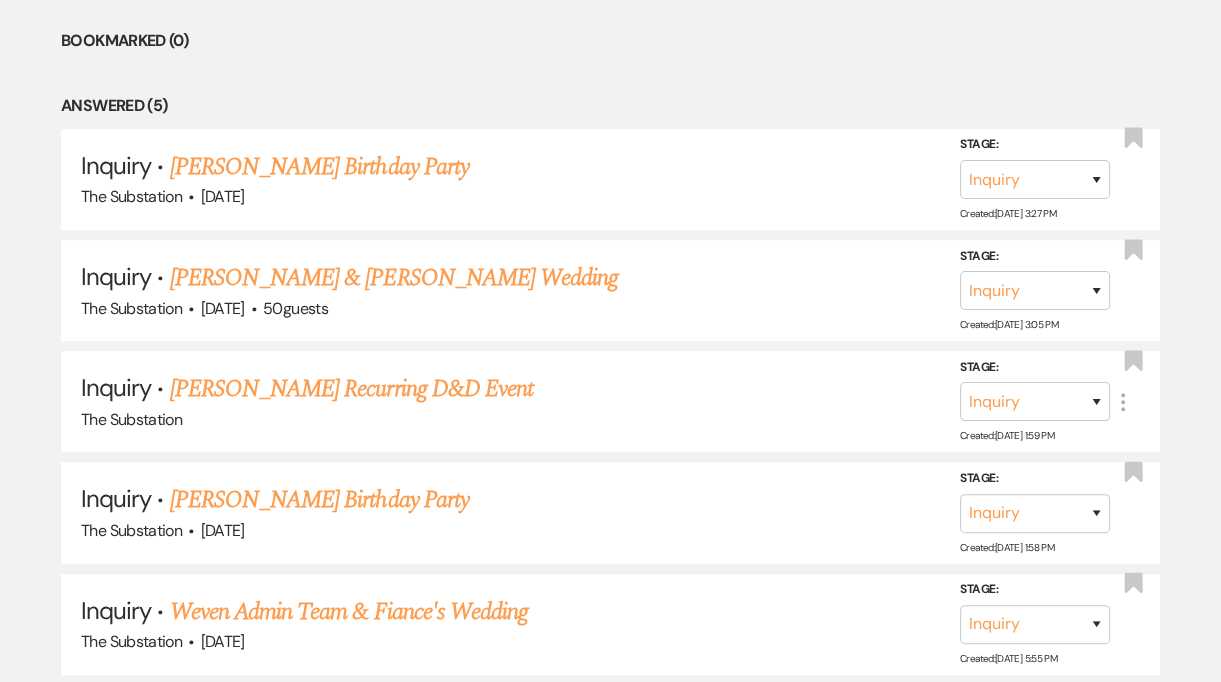 scroll, scrollTop: 975, scrollLeft: 0, axis: vertical 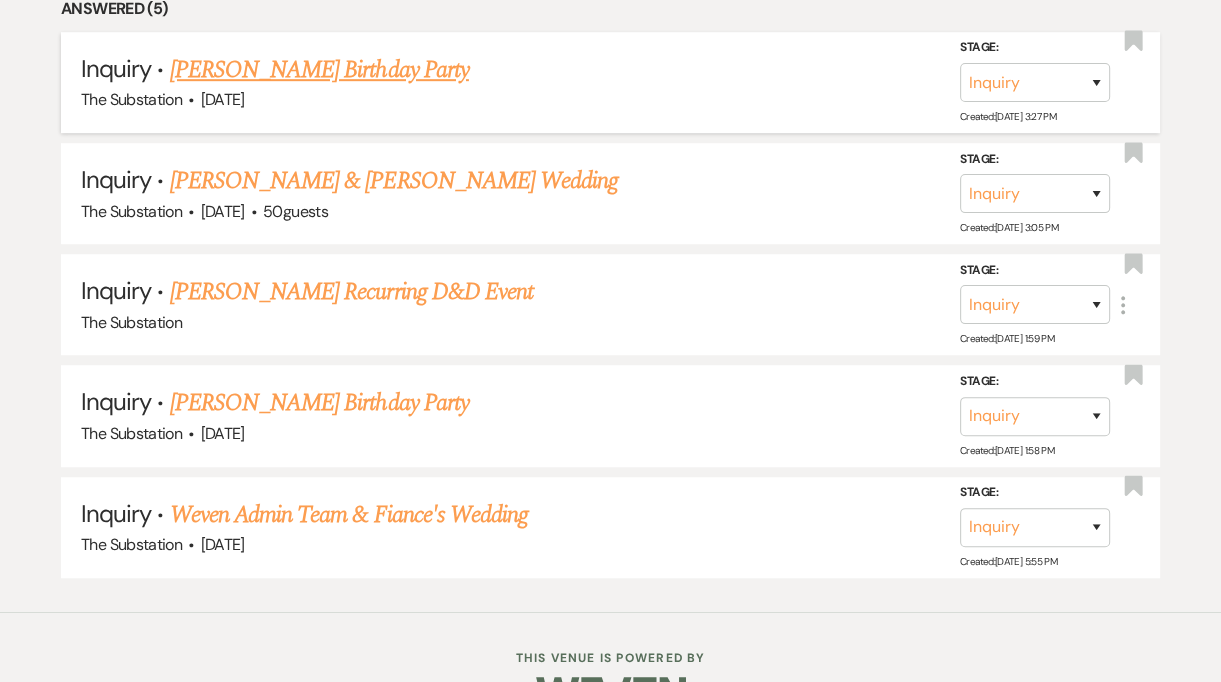 click on "Guy Gottfried's Birthday Party" at bounding box center (319, 70) 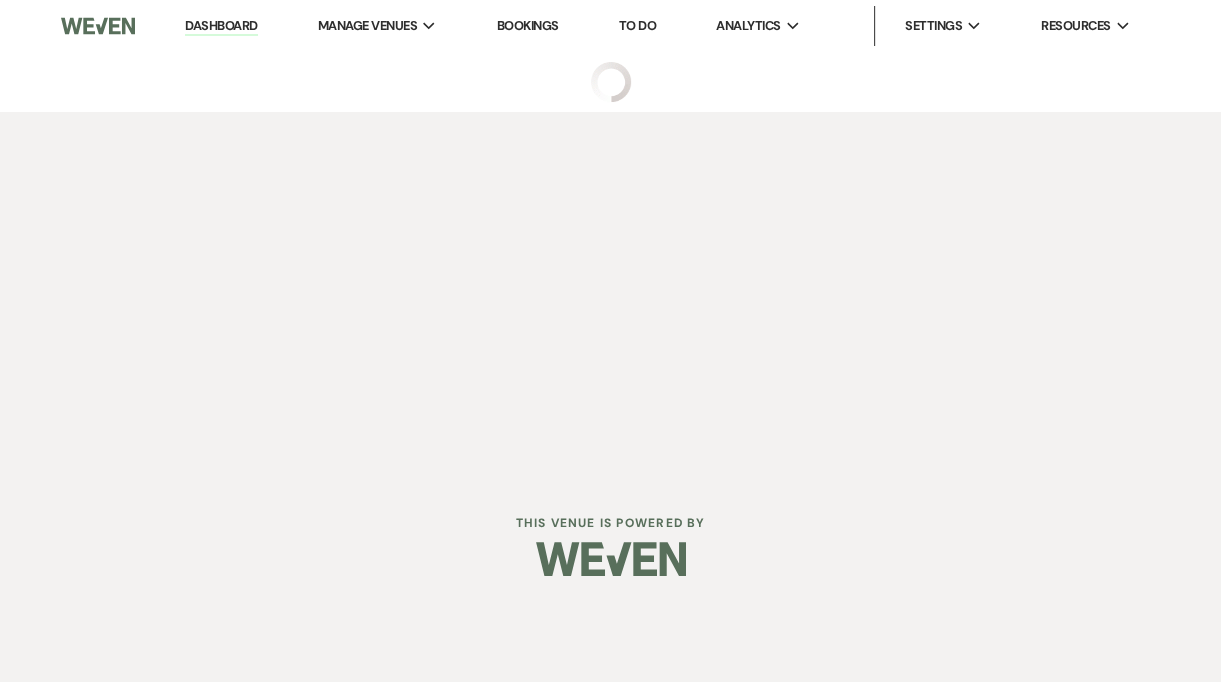 scroll, scrollTop: 0, scrollLeft: 0, axis: both 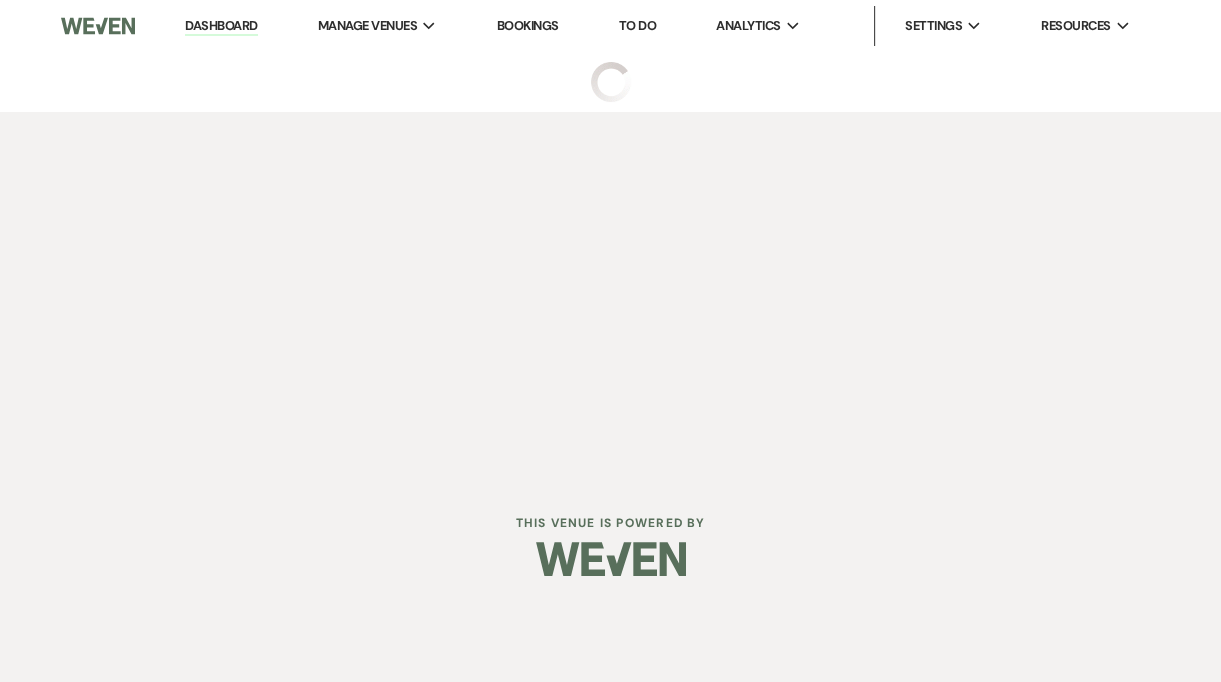 select on "22" 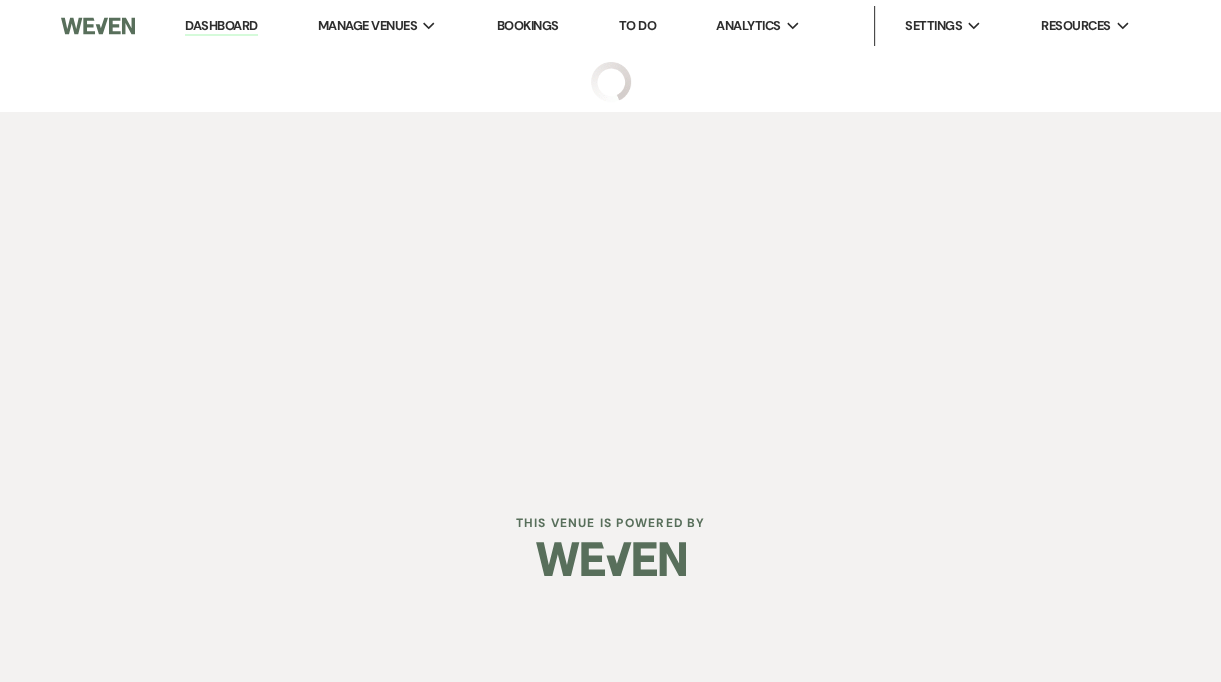 select on "4" 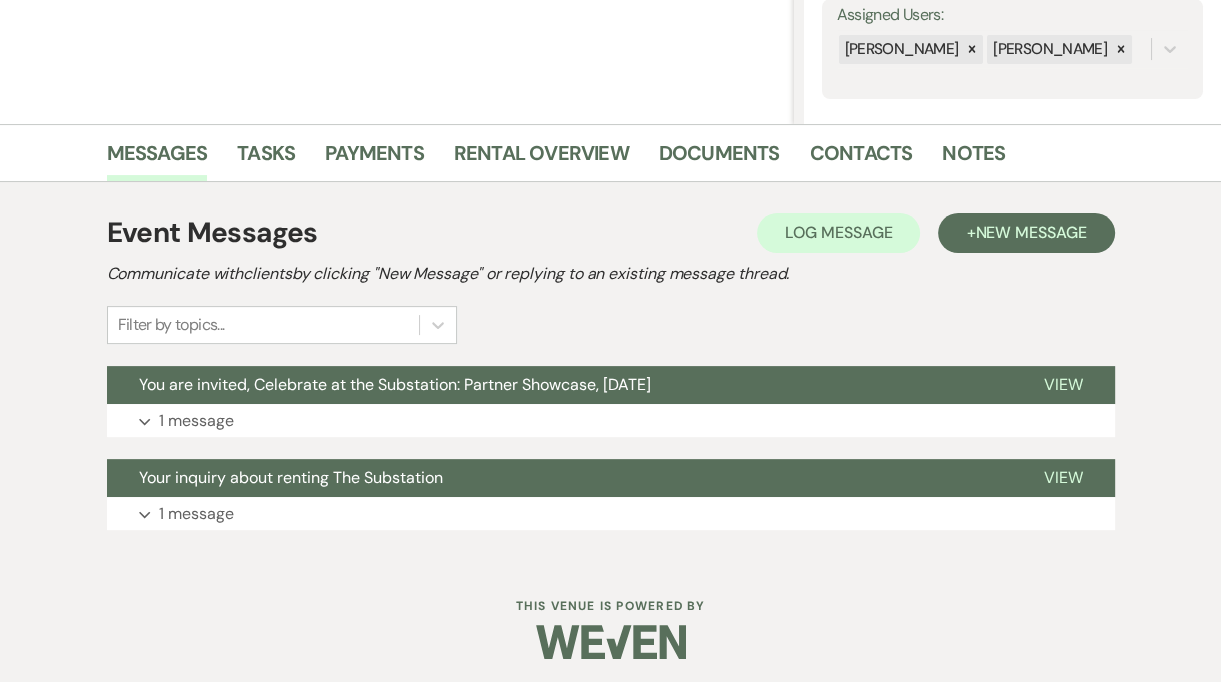 scroll, scrollTop: 384, scrollLeft: 0, axis: vertical 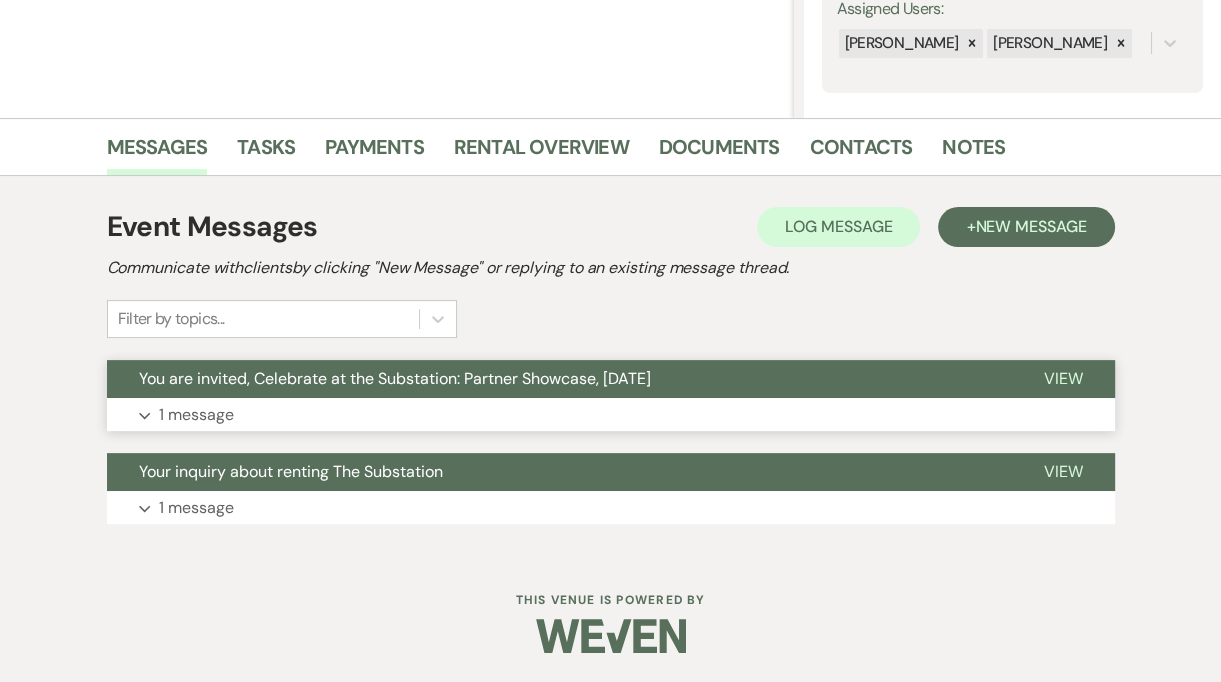 click on "Expand 1 message" at bounding box center (611, 415) 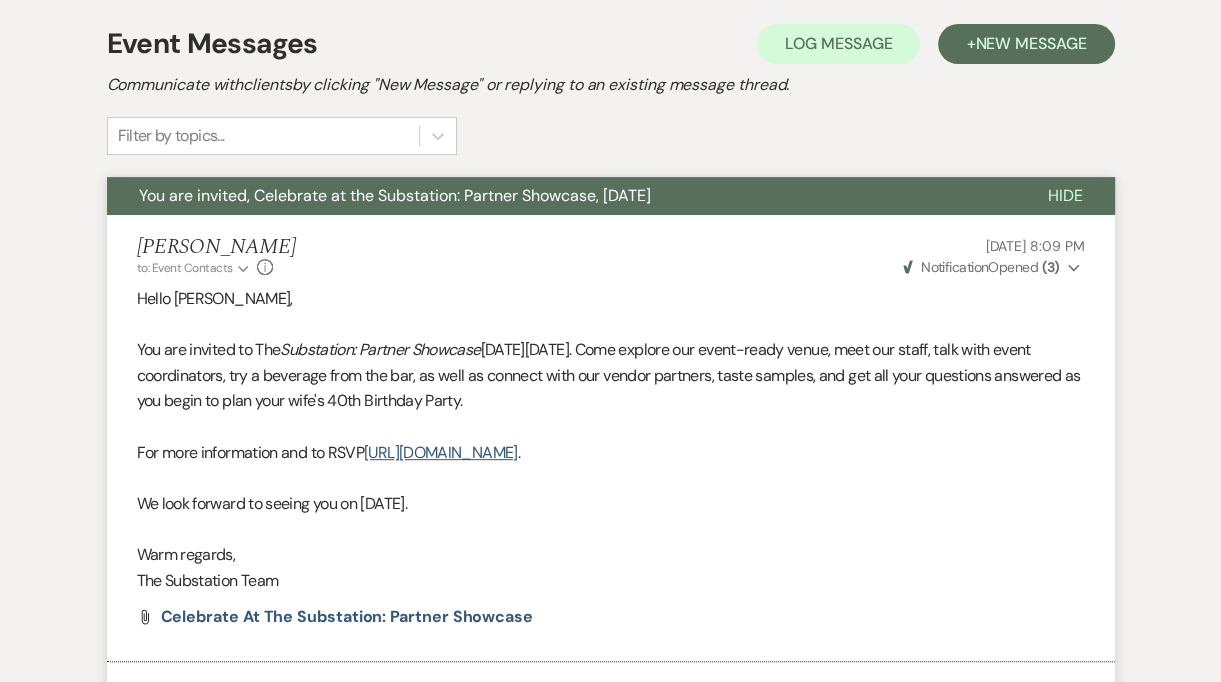 scroll, scrollTop: 804, scrollLeft: 0, axis: vertical 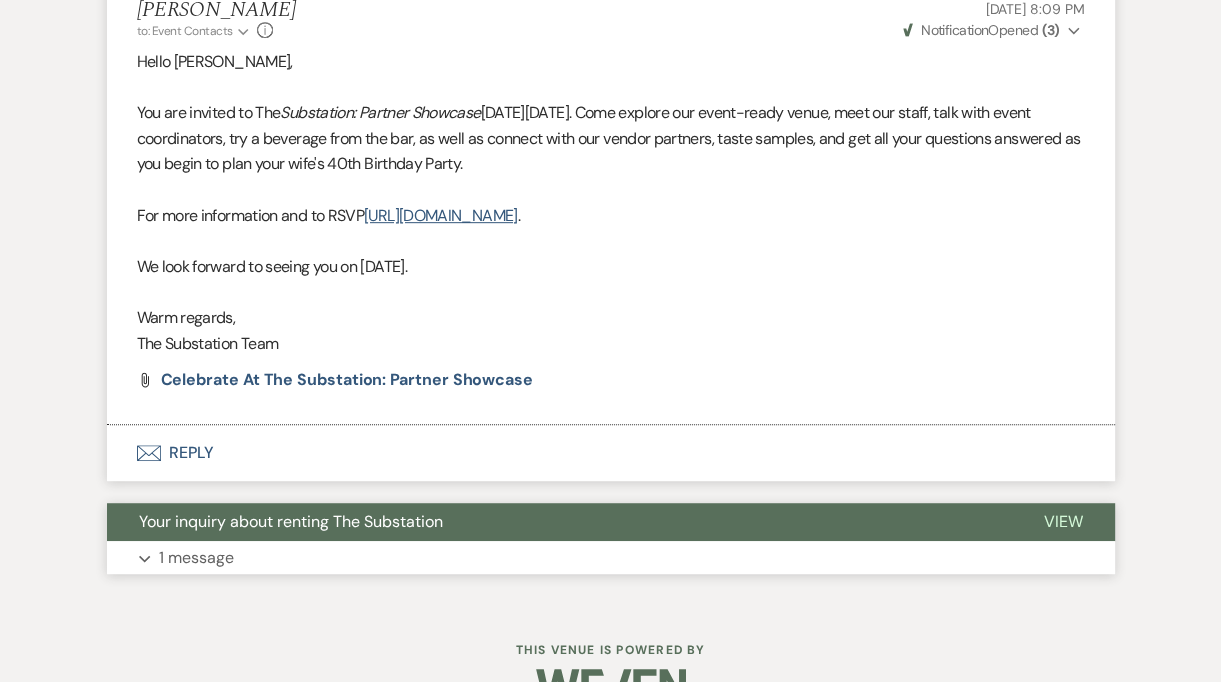 click on "Your inquiry about renting The Substation" at bounding box center (559, 522) 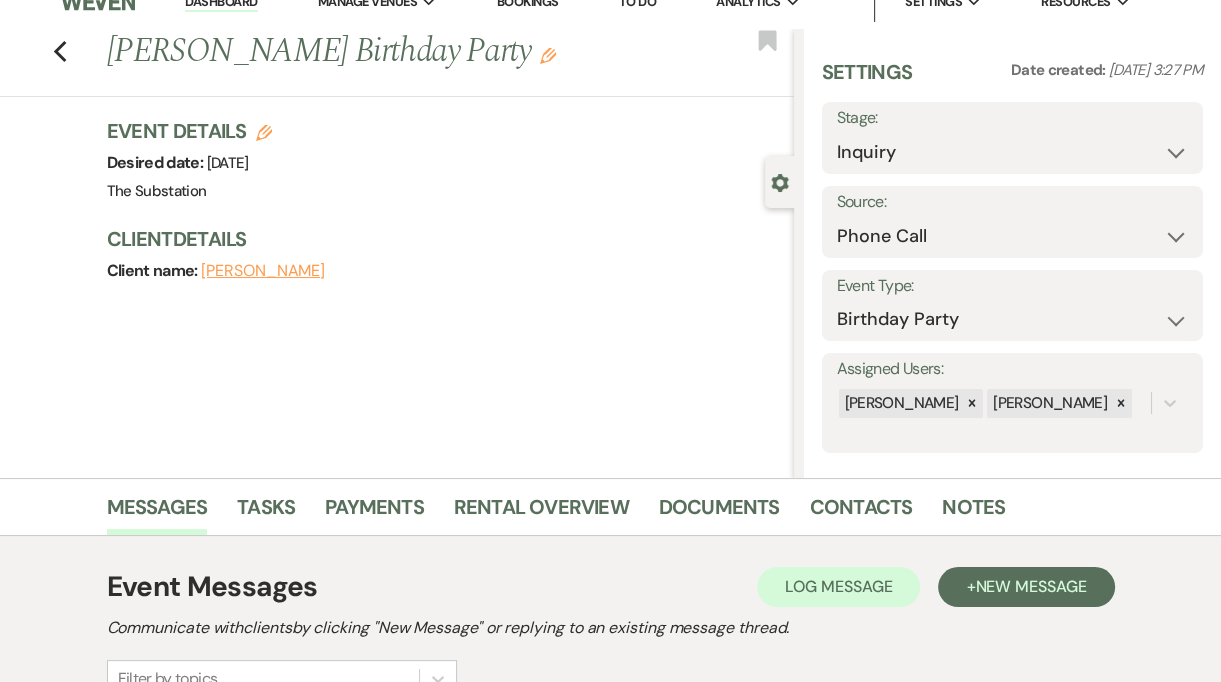 scroll, scrollTop: 0, scrollLeft: 0, axis: both 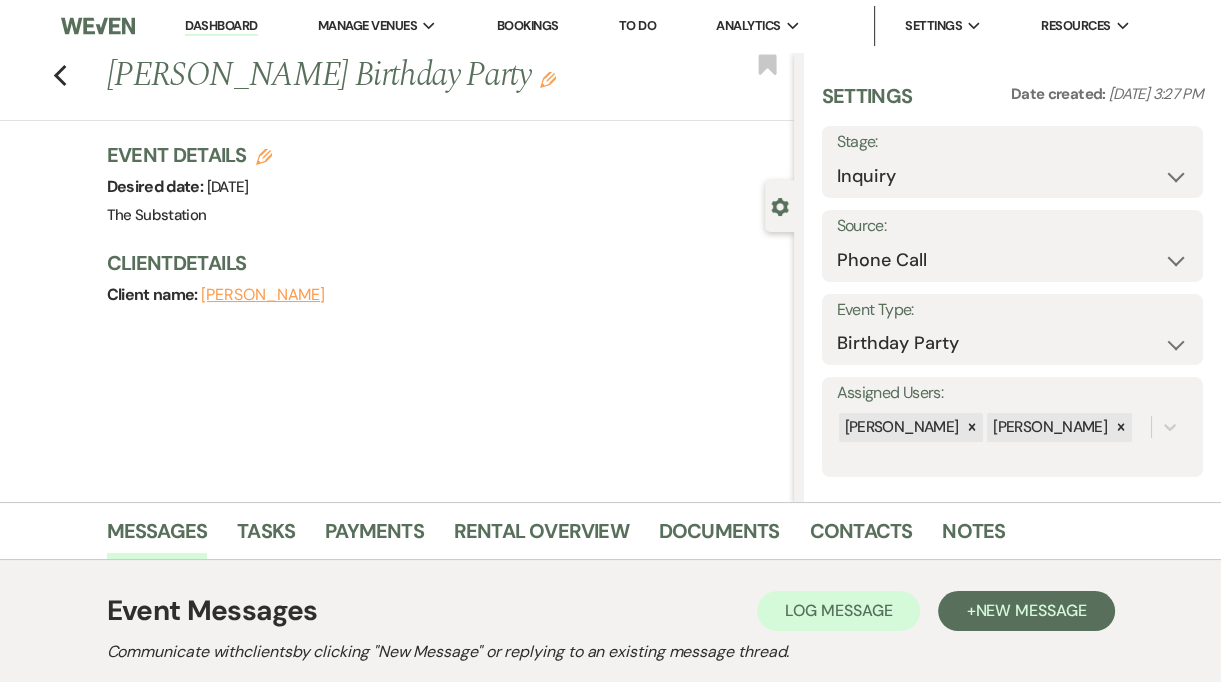 click on "Dashboard" at bounding box center (221, 26) 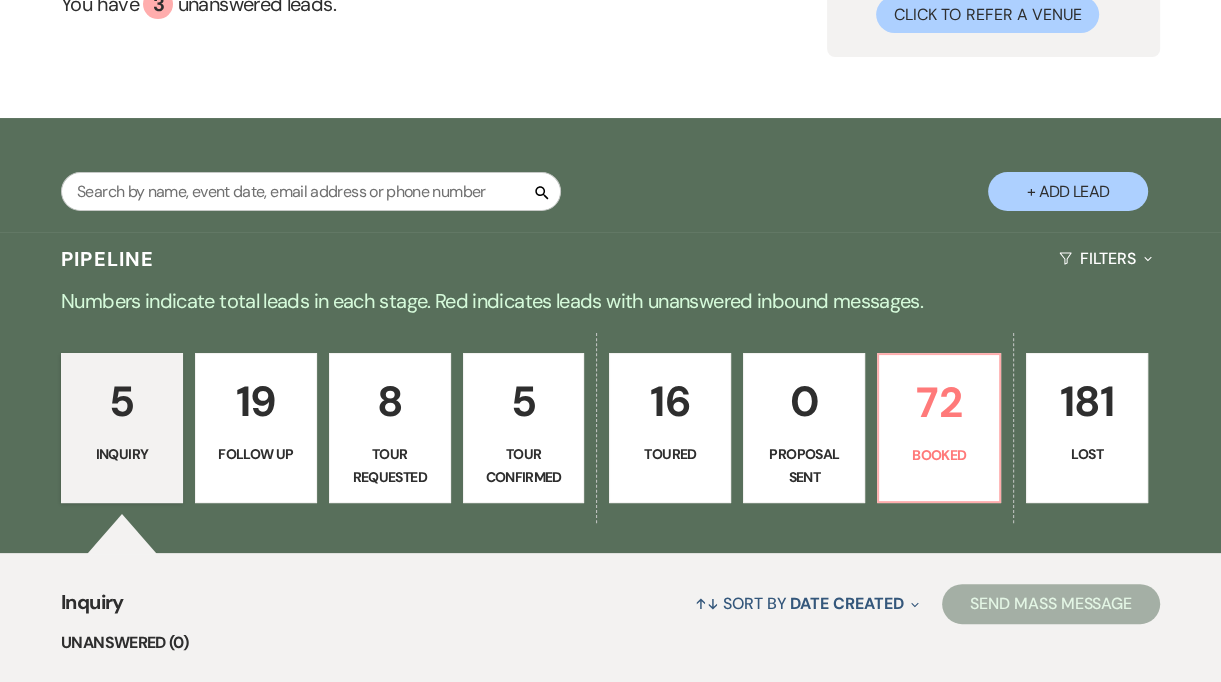 scroll, scrollTop: 518, scrollLeft: 0, axis: vertical 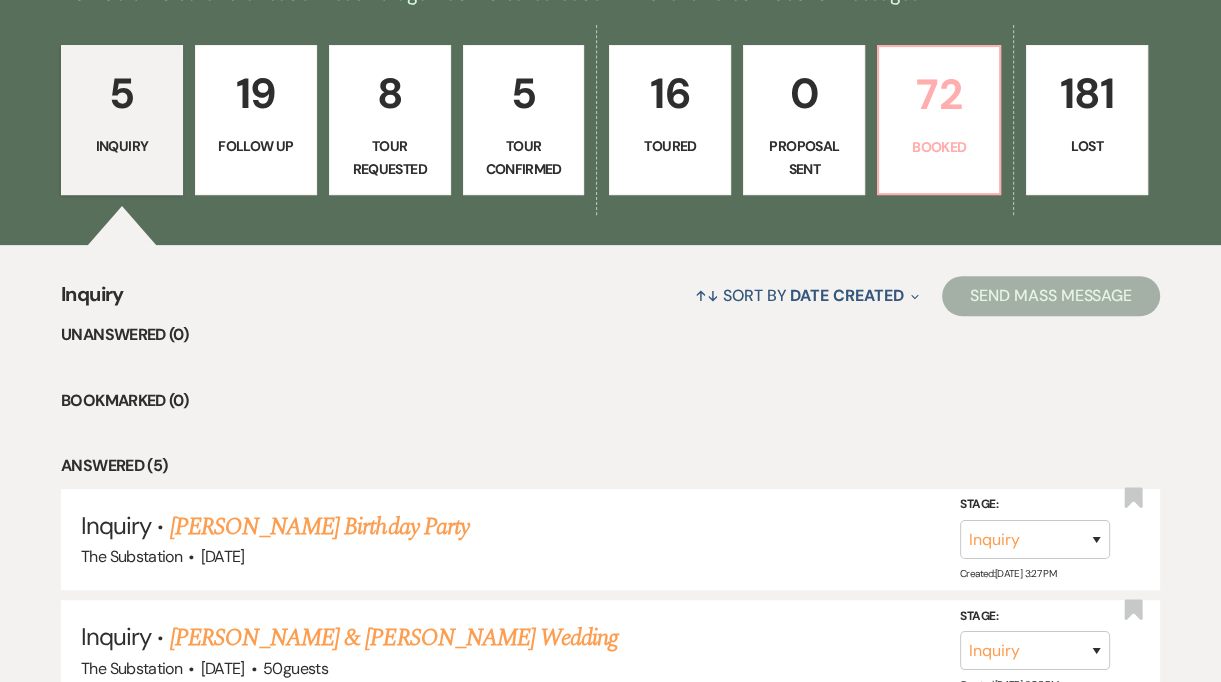 click on "72 Booked" at bounding box center [939, 120] 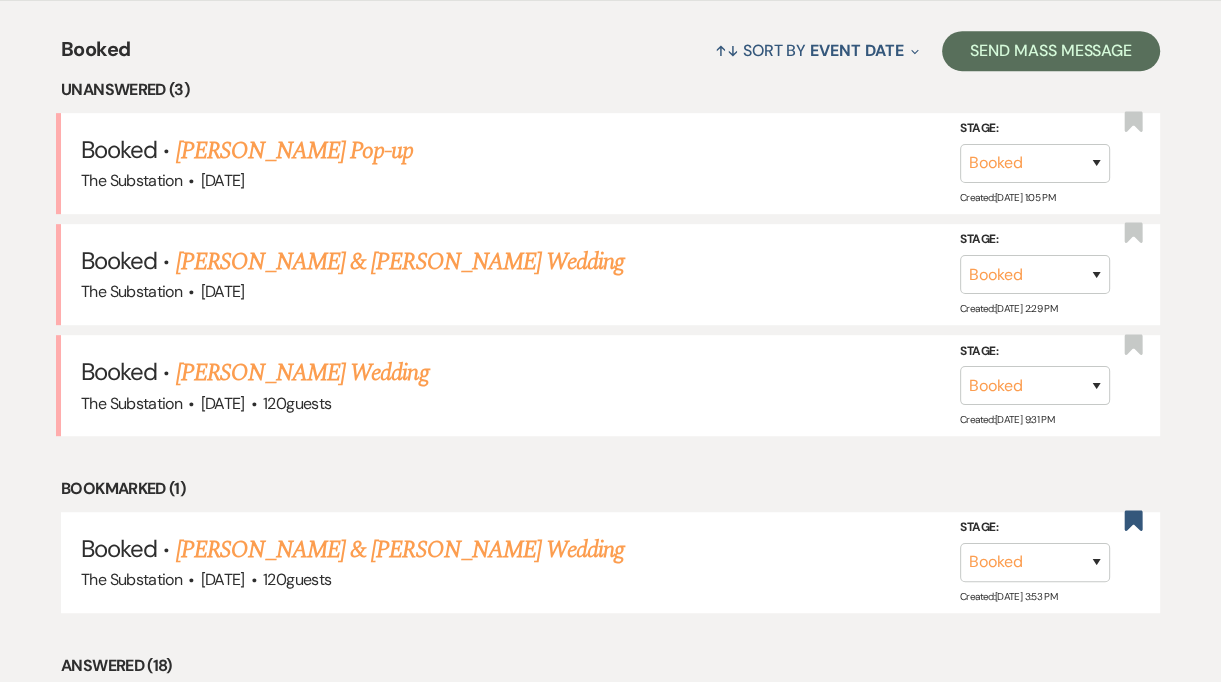 scroll, scrollTop: 769, scrollLeft: 0, axis: vertical 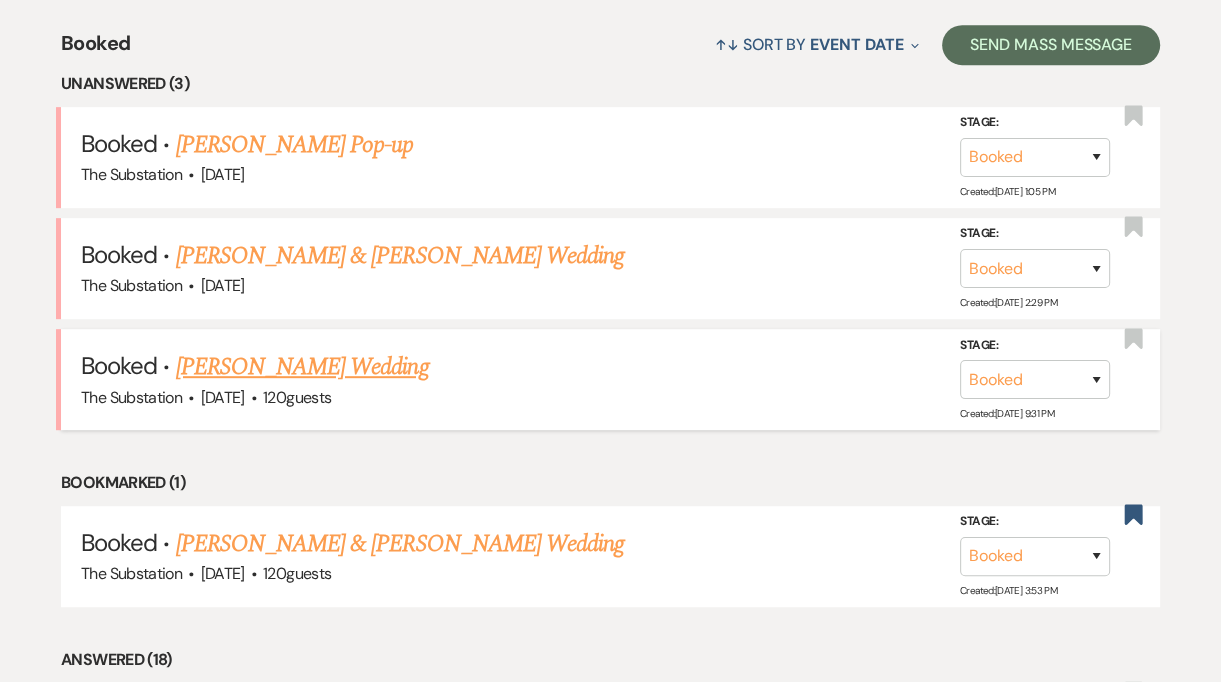 click on "Gina Patterson's Wedding" at bounding box center (302, 367) 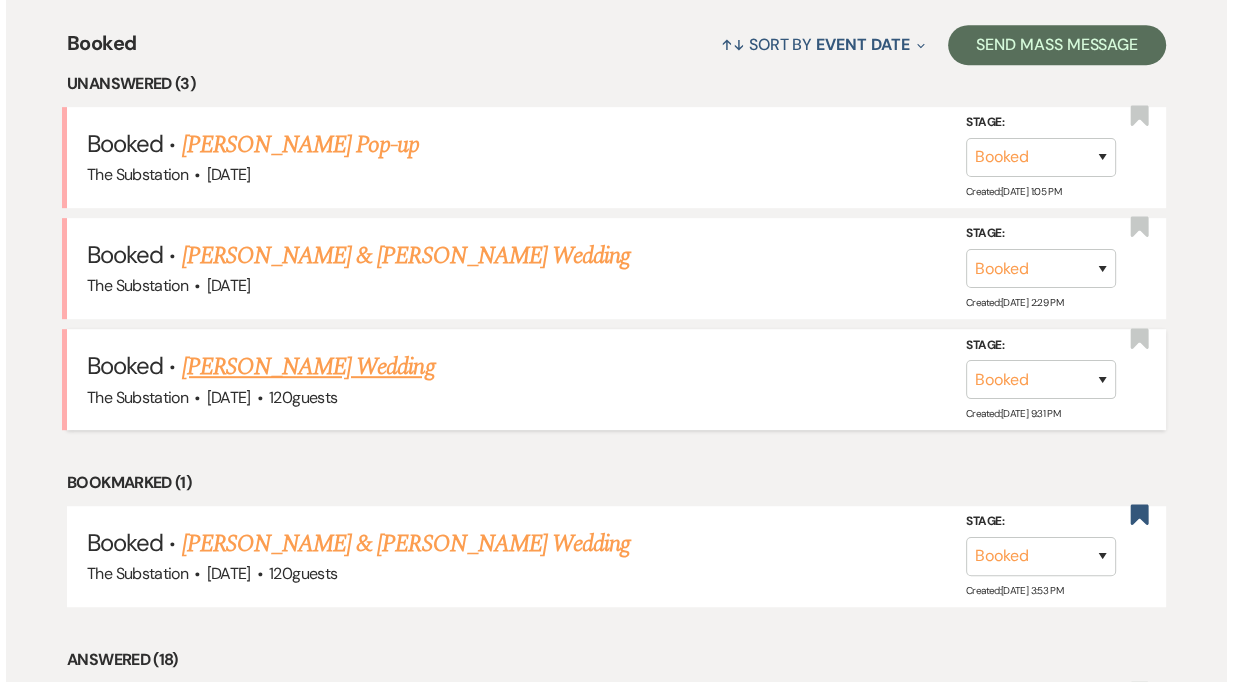 scroll, scrollTop: 0, scrollLeft: 0, axis: both 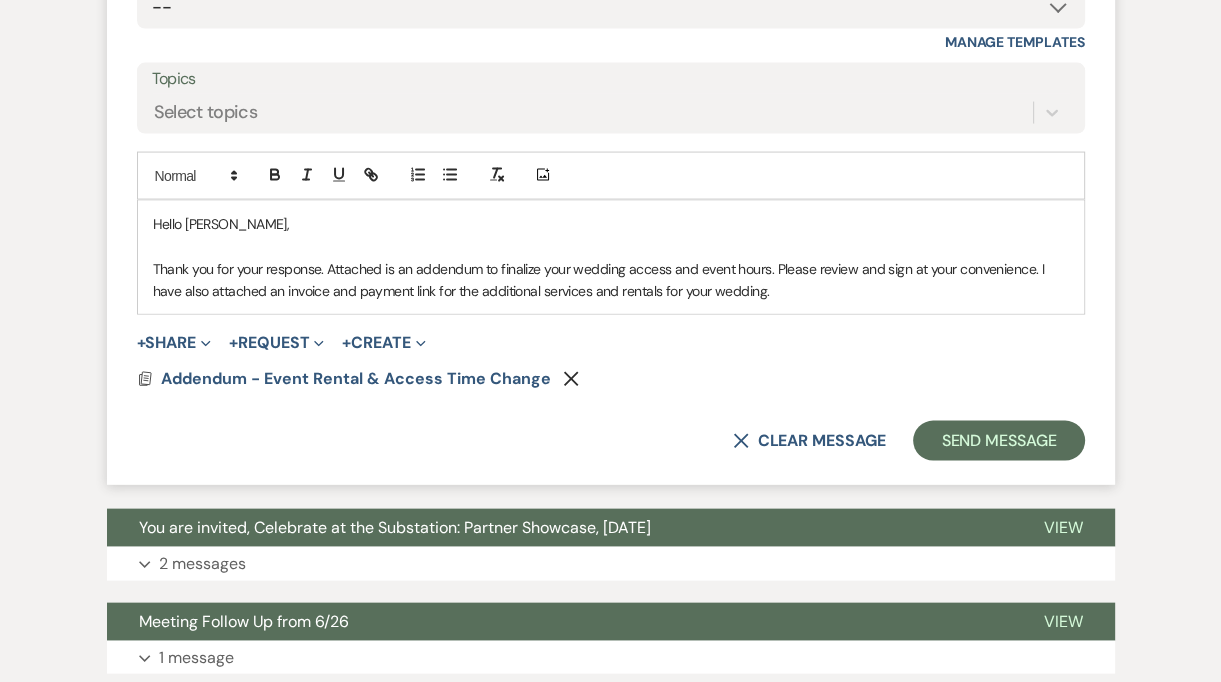 click on "Thank you for your response. Attached is an addendum to finalize your wedding access and event hours. Please review and sign at your convenience. I have also attached an invoice and payment link for the additional services and rentals for your wedding." at bounding box center (611, 280) 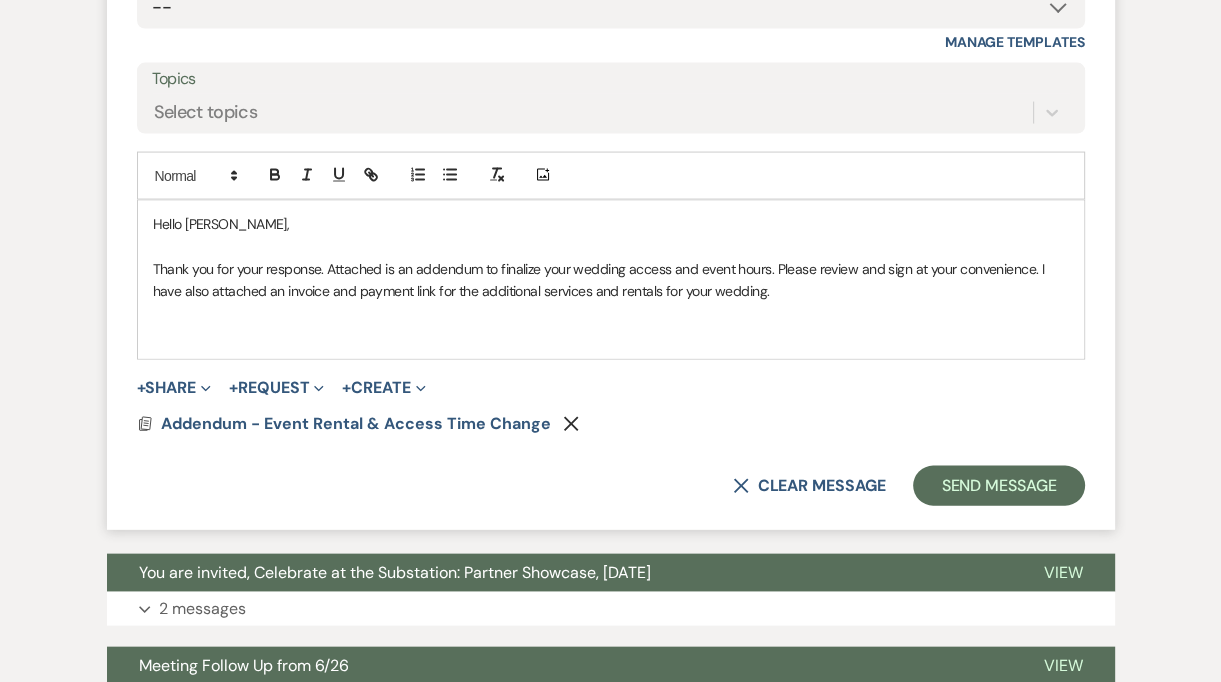 click at bounding box center (611, 313) 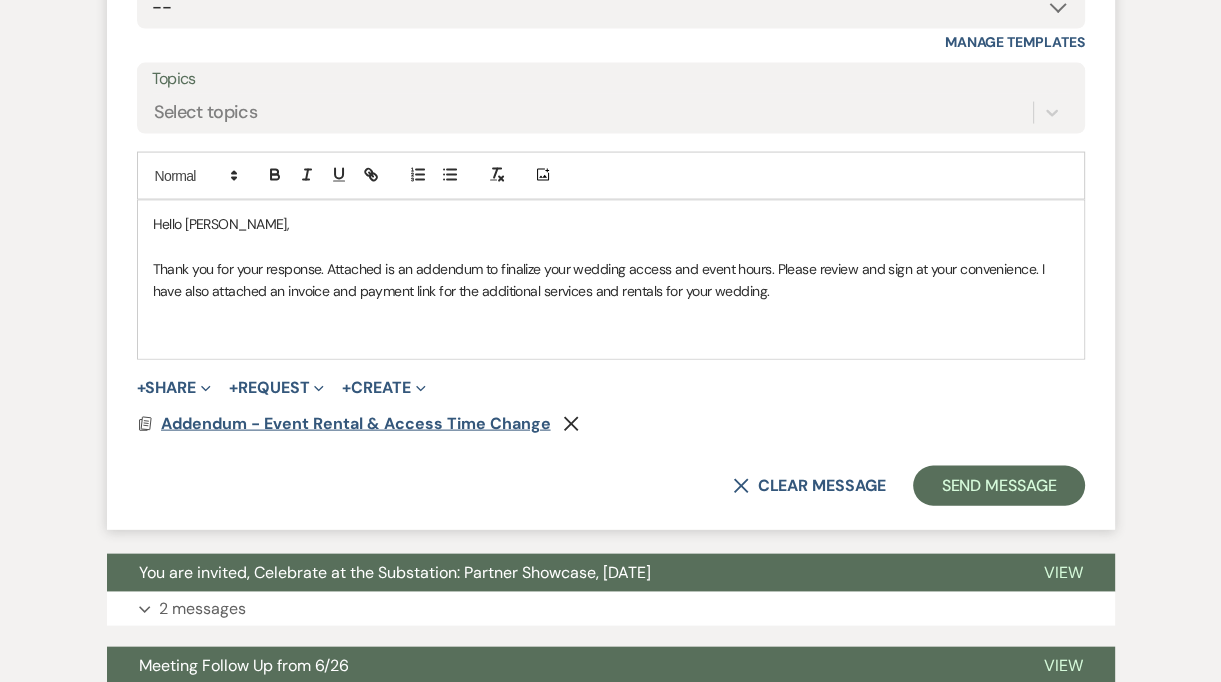 click on "Addendum - Event Rental & Access Time Change" at bounding box center [356, 423] 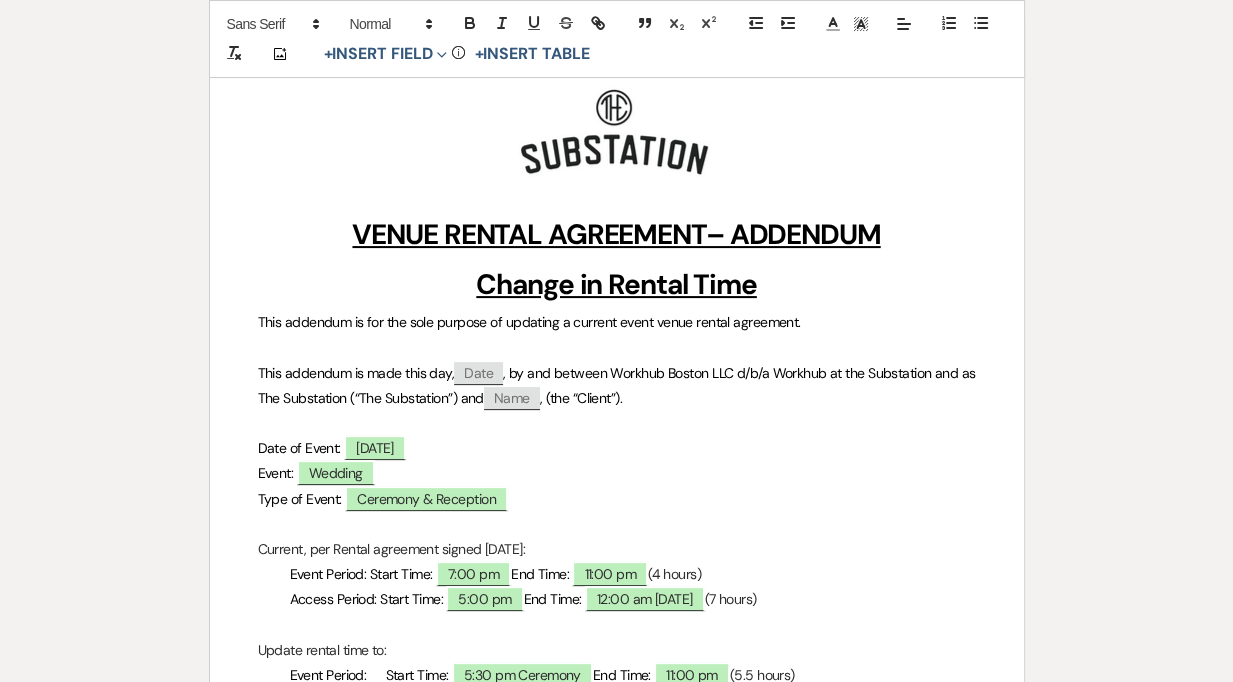 scroll, scrollTop: 106, scrollLeft: 0, axis: vertical 